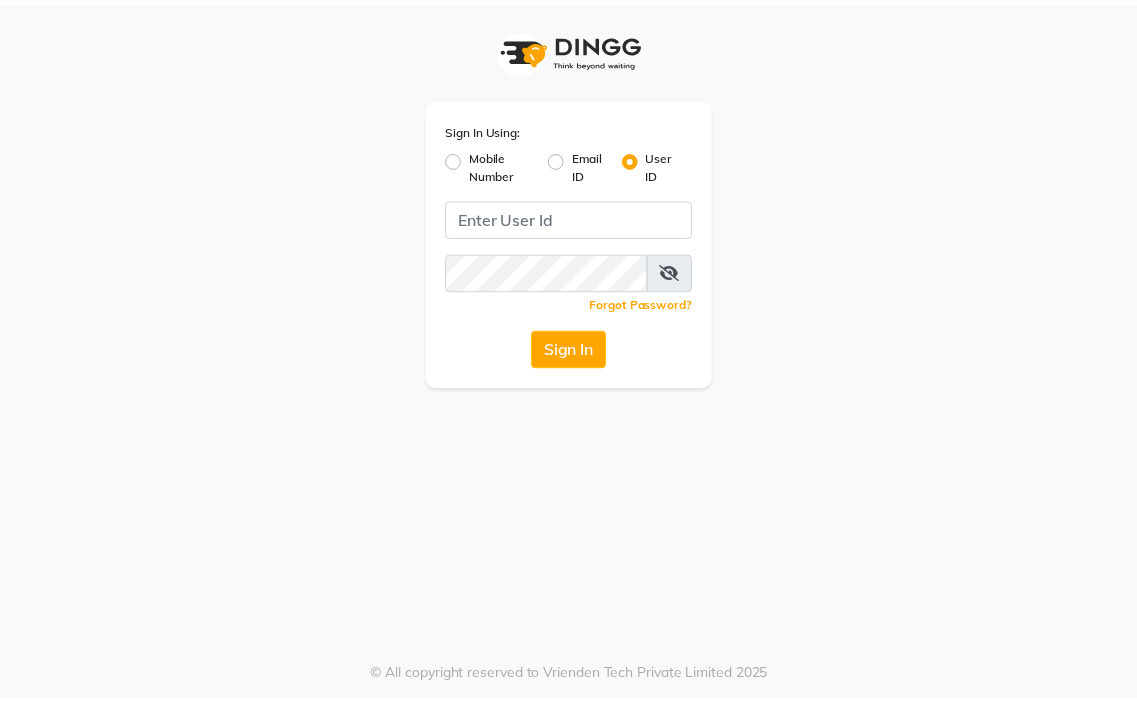 scroll, scrollTop: 0, scrollLeft: 0, axis: both 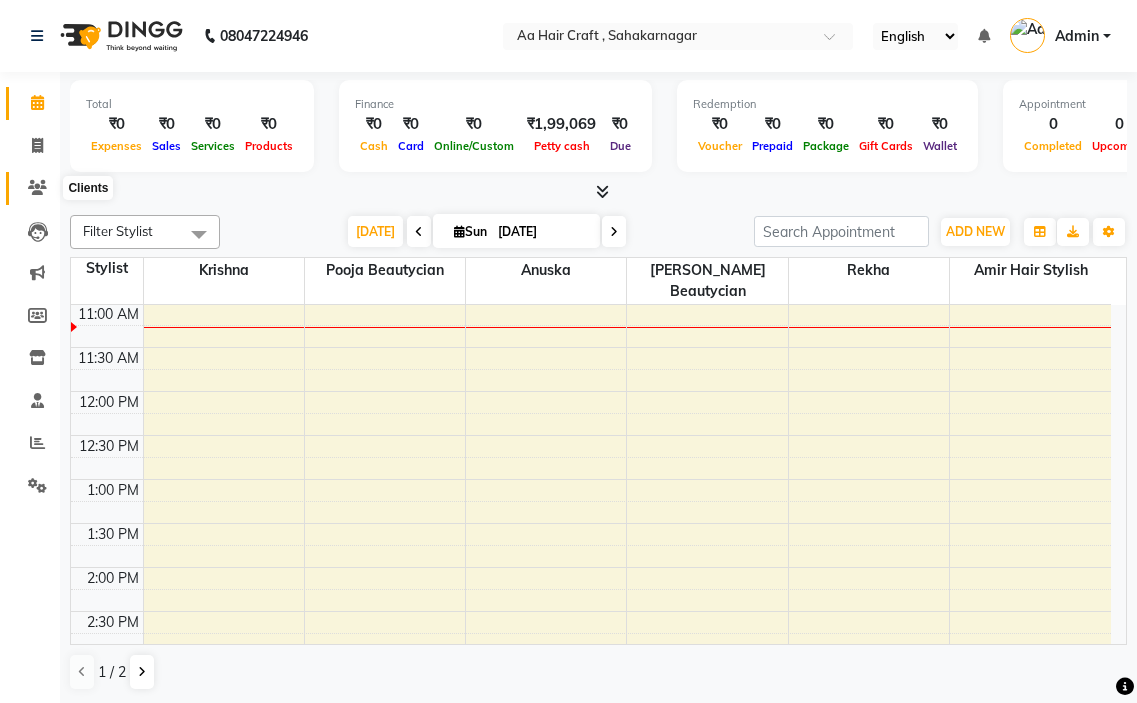 click 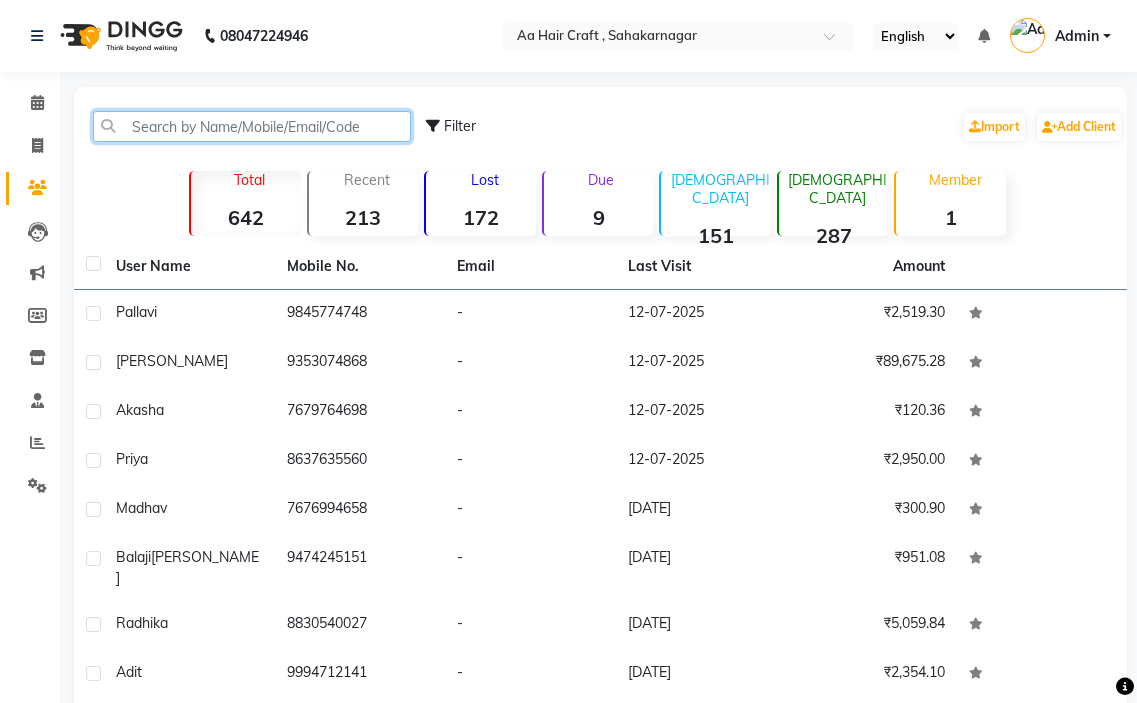 click 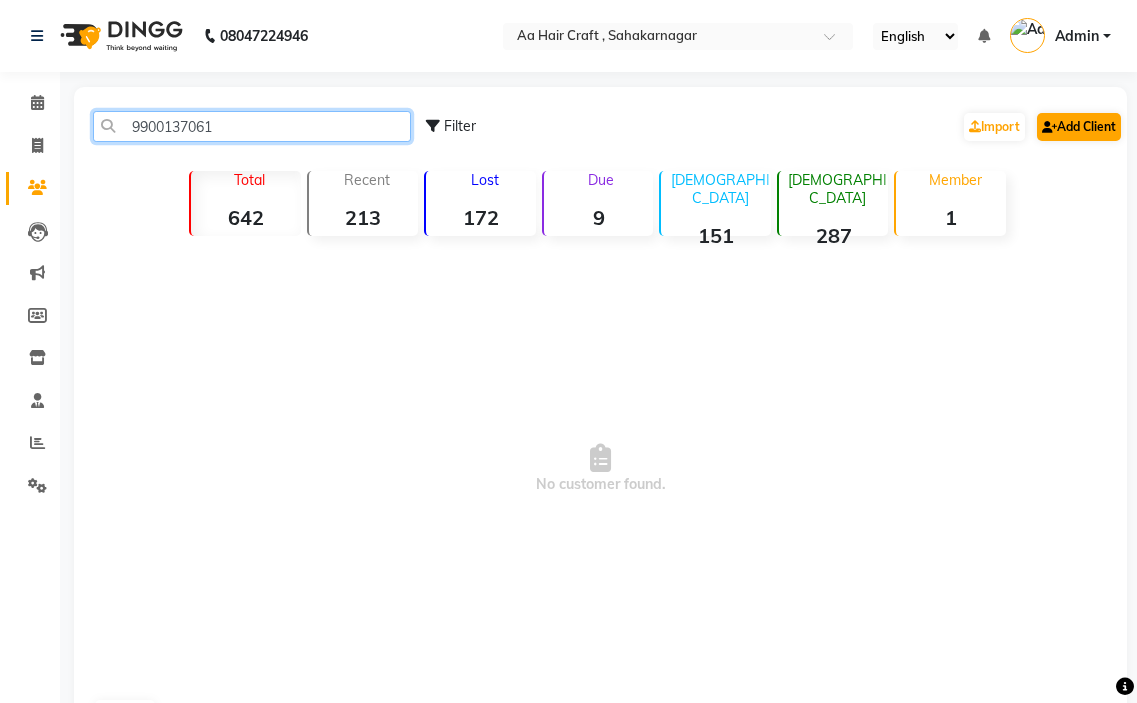 type on "9900137061" 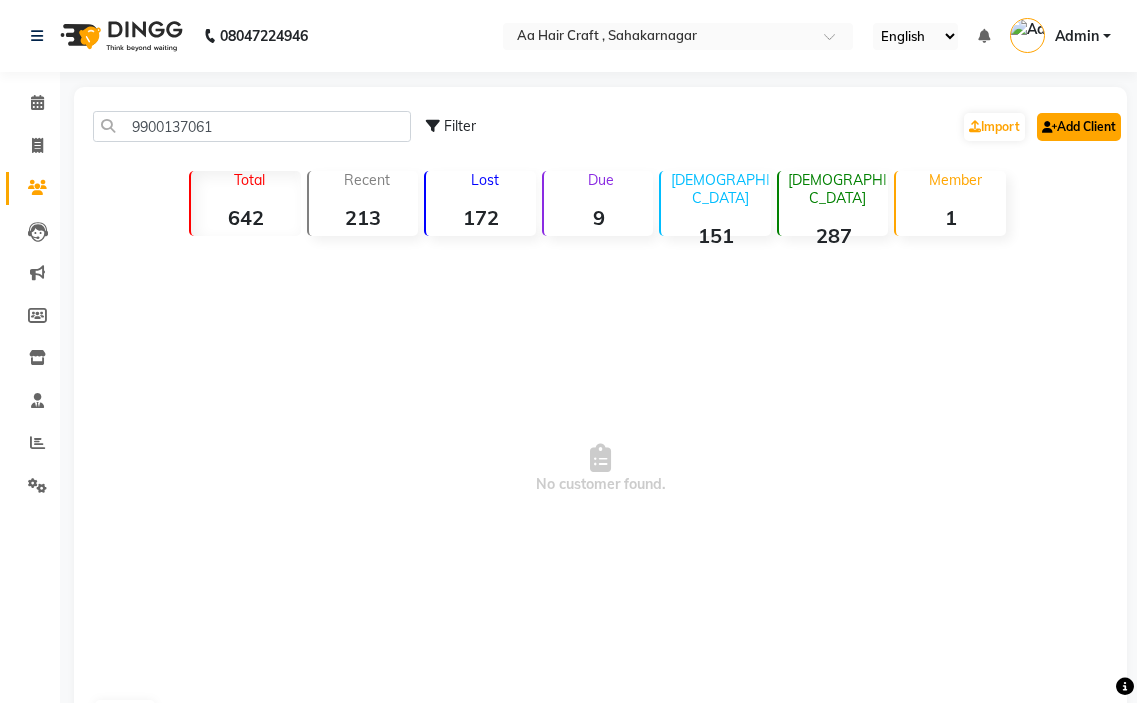 click on "Add Client" 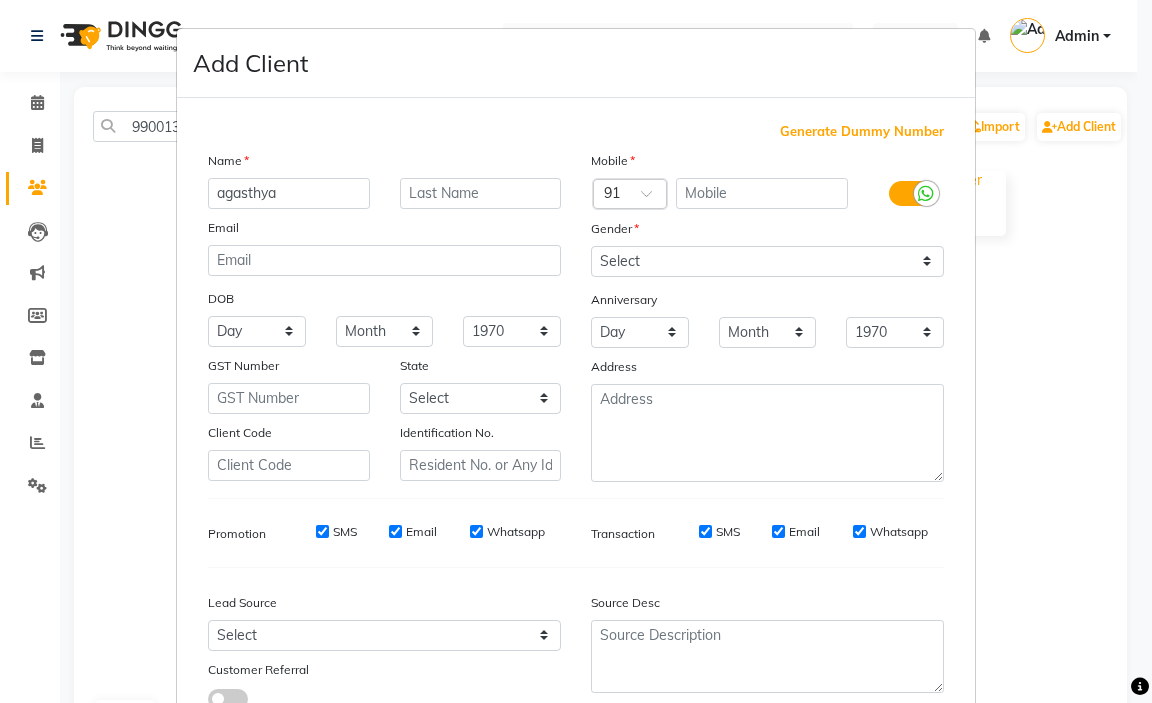 type on "agasthya" 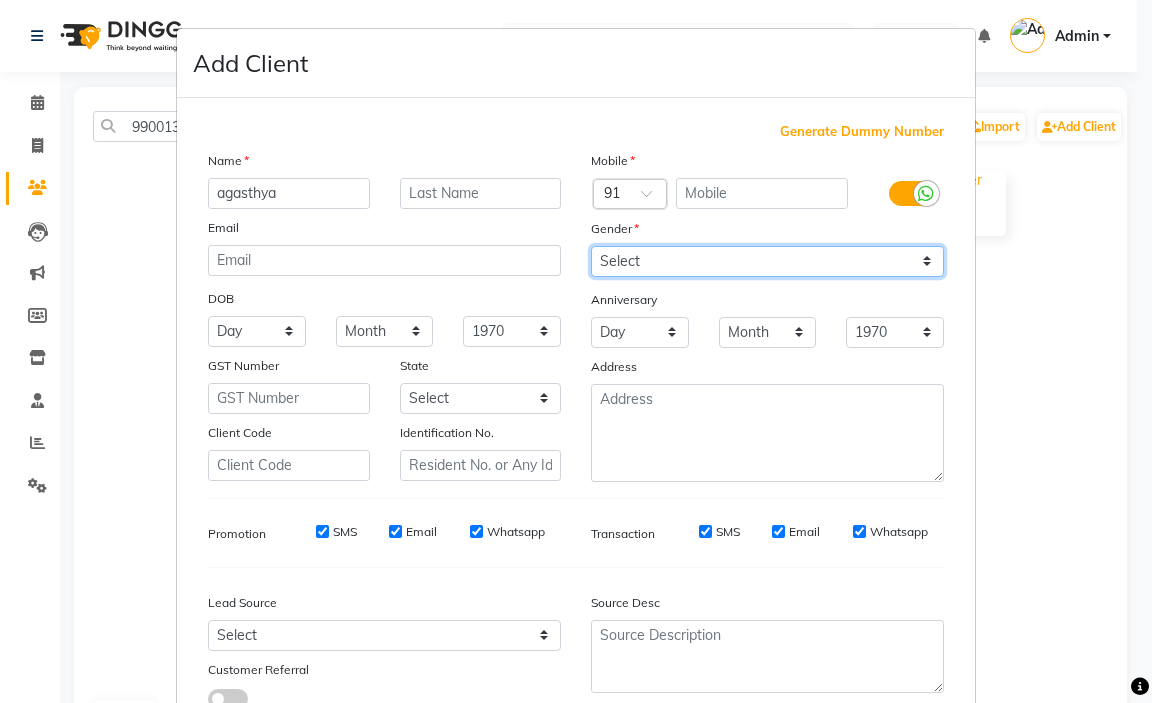 click on "Select [DEMOGRAPHIC_DATA] [DEMOGRAPHIC_DATA] Other Prefer Not To Say" at bounding box center [767, 261] 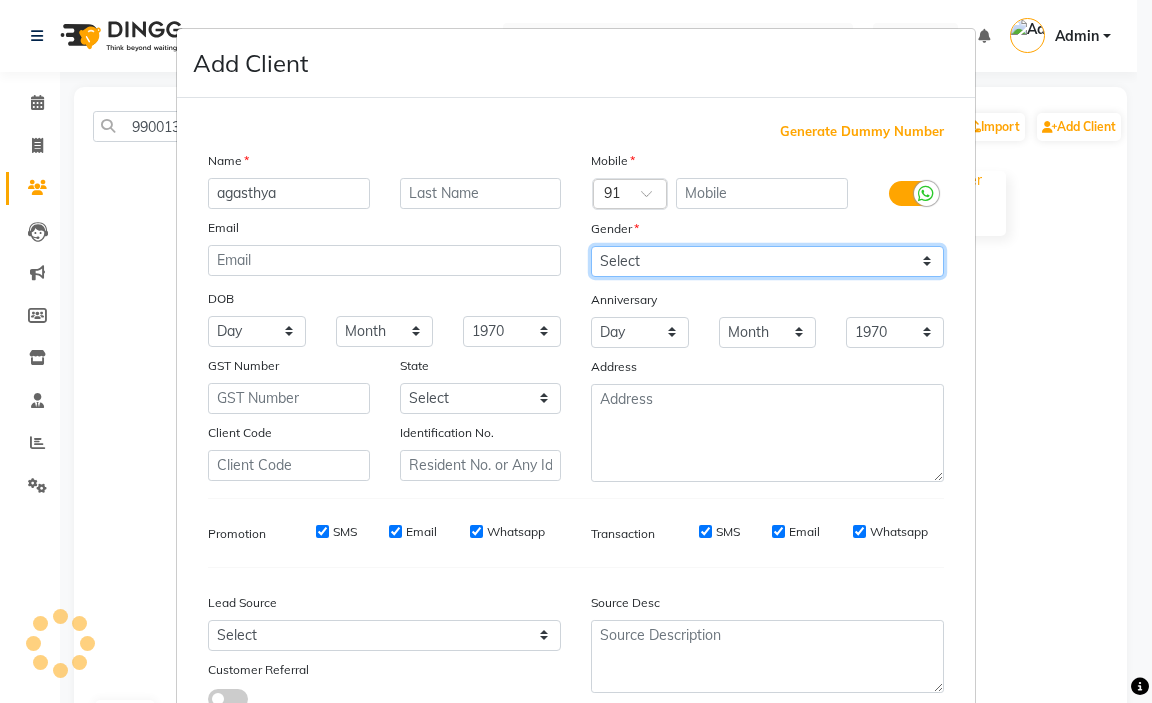 select on "[DEMOGRAPHIC_DATA]" 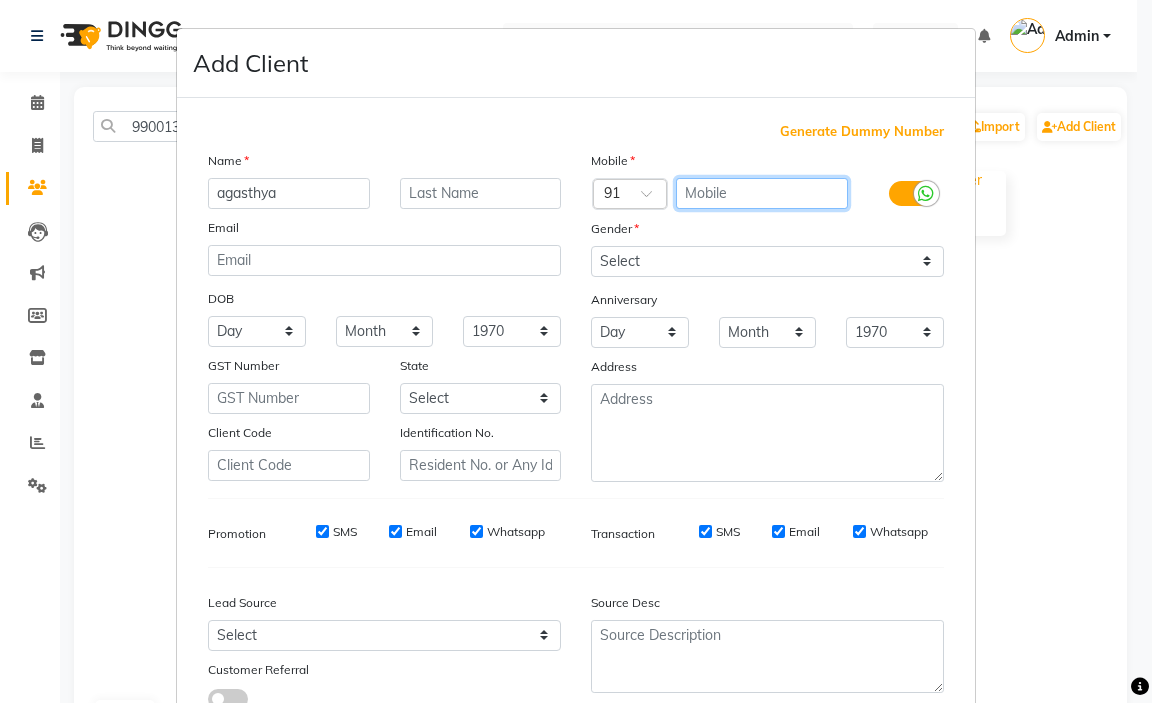 click at bounding box center [762, 193] 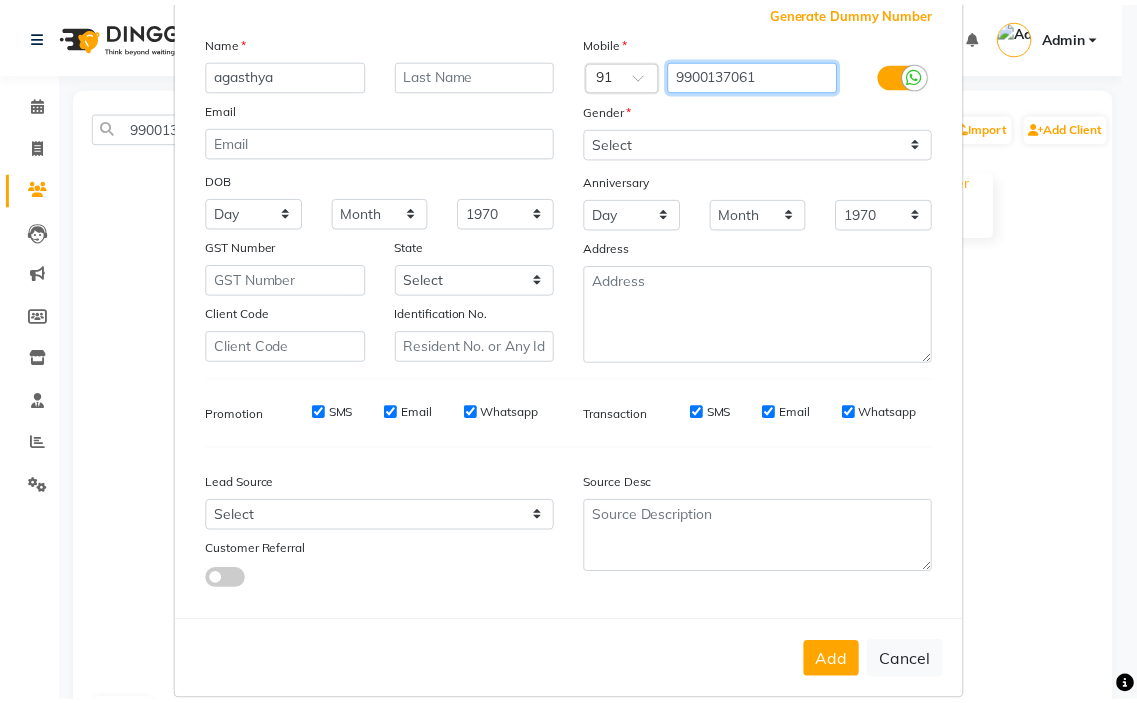 scroll, scrollTop: 146, scrollLeft: 0, axis: vertical 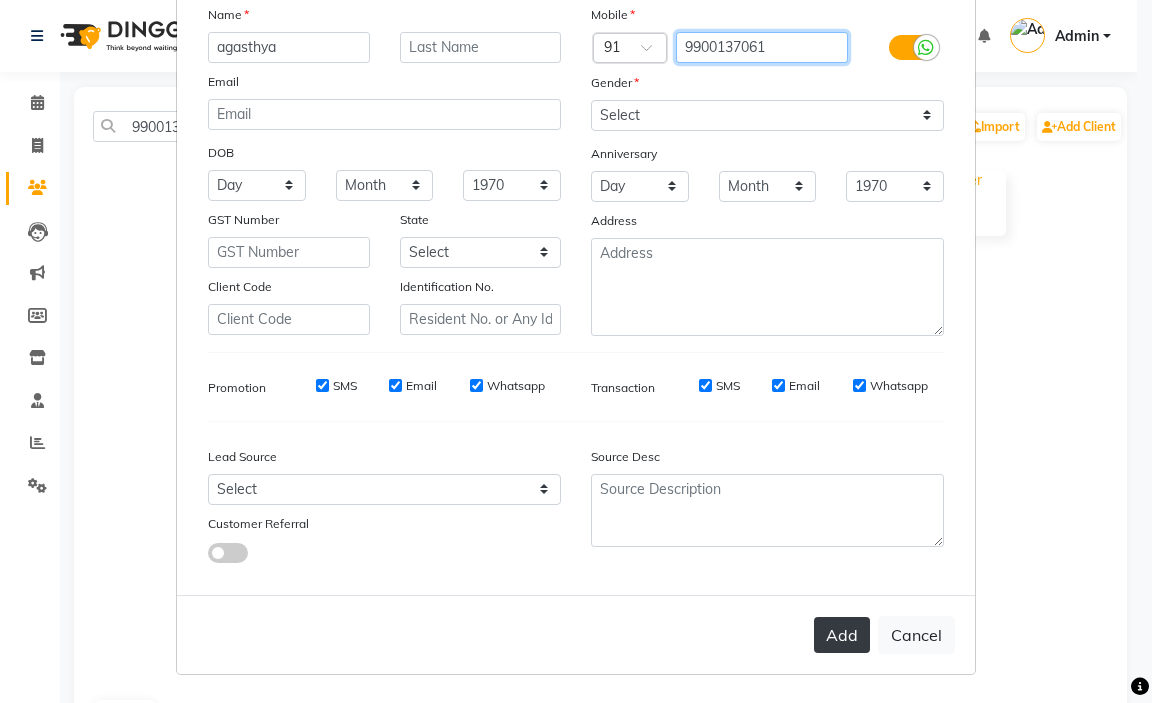 type on "9900137061" 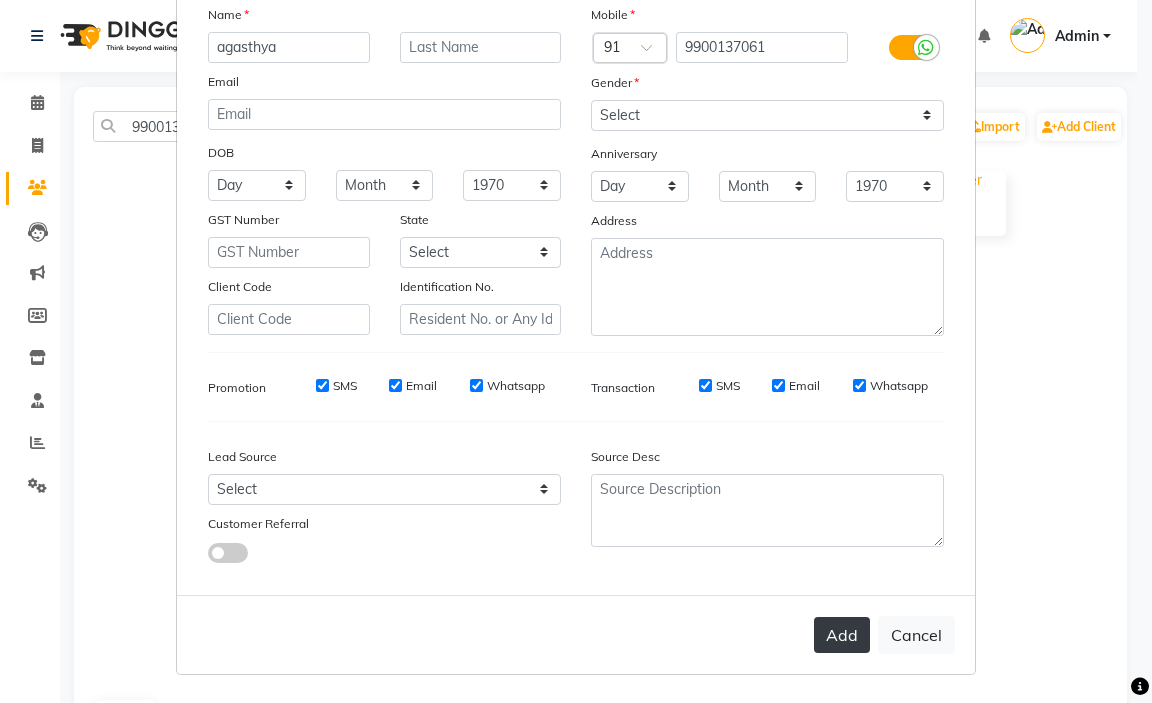 click on "Add" at bounding box center (842, 635) 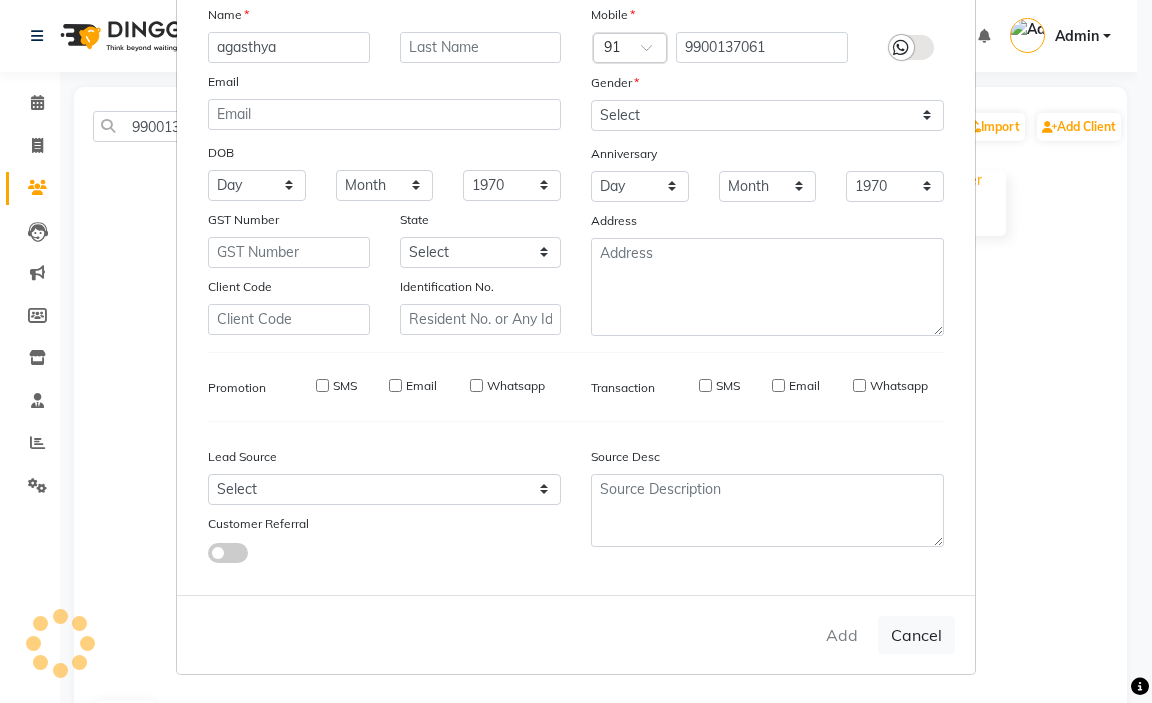 type 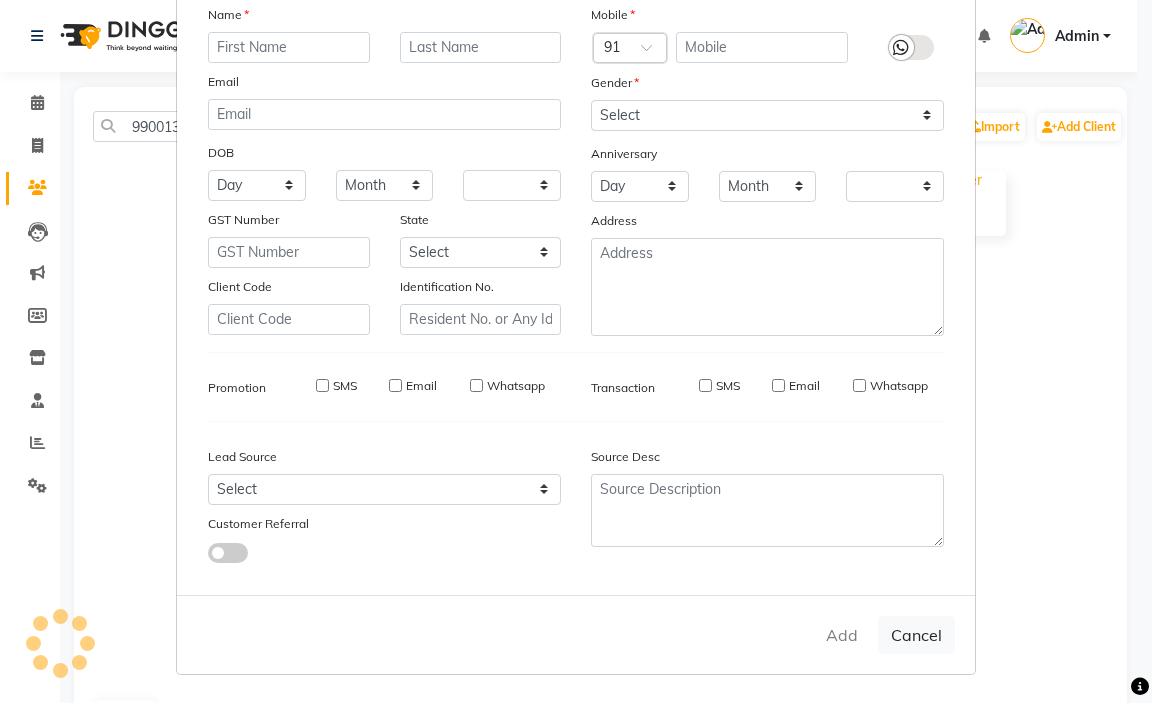 checkbox on "false" 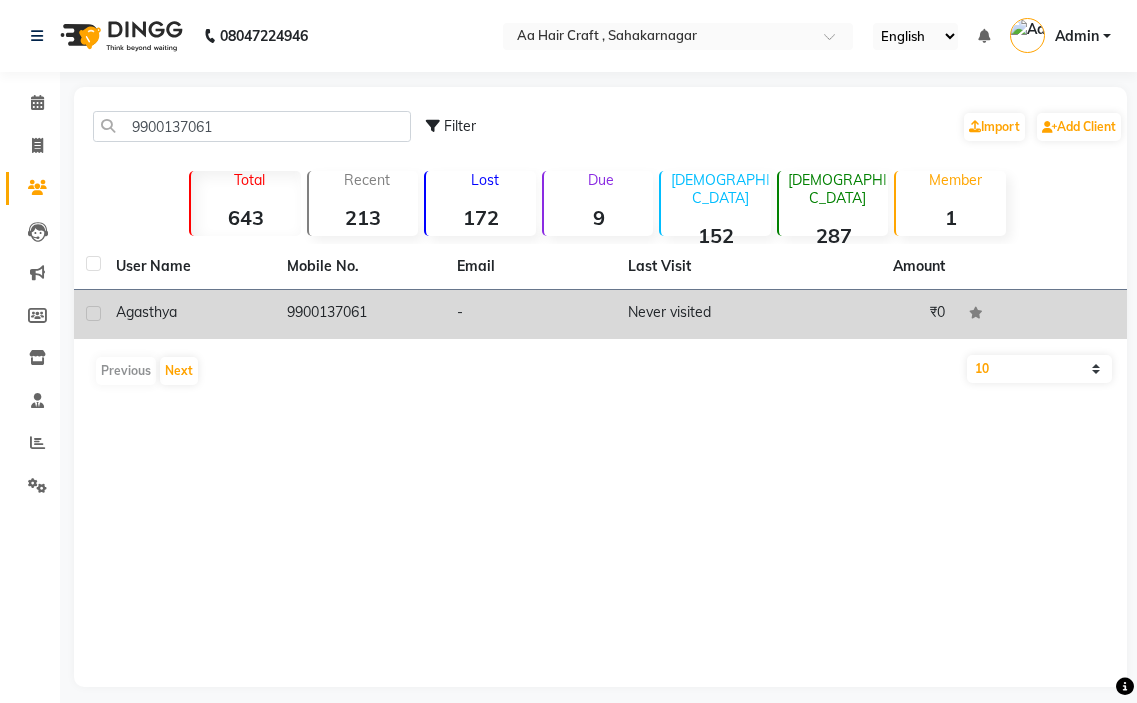 click on "9900137061" 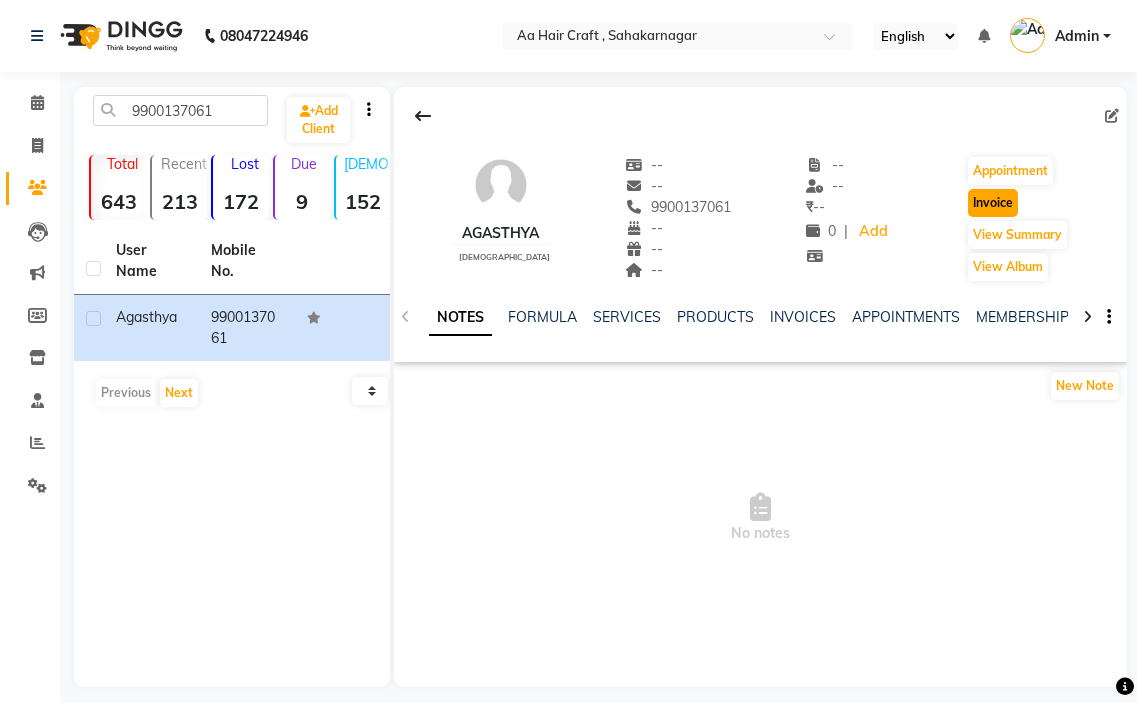 click on "Invoice" 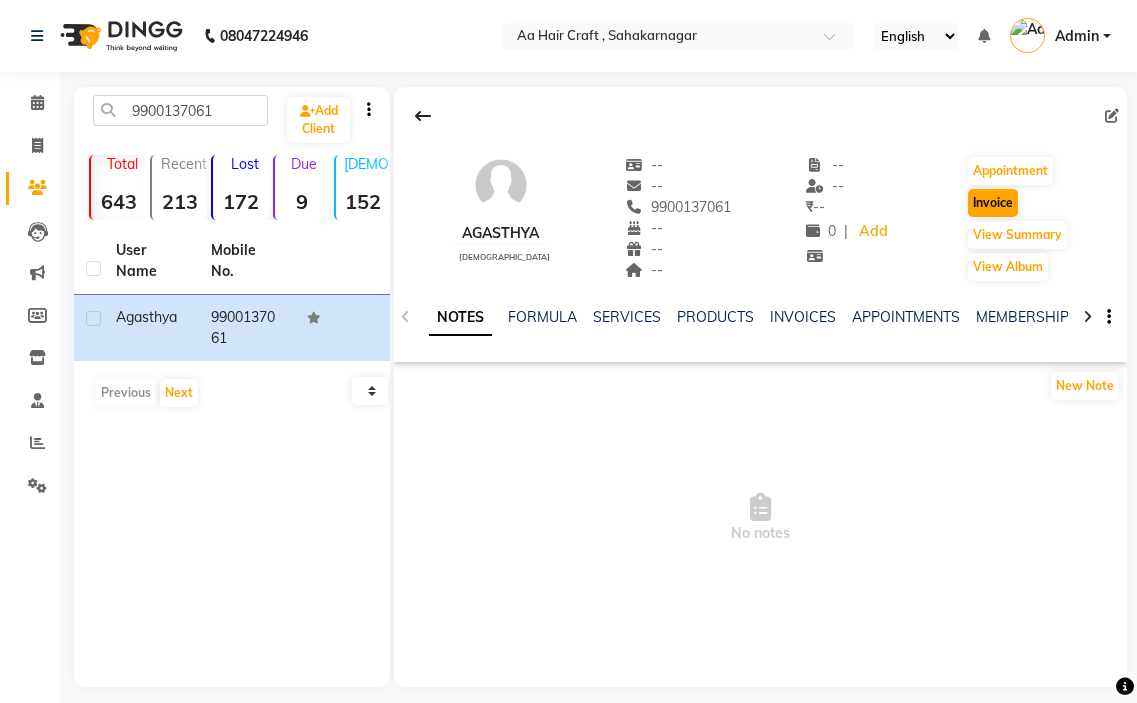 select on "service" 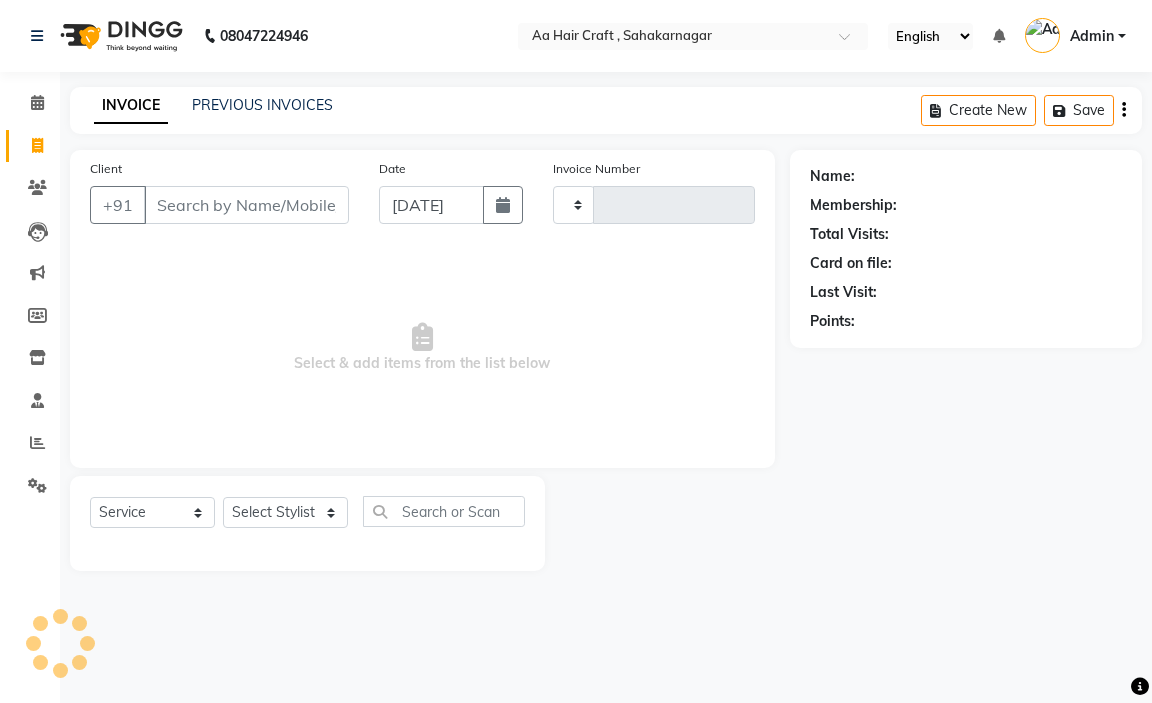 type on "0383" 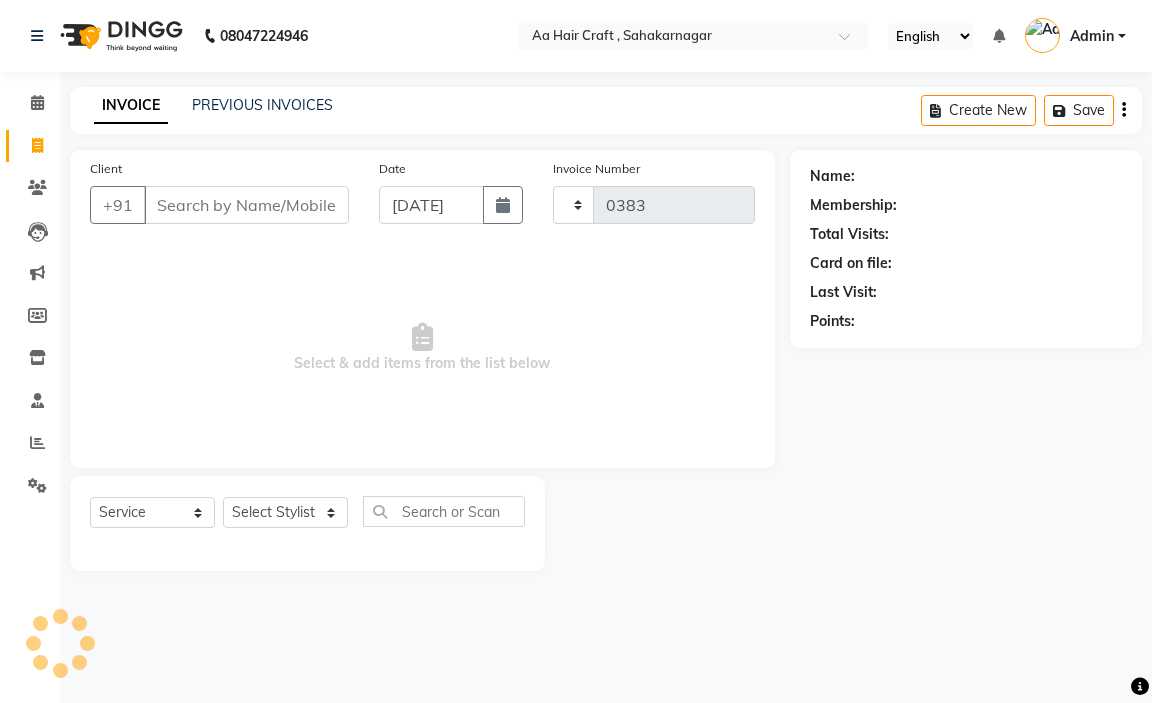 select on "6074" 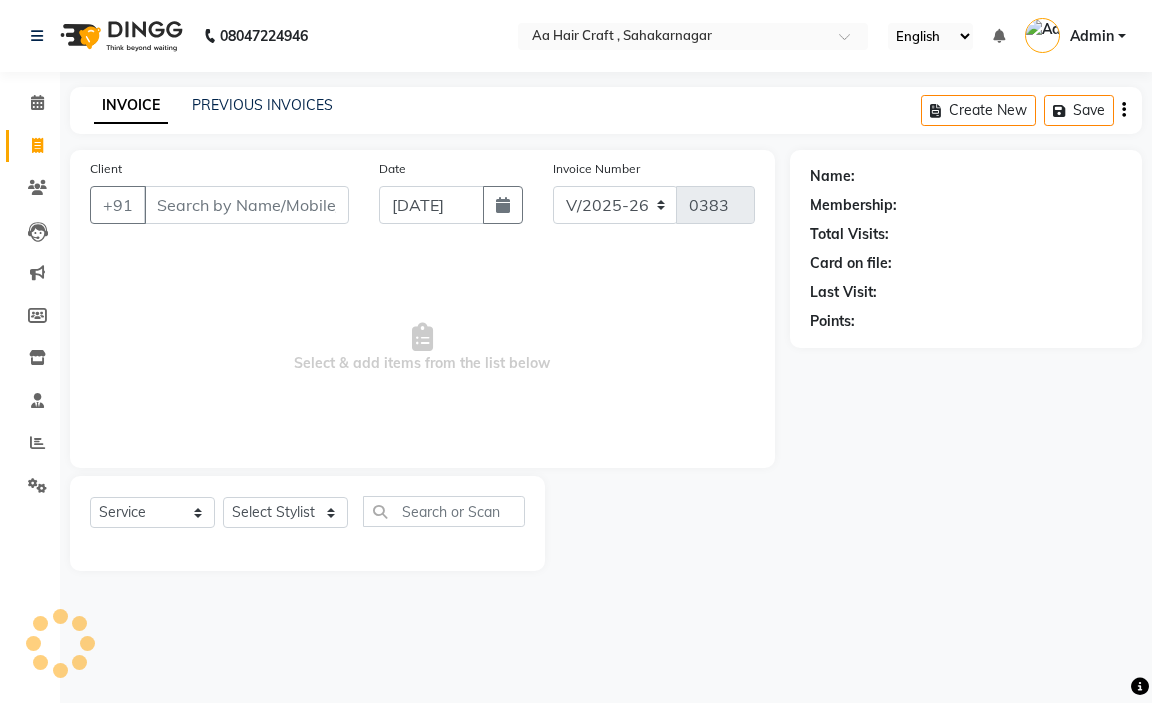 type on "9900137061" 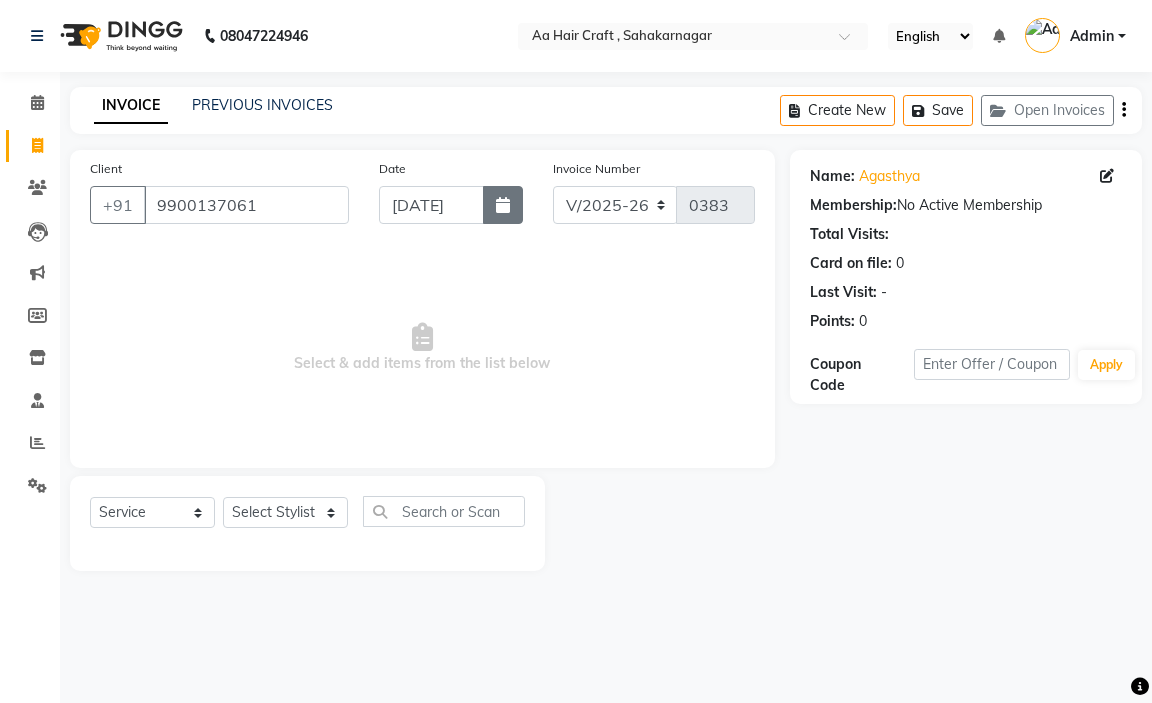 click 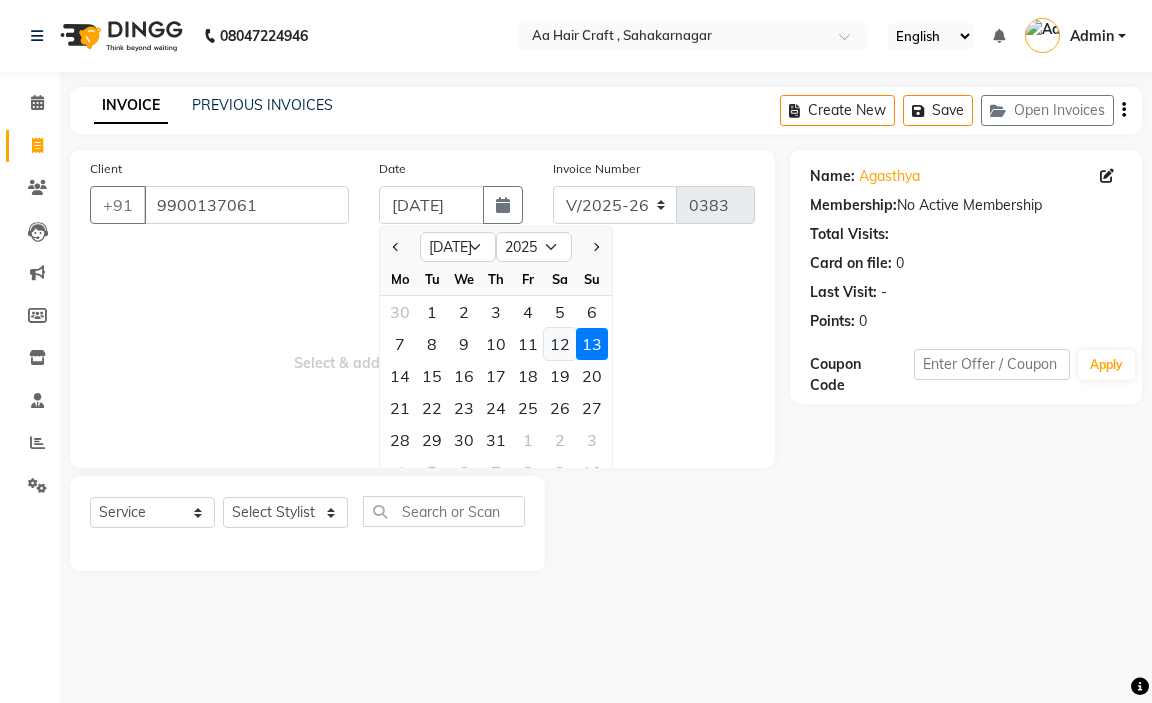 click on "12" 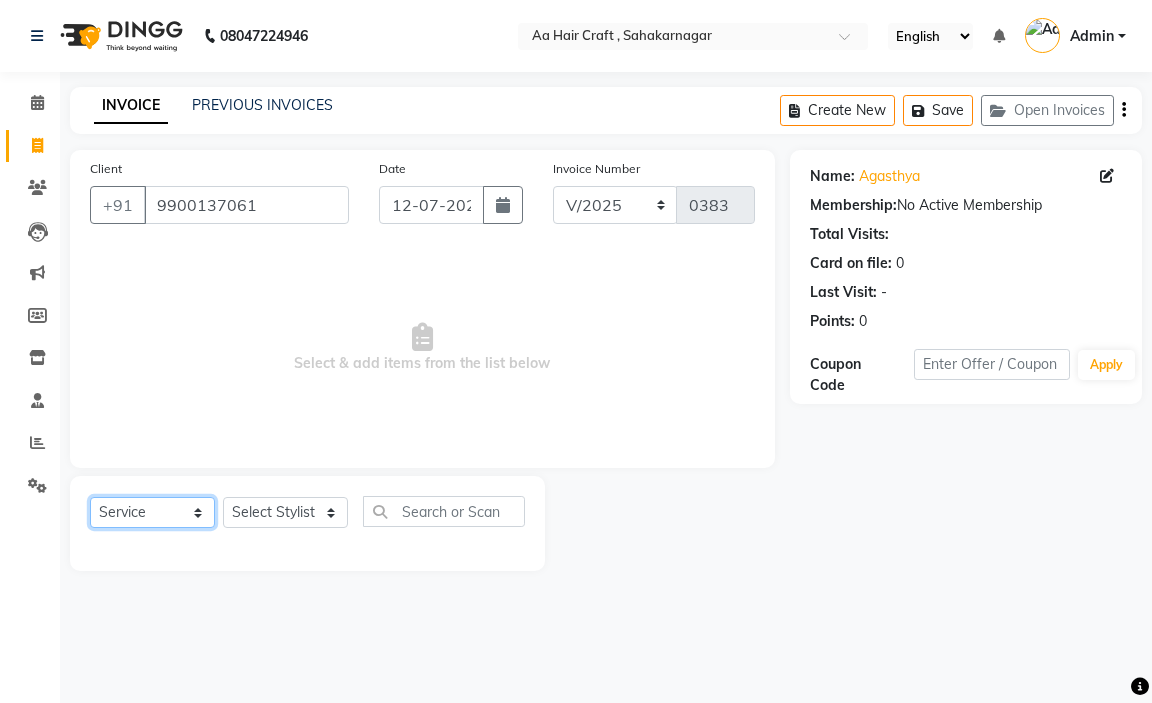 click on "Select  Service  Product  Membership  Package Voucher Prepaid Gift Card" 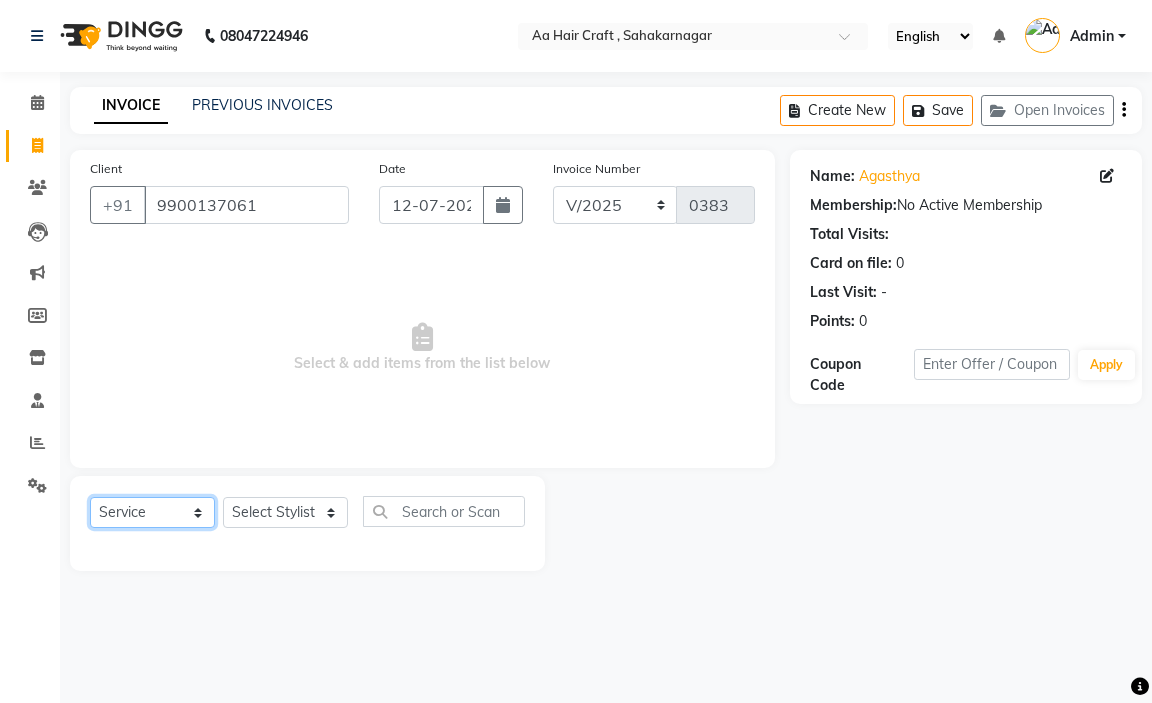 click on "Select  Service  Product  Membership  Package Voucher Prepaid Gift Card" 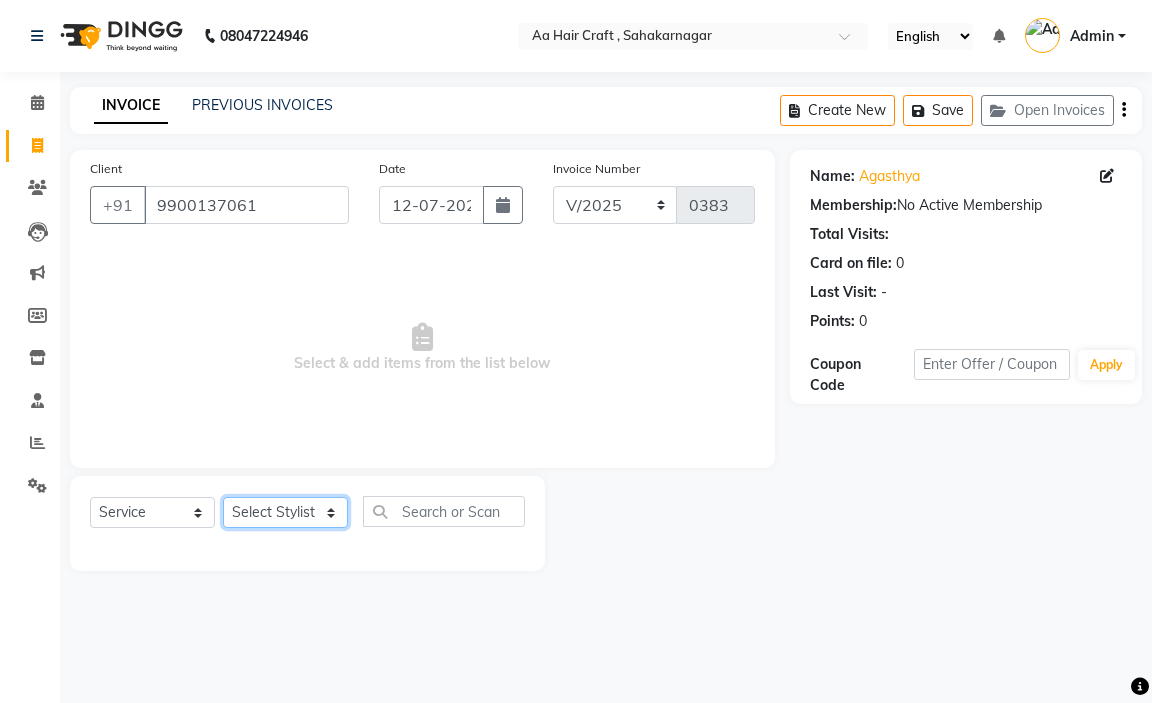 click on "Select Stylist amir hair stylish [PERSON_NAME] pooja beautycian [PERSON_NAME] beautycian Rekha [PERSON_NAME] [PERSON_NAME] beauty and hair" 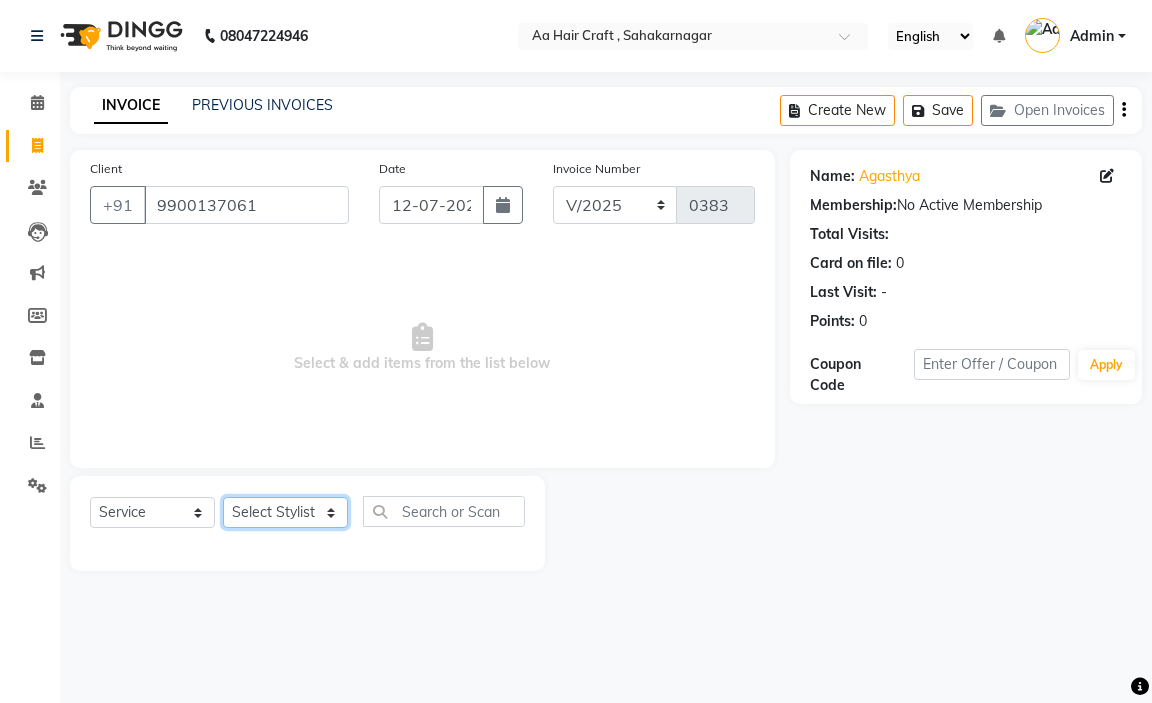 select on "63867" 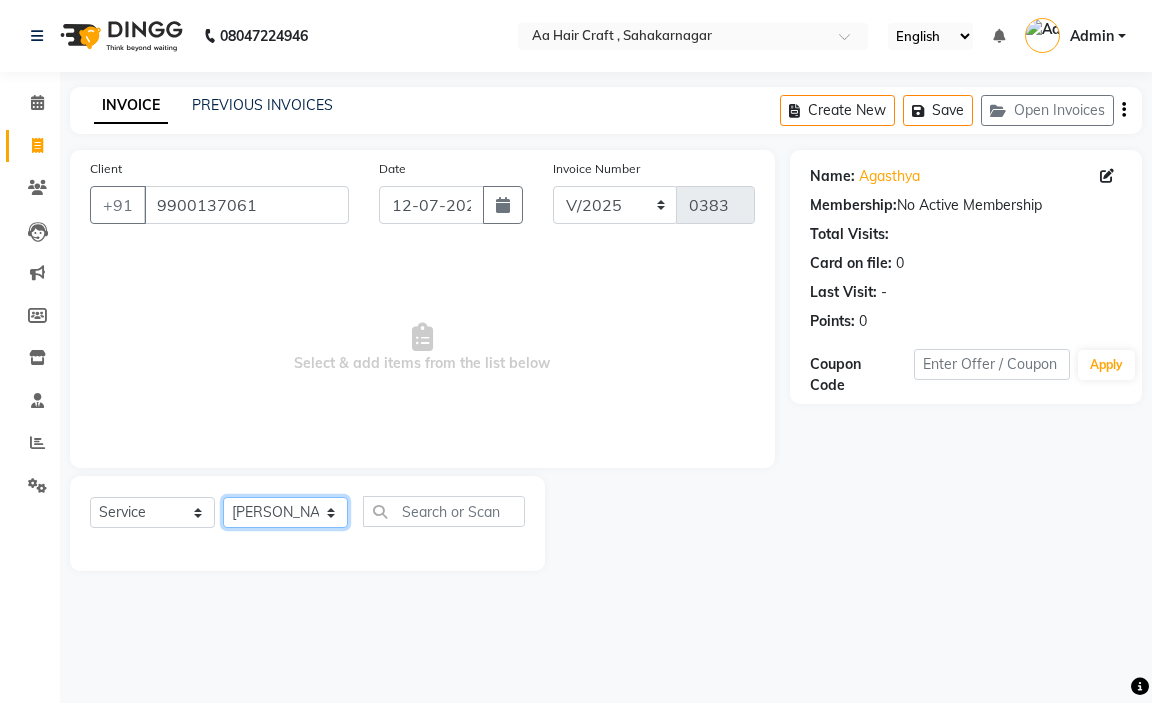 click on "Select Stylist amir hair stylish [PERSON_NAME] pooja beautycian [PERSON_NAME] beautycian Rekha [PERSON_NAME] [PERSON_NAME] beauty and hair" 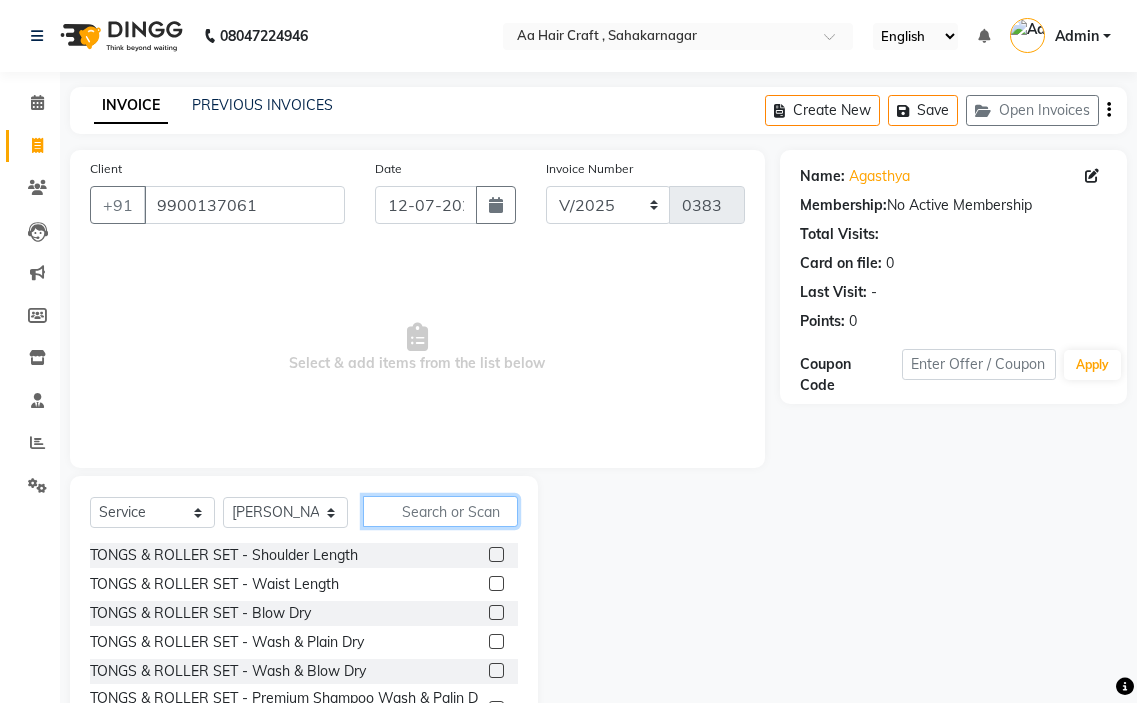 click 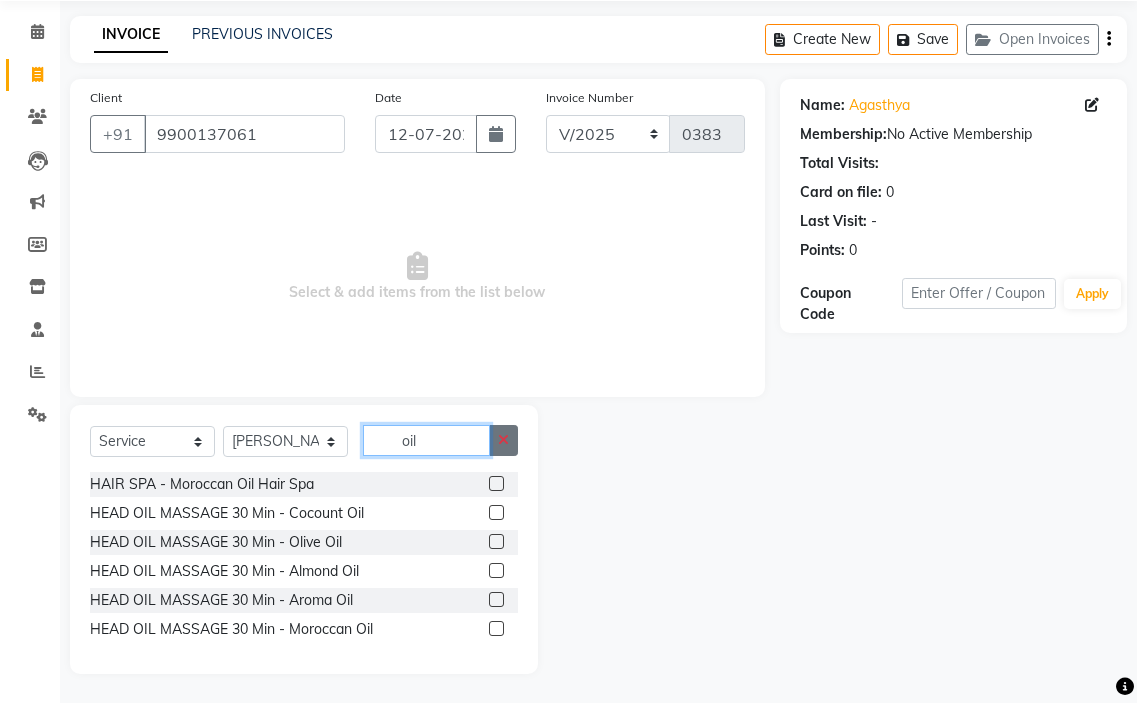 scroll, scrollTop: 72, scrollLeft: 0, axis: vertical 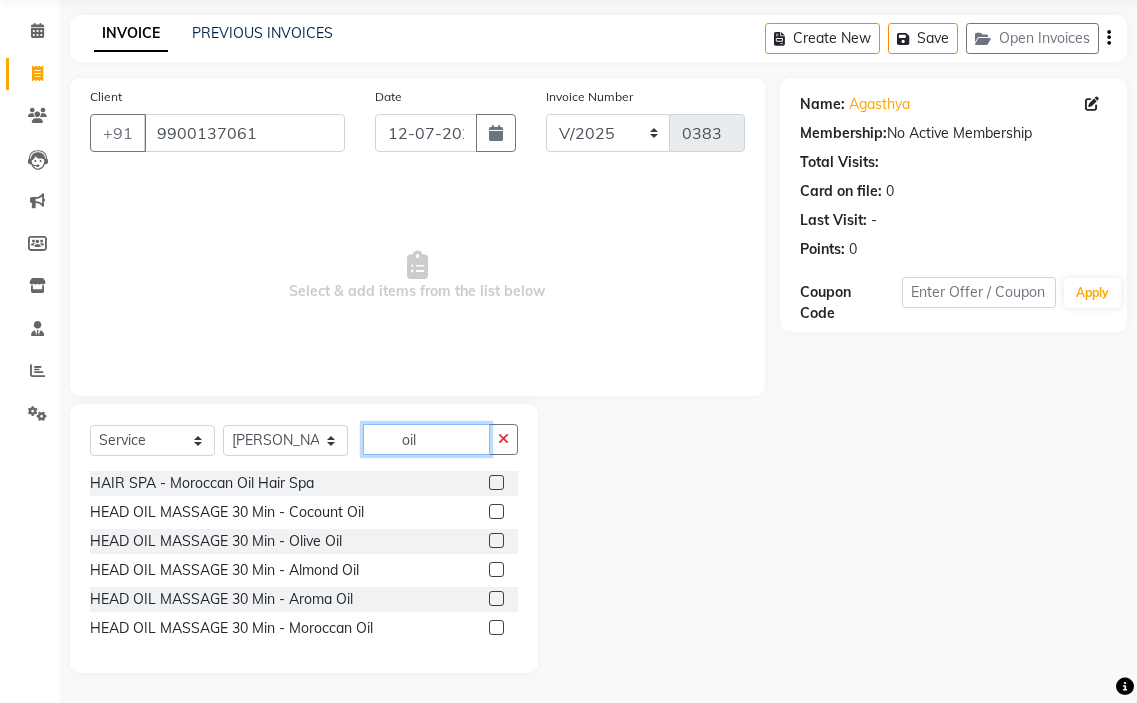 type on "oil" 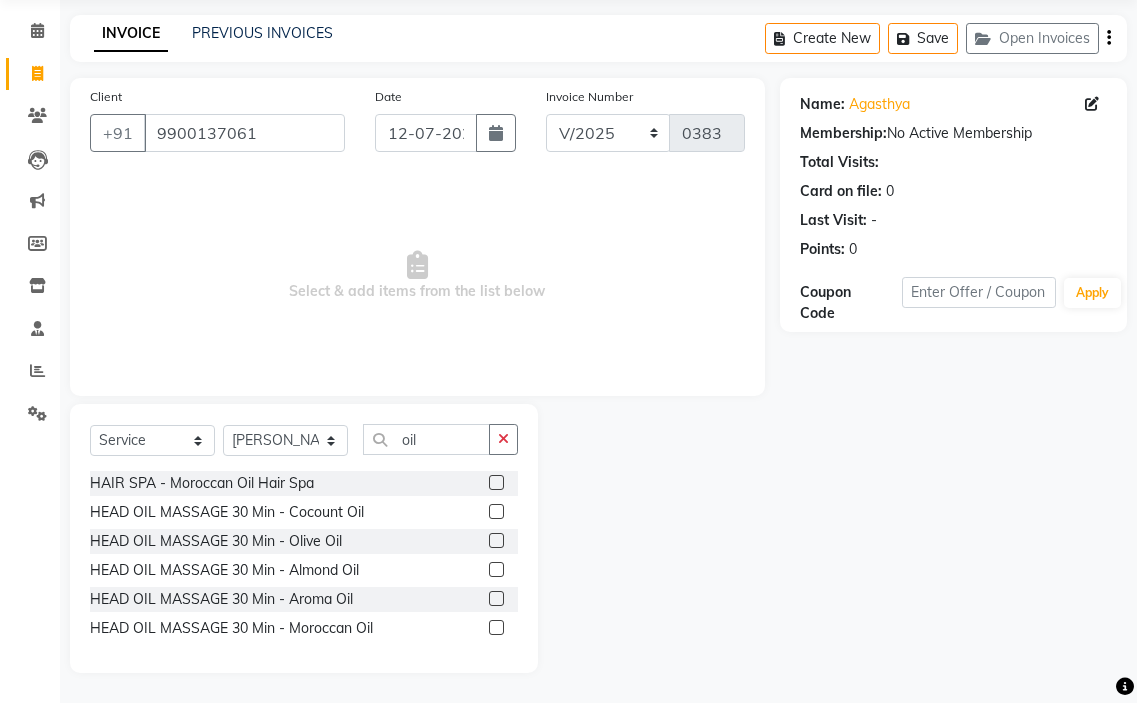click 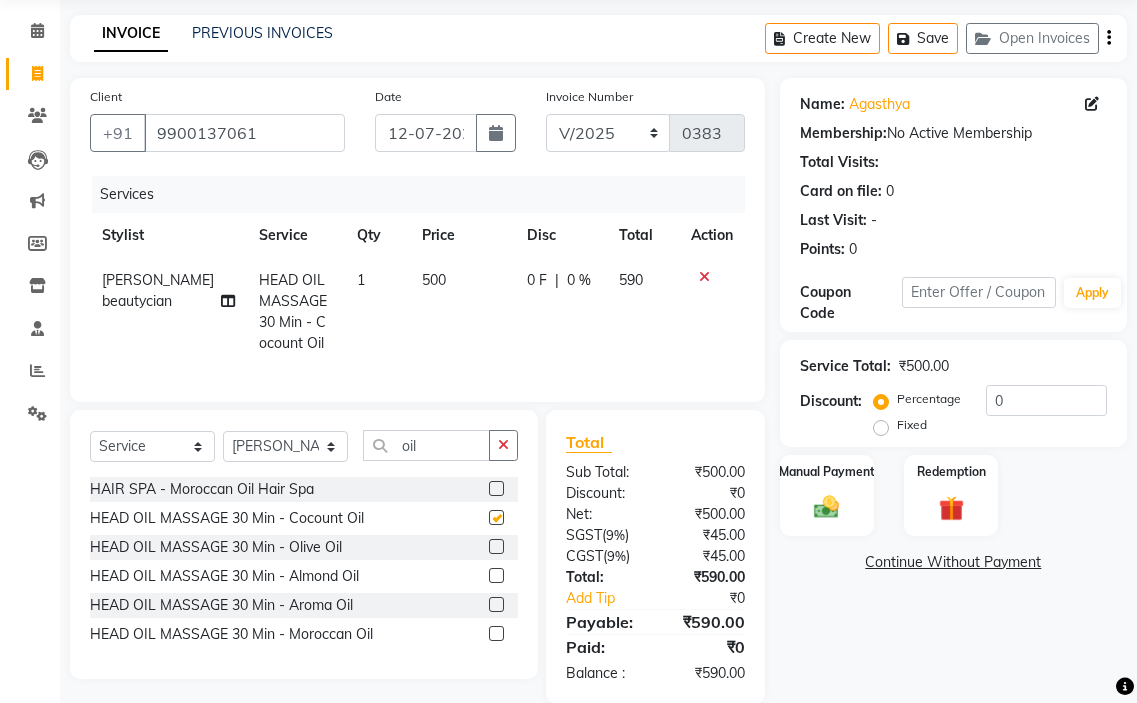 checkbox on "false" 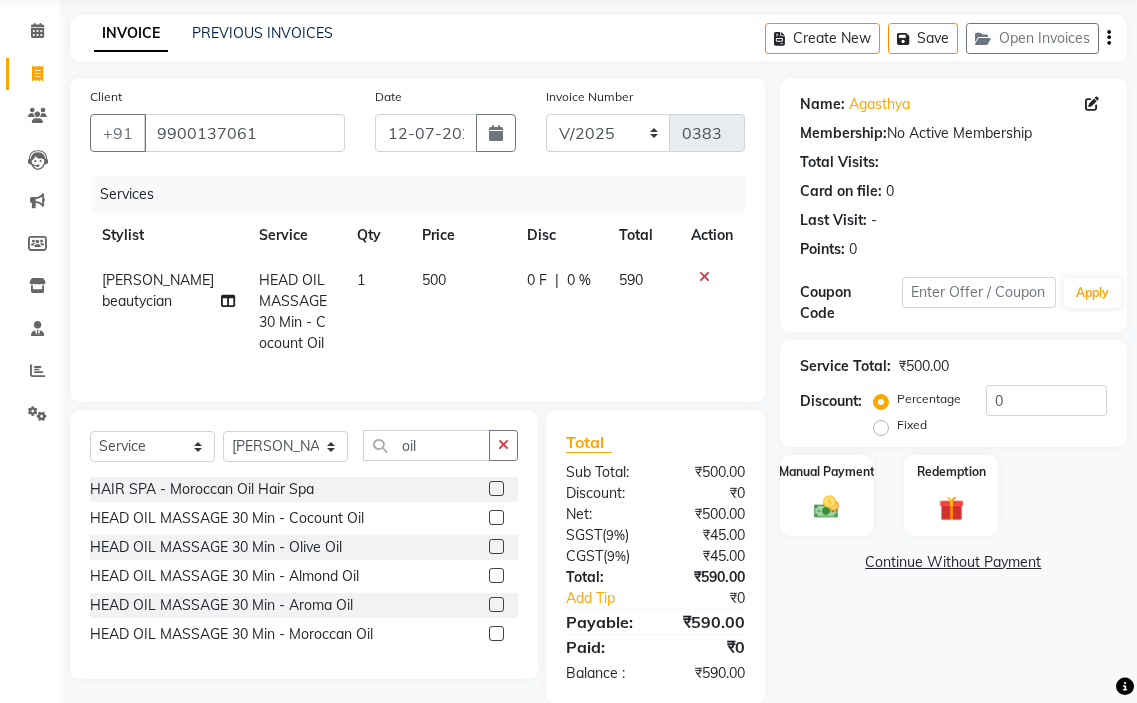 click on "500" 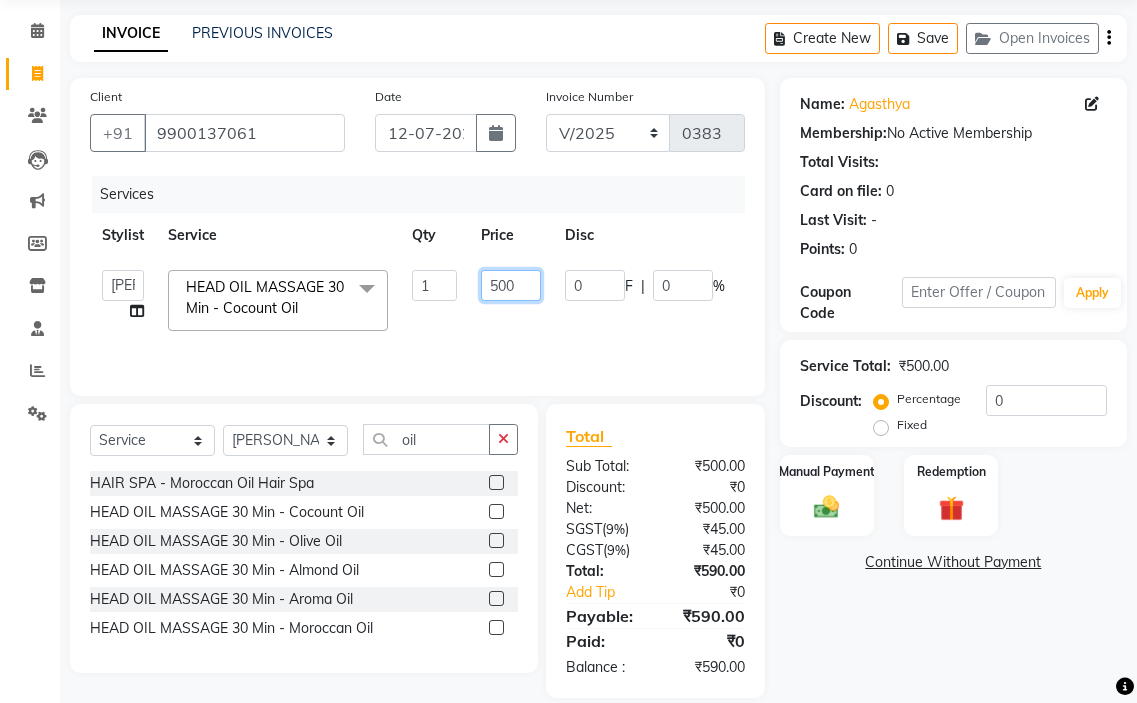 click on "500" 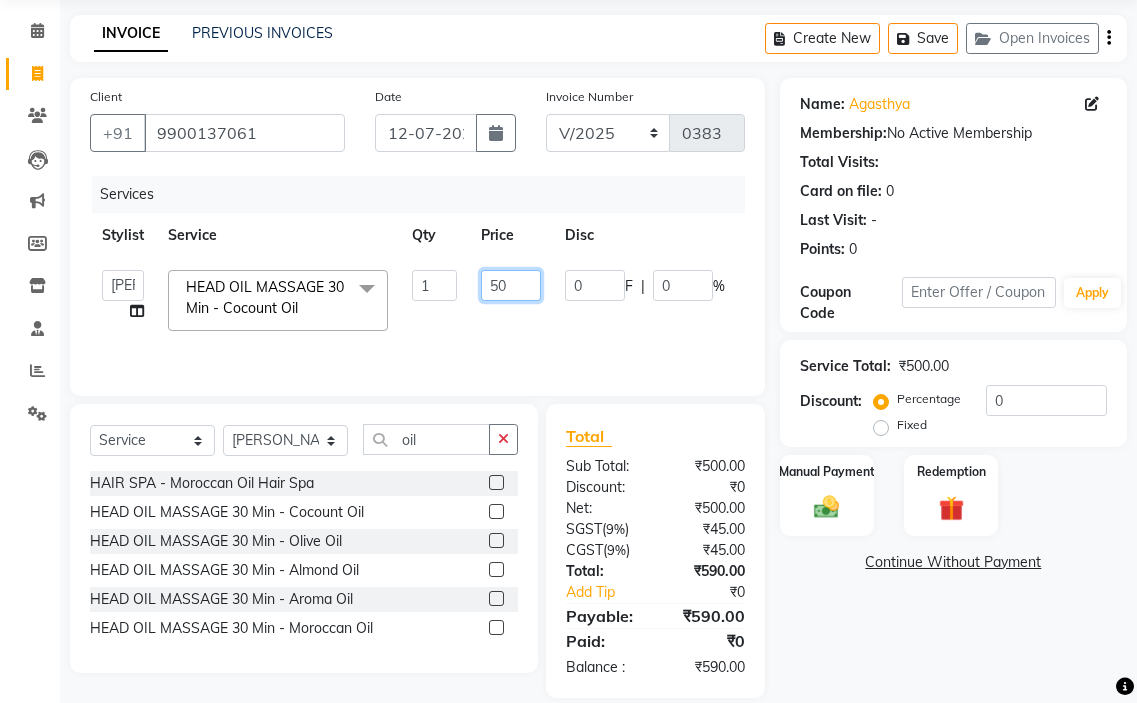 type on "5" 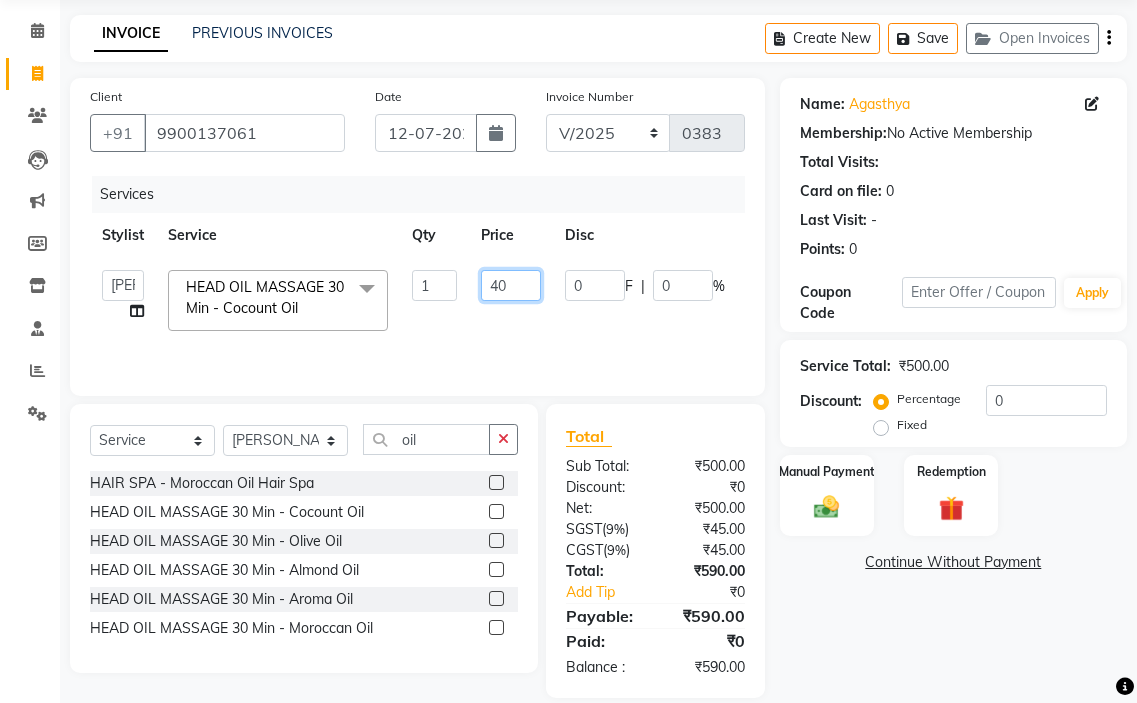 type on "400" 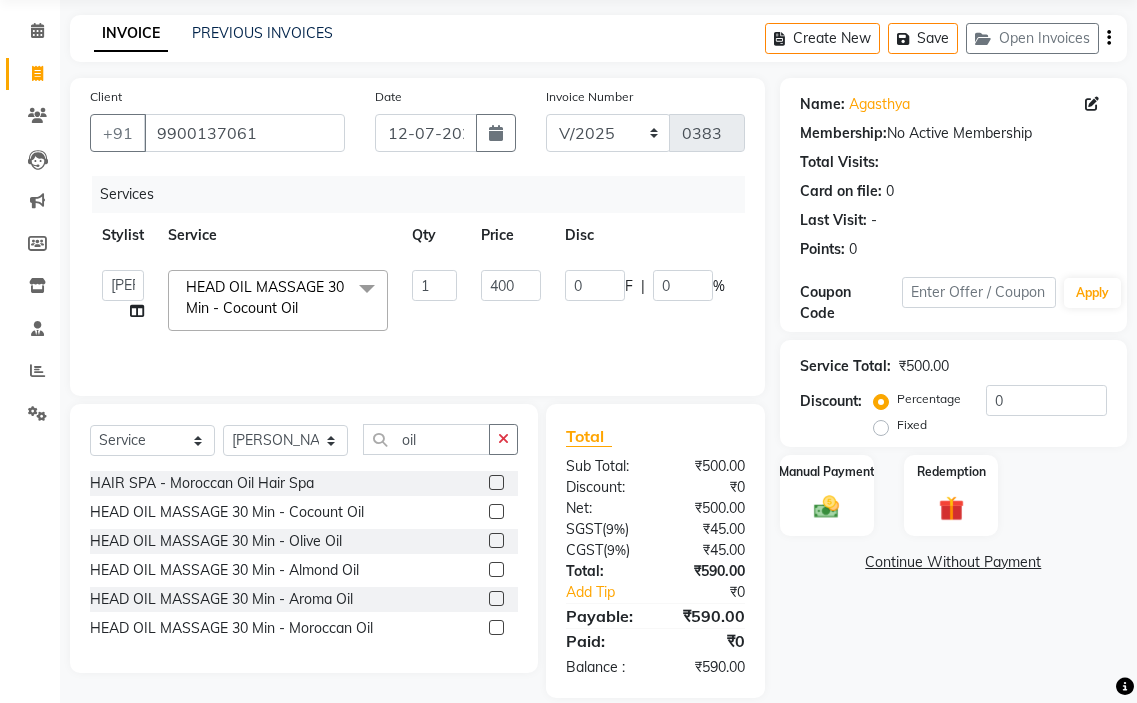 click on "0 F | 0 %" 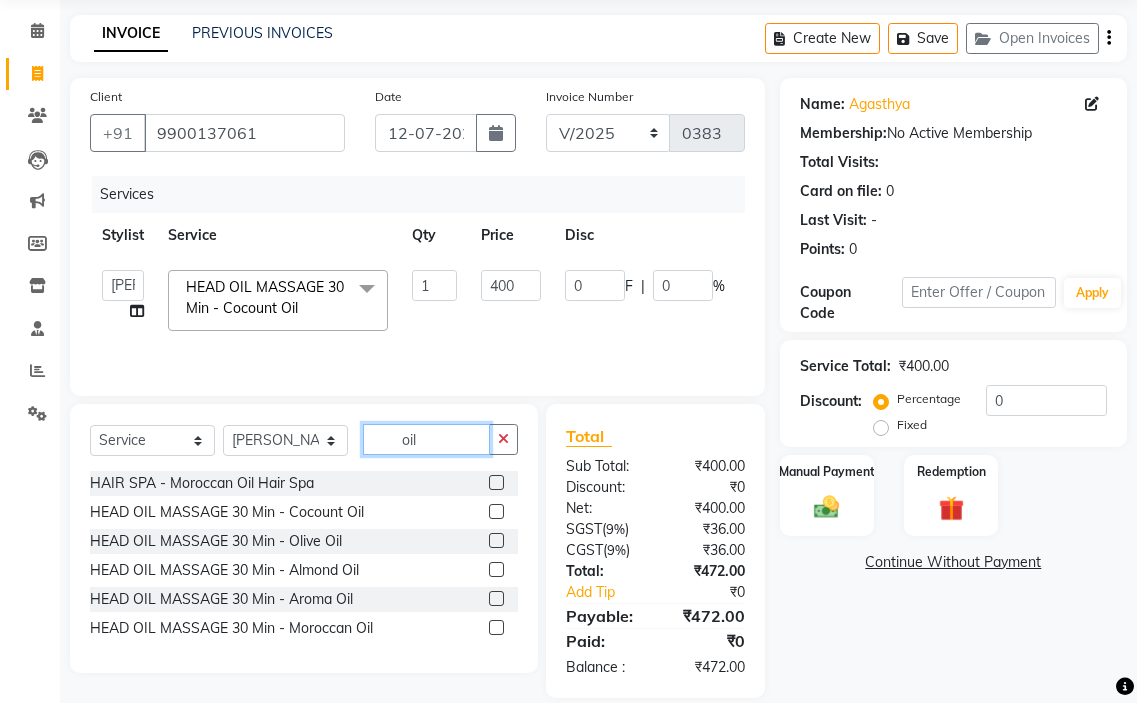 click on "oil" 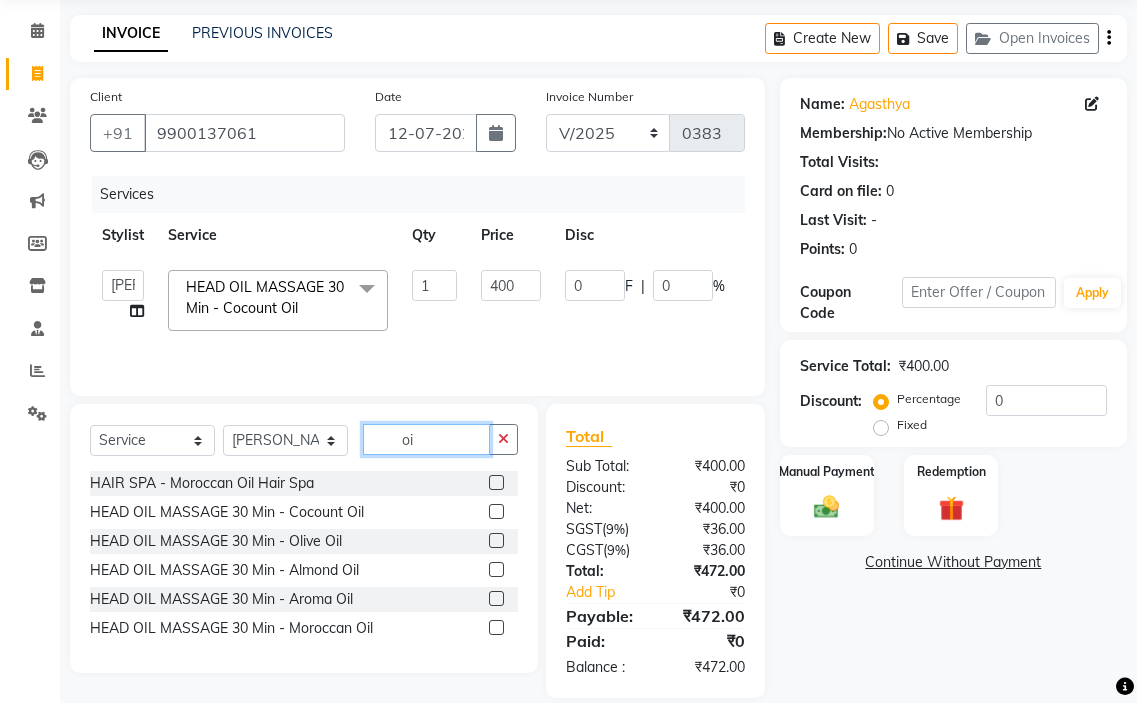 type on "o" 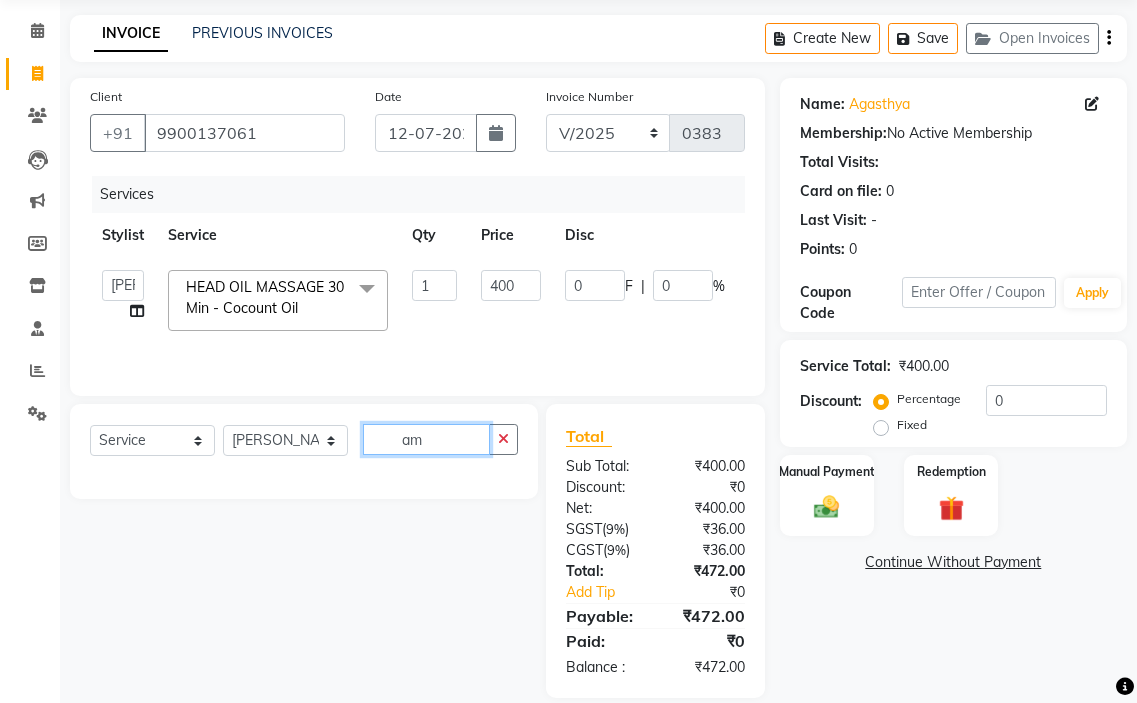 type on "a" 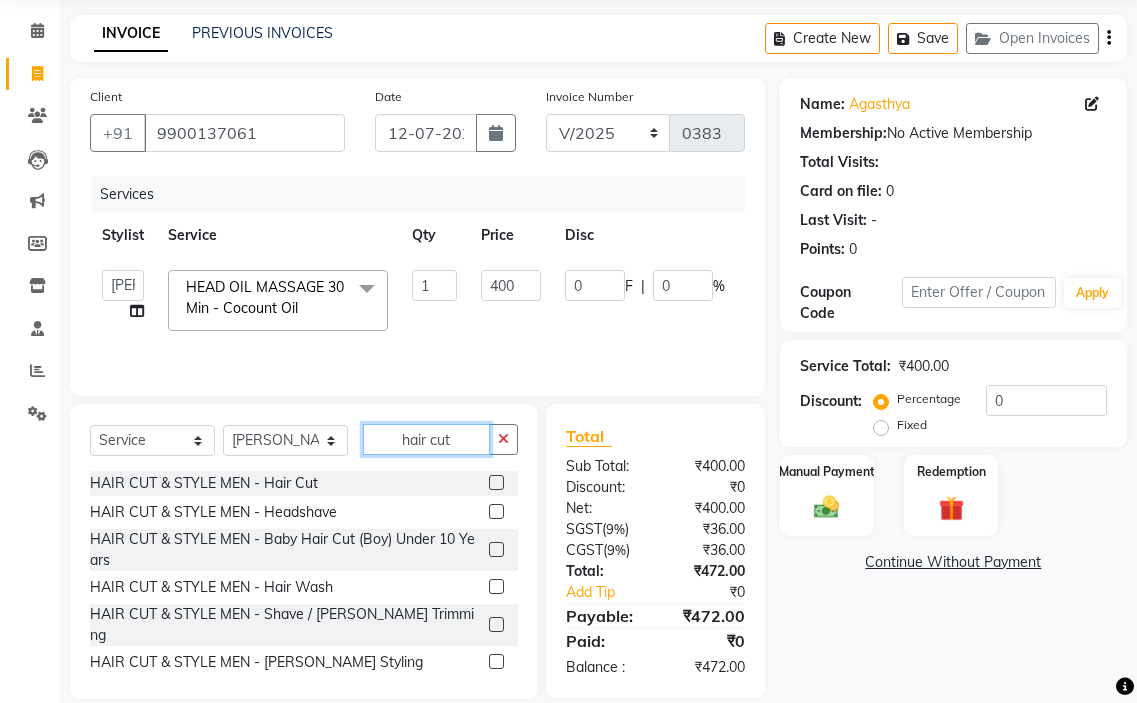 type on "hair cut" 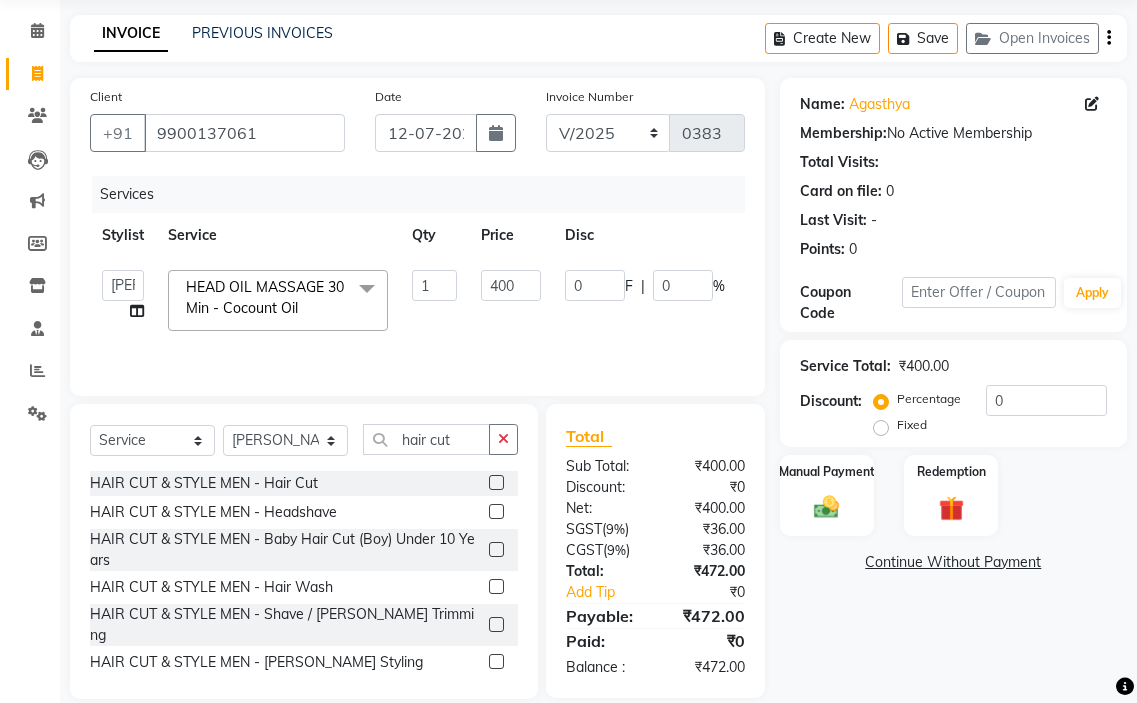 click 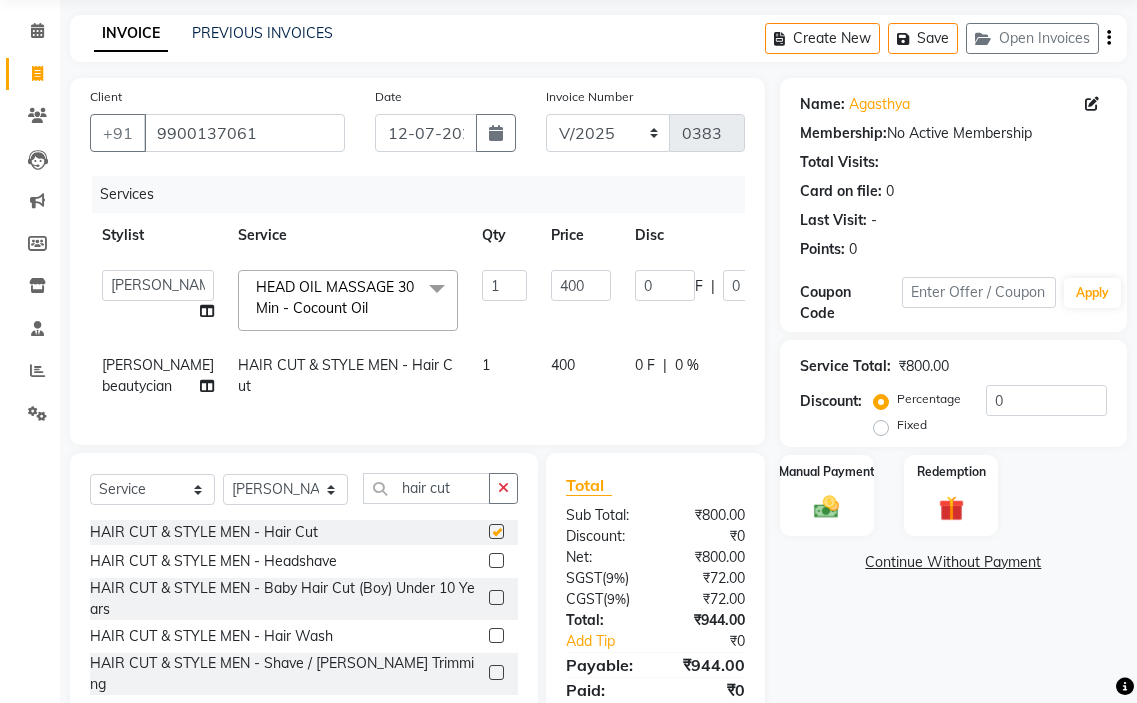 checkbox on "false" 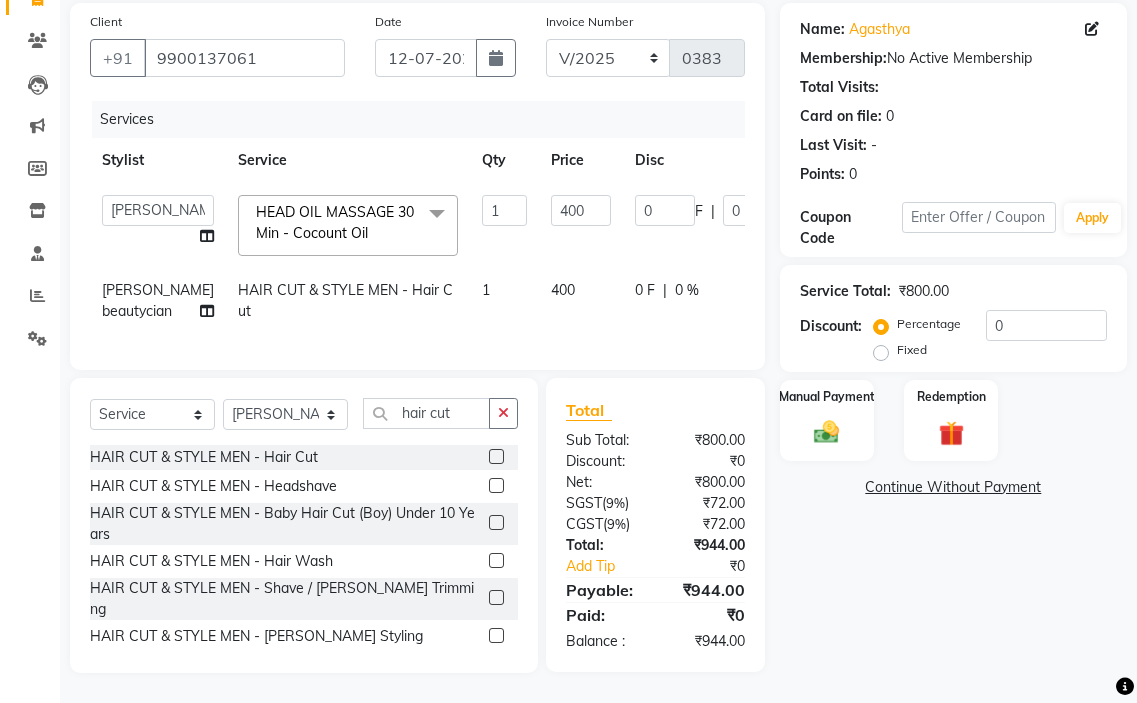 scroll, scrollTop: 172, scrollLeft: 0, axis: vertical 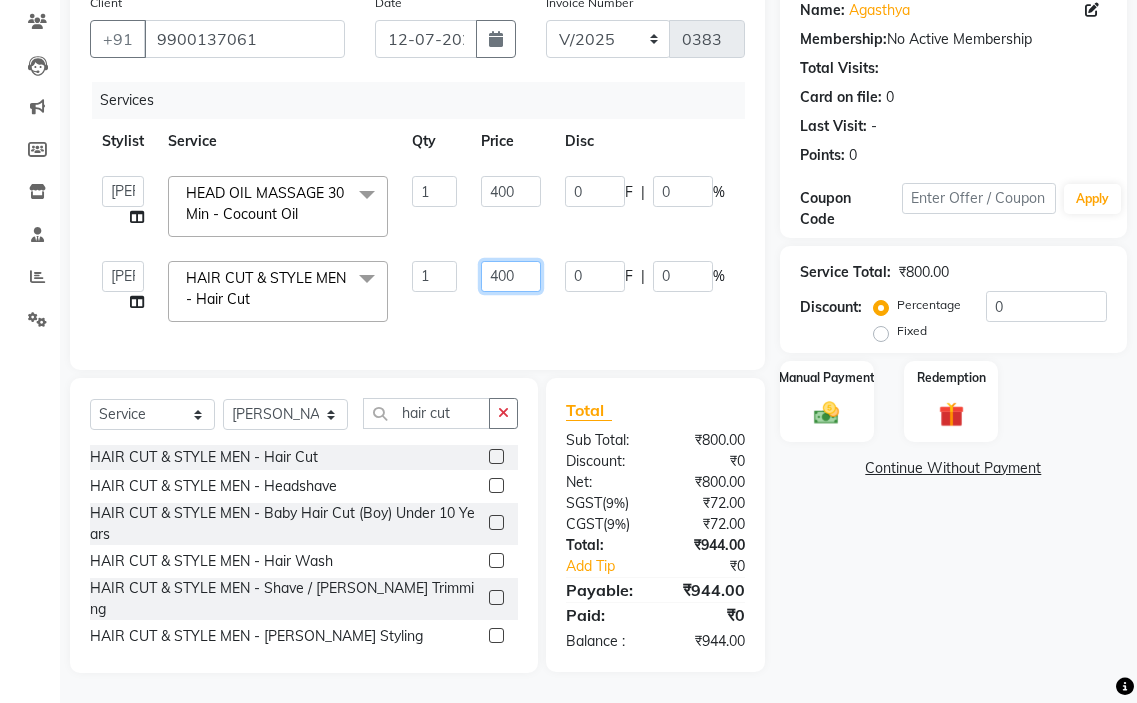 click on "400" 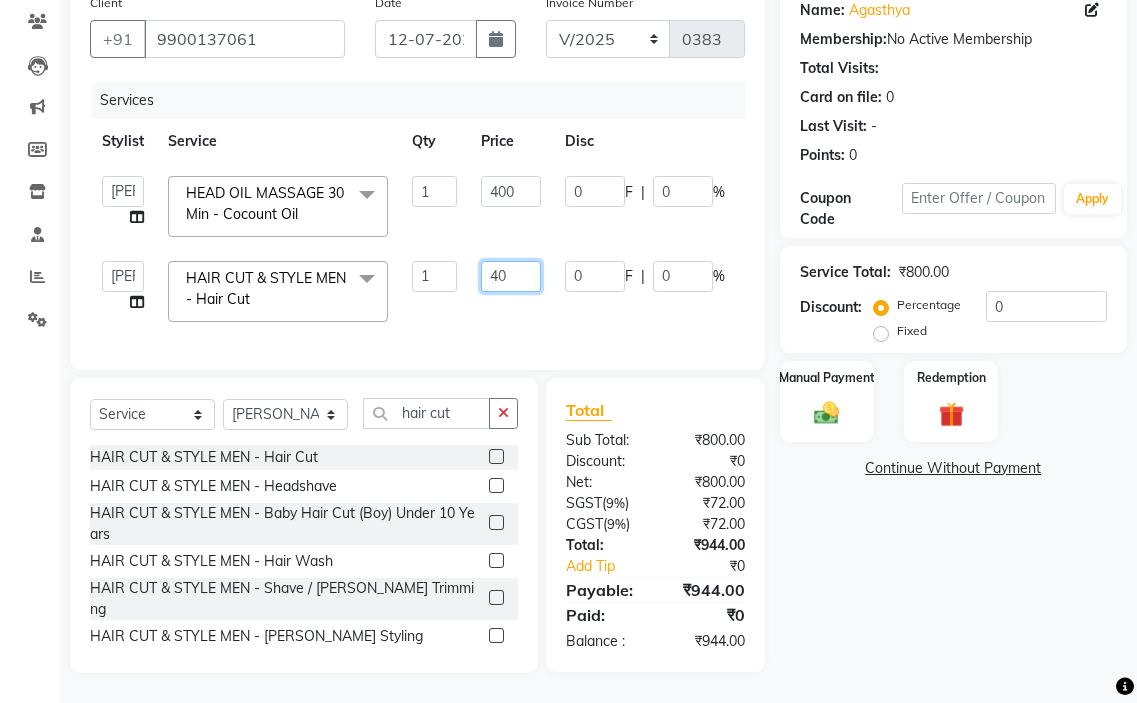 type on "4" 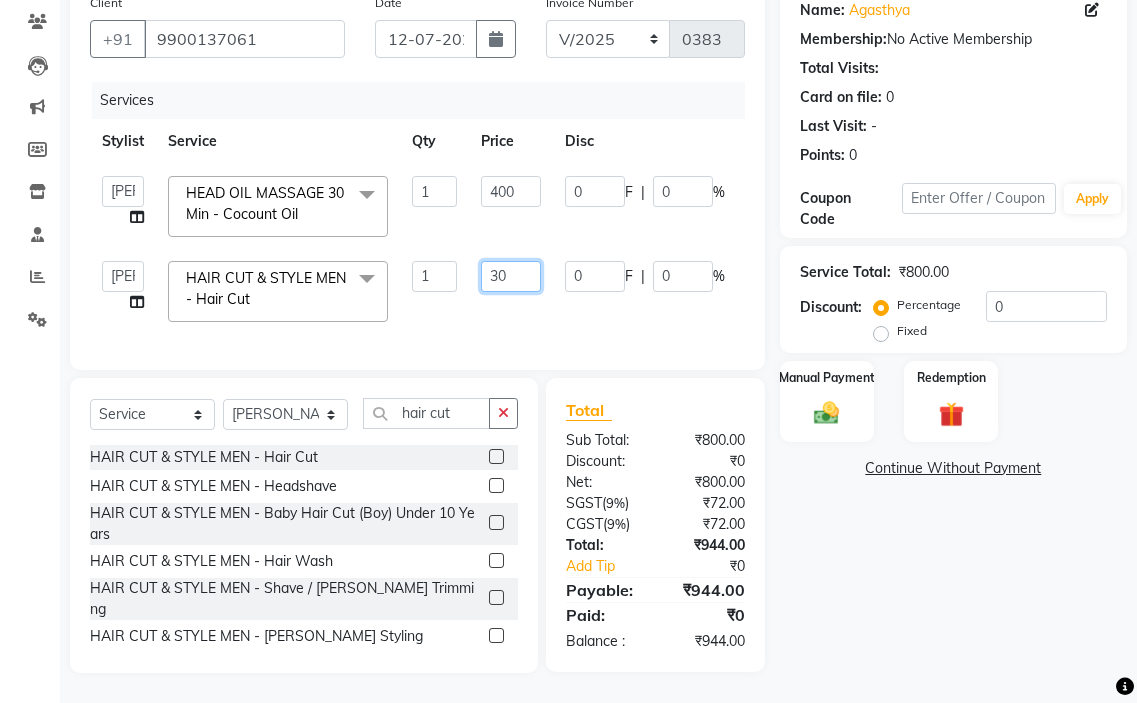 type on "300" 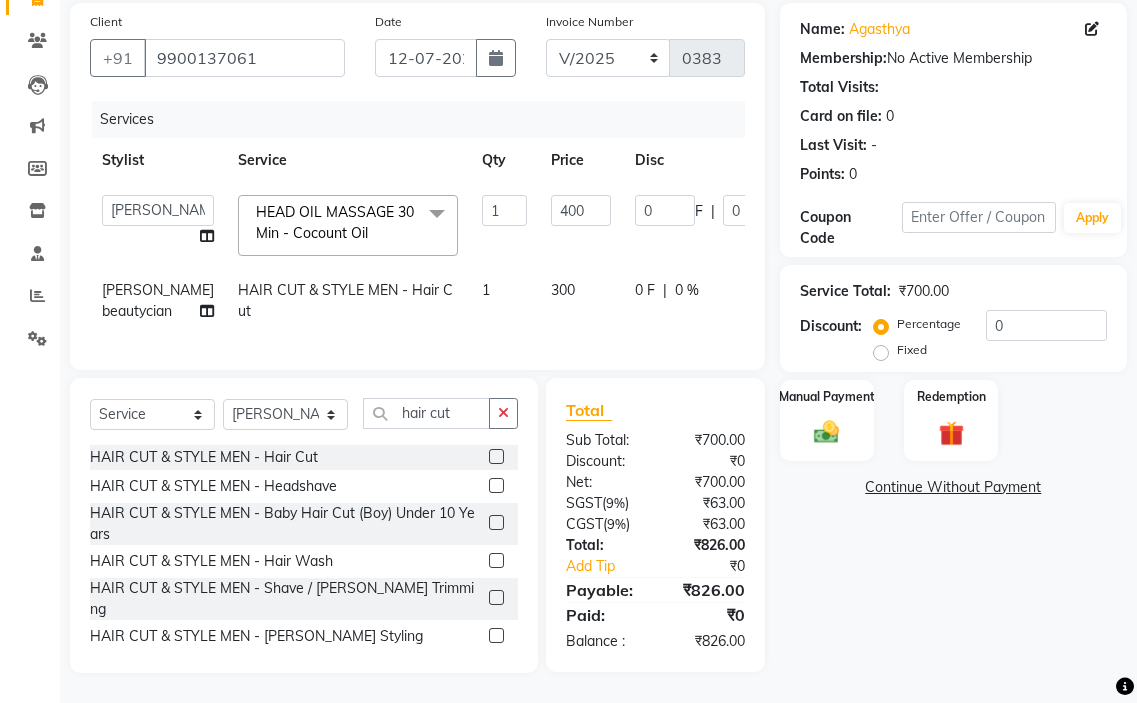 click on "[PERSON_NAME] beautycian HAIR CUT & STYLE MEN - Hair Cut 1 300 0 F | 0 % 354" 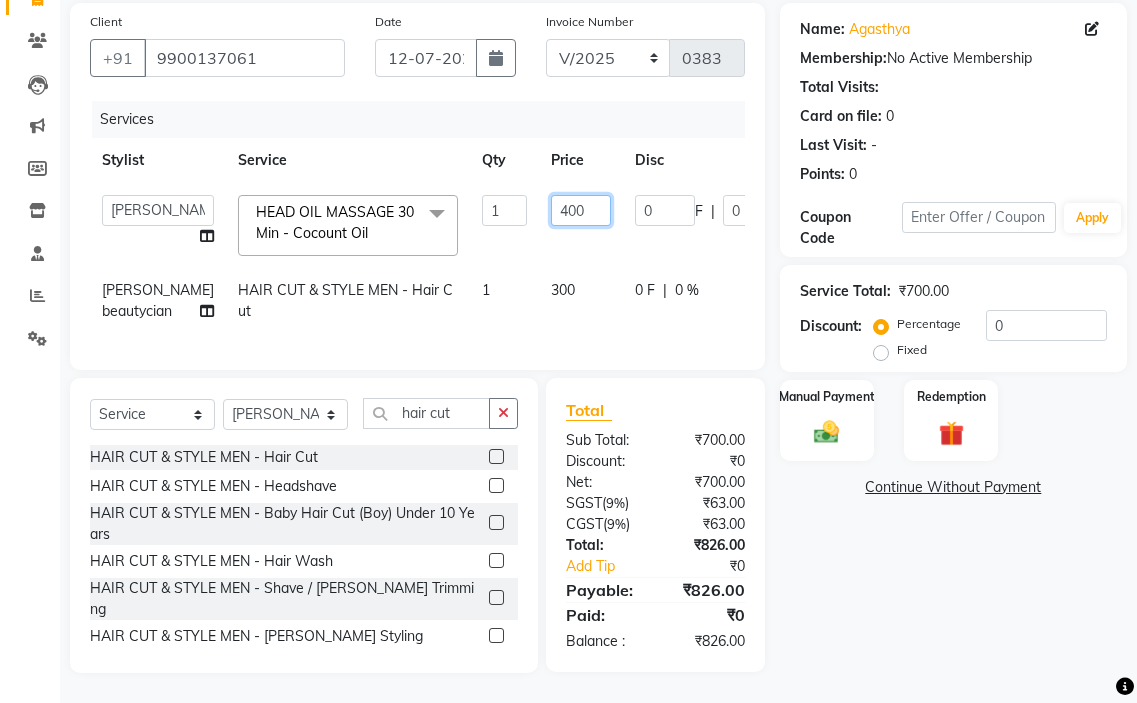 click on "400" 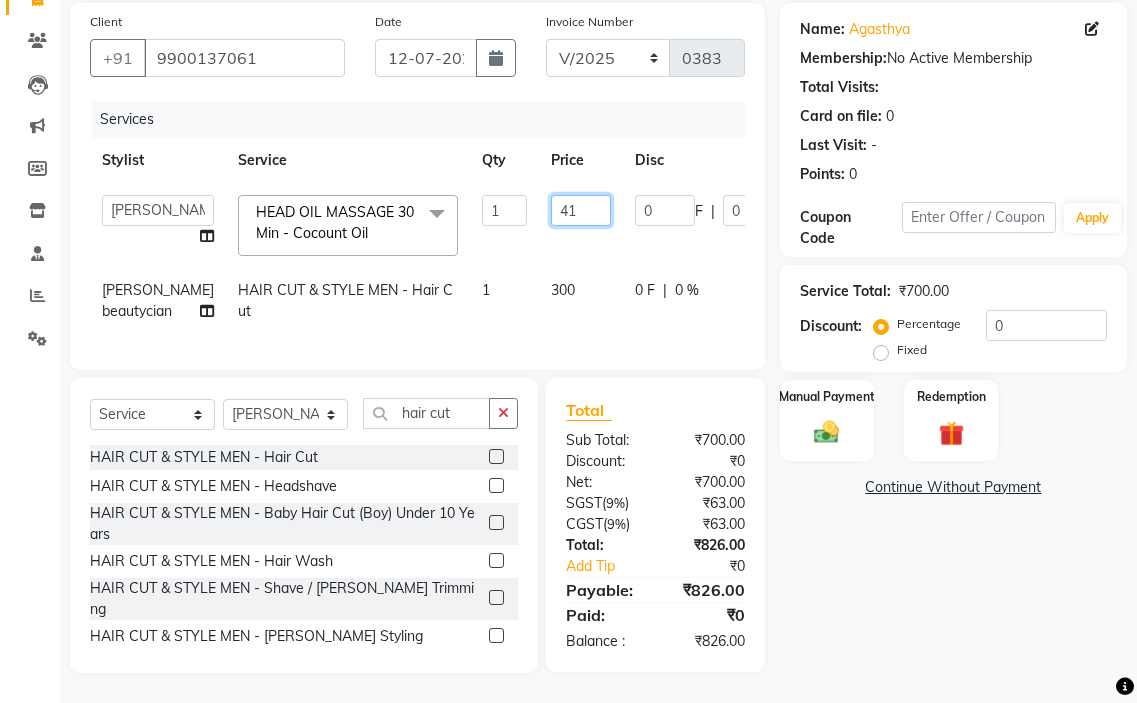 type on "410" 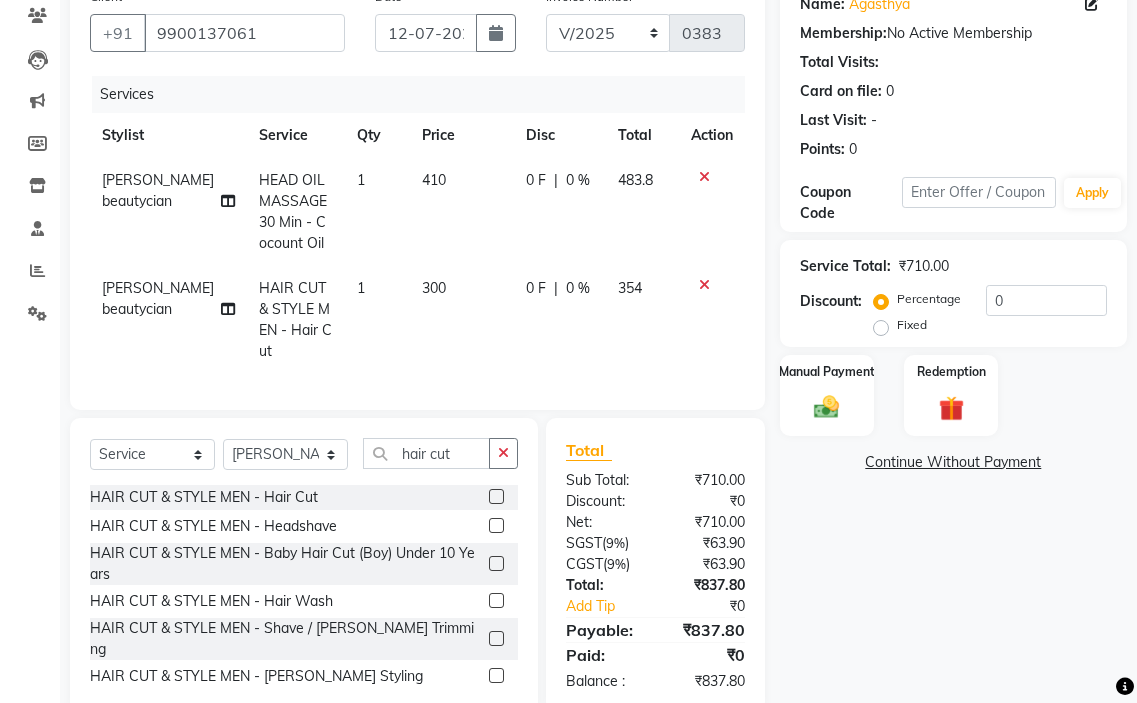 click on "0 F | 0 %" 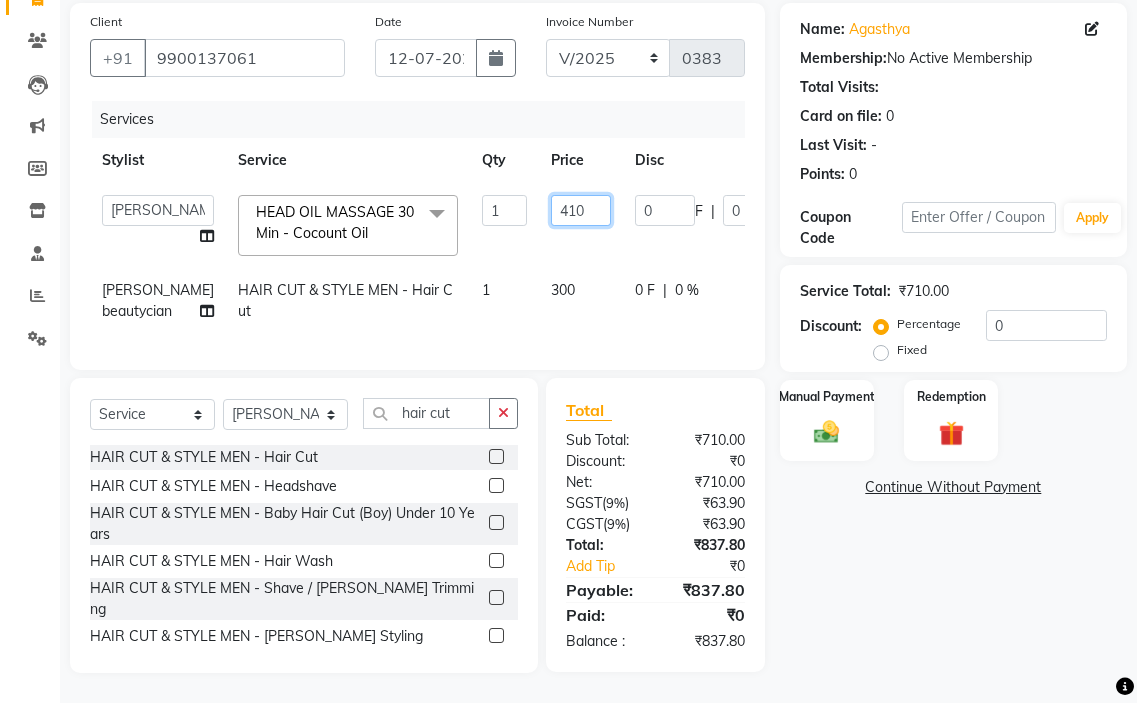 click on "410" 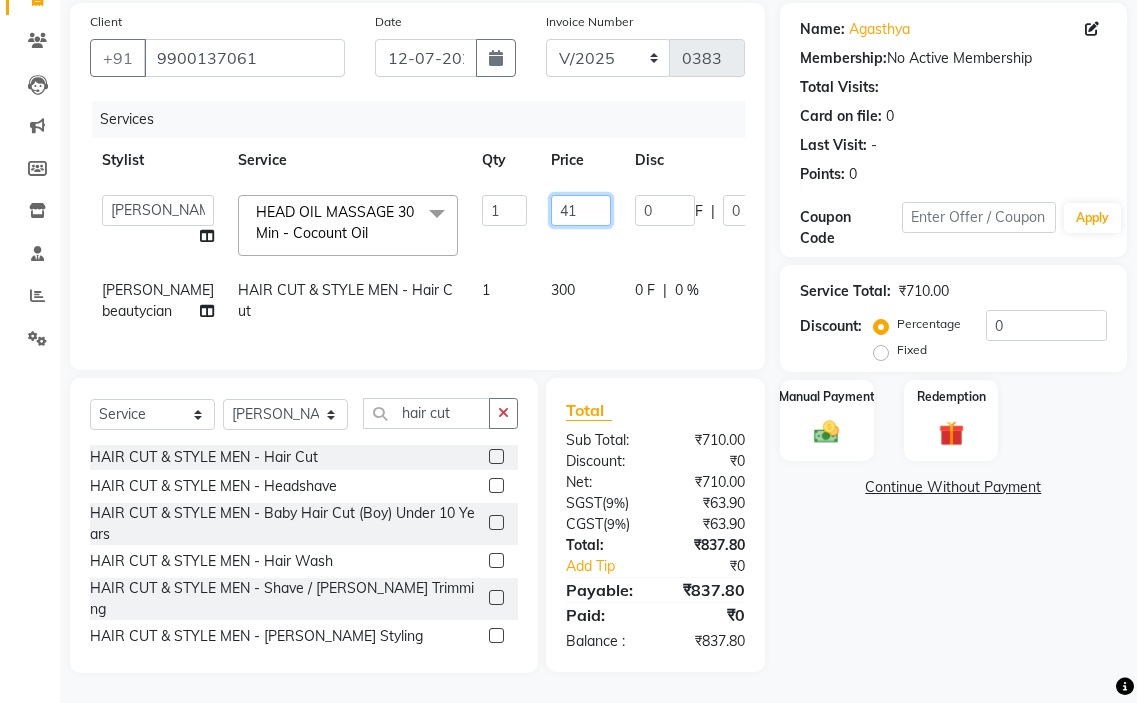 type on "4" 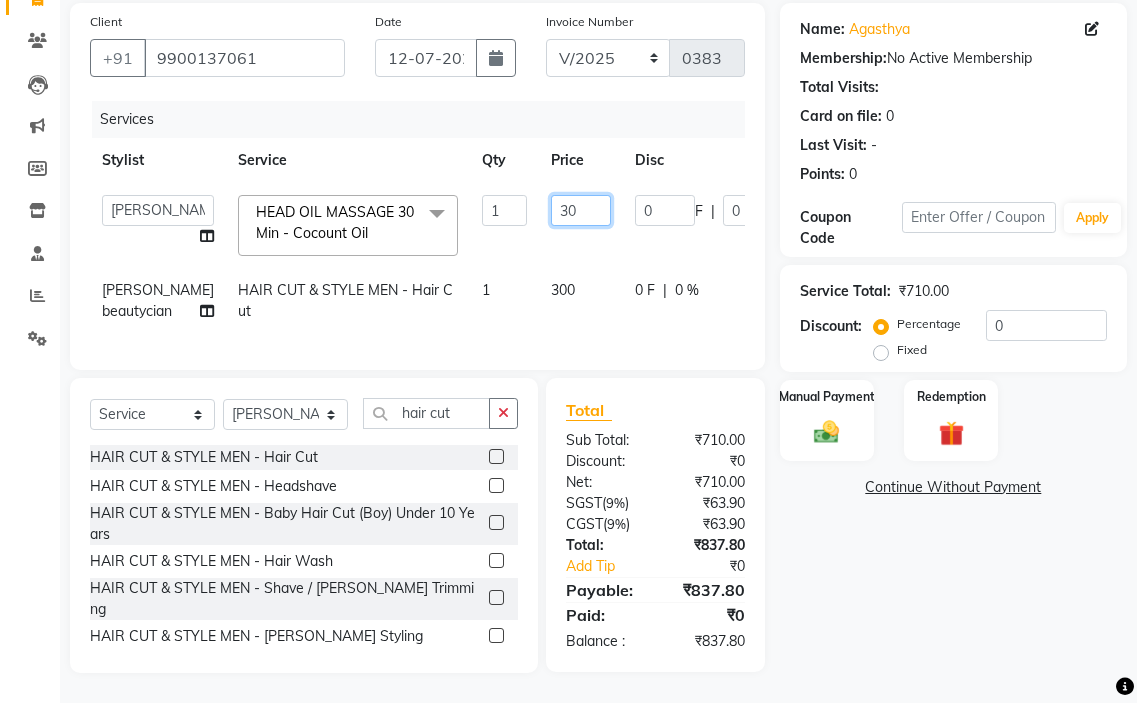 type on "300" 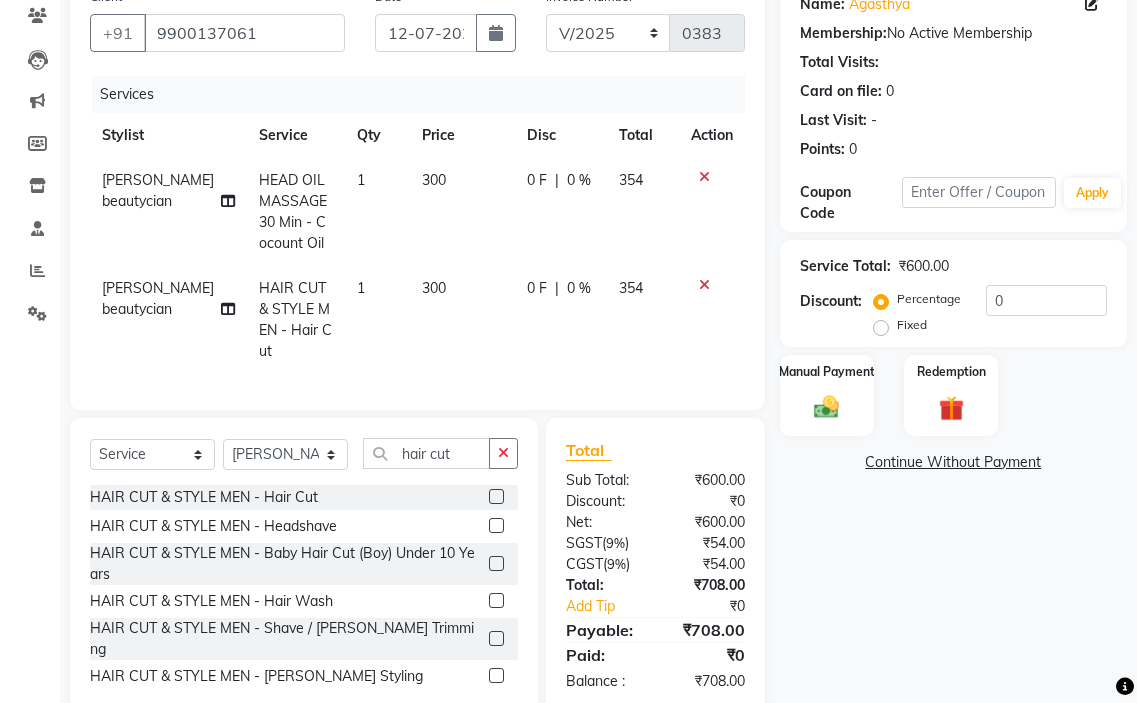 click on "0 F | 0 %" 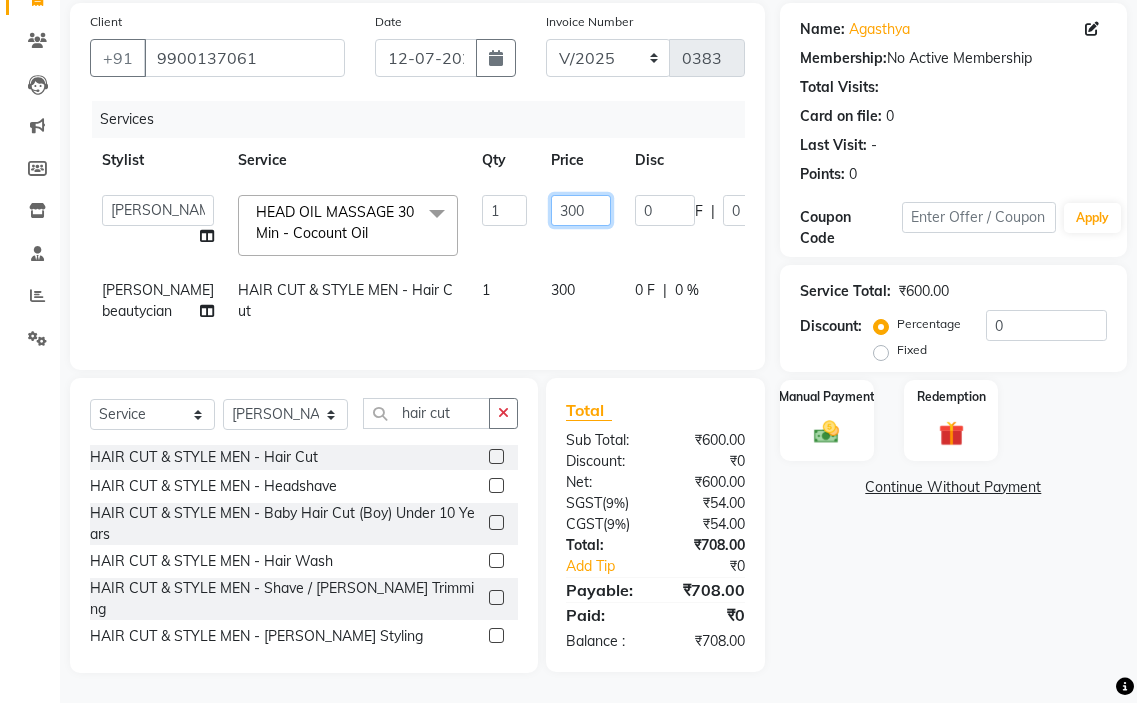 click on "300" 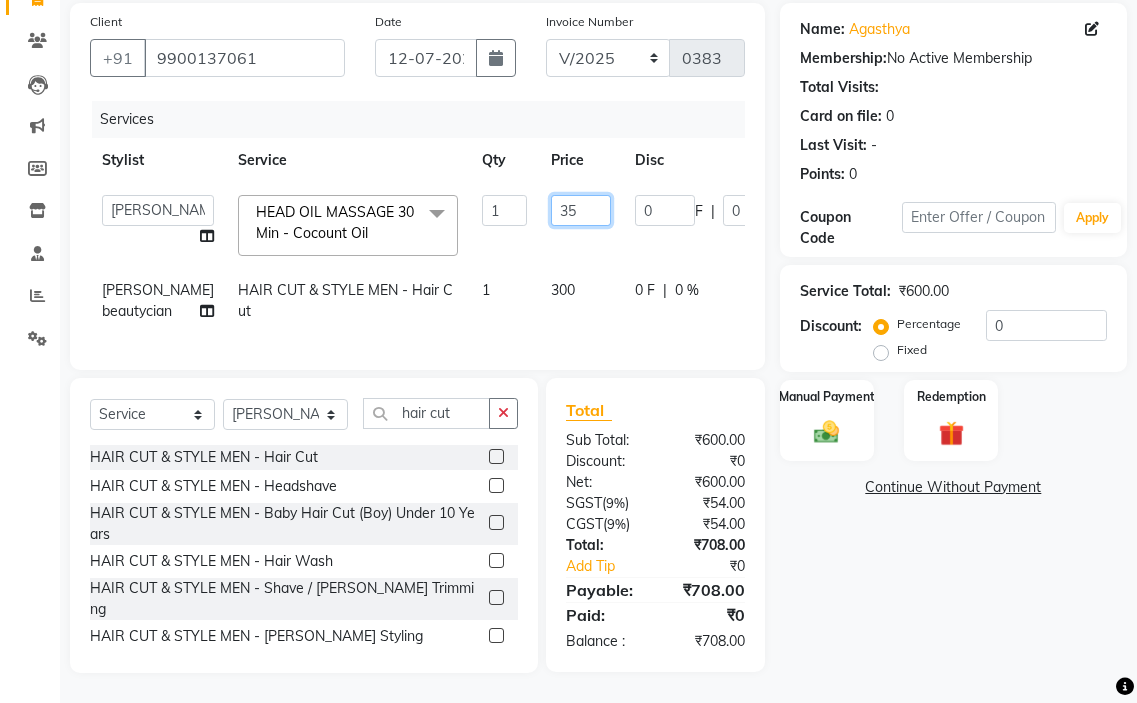 type on "350" 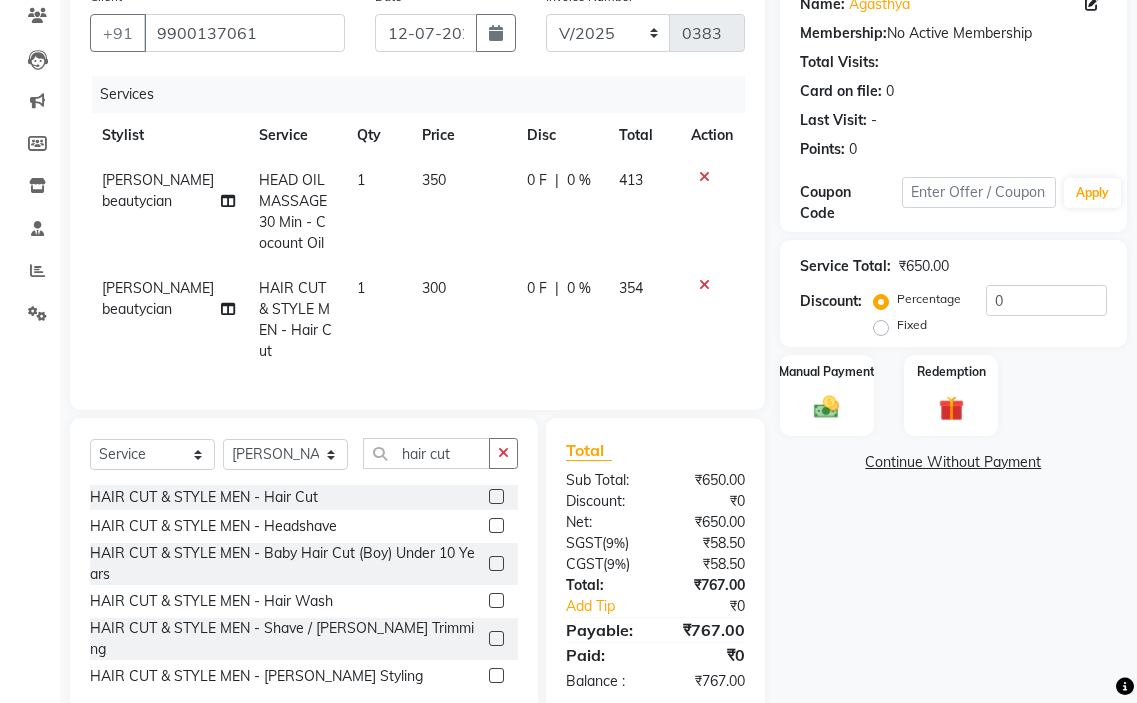 click on "[PERSON_NAME] beautycian HEAD OIL MASSAGE 30 Min - Cocount Oil 1 350 0 F | 0 % 413" 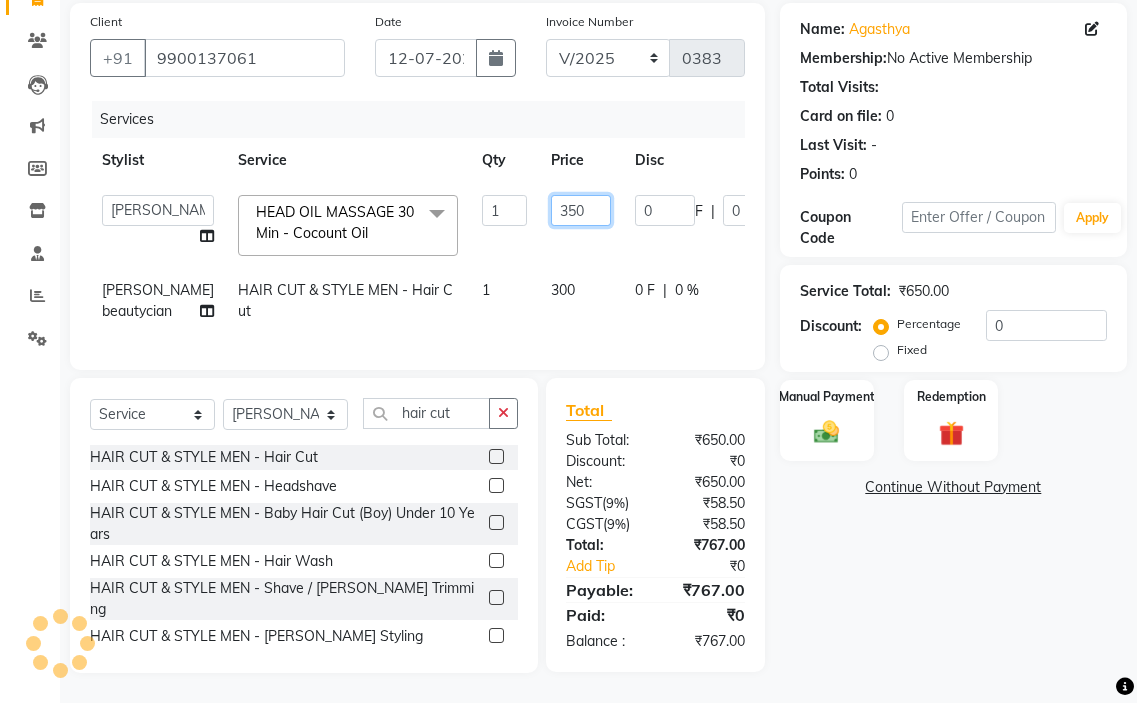 click on "350" 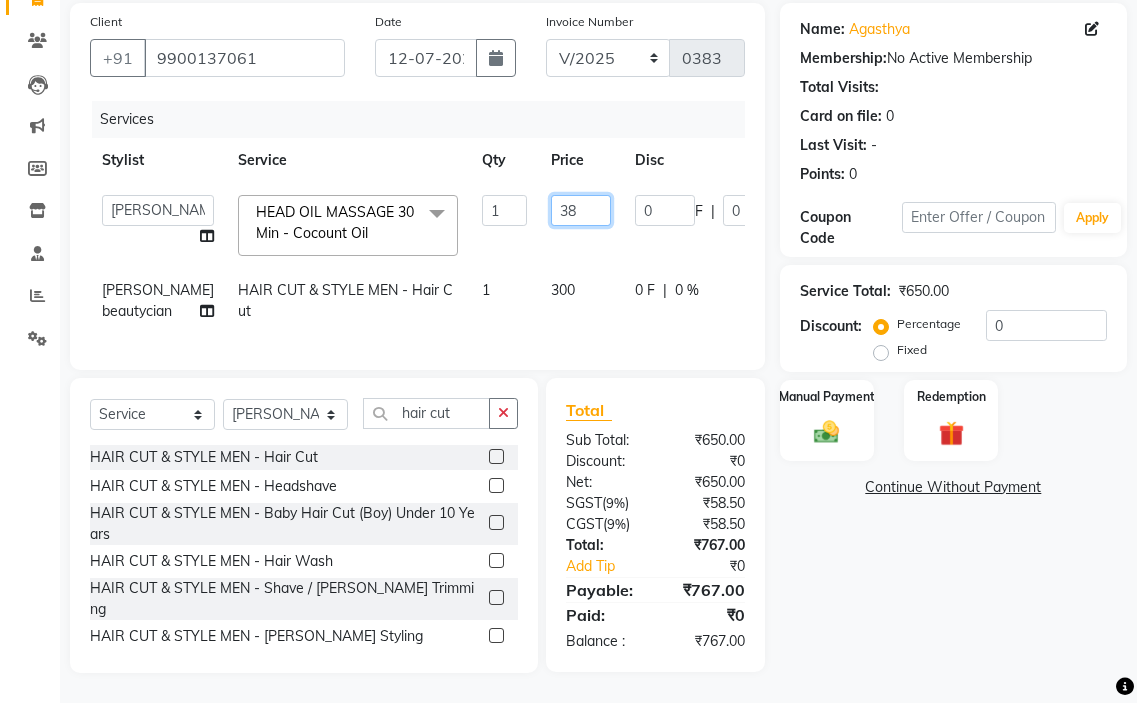 type on "380" 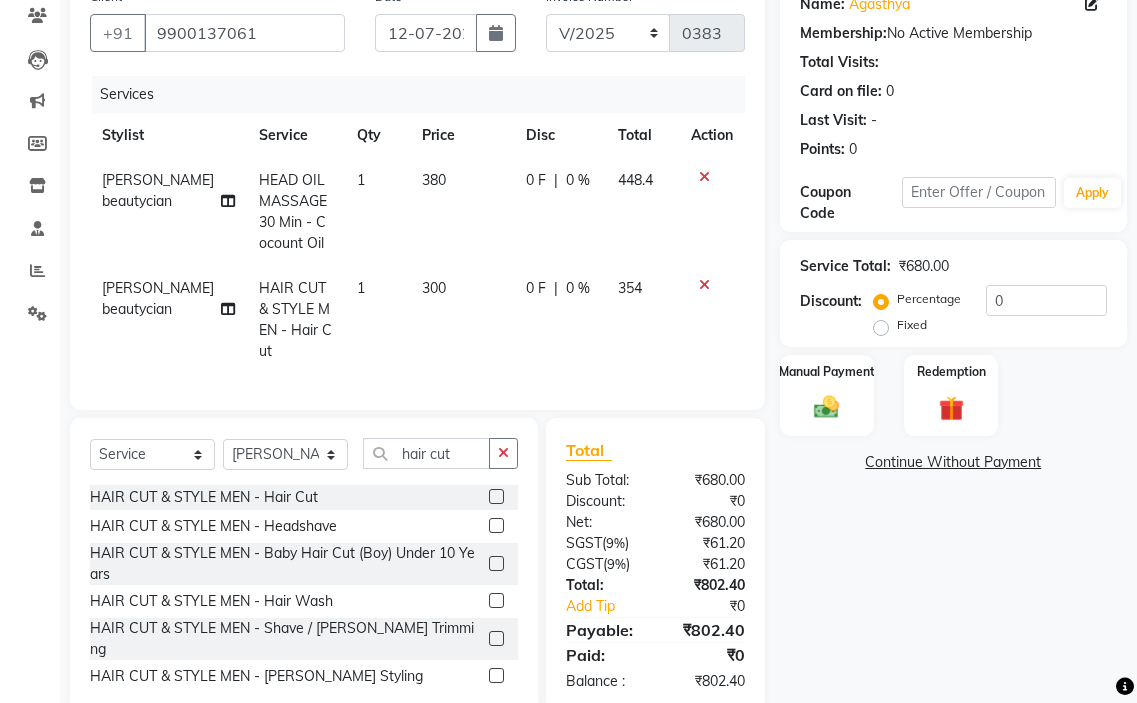 click on "[PERSON_NAME] beautycian HEAD OIL MASSAGE 30 Min - Cocount Oil 1 380 0 F | 0 % 448.4 [PERSON_NAME] beautycian HAIR CUT & STYLE MEN - Hair Cut 1 300 0 F | 0 % 354" 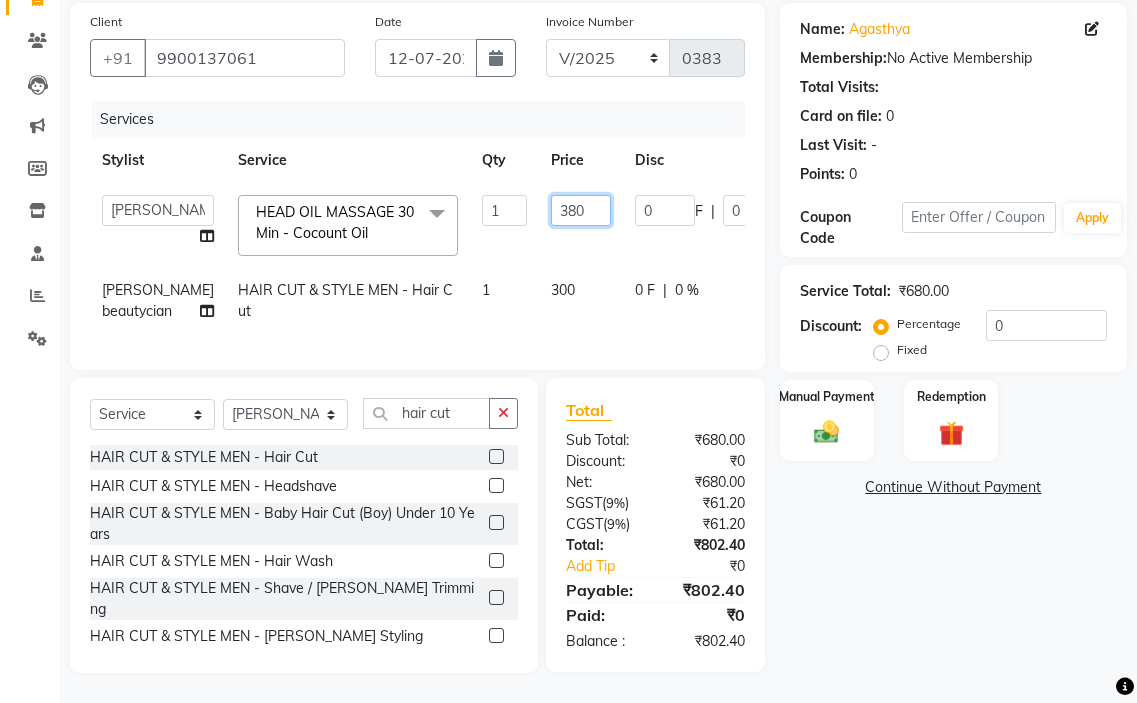 click on "380" 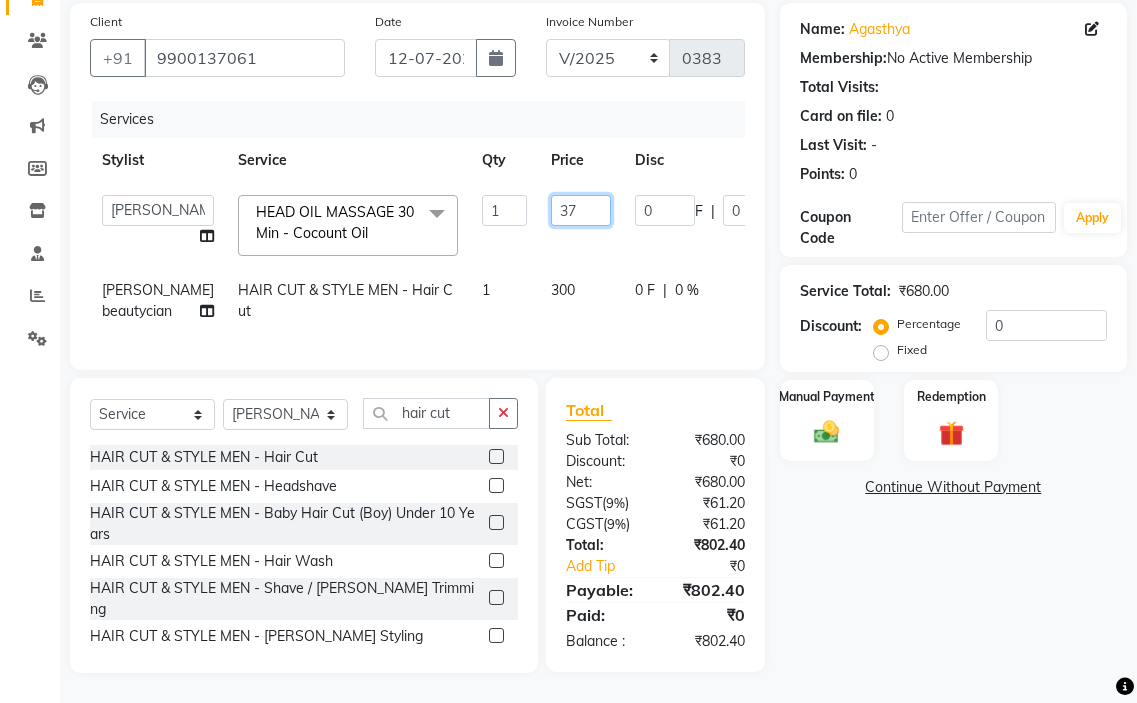type on "378" 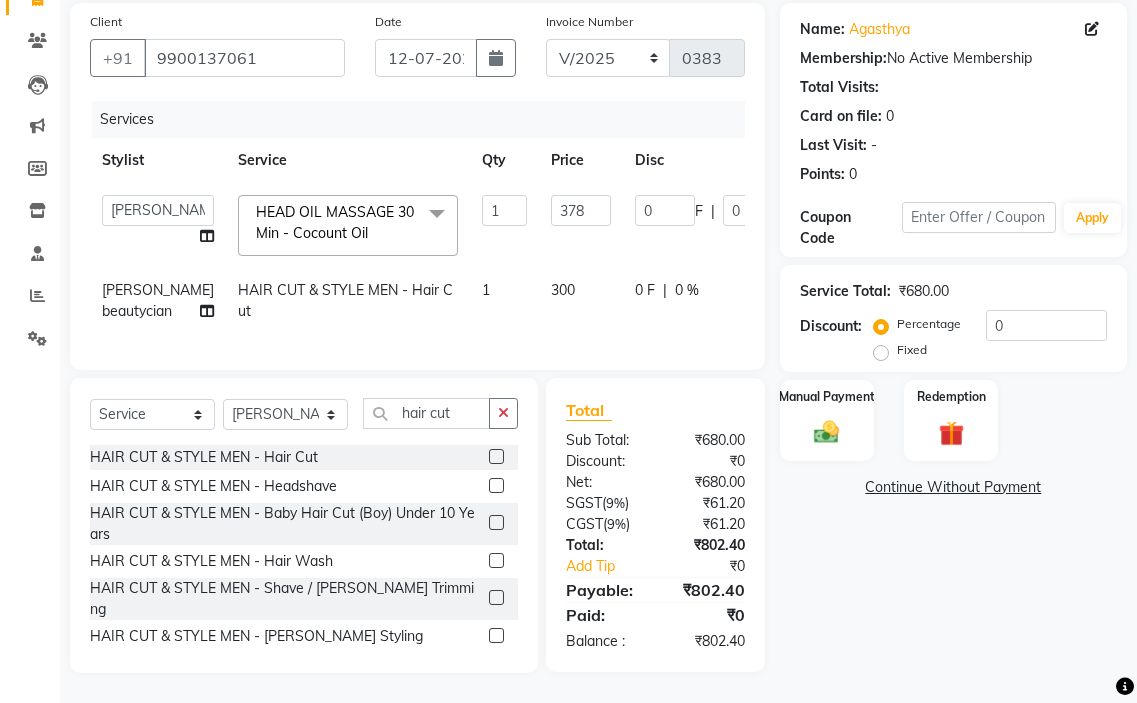 click on "amir hair stylish   [PERSON_NAME]   pooja beautycian   [PERSON_NAME] beautycian   Rekha   [PERSON_NAME]   [PERSON_NAME] beauty and hair  HEAD OIL MASSAGE 30 Min - Cocount Oil  x TONGS & ROLLER SET - Shoulder Length TONGS & ROLLER SET - Waist Length TONGS & ROLLER SET - Blow Dry TONGS & ROLLER SET - Wash & Plain Dry TONGS & ROLLER SET - Wash & Blow Dry TONGS & ROLLER SET - Premium Shampoo Wash & Palin Dry TONGS & ROLLER SET - Premium Shampoo Wash & Blow Dry GLOBAL HAIR COLOUR ( WITH [MEDICAL_DATA] ) - Upto Neck GLOBAL HAIR COLOUR ( WITH [MEDICAL_DATA] ) - Upto Sholder GLOBAL HAIR COLOUR ( WITH [MEDICAL_DATA] ) - Upto Mid-back GLOBAL HAIR COLOUR ( WITH [MEDICAL_DATA] ) - Waist & Below GLOBAL HAIR COLOUR ( WITH [MEDICAL_DATA] ) - Root touch up (upto 2 inch) GLOBAL HIGHLIGHTS - Upto Neck GLOBAL HIGHLIGHTS - Upto Sholder GLOBAL HIGHLIGHTS - Upto Mid-back GLOBAL HIGHLIGHTS - Waist & Below GLOBAL HIGHLIGHTS - Crown Highlights GLOBAL HIGHLIGHTS - Highlight Perstreaks & Prelightninh SMOOTHENING / REBONDING - Upto Neck SMOOTHENING / REBONDING - Upto Sholder DE TAN - Feet" 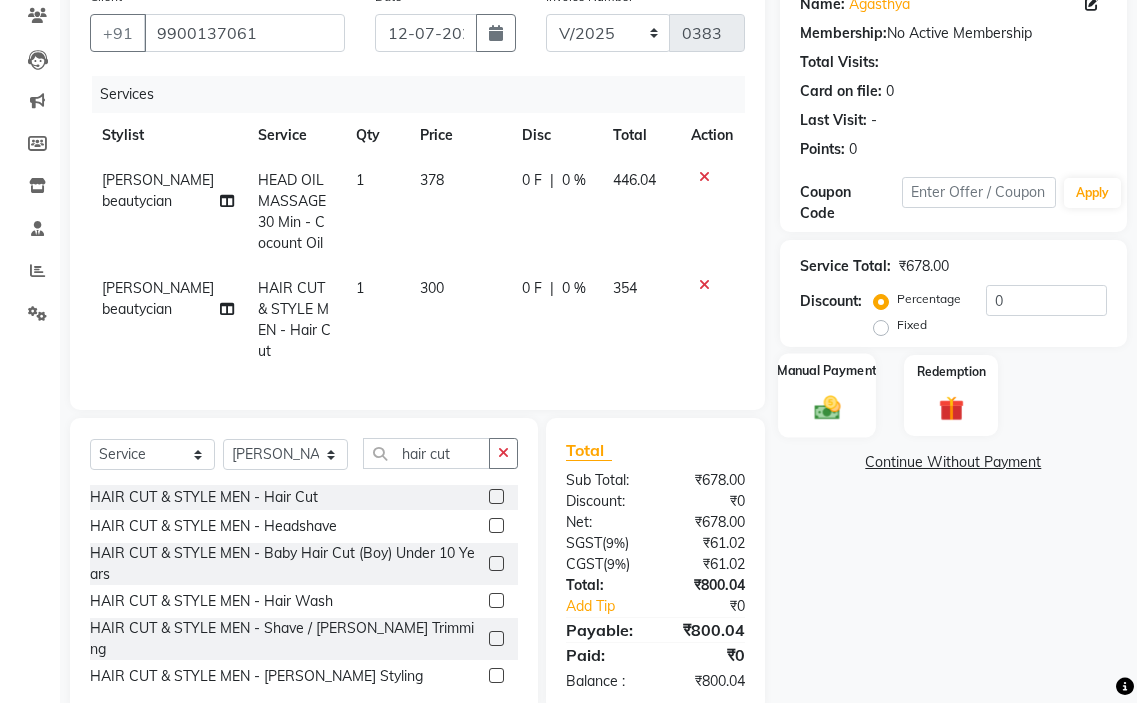 click on "Manual Payment" 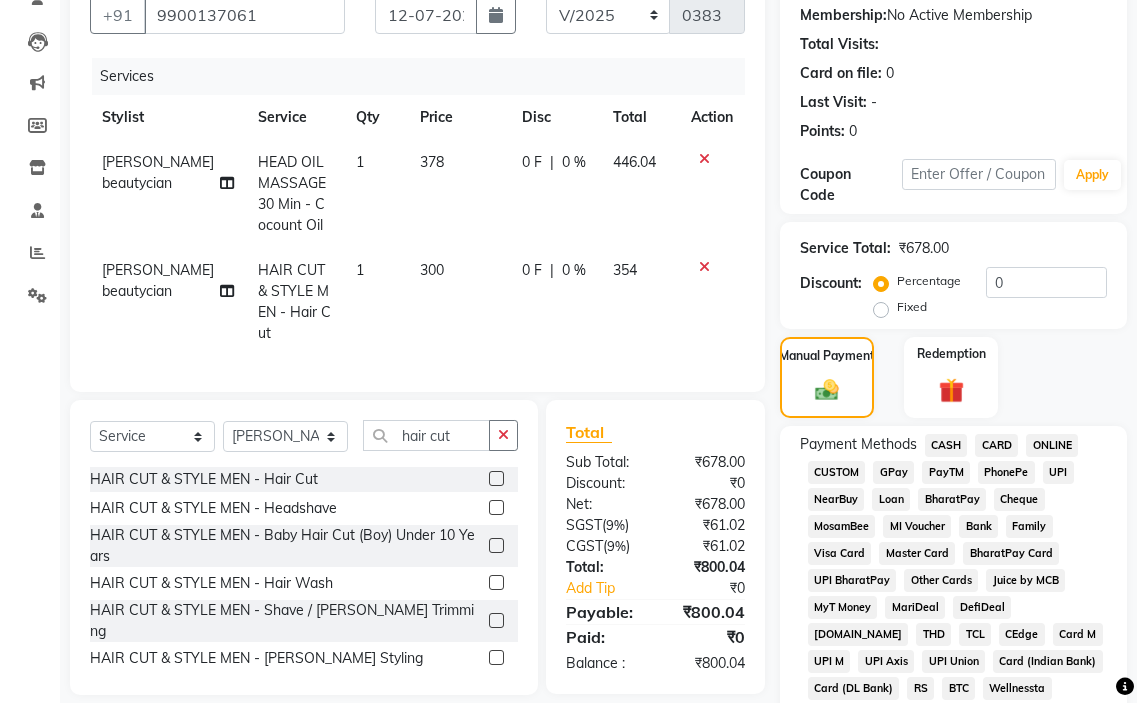 scroll, scrollTop: 200, scrollLeft: 0, axis: vertical 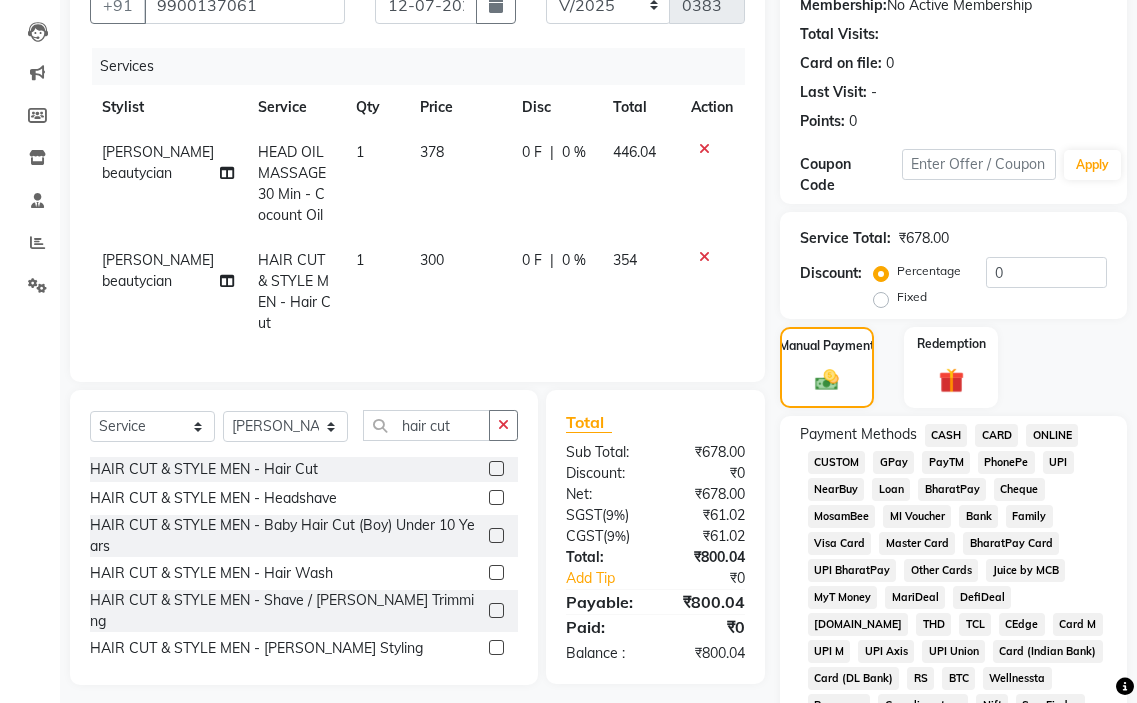 click on "CASH" 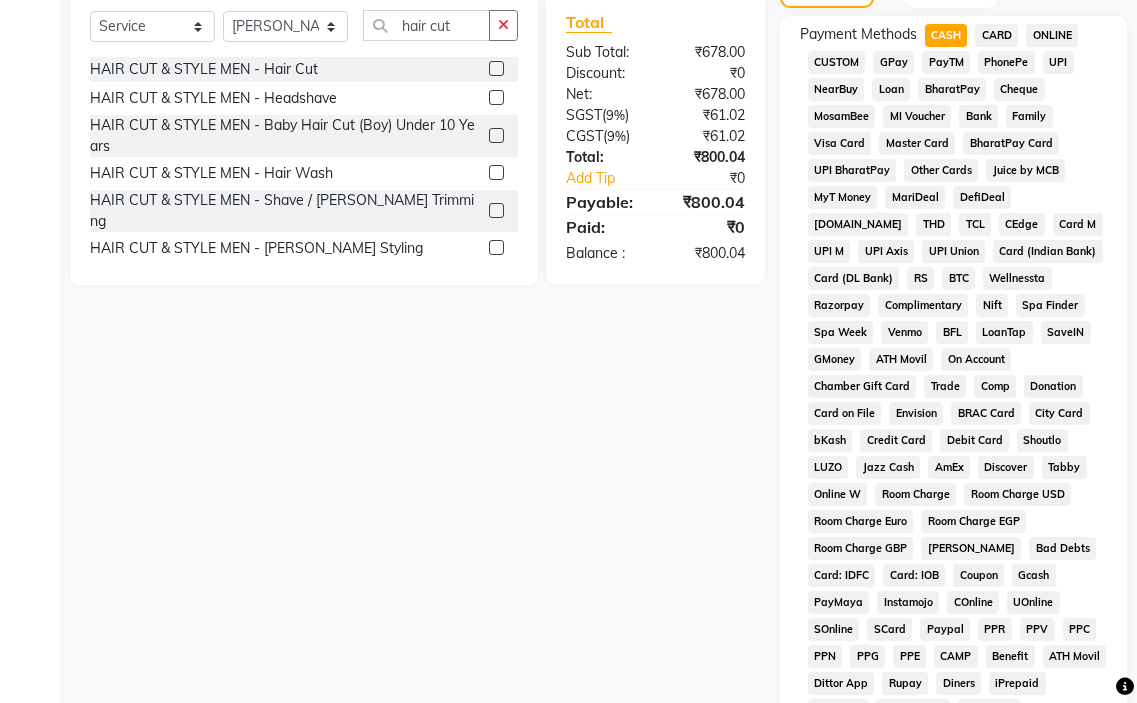 scroll, scrollTop: 1010, scrollLeft: 0, axis: vertical 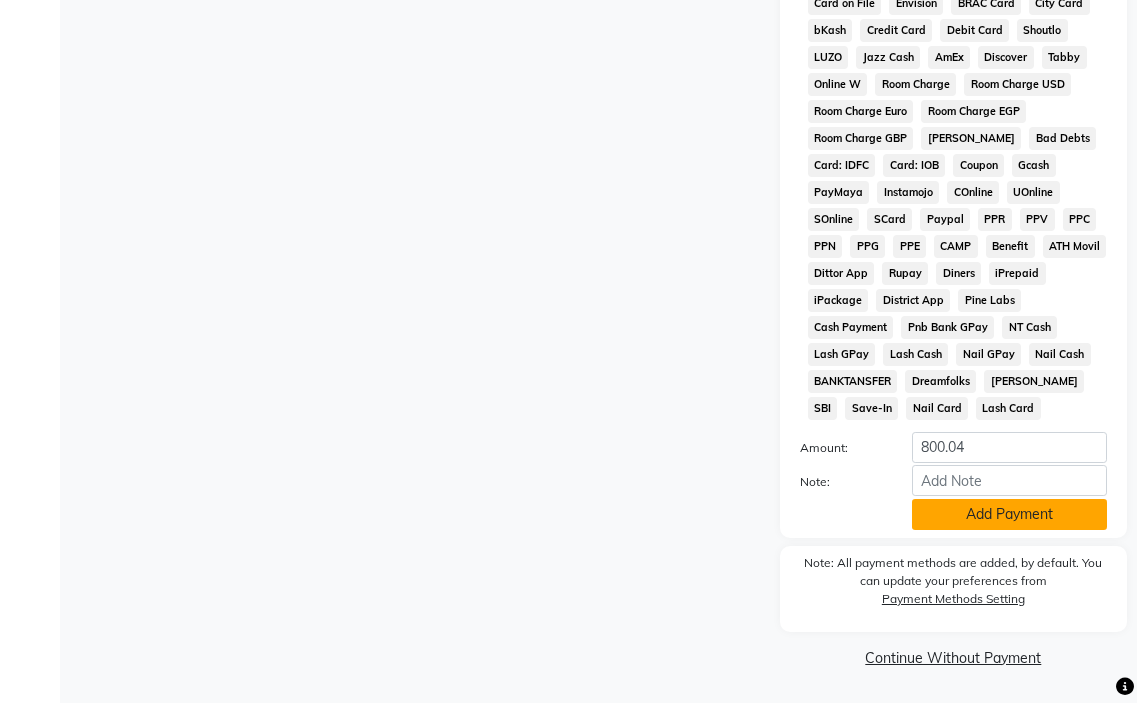 click on "Add Payment" 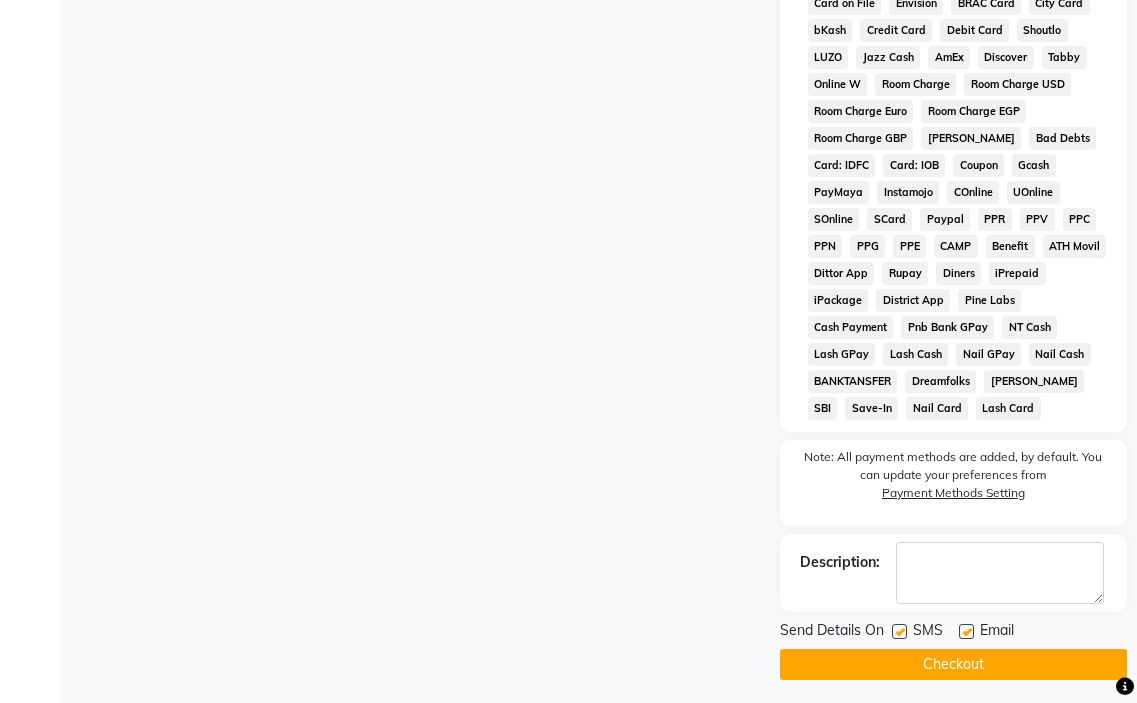 click 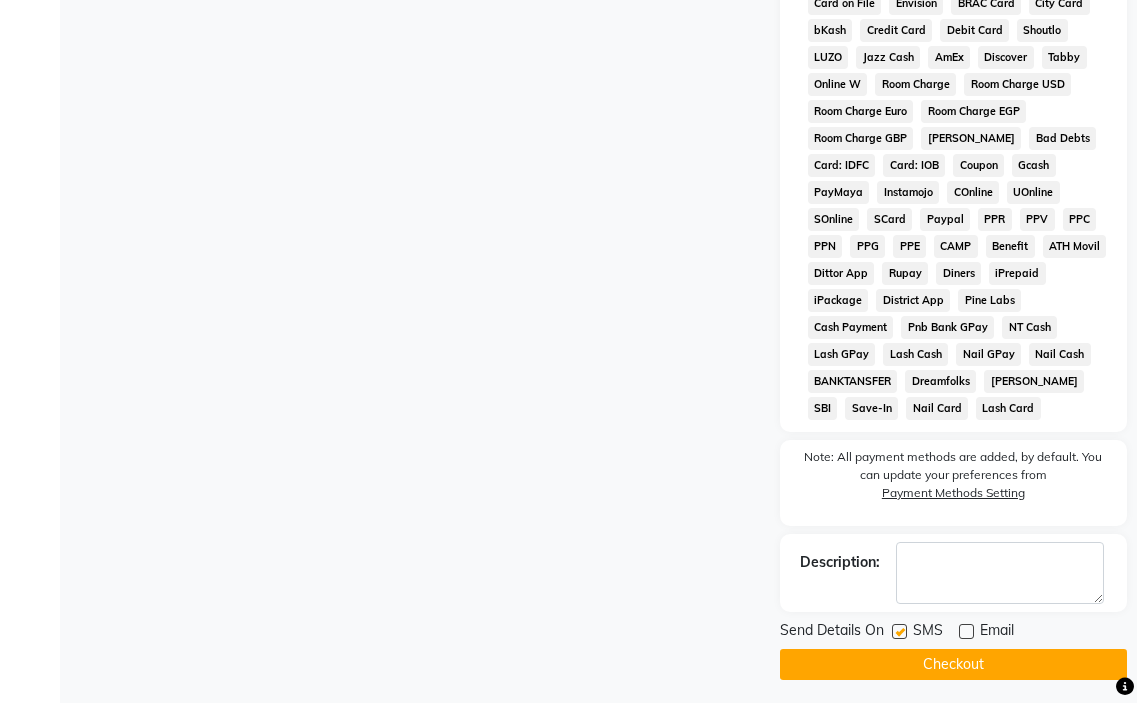 drag, startPoint x: 954, startPoint y: 662, endPoint x: 895, endPoint y: 633, distance: 65.74192 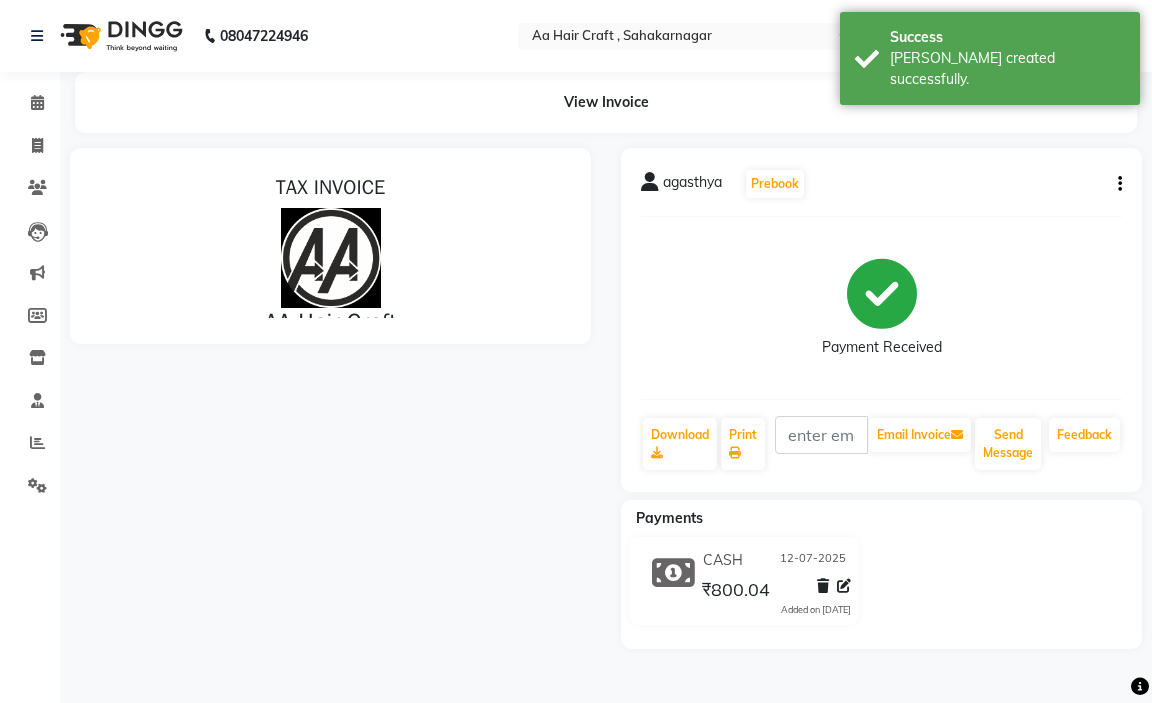 scroll, scrollTop: 0, scrollLeft: 0, axis: both 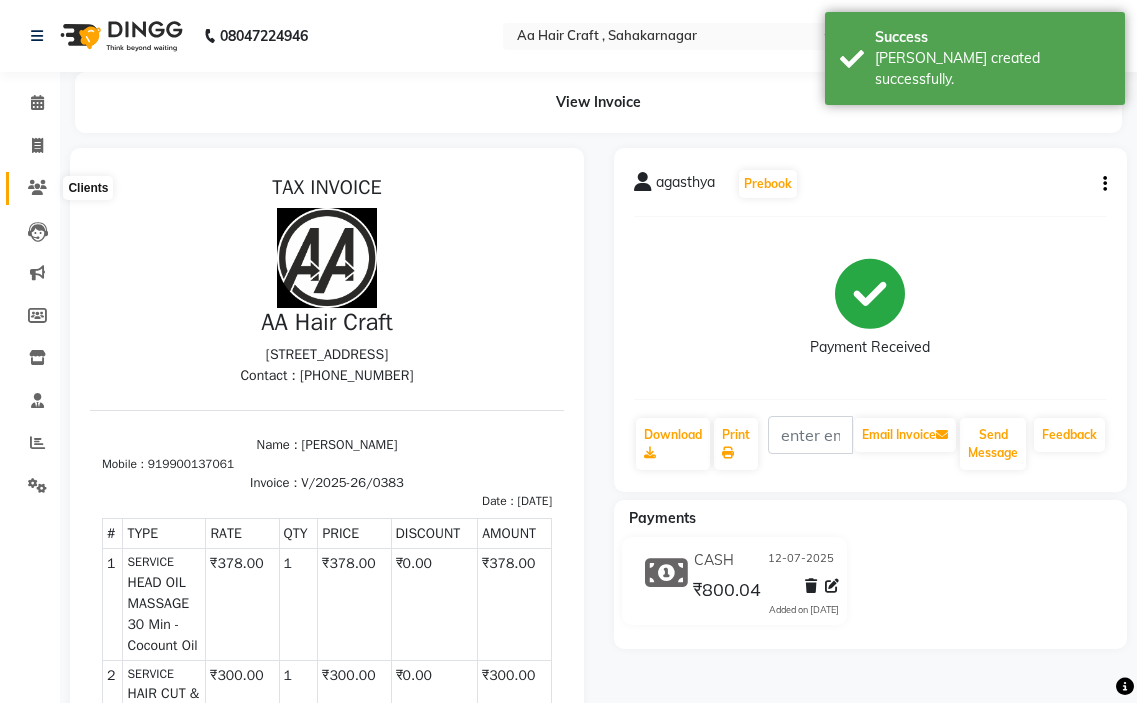 click 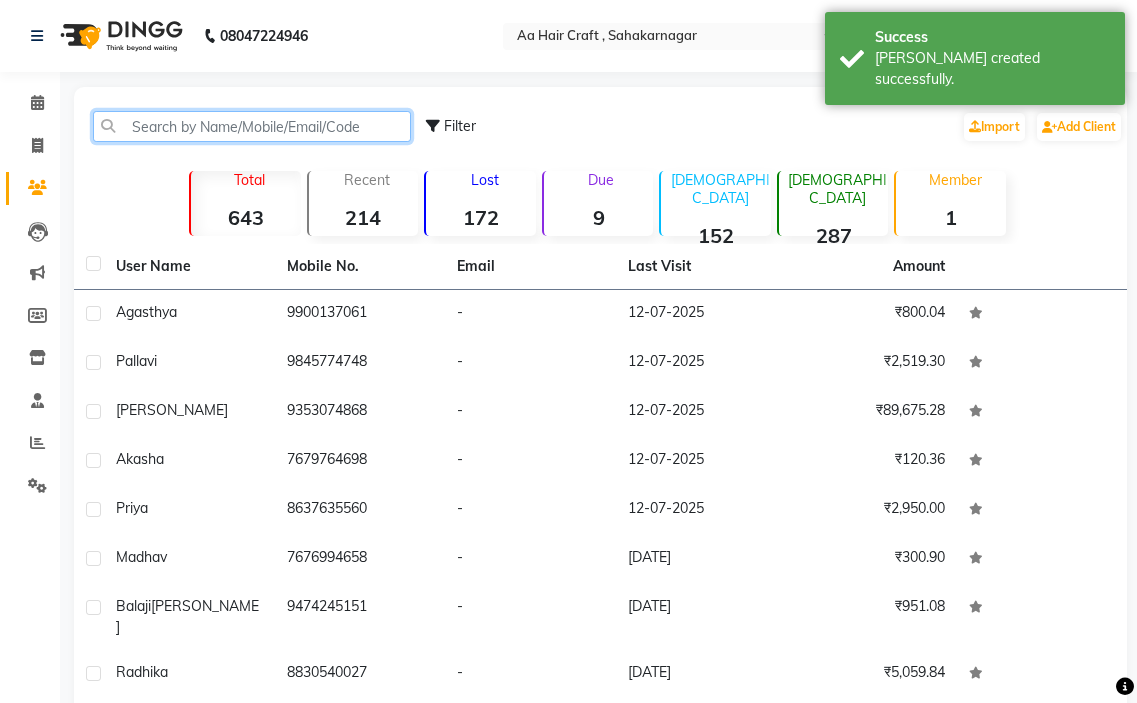 drag, startPoint x: 160, startPoint y: 124, endPoint x: 314, endPoint y: 25, distance: 183.07649 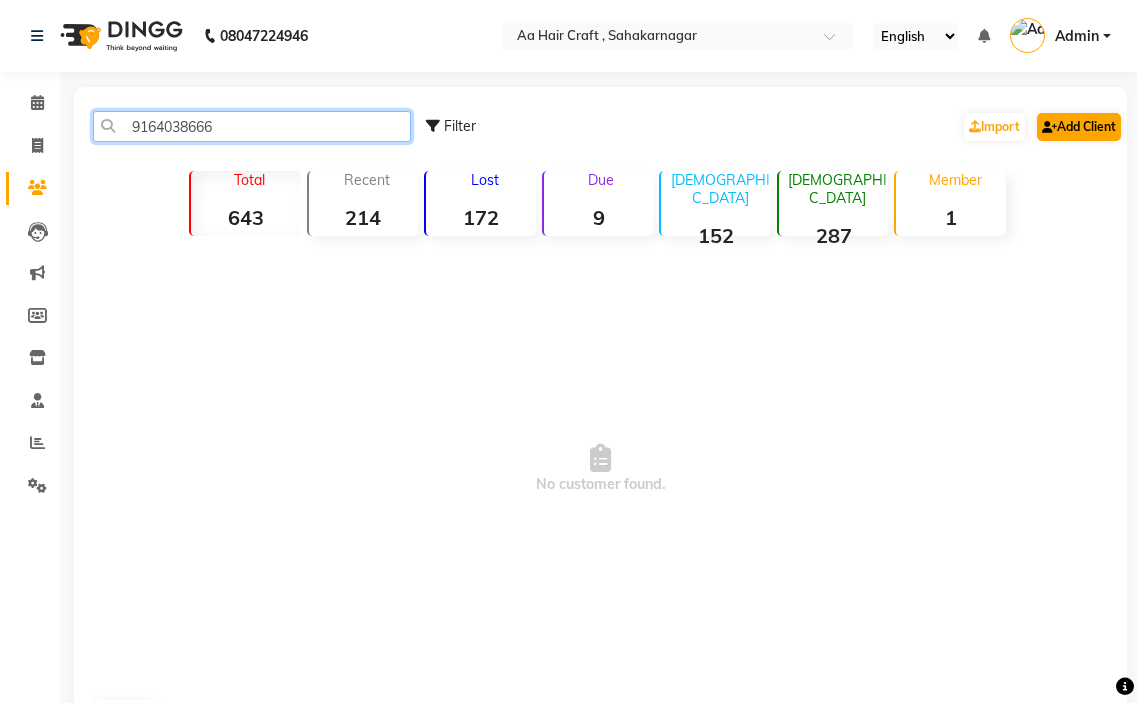 type on "9164038666" 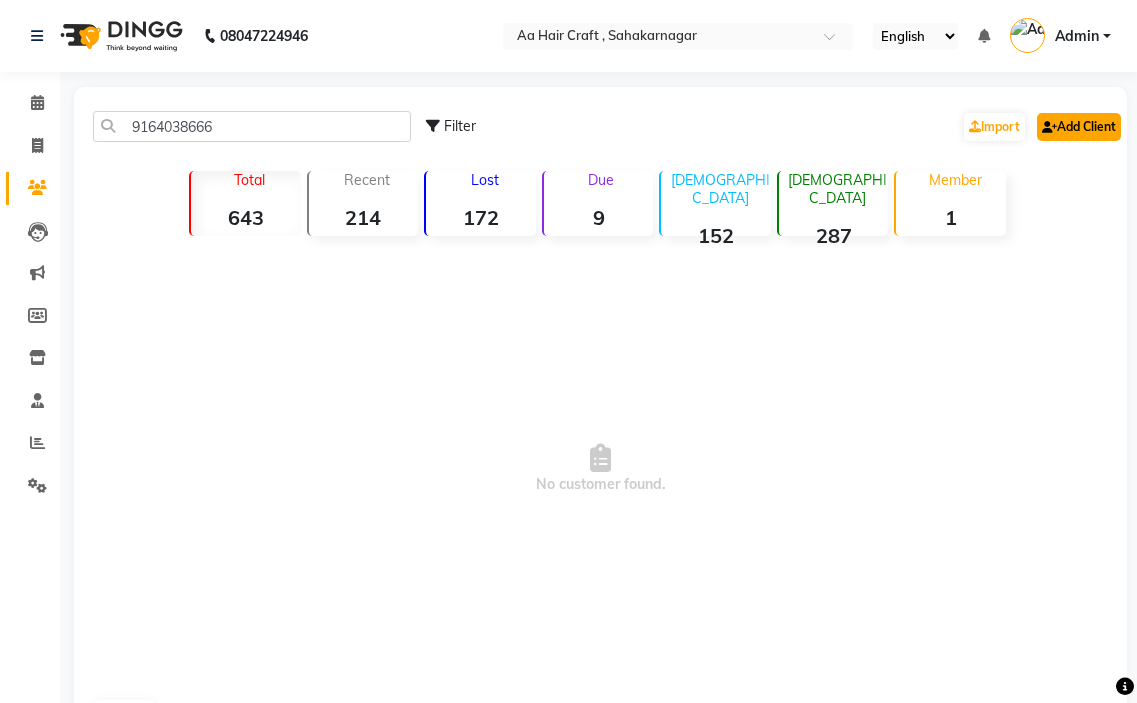 click on "Add Client" 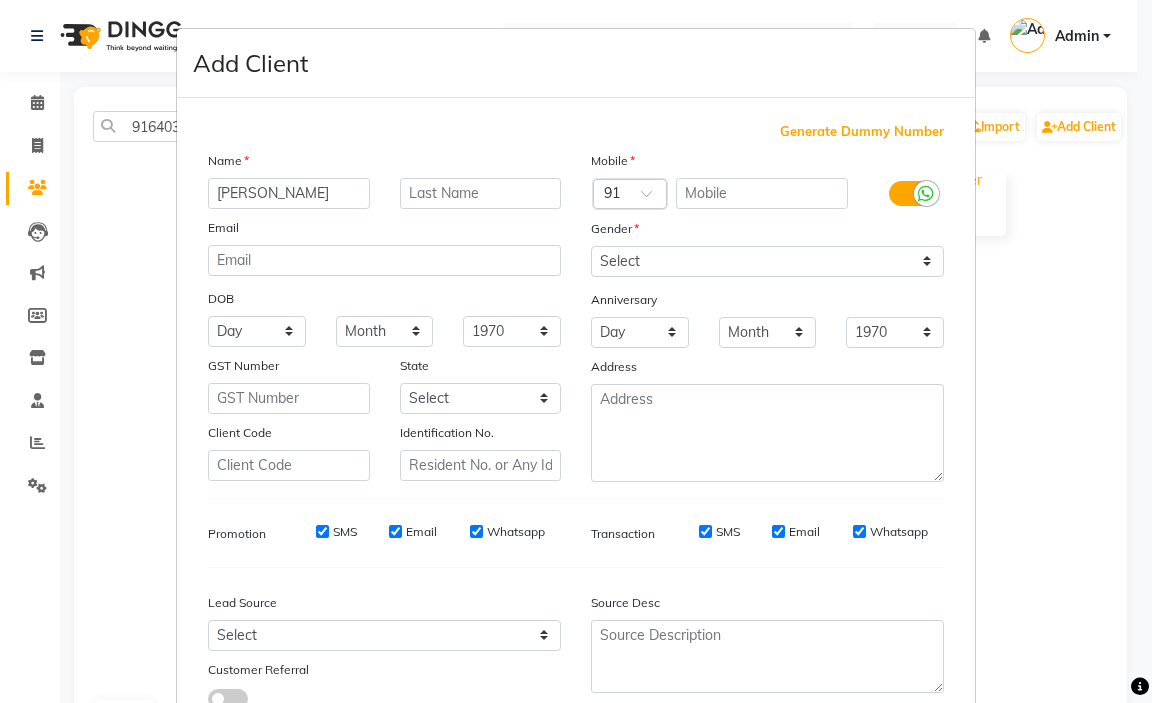 type on "[PERSON_NAME]" 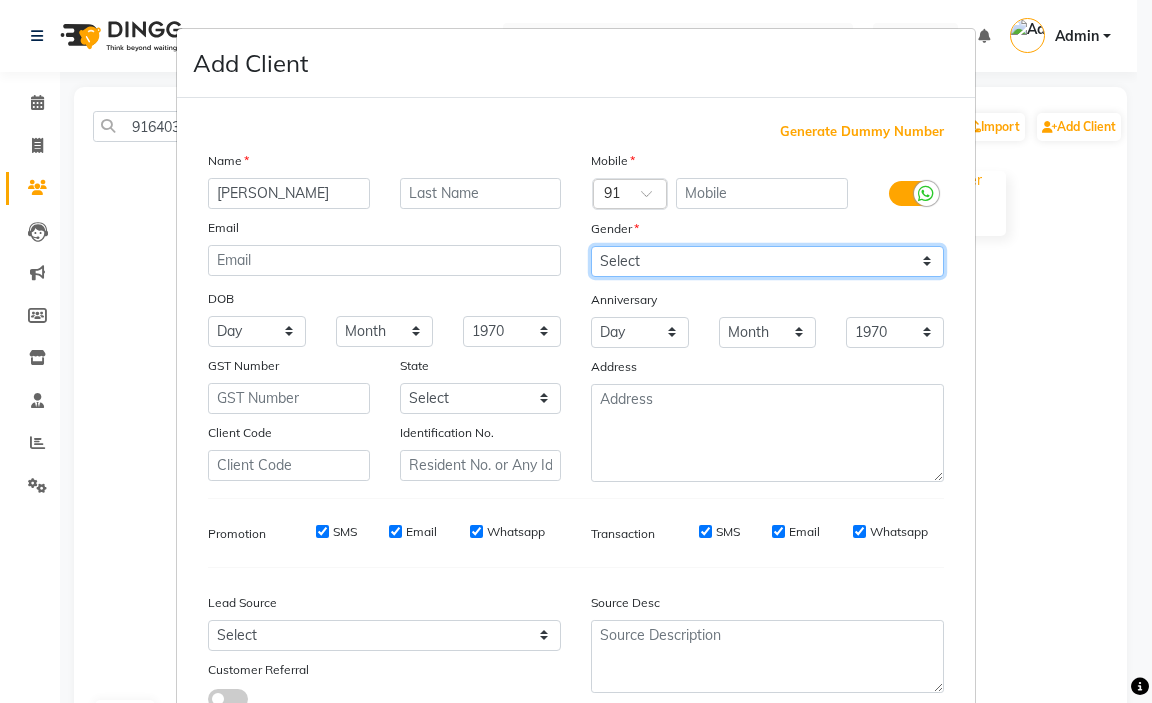 click on "Select [DEMOGRAPHIC_DATA] [DEMOGRAPHIC_DATA] Other Prefer Not To Say" at bounding box center [767, 261] 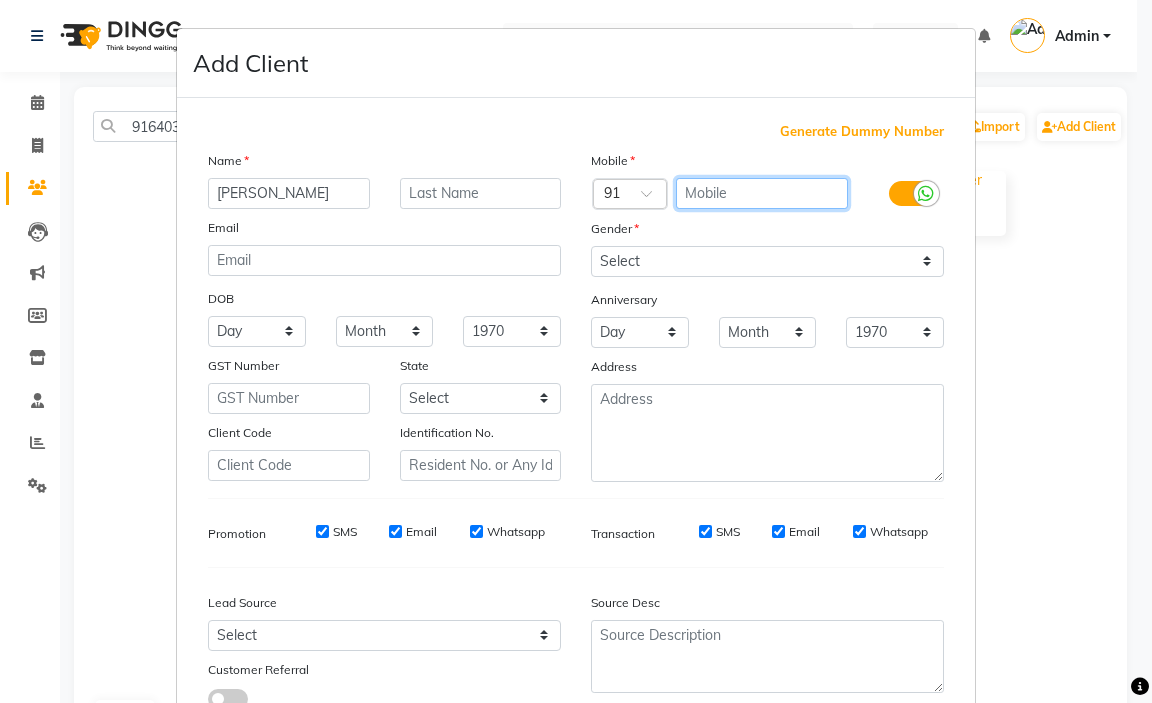 click at bounding box center (762, 193) 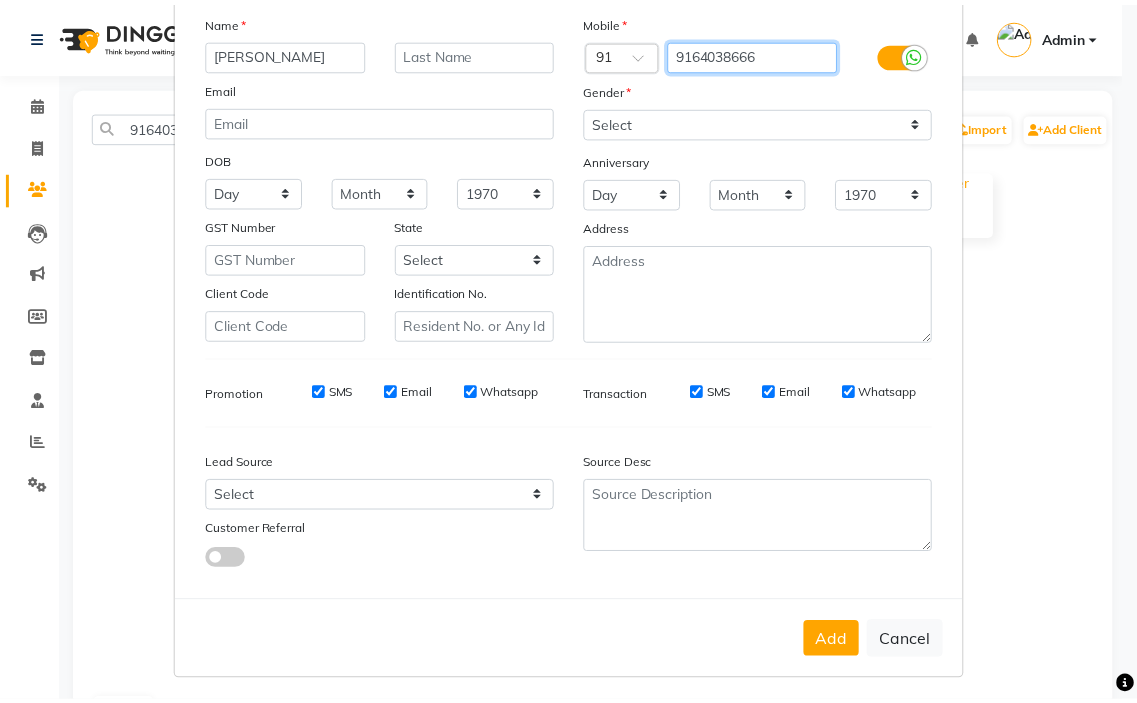 scroll, scrollTop: 146, scrollLeft: 0, axis: vertical 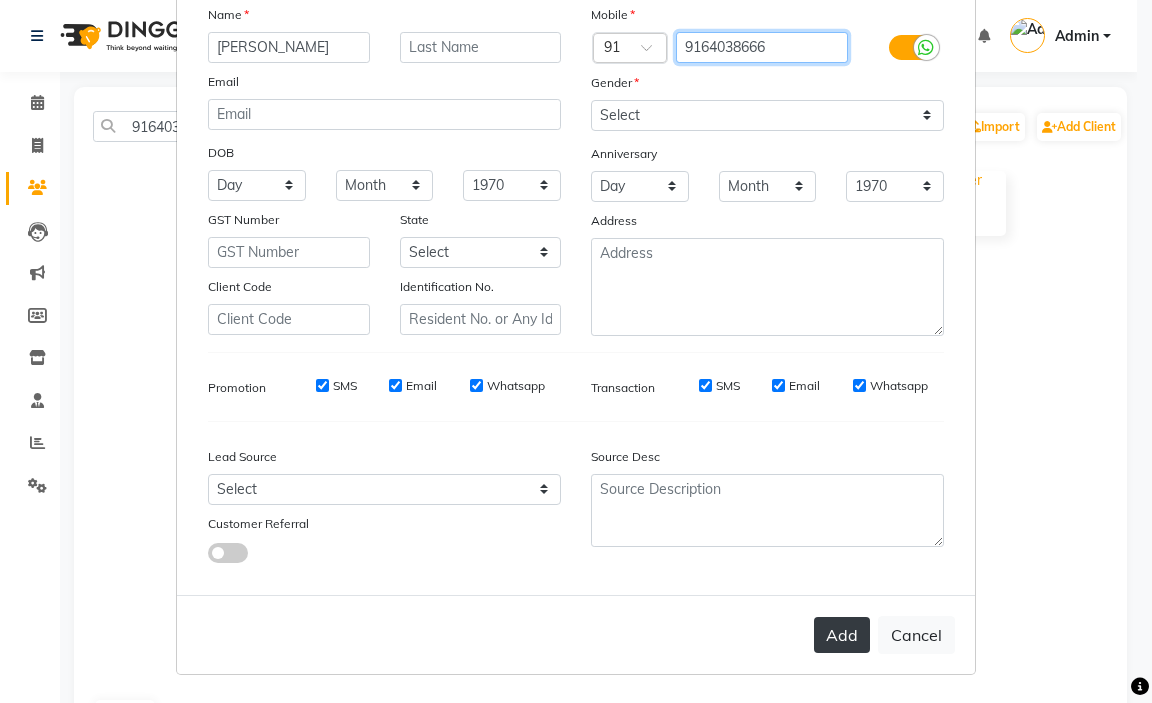 type on "9164038666" 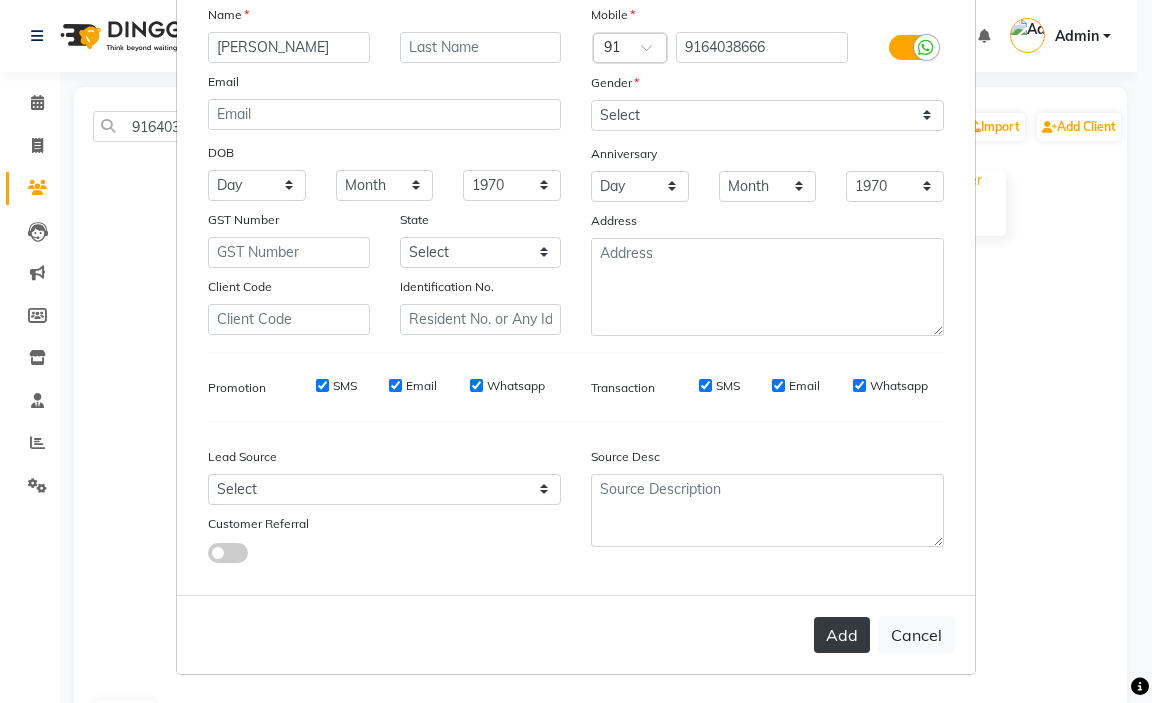 click on "Add" at bounding box center (842, 635) 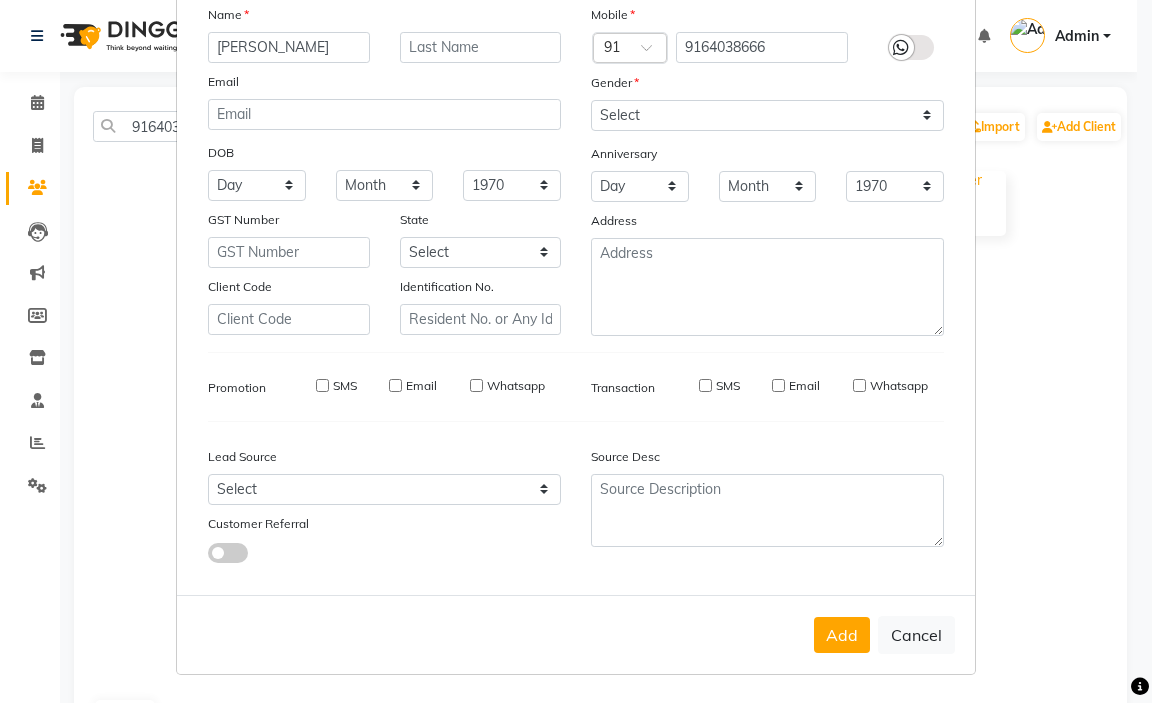 type 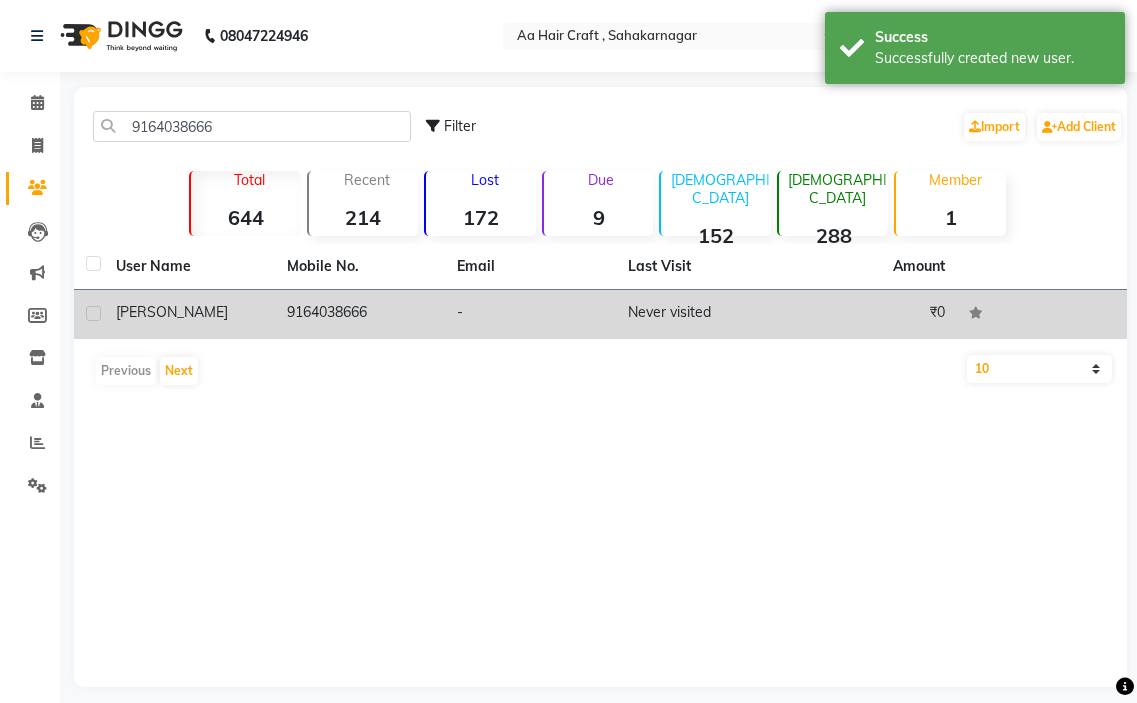 click on "9164038666" 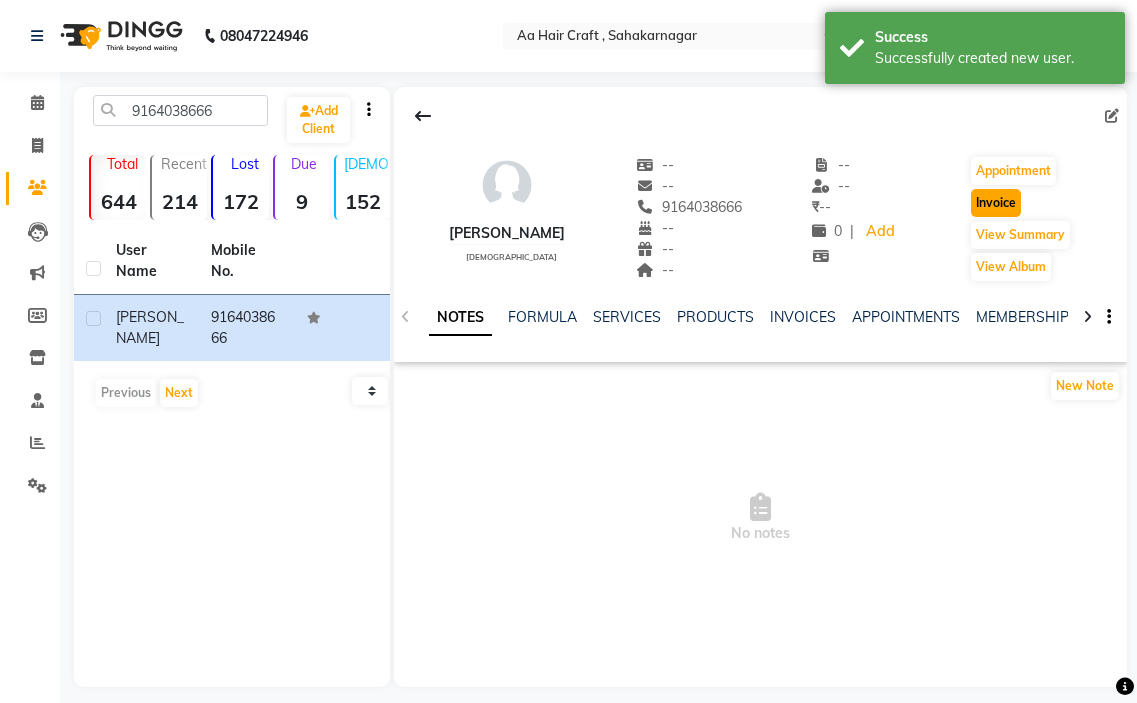 click on "Invoice" 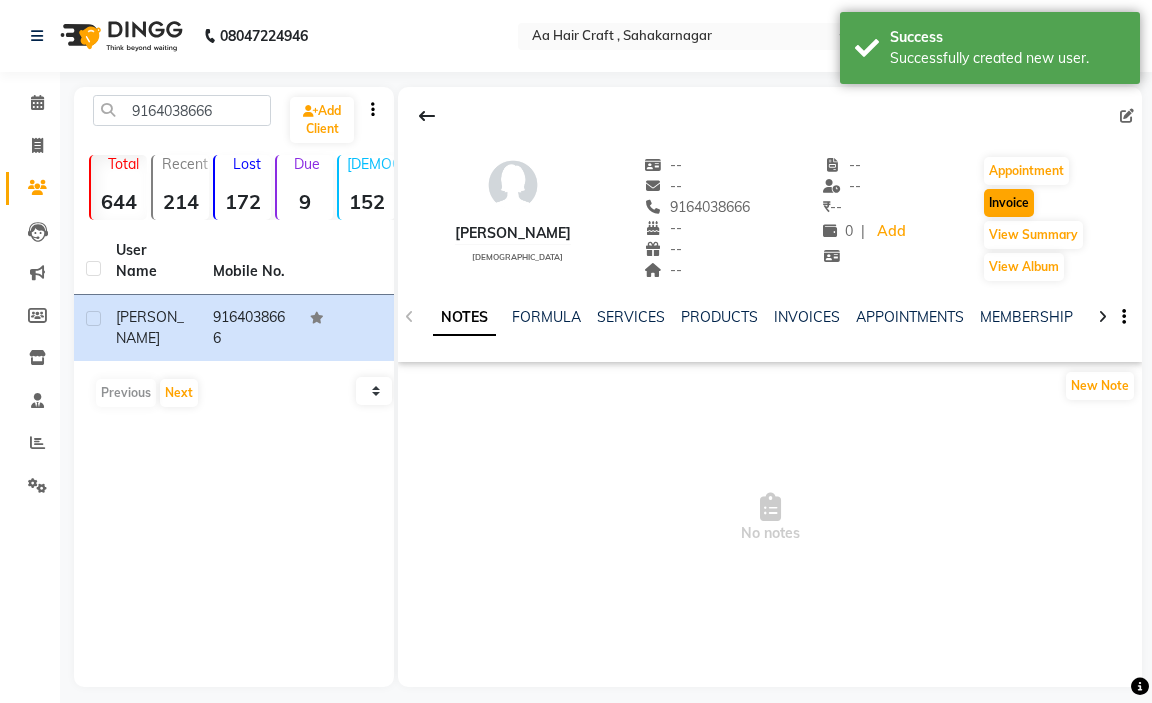 select on "6074" 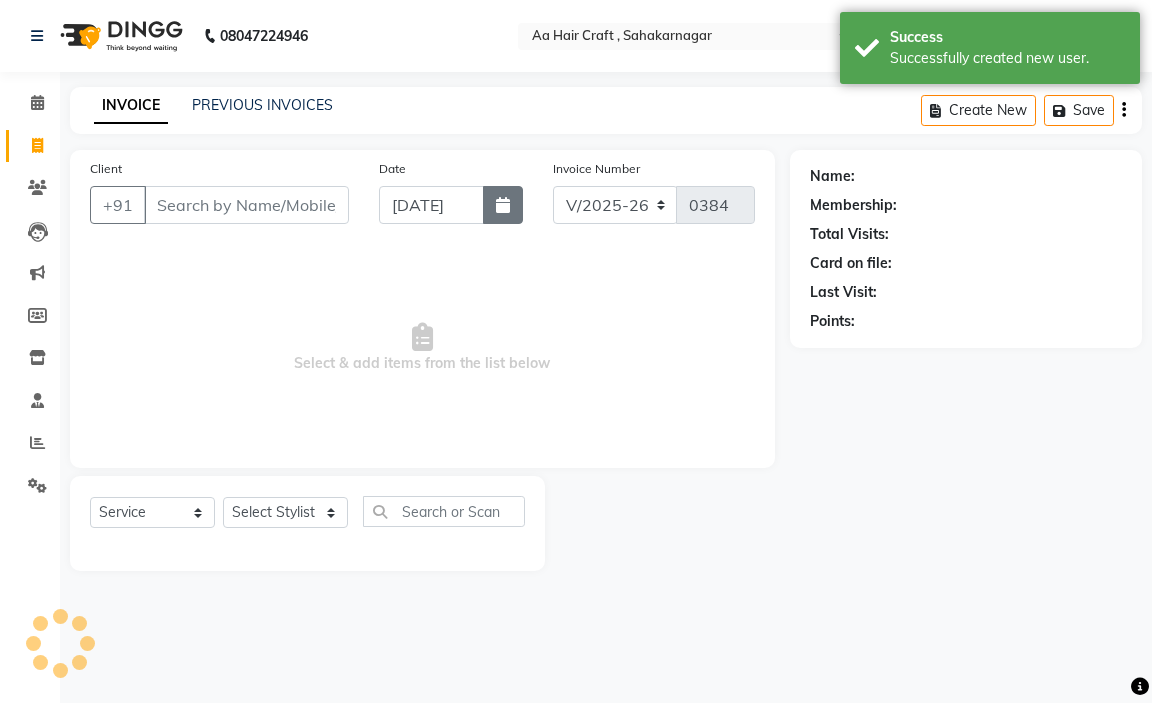 type on "9164038666" 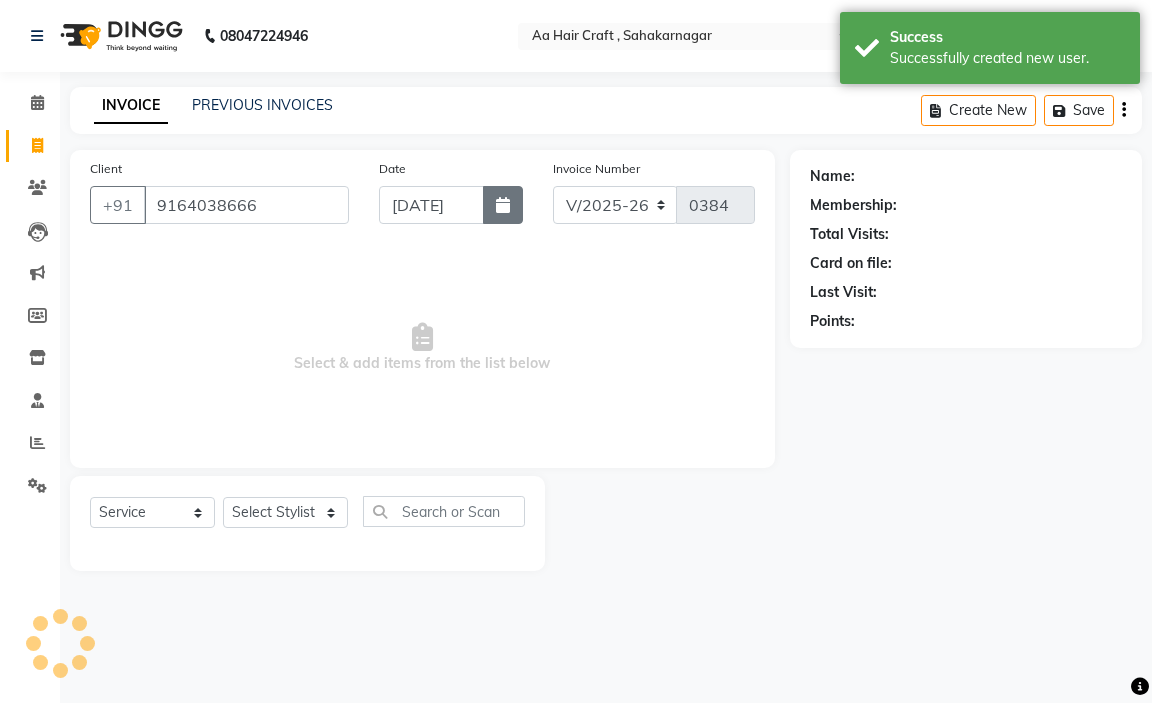click 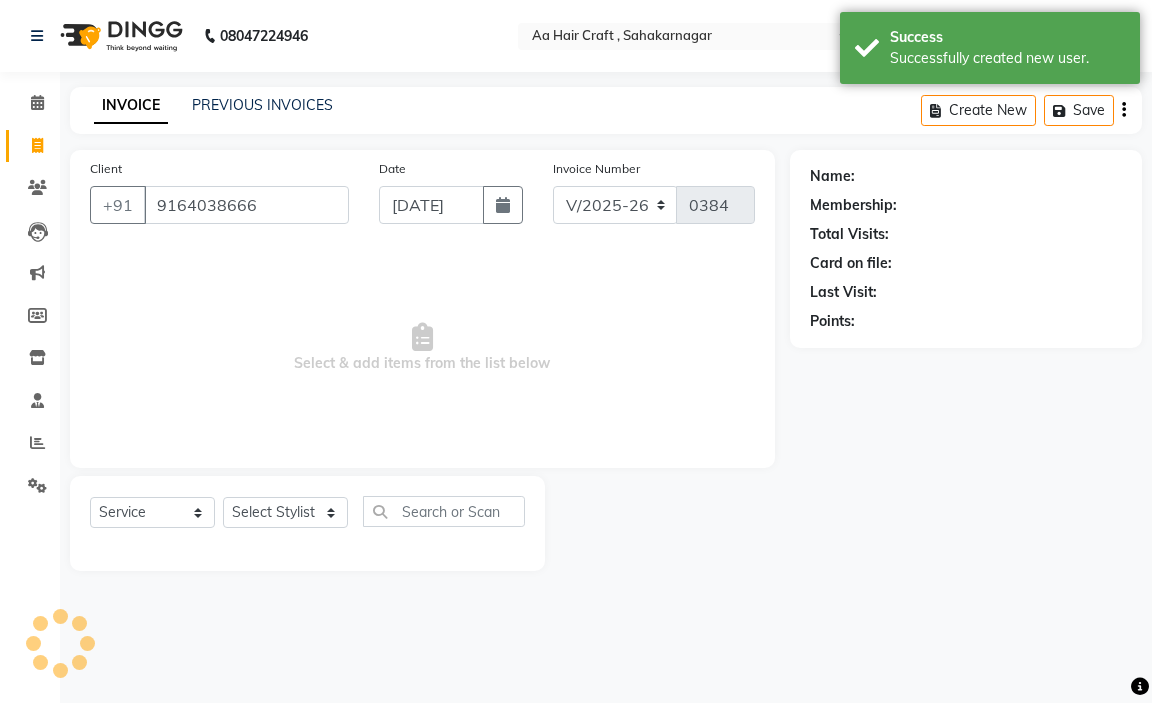select on "7" 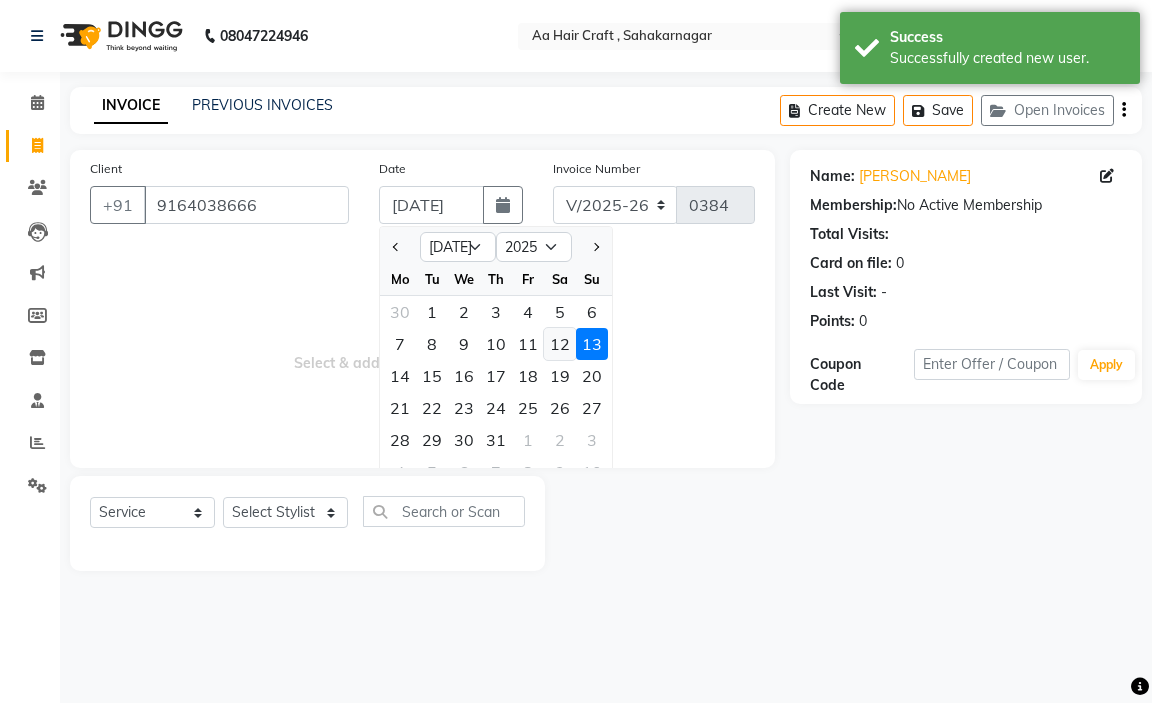 drag, startPoint x: 560, startPoint y: 342, endPoint x: 286, endPoint y: 452, distance: 295.25583 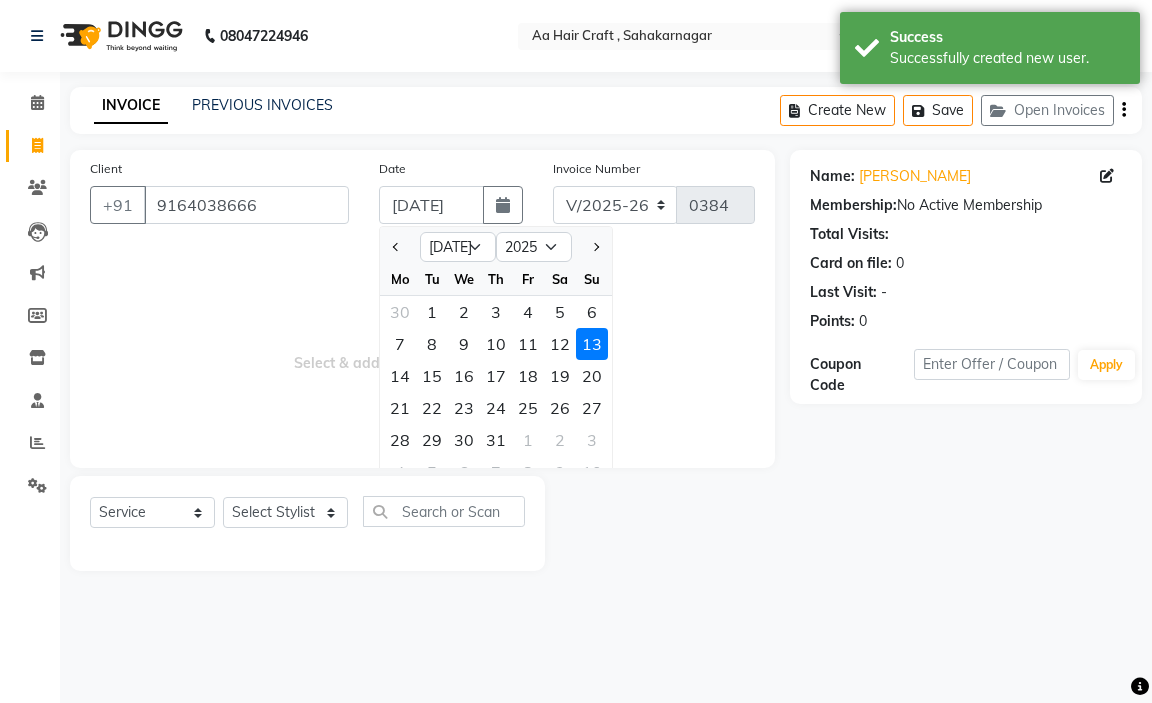 type on "12-07-2025" 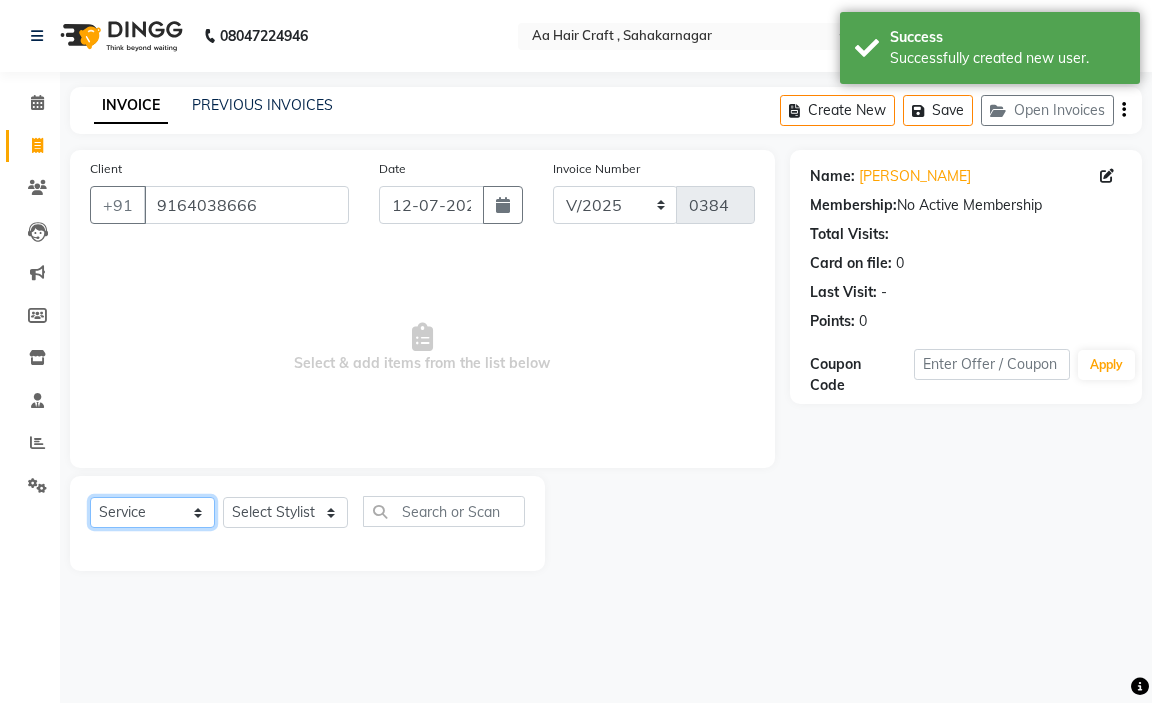 click on "Select  Service  Product  Membership  Package Voucher Prepaid Gift Card" 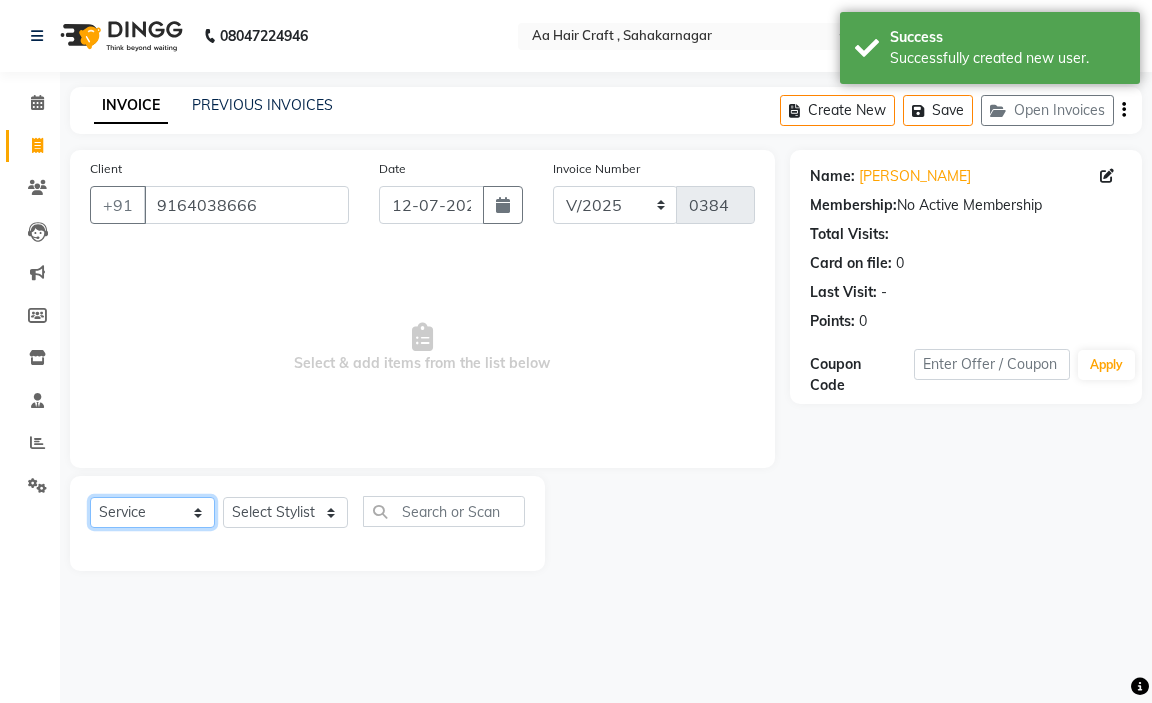 click on "Select  Service  Product  Membership  Package Voucher Prepaid Gift Card" 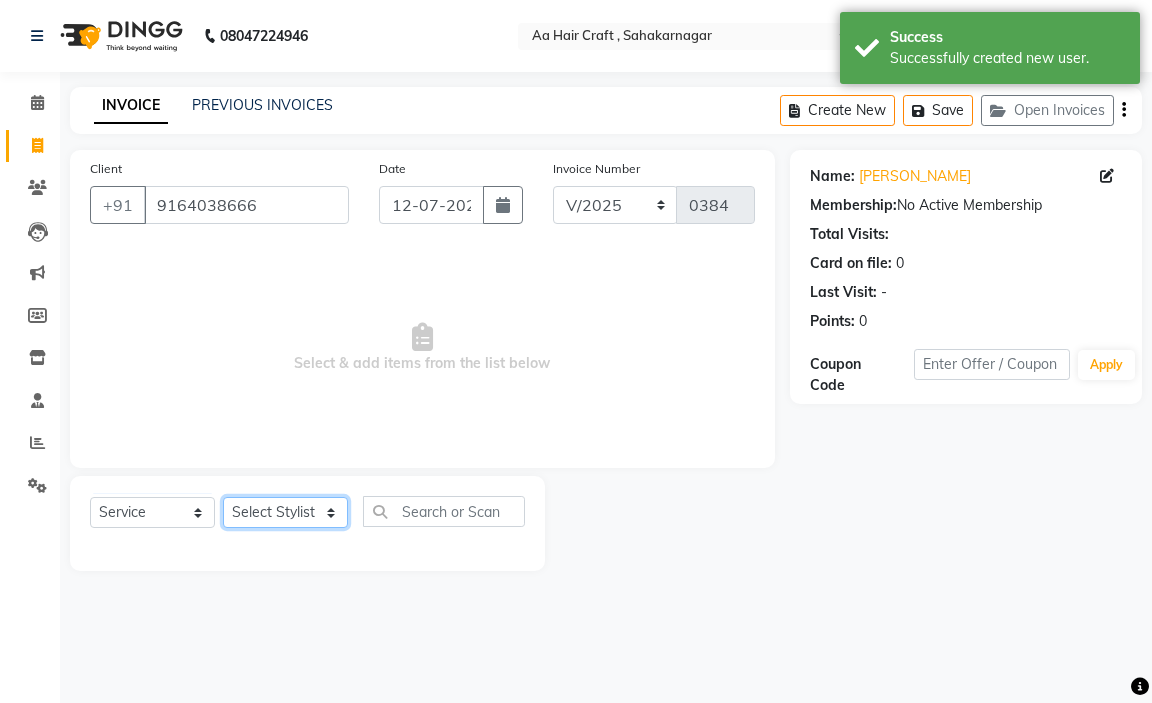 click on "Select Stylist amir hair stylish [PERSON_NAME] pooja beautycian [PERSON_NAME] beautycian Rekha [PERSON_NAME] [PERSON_NAME] beauty and hair" 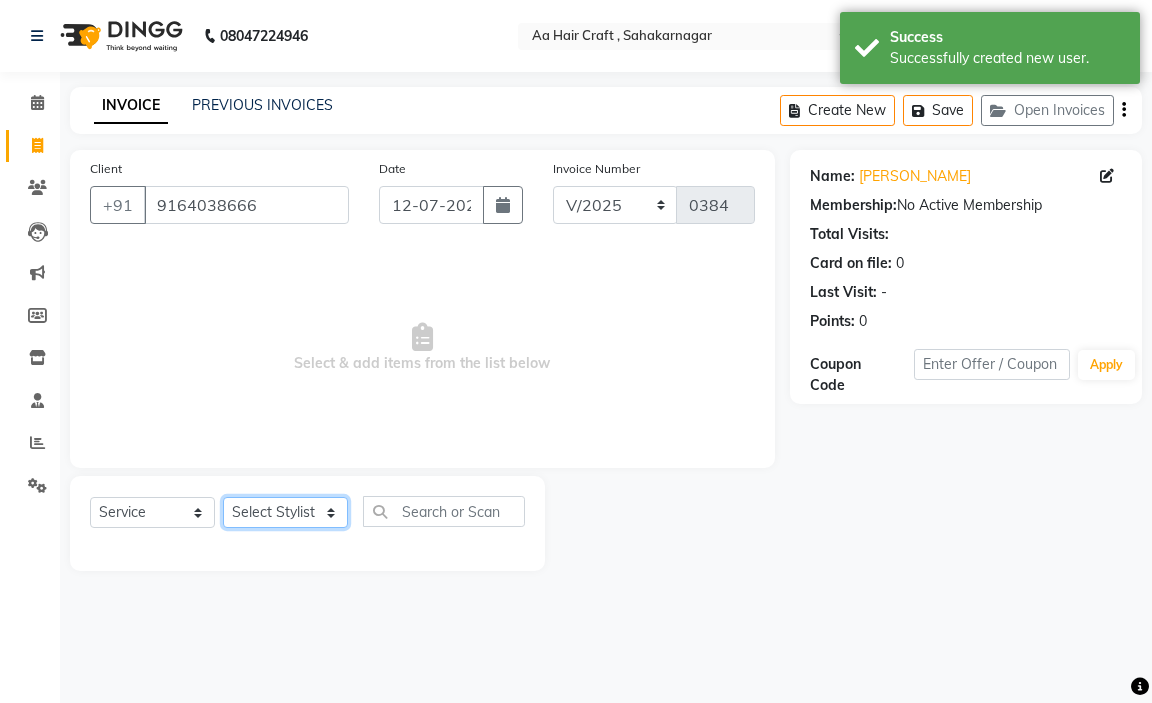 select on "61631" 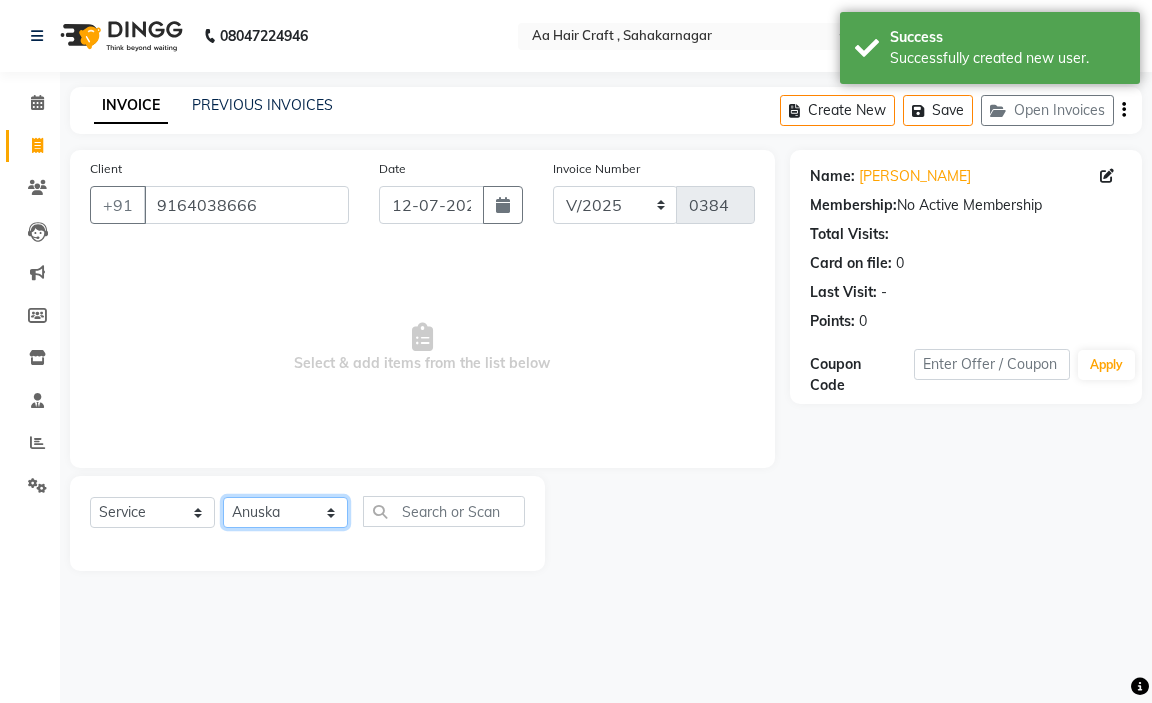 click on "Select Stylist amir hair stylish [PERSON_NAME] pooja beautycian [PERSON_NAME] beautycian Rekha [PERSON_NAME] [PERSON_NAME] beauty and hair" 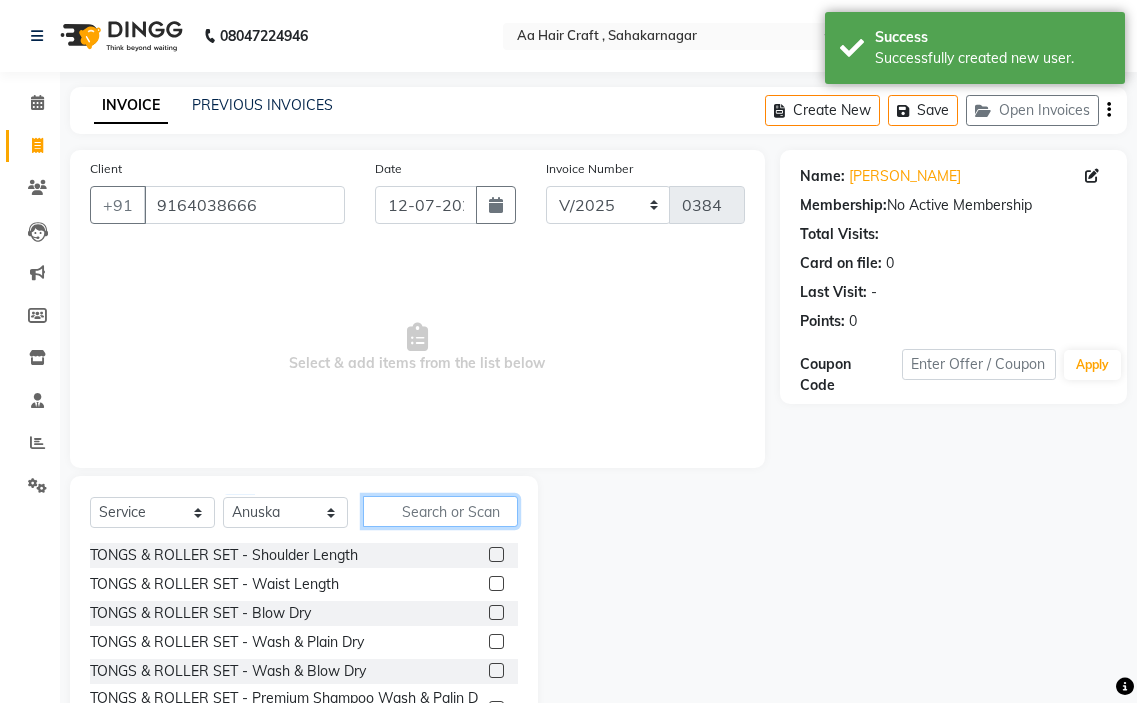 drag, startPoint x: 450, startPoint y: 506, endPoint x: 576, endPoint y: 50, distance: 473.08774 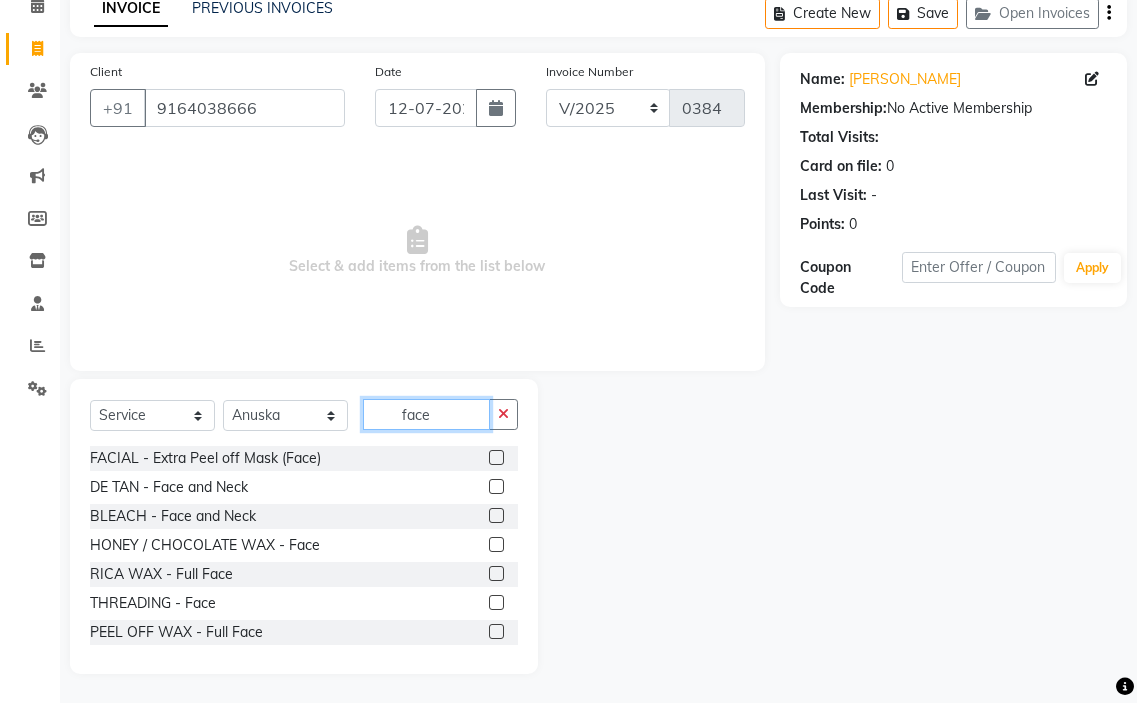 scroll, scrollTop: 98, scrollLeft: 0, axis: vertical 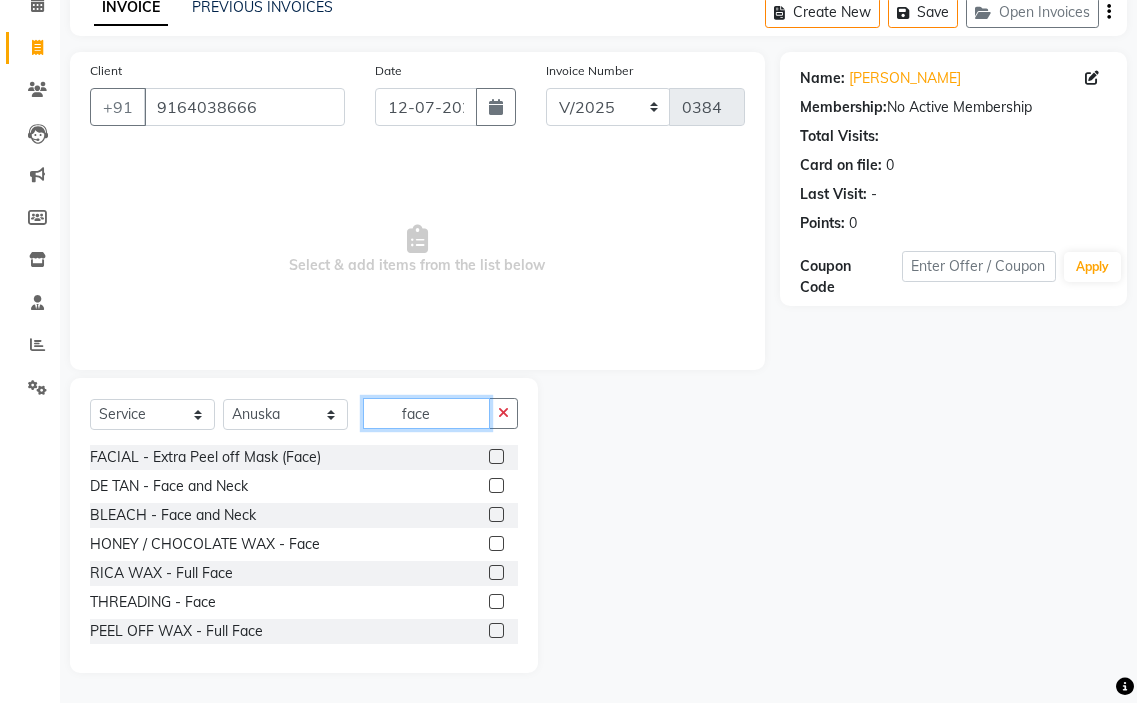 type on "face" 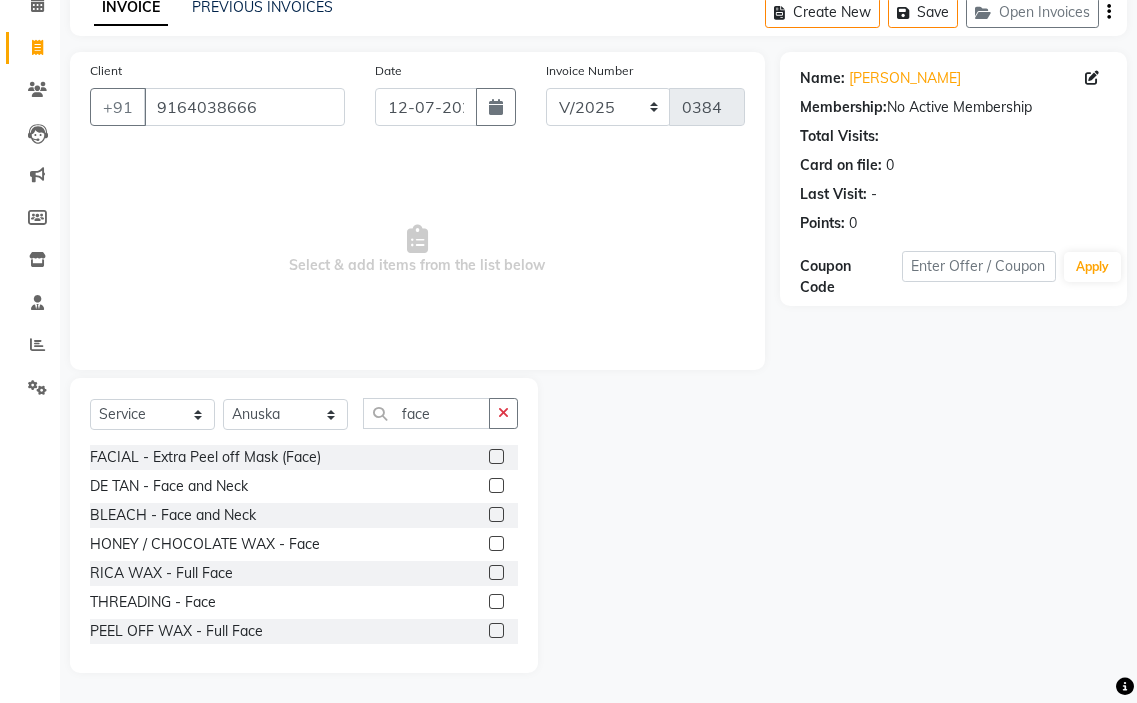 click 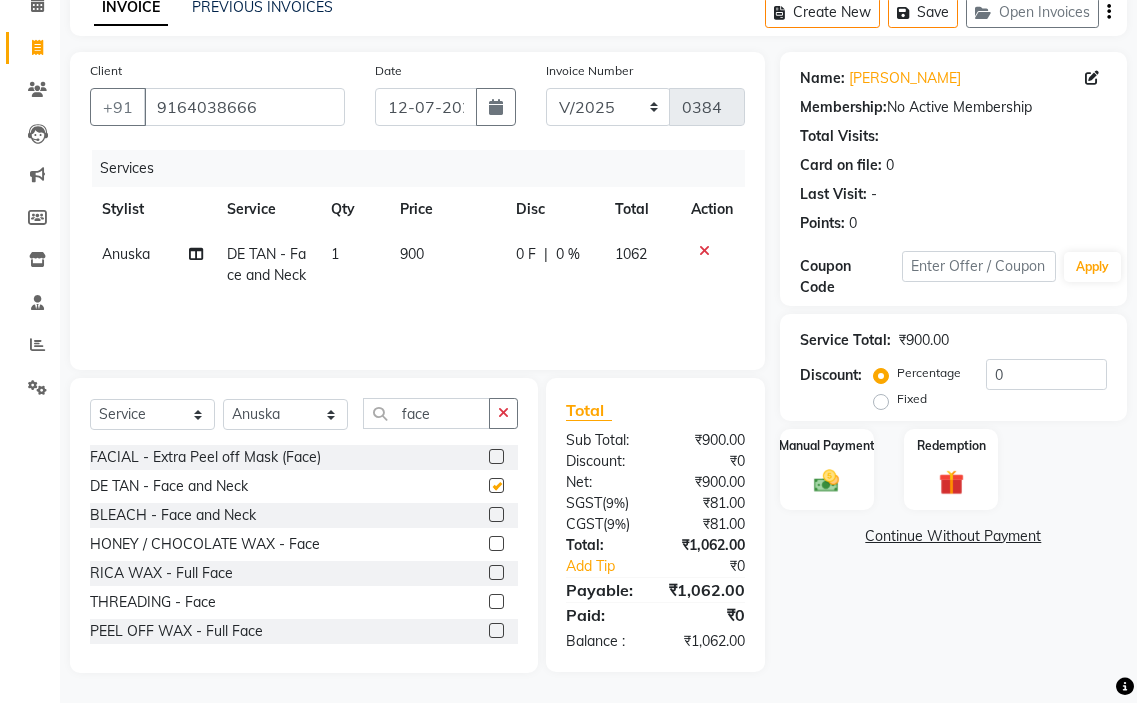 checkbox on "false" 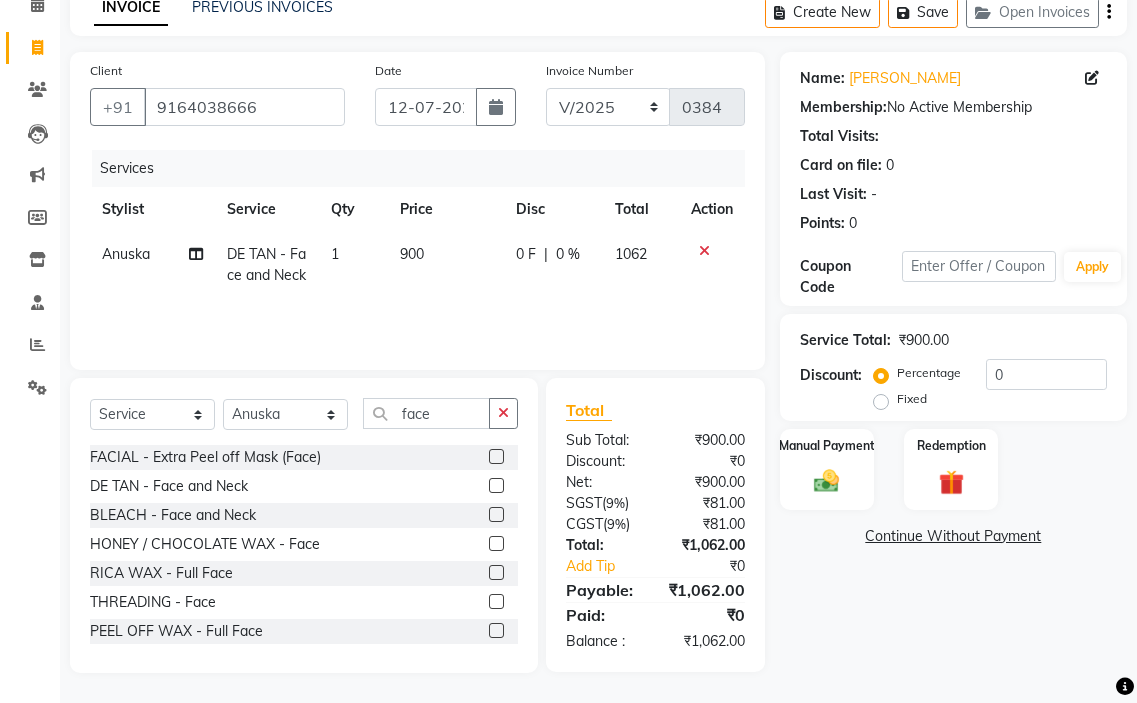 click on "900" 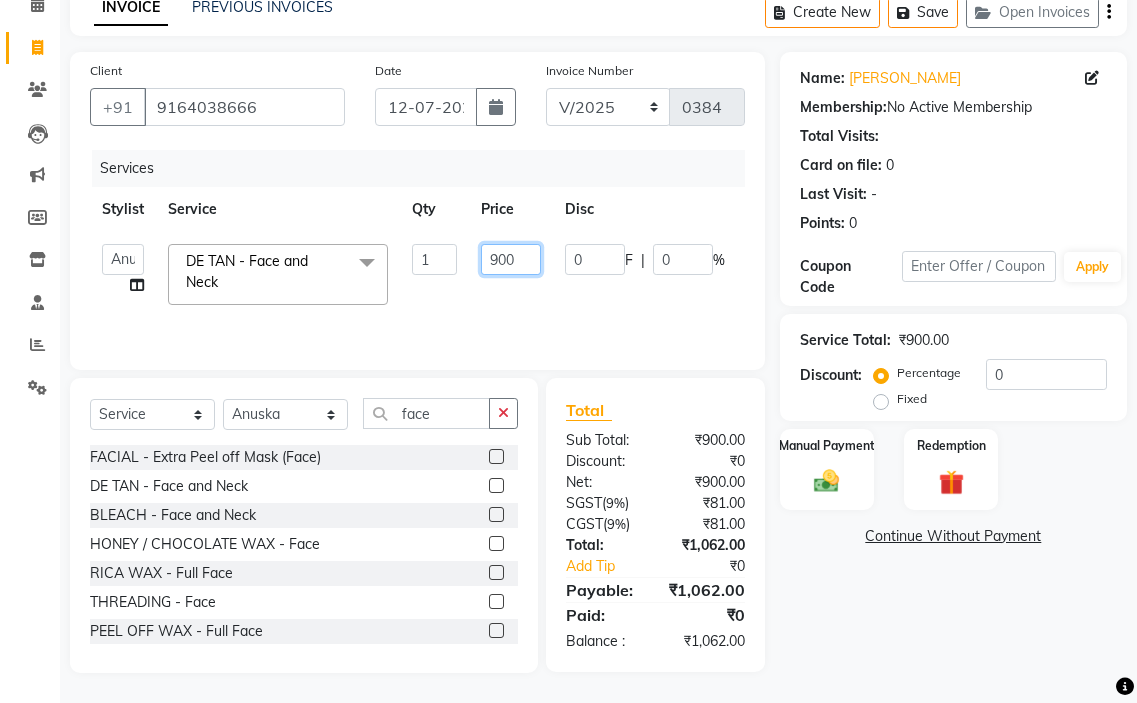 click on "900" 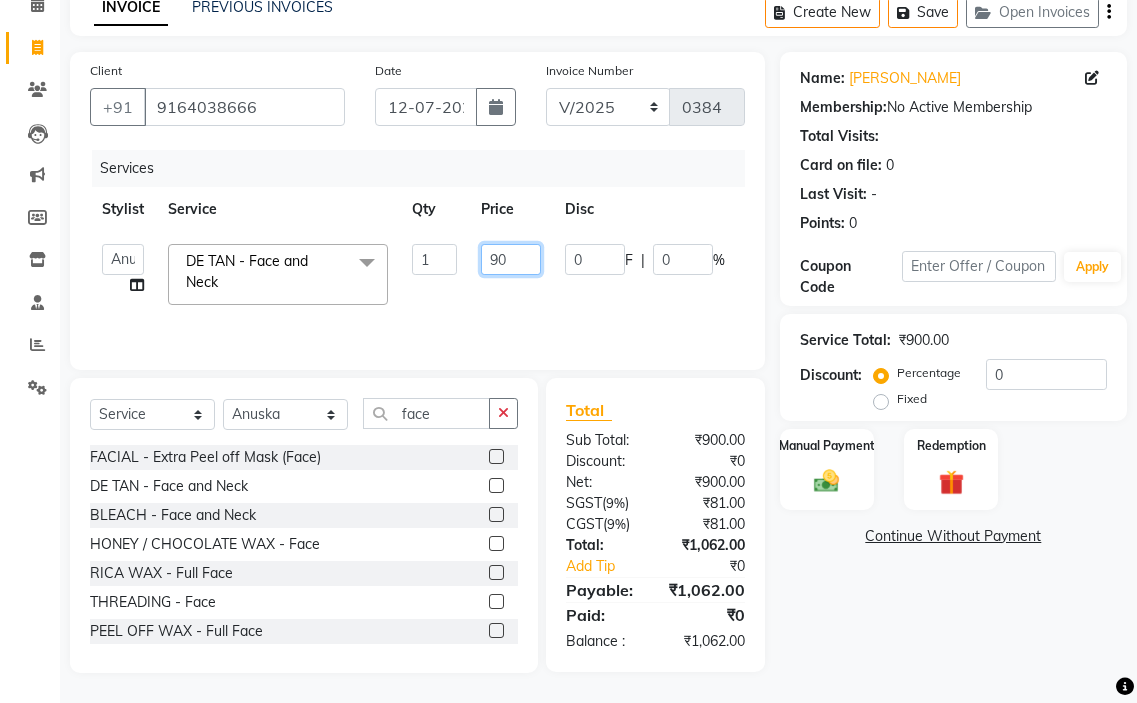type on "9" 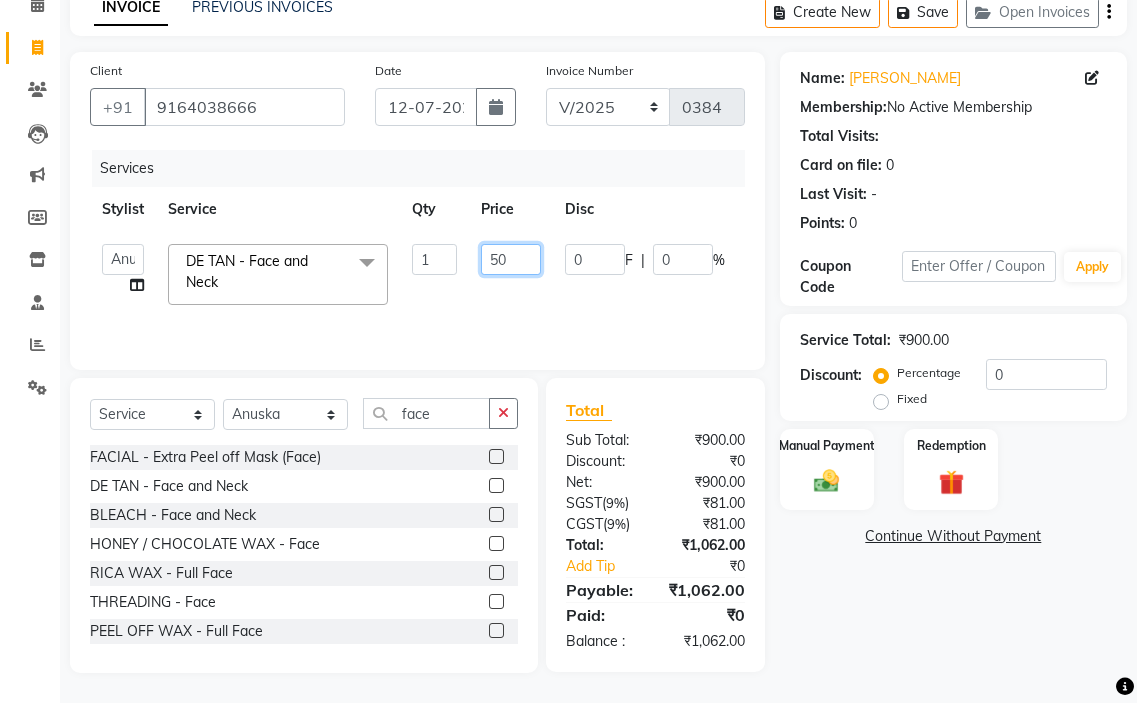 type on "500" 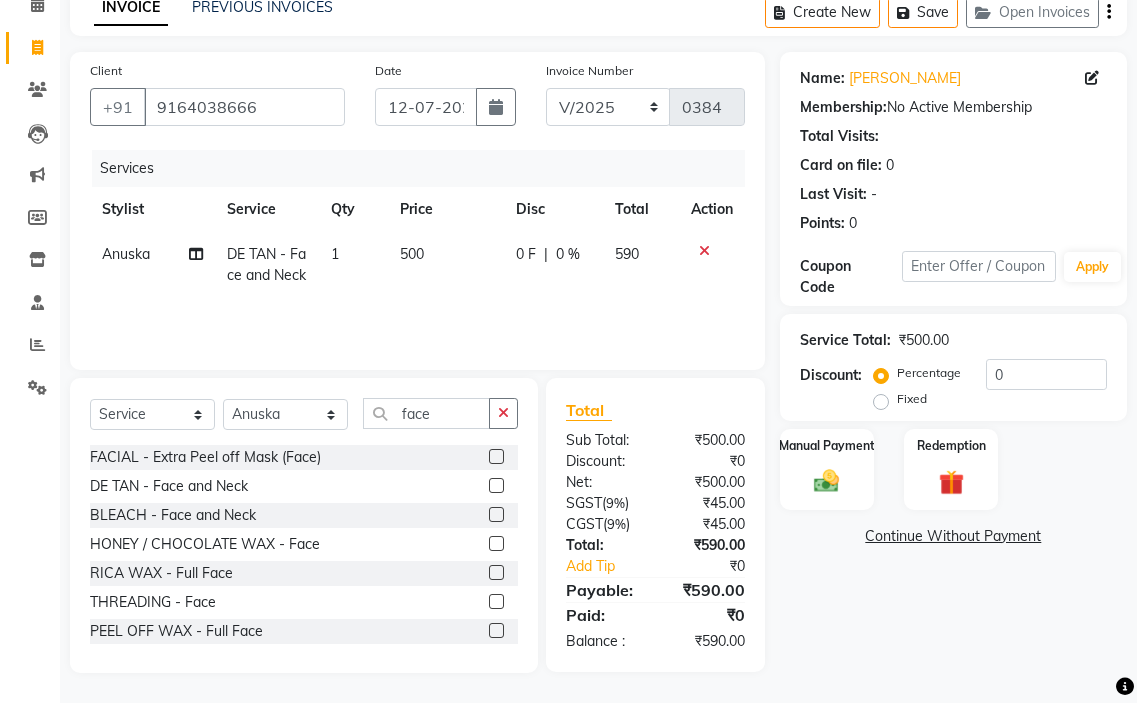 drag, startPoint x: 516, startPoint y: 278, endPoint x: 537, endPoint y: 458, distance: 181.22086 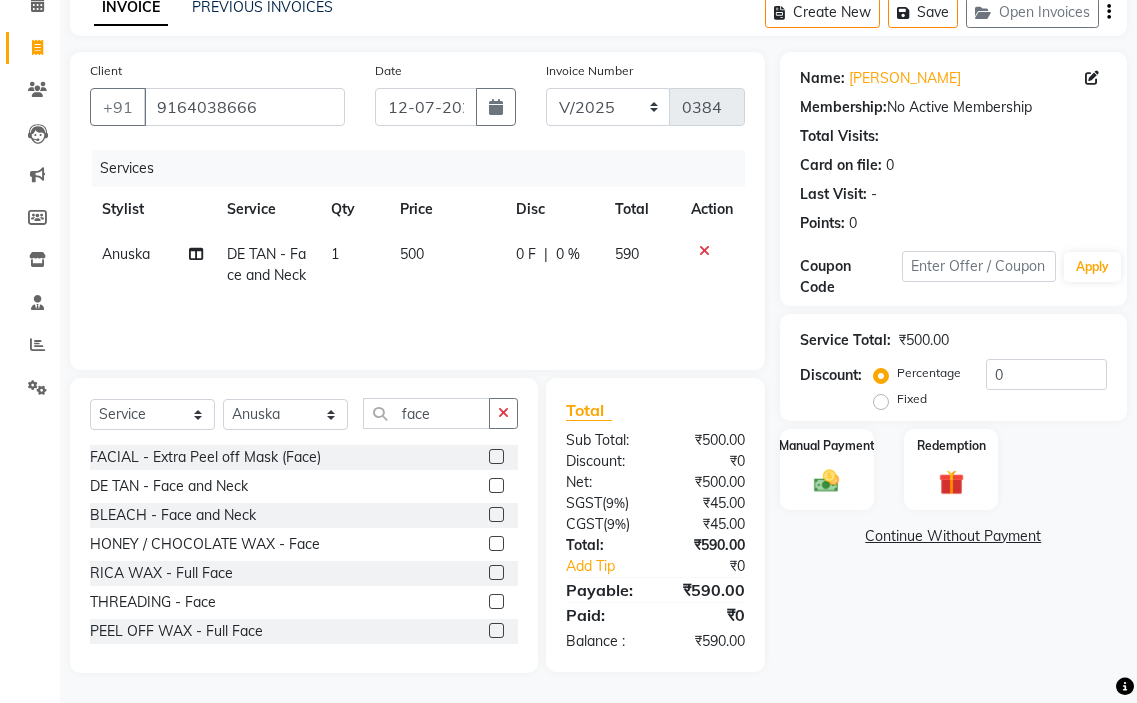 drag, startPoint x: 505, startPoint y: 421, endPoint x: 418, endPoint y: 421, distance: 87 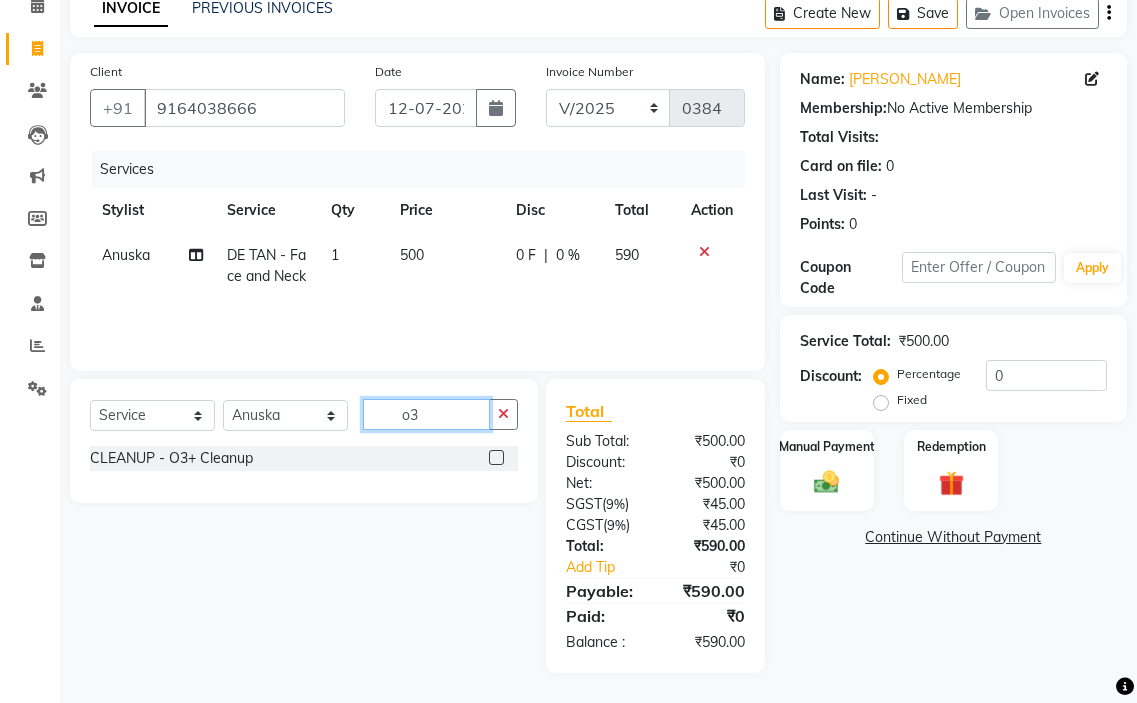 scroll, scrollTop: 97, scrollLeft: 0, axis: vertical 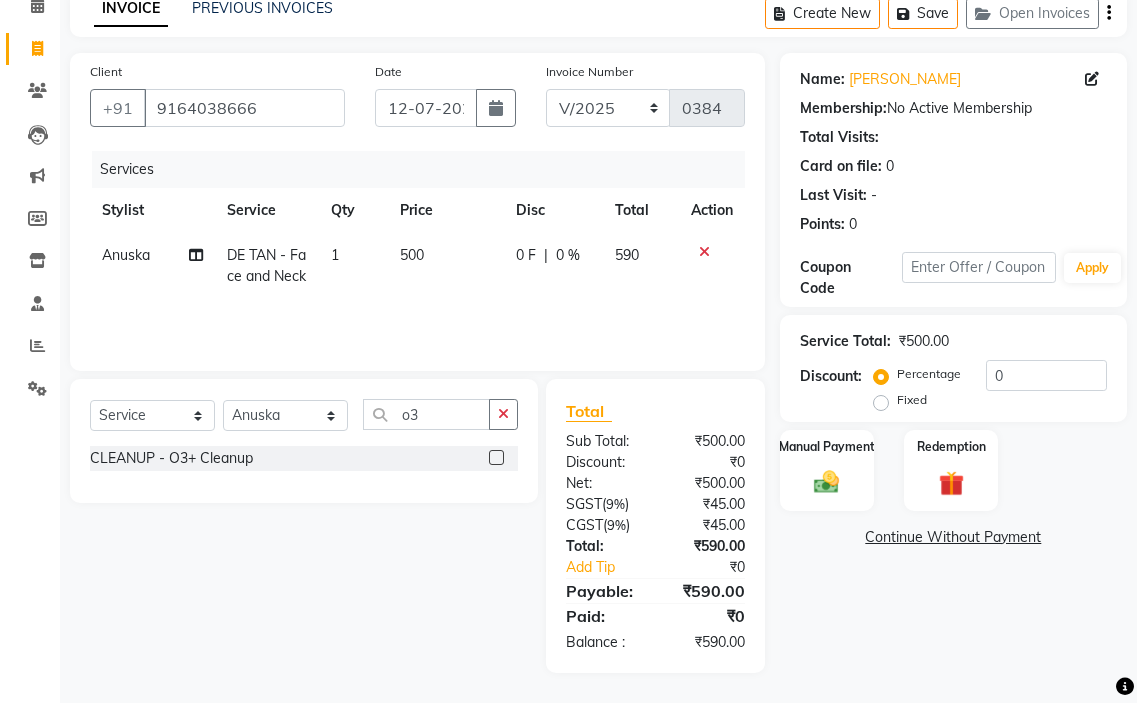 click 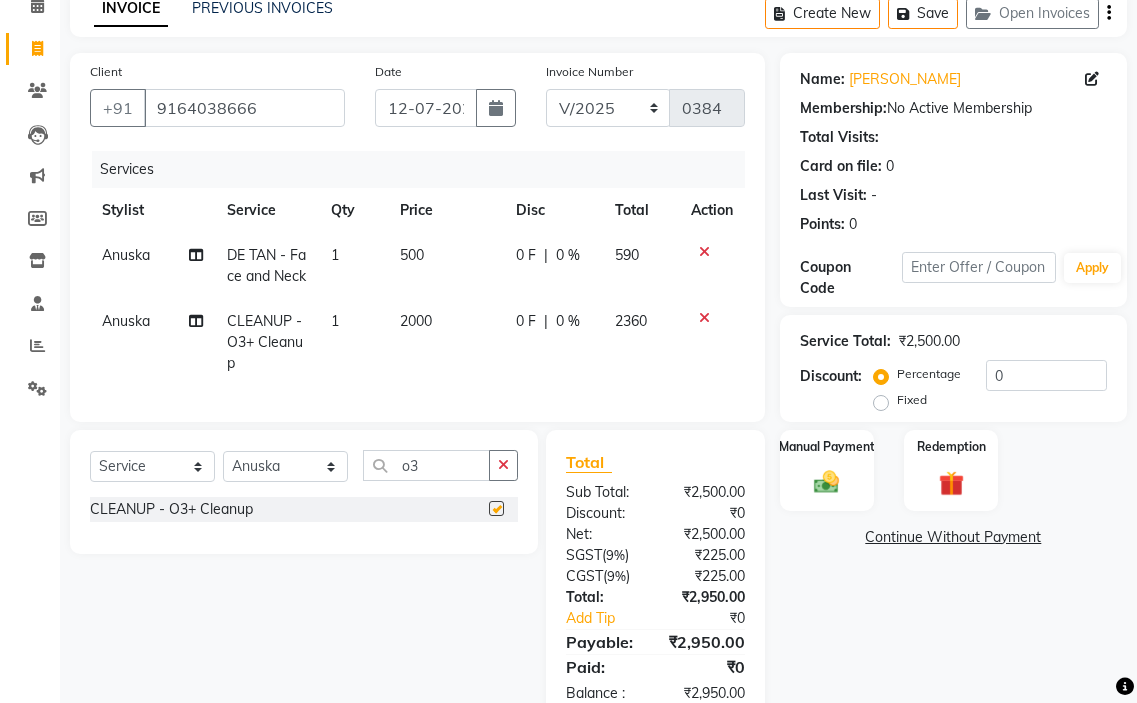 checkbox on "false" 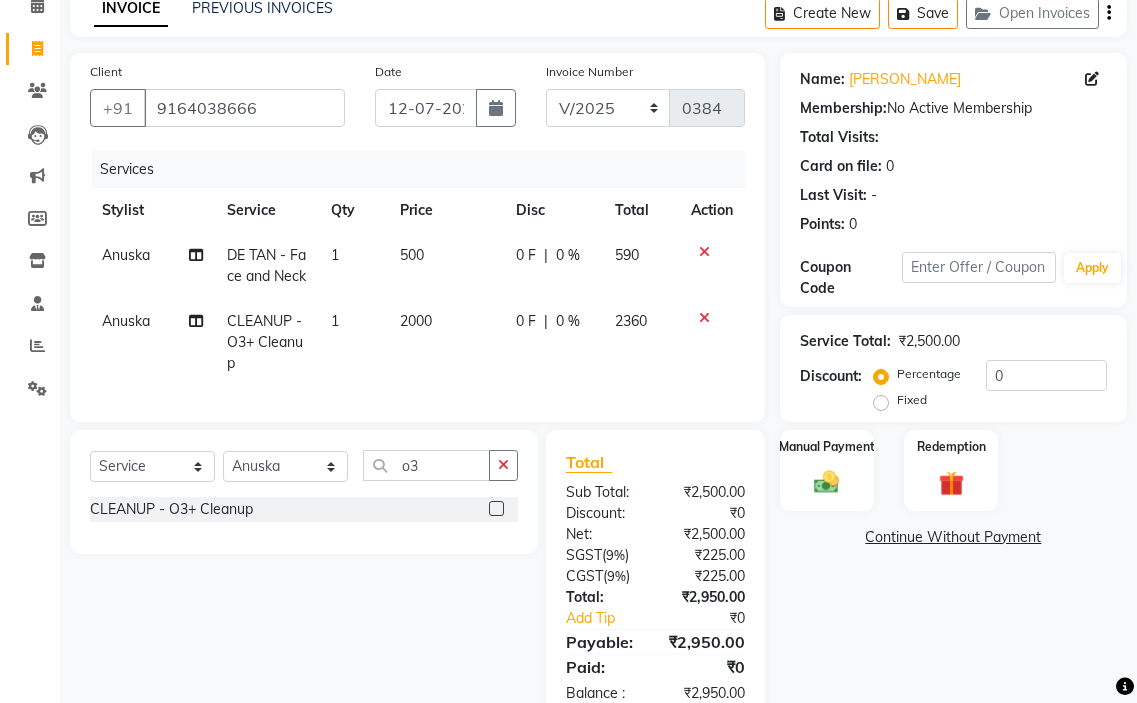 click on "2000" 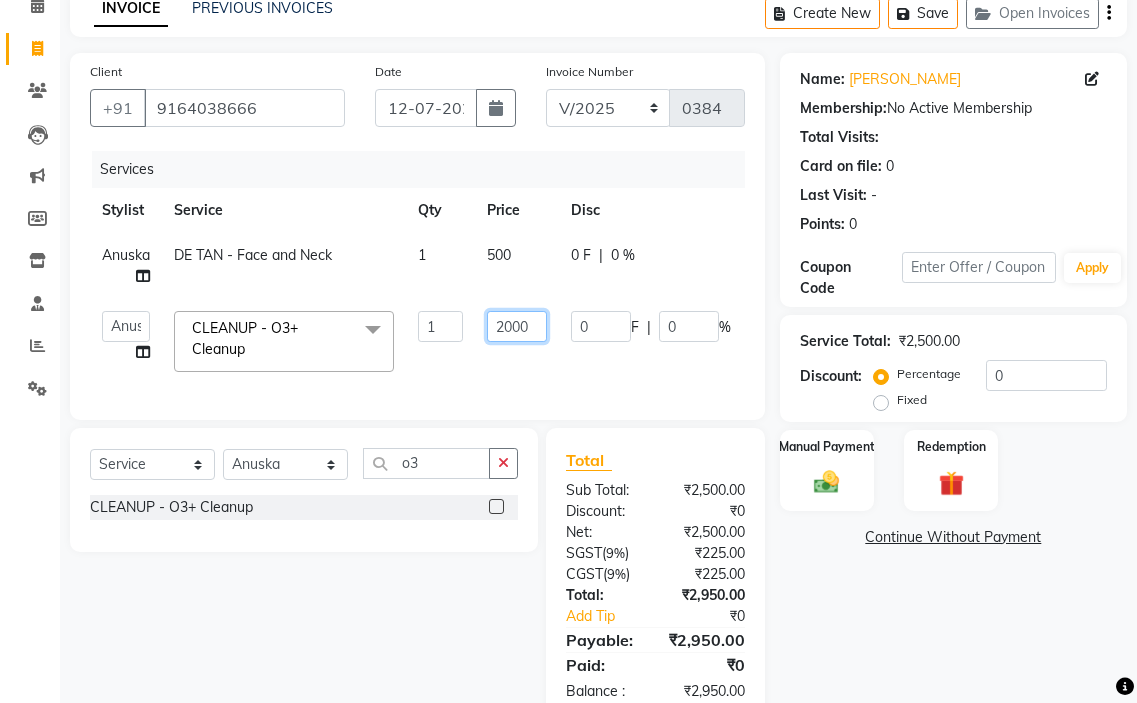 click on "2000" 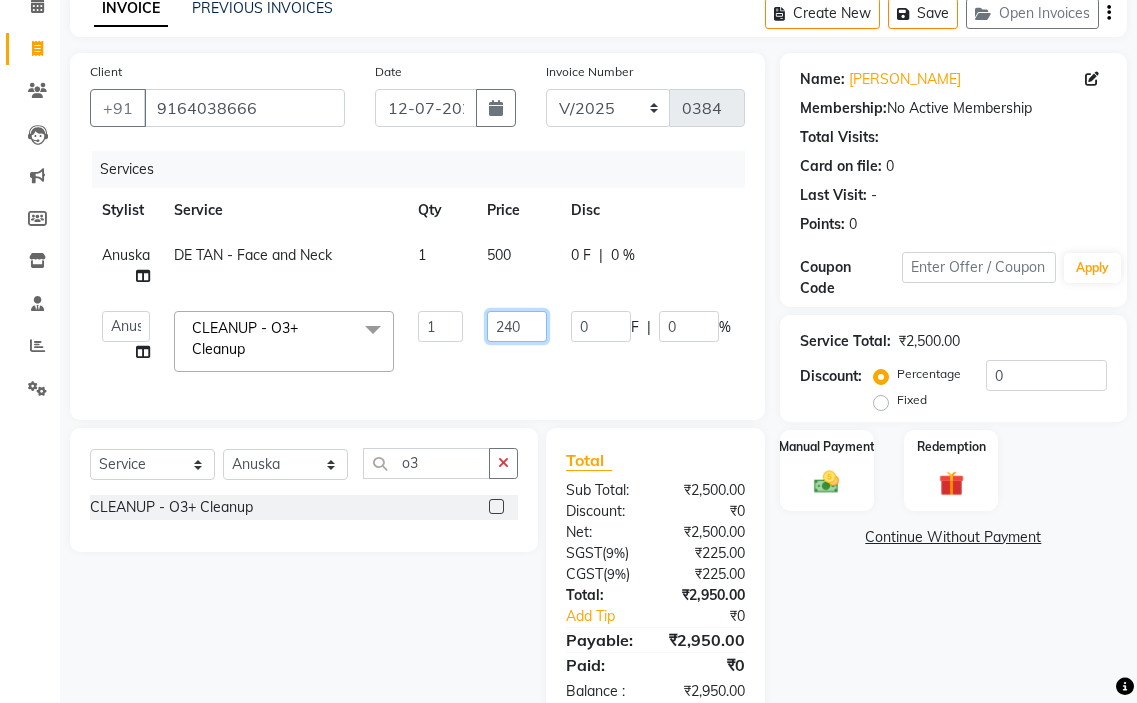 type on "2400" 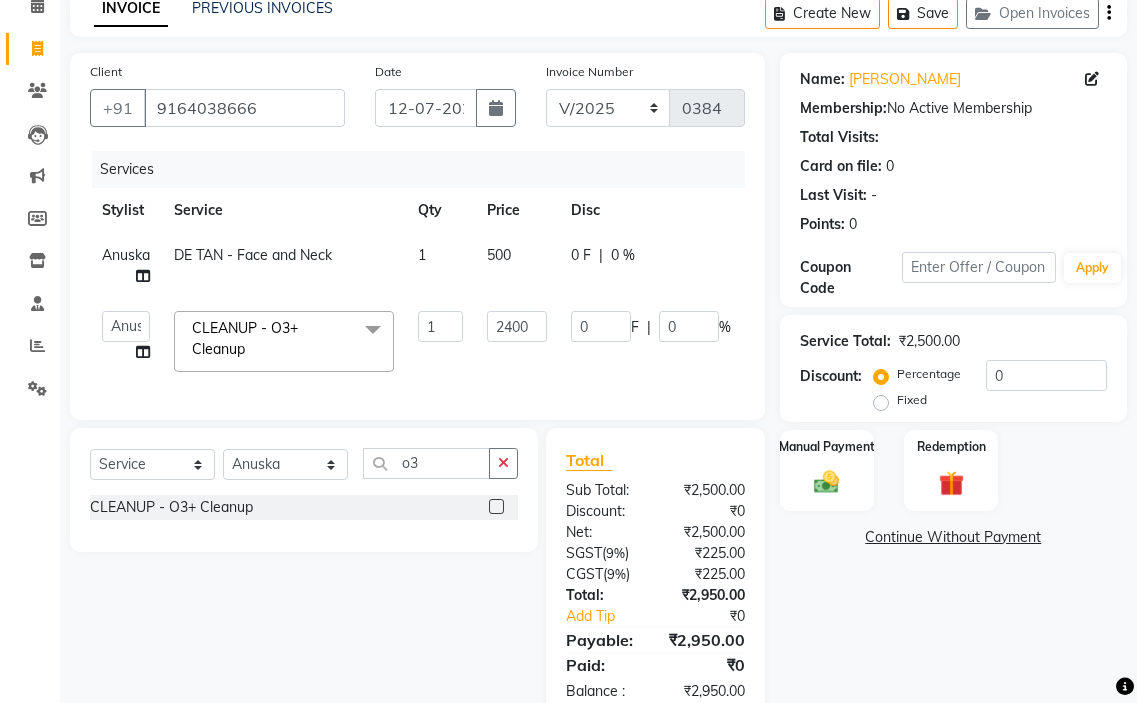 click on "0 F | 0 %" 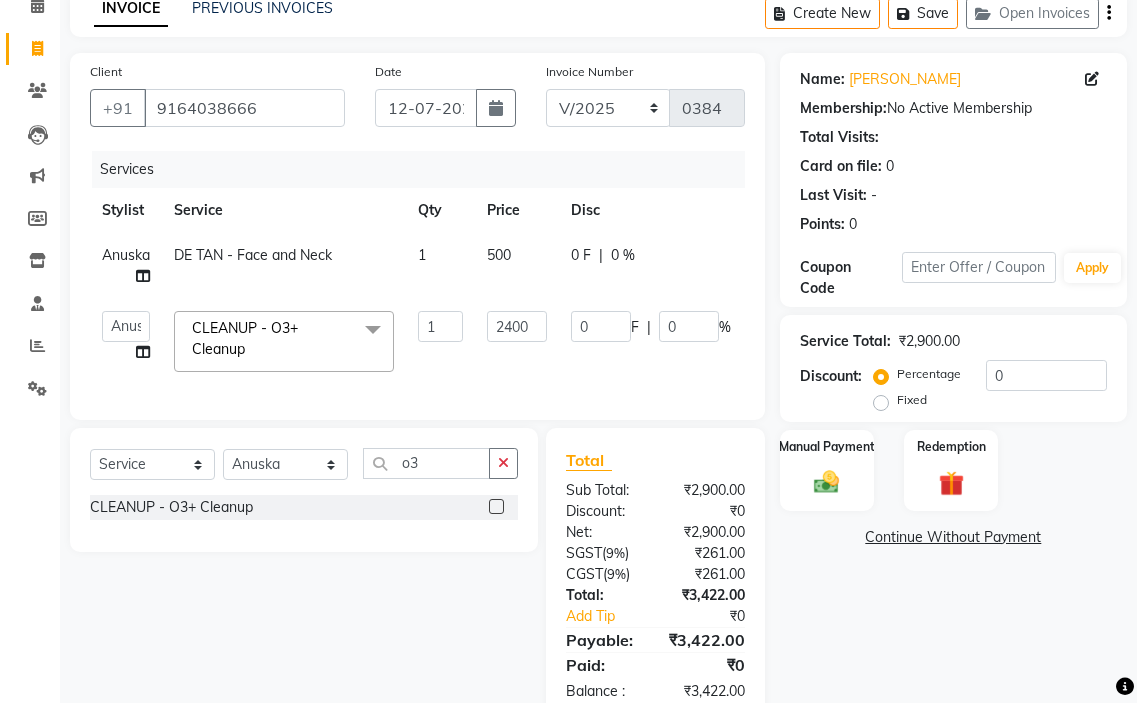 click on "500" 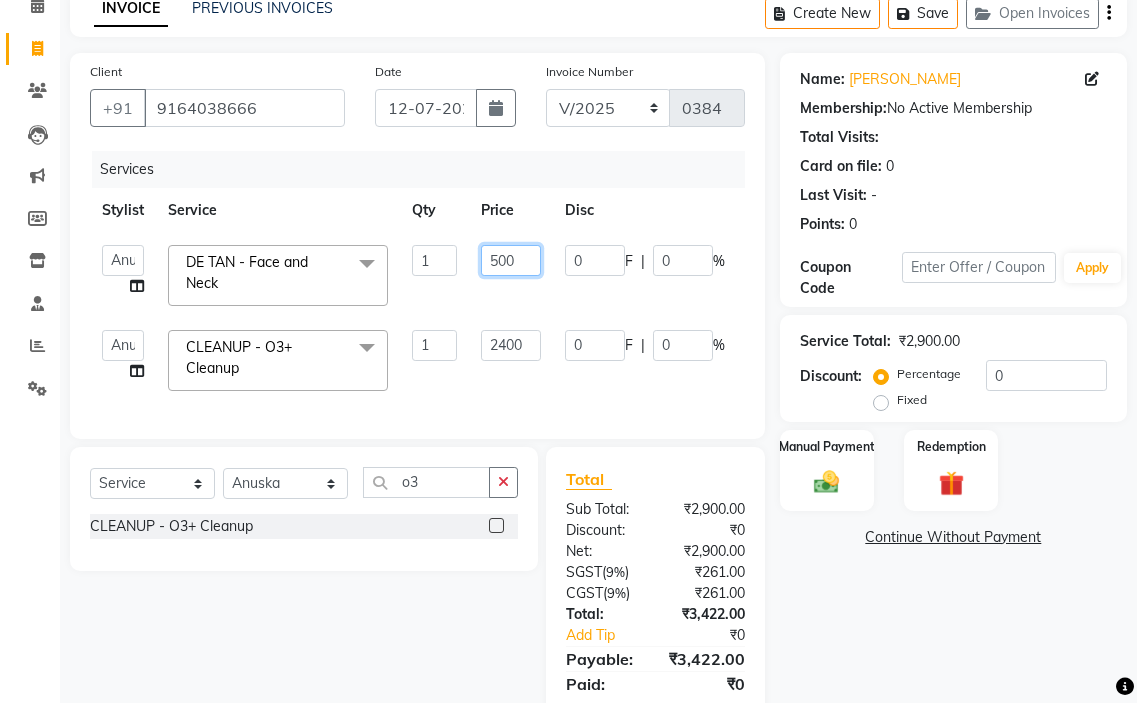 click on "500" 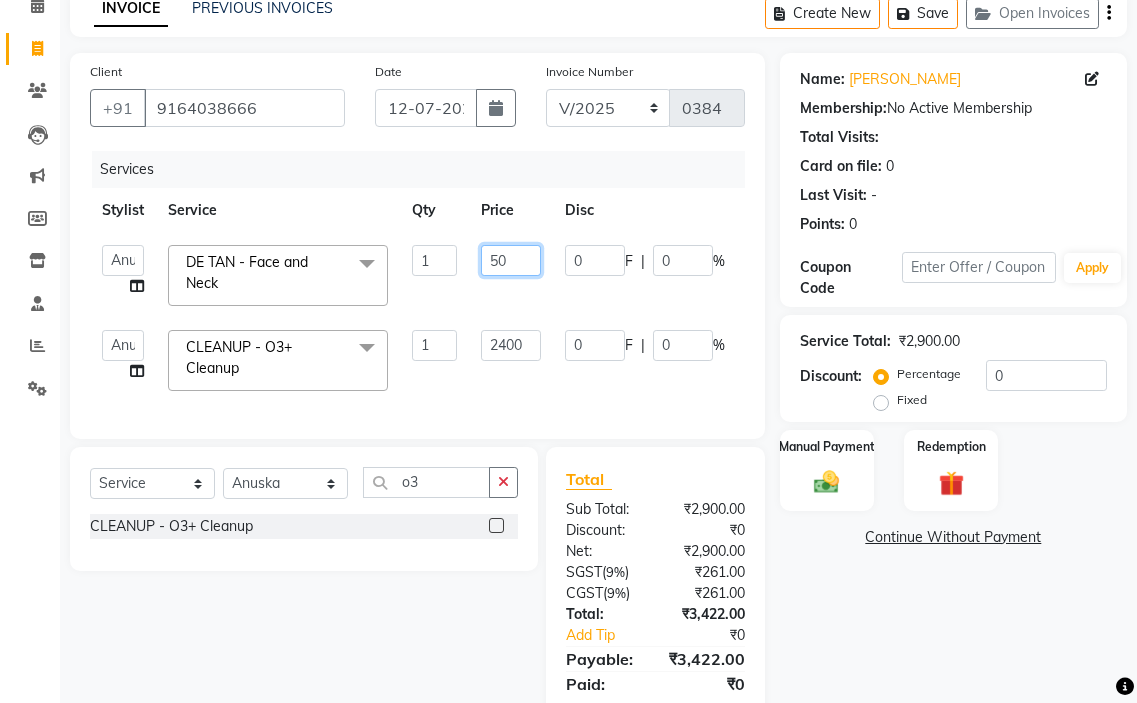 type on "5" 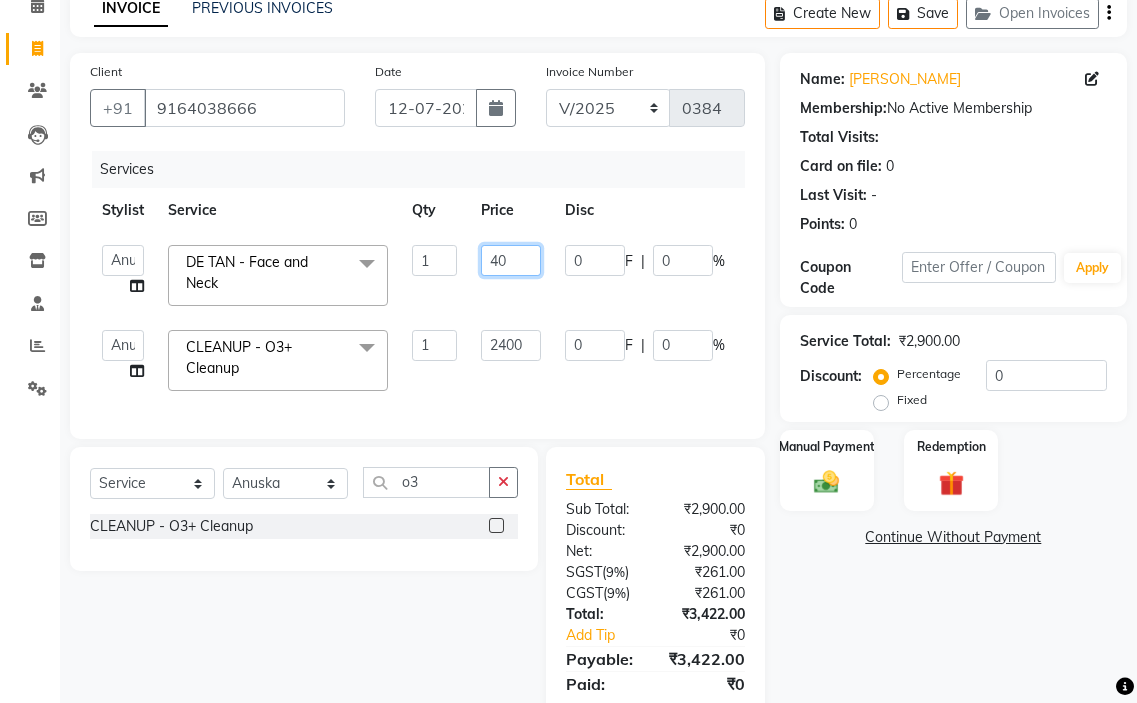 type on "400" 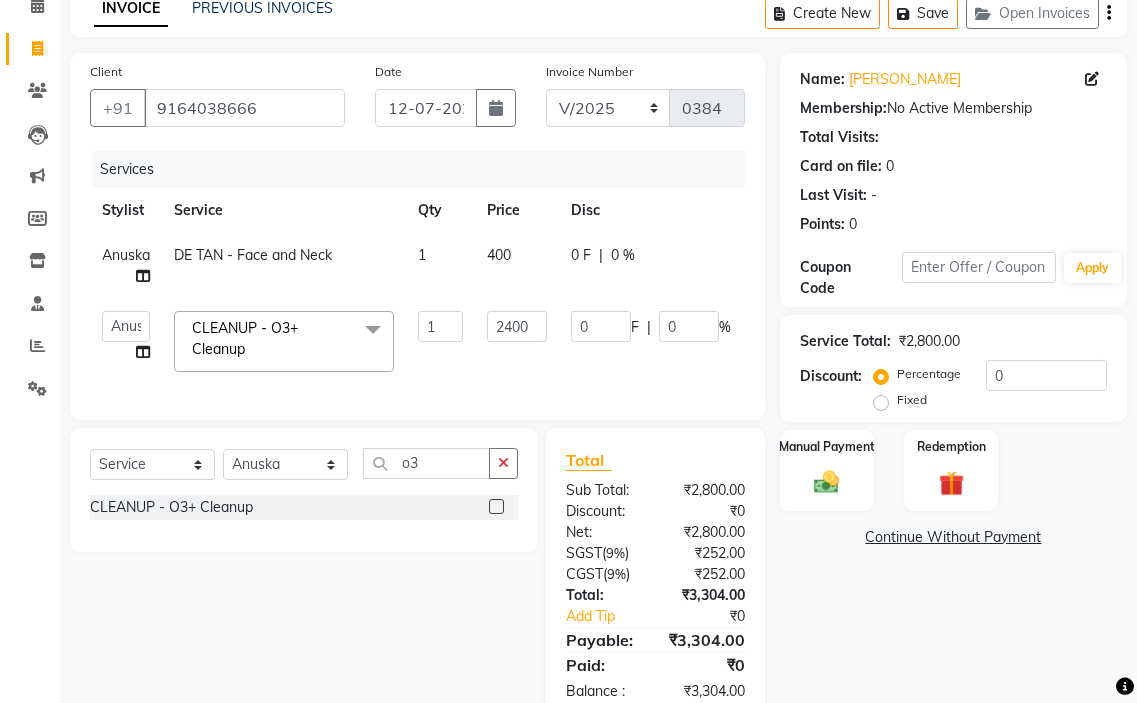 click on "[PERSON_NAME] - Face and Neck 1 400 0 F | 0 % 472" 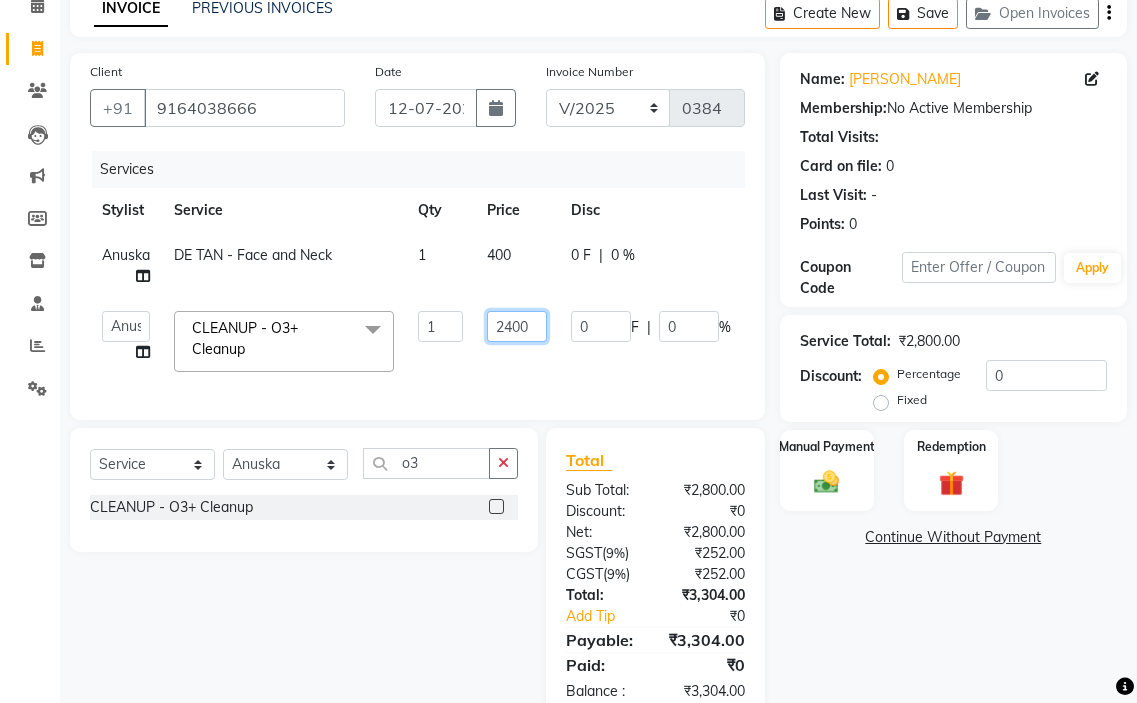 click on "2400" 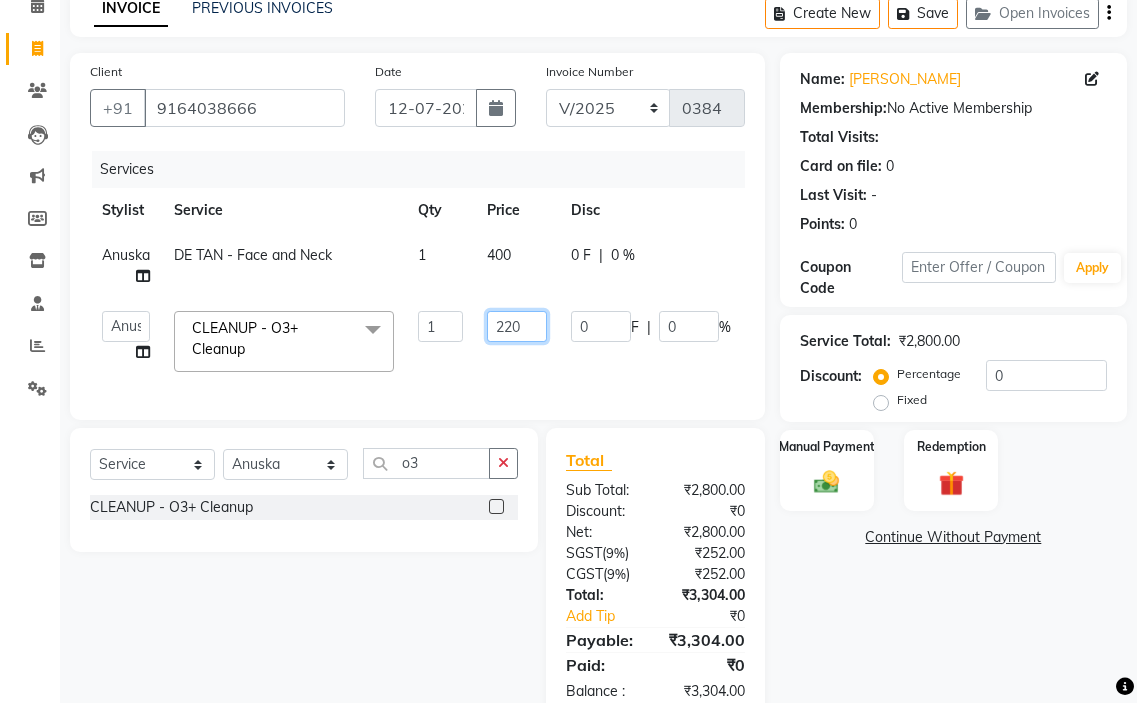 type on "2200" 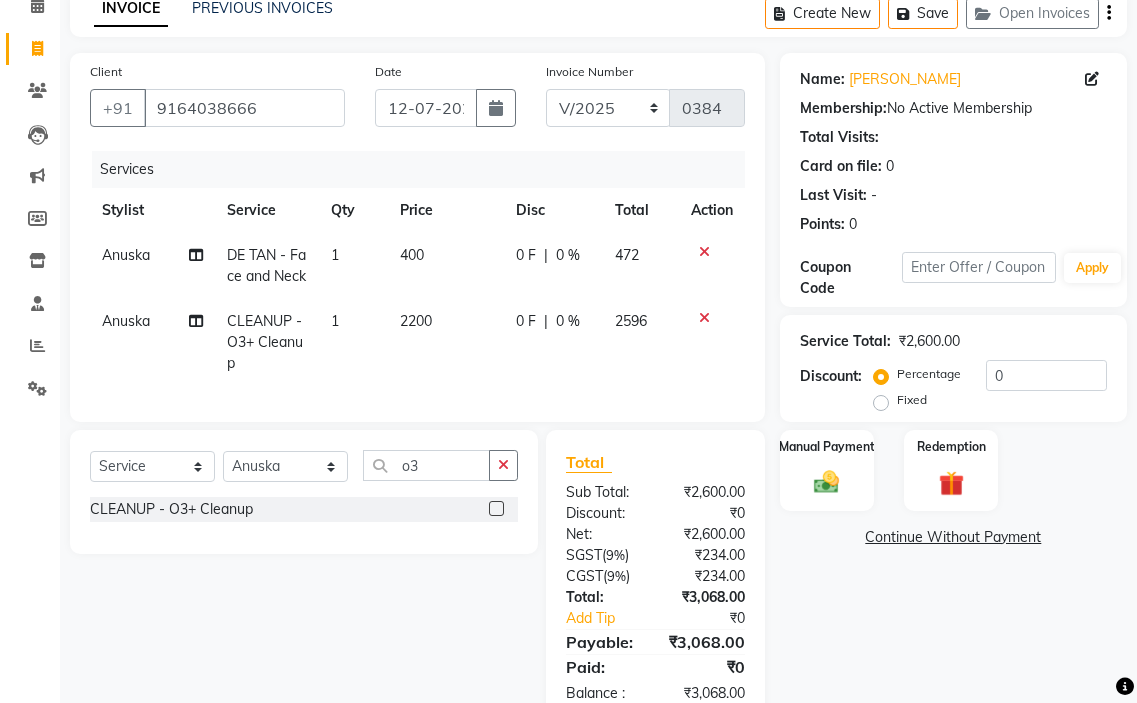 click on "Anuska CLEANUP - O3+ Cleanup 1 2200 0 F | 0 % 2596" 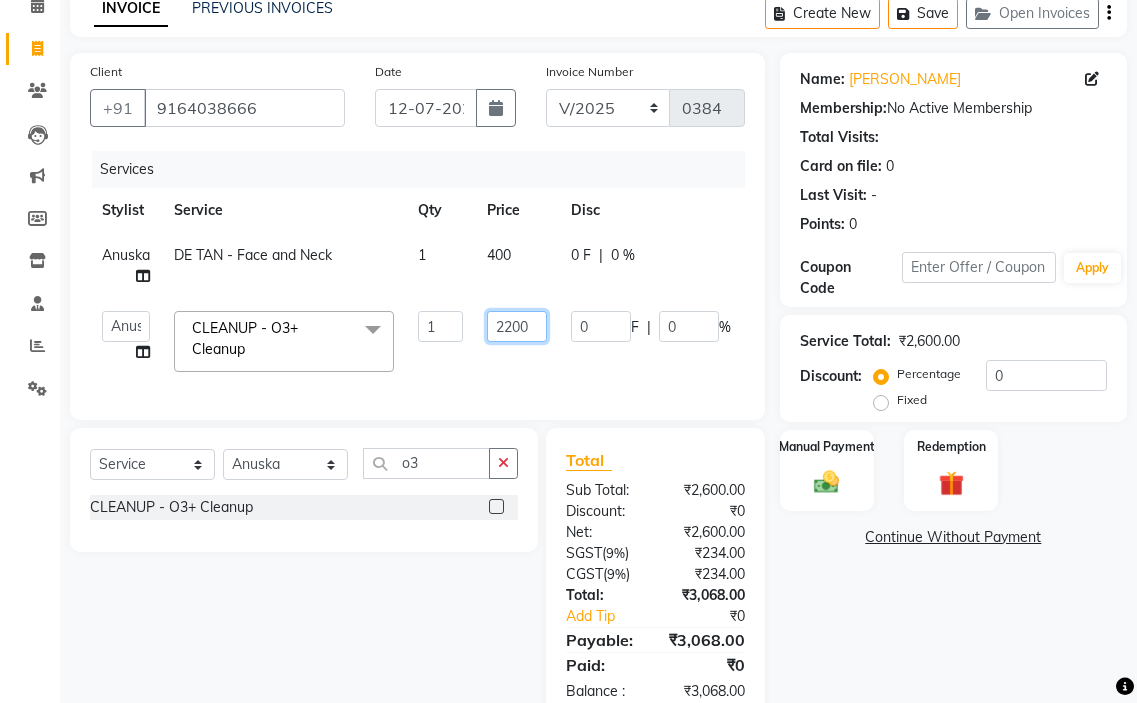 click on "2200" 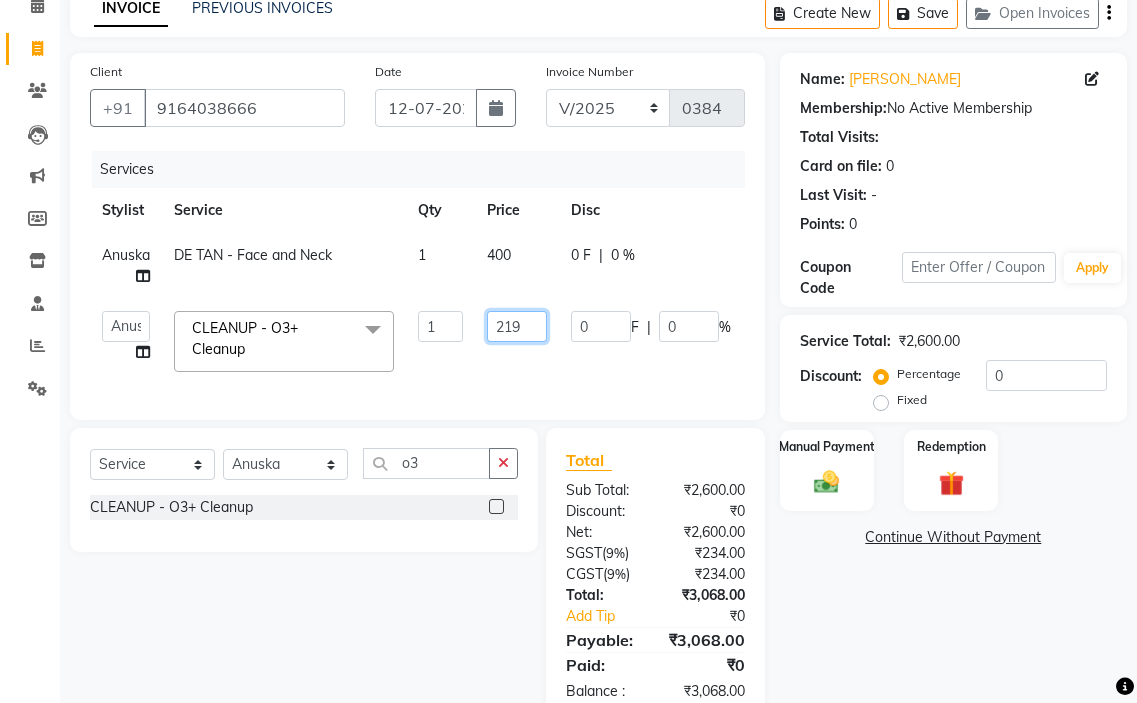 type on "2192" 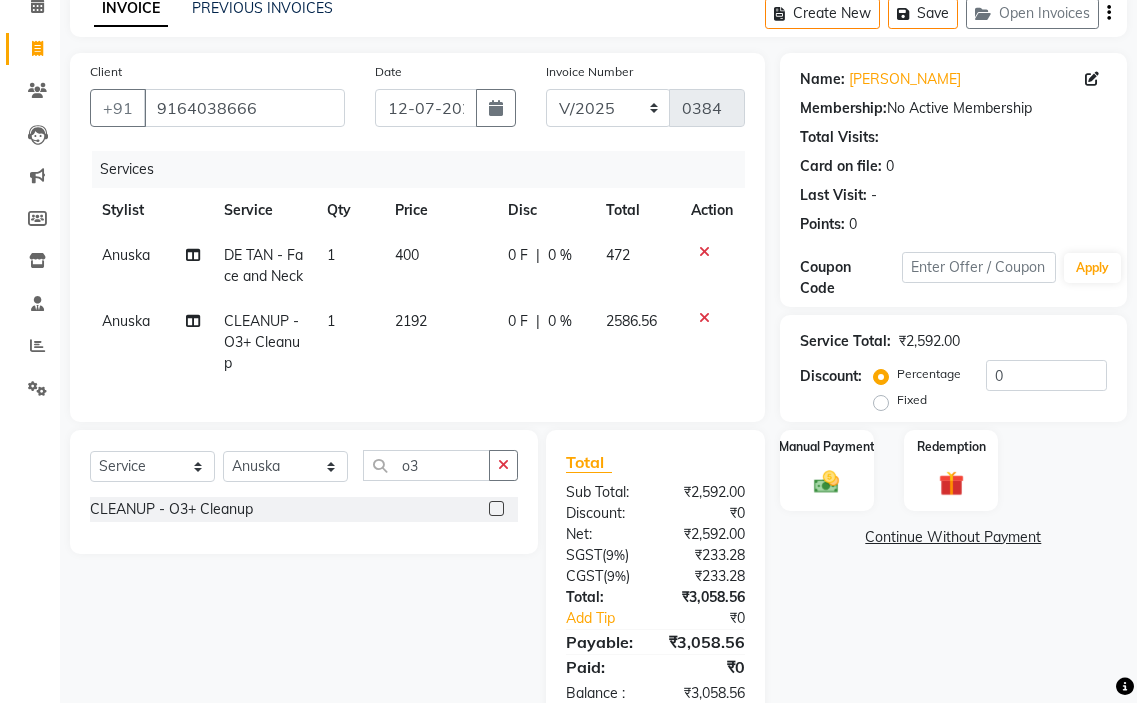 click on "Services Stylist Service Qty Price Disc Total Action [PERSON_NAME] - Face and Neck 1 400 0 F | 0 % 472 Anuska CLEANUP - O3+ Cleanup 1 2192 0 F | 0 % 2586.56" 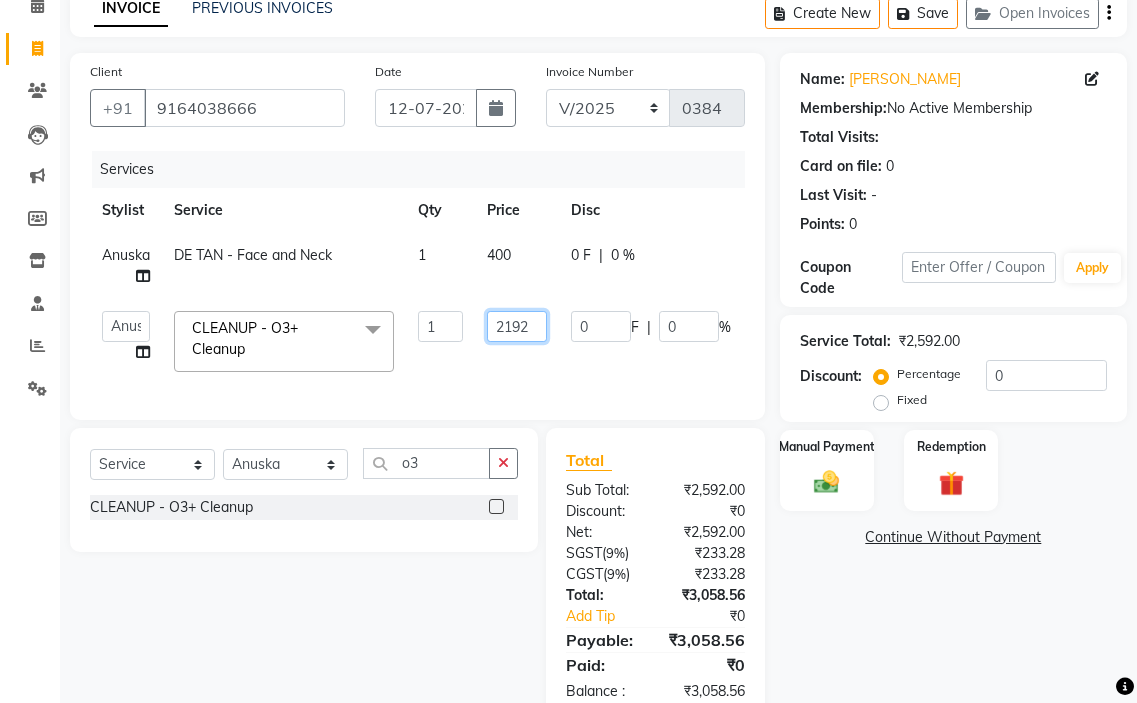 click on "2192" 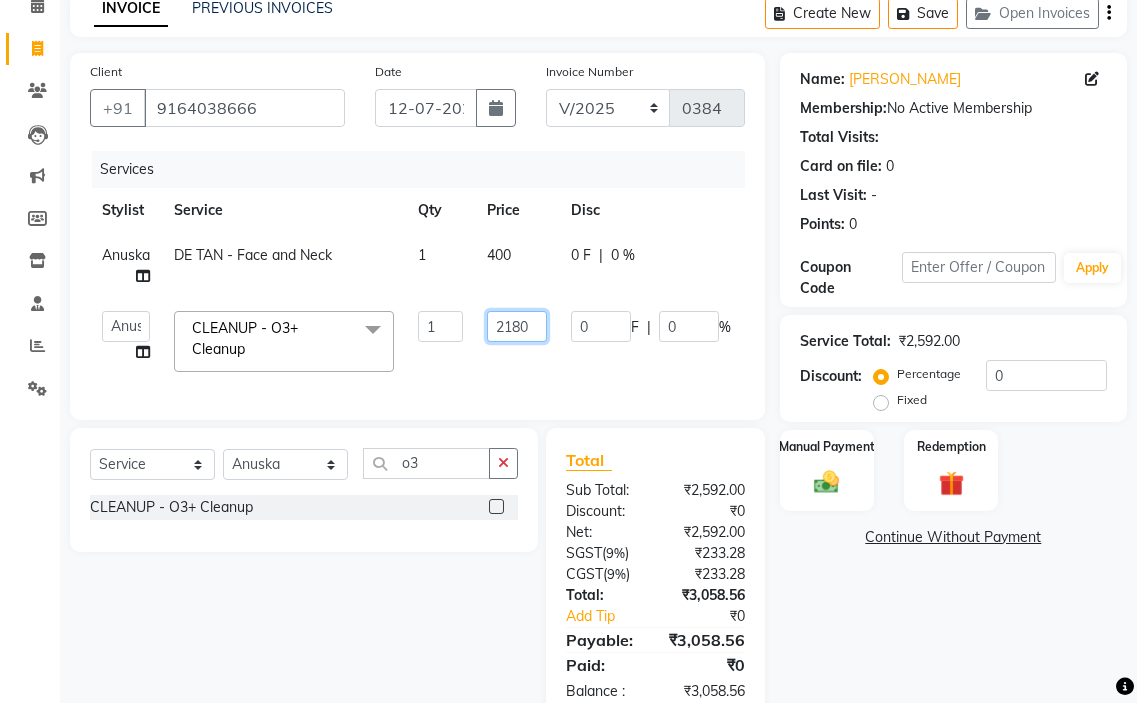 type on "21800" 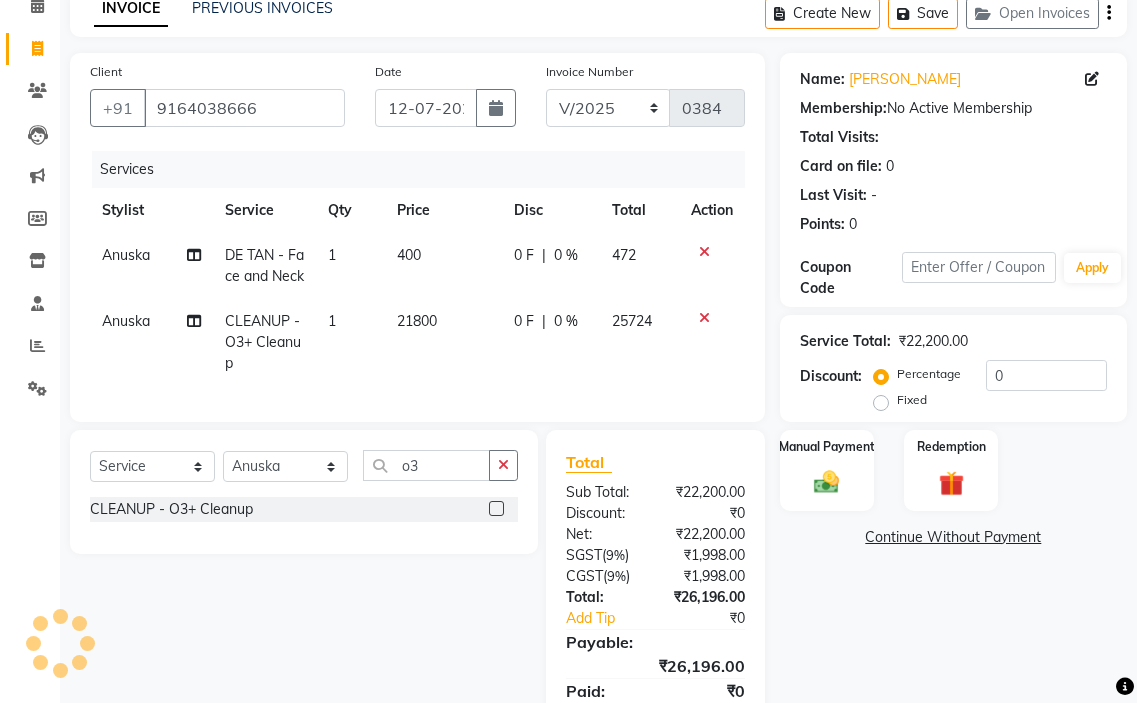 click on "Anuska CLEANUP - O3+ Cleanup 1 21800 0 F | 0 % 25724" 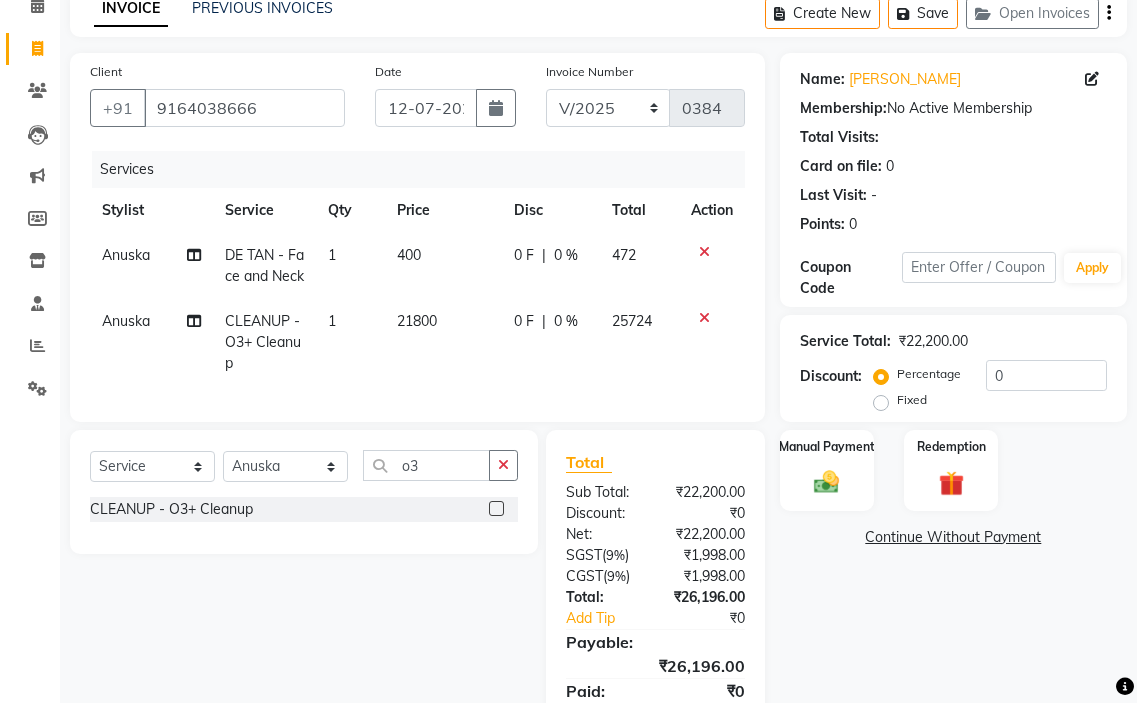 click on "21800" 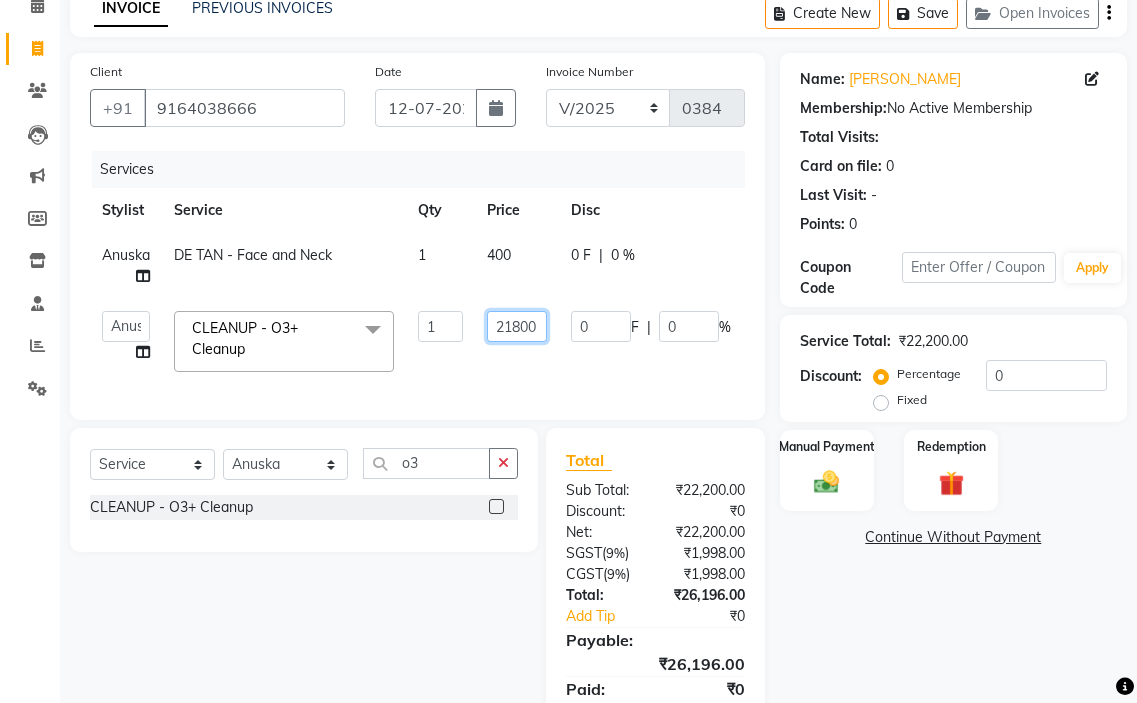 click on "21800" 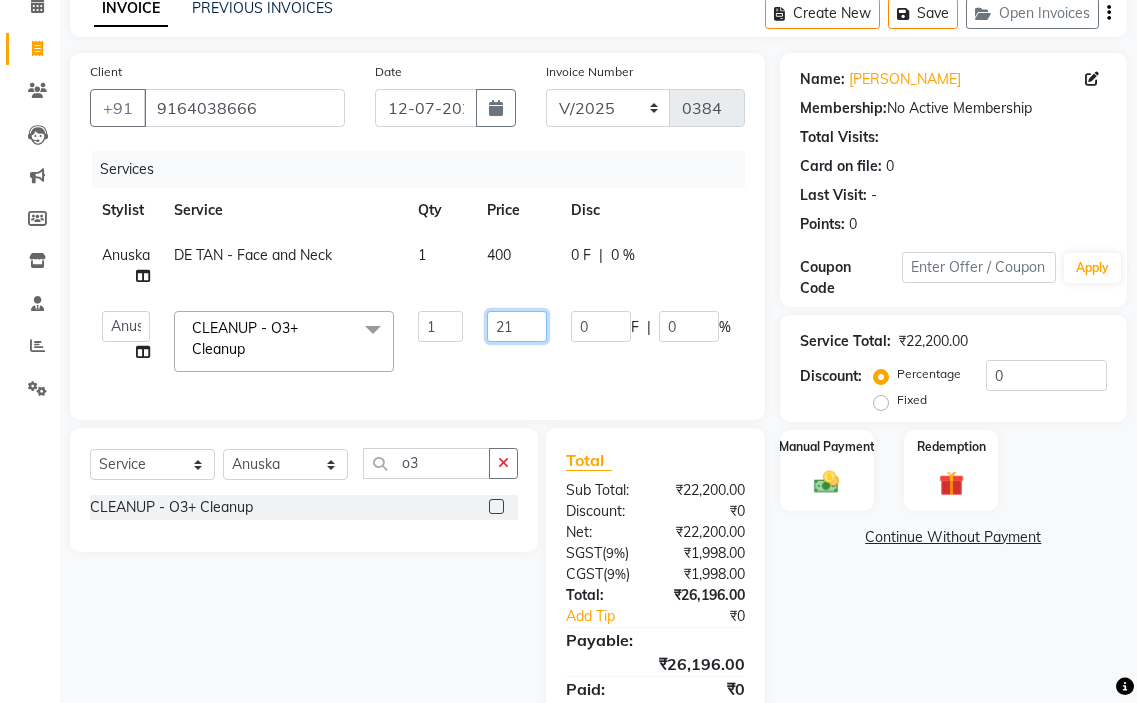 type on "2" 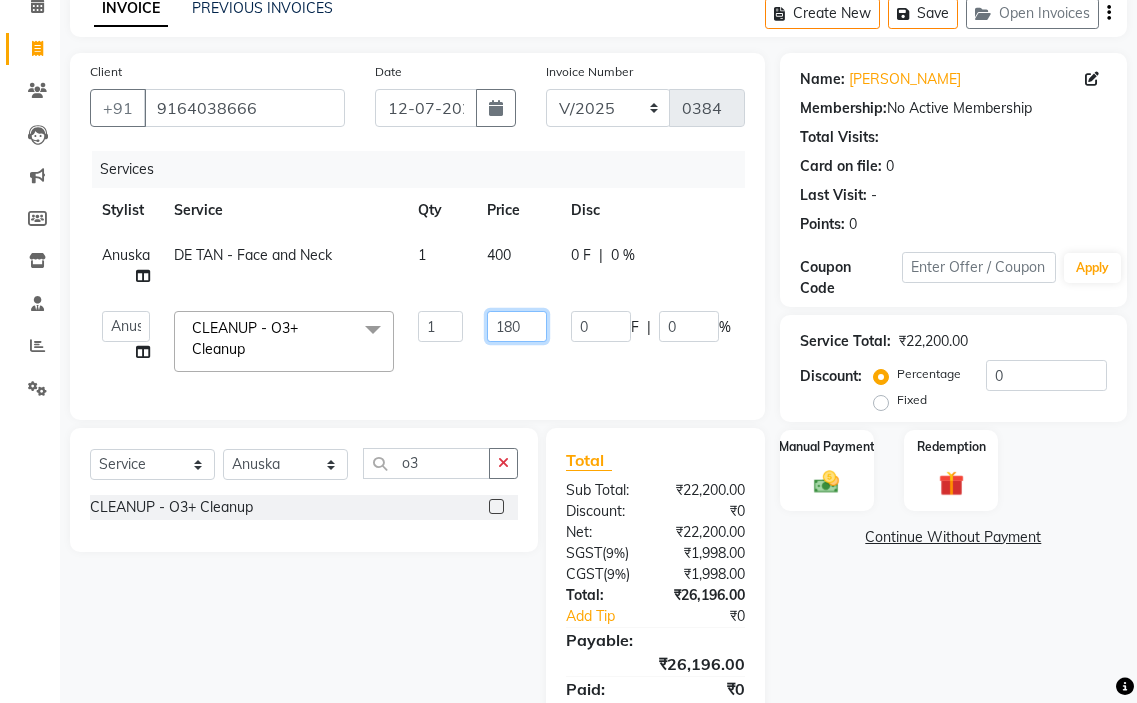 type on "1800" 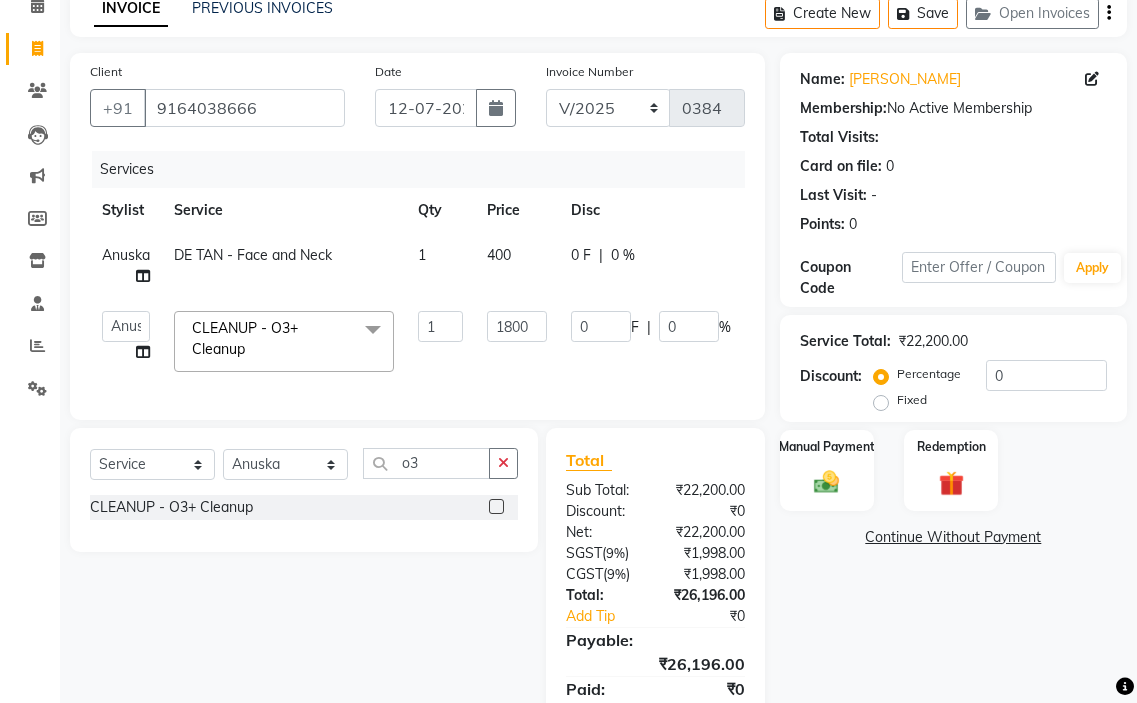 click on "Services Stylist Service Qty Price Disc Total Action [PERSON_NAME] - Face and Neck 1 400 0 F | 0 % 472  amir hair stylish   [PERSON_NAME]   pooja beautycian   [PERSON_NAME] beautycian   Rekha   [PERSON_NAME]   [PERSON_NAME] beauty and hair  CLEANUP - O3+ Cleanup  x TONGS & ROLLER SET - Shoulder Length TONGS & ROLLER SET - Waist Length TONGS & ROLLER SET - Blow Dry TONGS & ROLLER SET - Wash & Plain Dry TONGS & ROLLER SET - Wash & Blow Dry TONGS & ROLLER SET - Premium Shampoo Wash & Palin Dry TONGS & ROLLER SET - Premium Shampoo Wash & Blow Dry GLOBAL HAIR COLOUR ( WITH [MEDICAL_DATA] ) - Upto Neck GLOBAL HAIR COLOUR ( WITH [MEDICAL_DATA] ) - Upto Sholder GLOBAL HAIR COLOUR ( WITH [MEDICAL_DATA] ) - Upto Mid-back GLOBAL HAIR COLOUR ( WITH [MEDICAL_DATA] ) - Waist & Below GLOBAL HAIR COLOUR ( WITH [MEDICAL_DATA] ) - Root touch up (upto 2 inch) GLOBAL HIGHLIGHTS - Upto Neck GLOBAL HIGHLIGHTS - Upto Sholder GLOBAL HIGHLIGHTS - Upto Mid-back GLOBAL HIGHLIGHTS - Waist & Below GLOBAL HIGHLIGHTS - Crown Highlights GLOBAL HIGHLIGHTS - Highlight Perstreaks & Prelightninh 1" 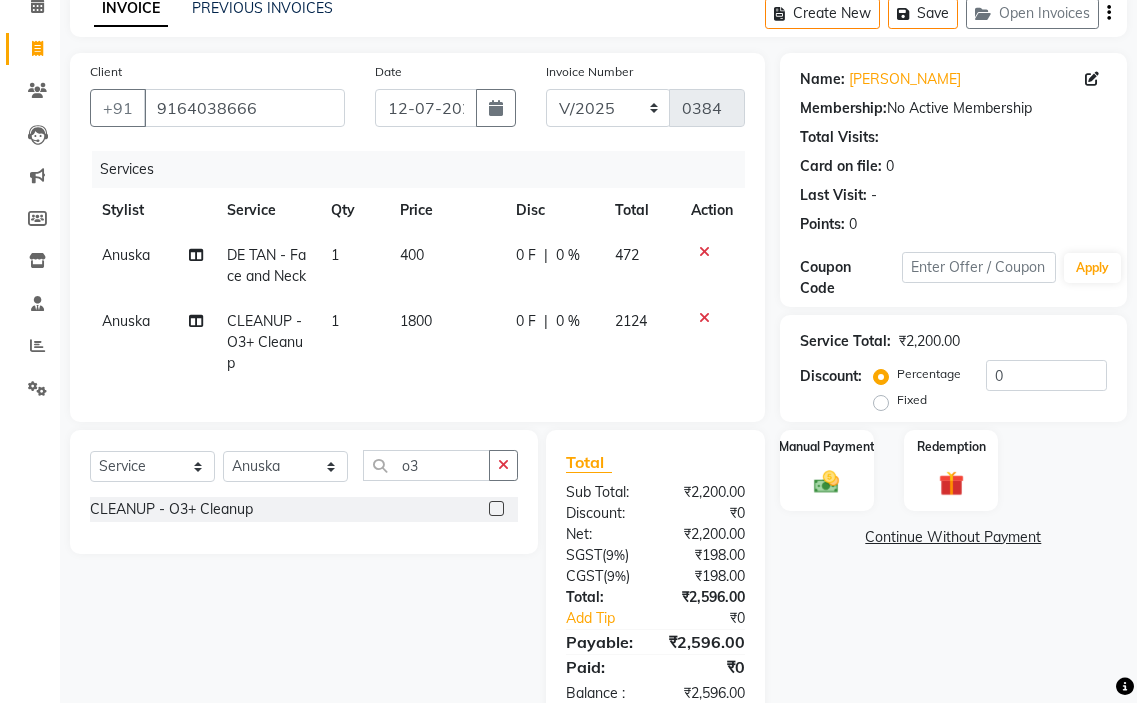 click on "1800" 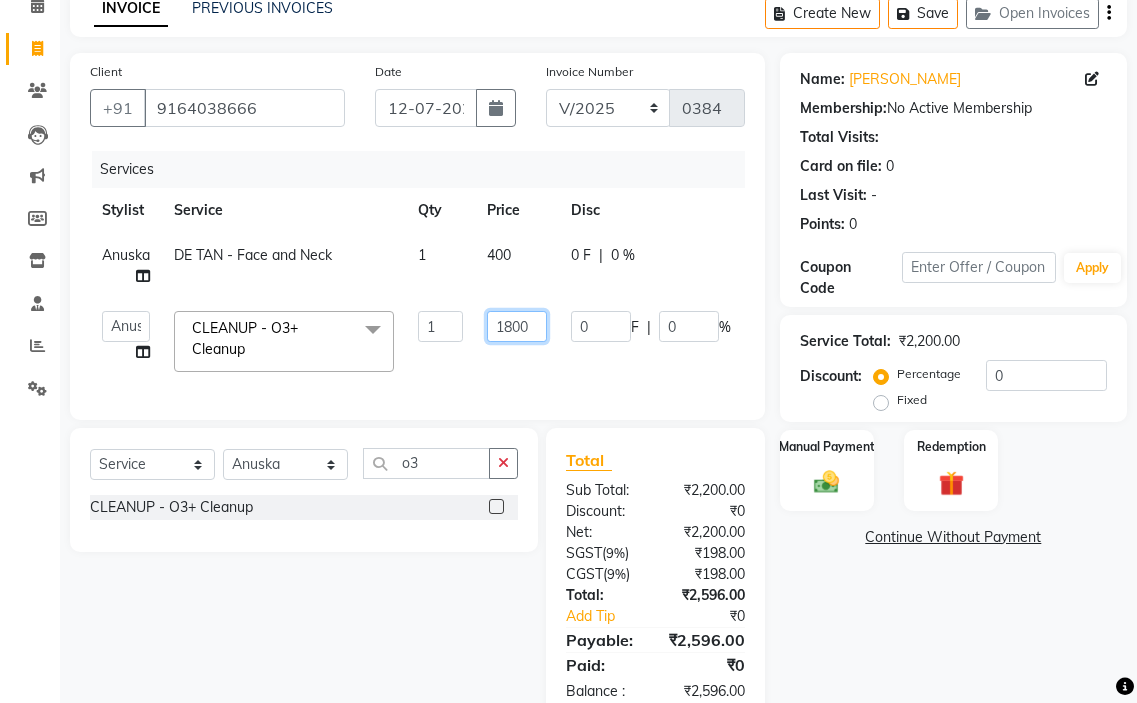 click on "1800" 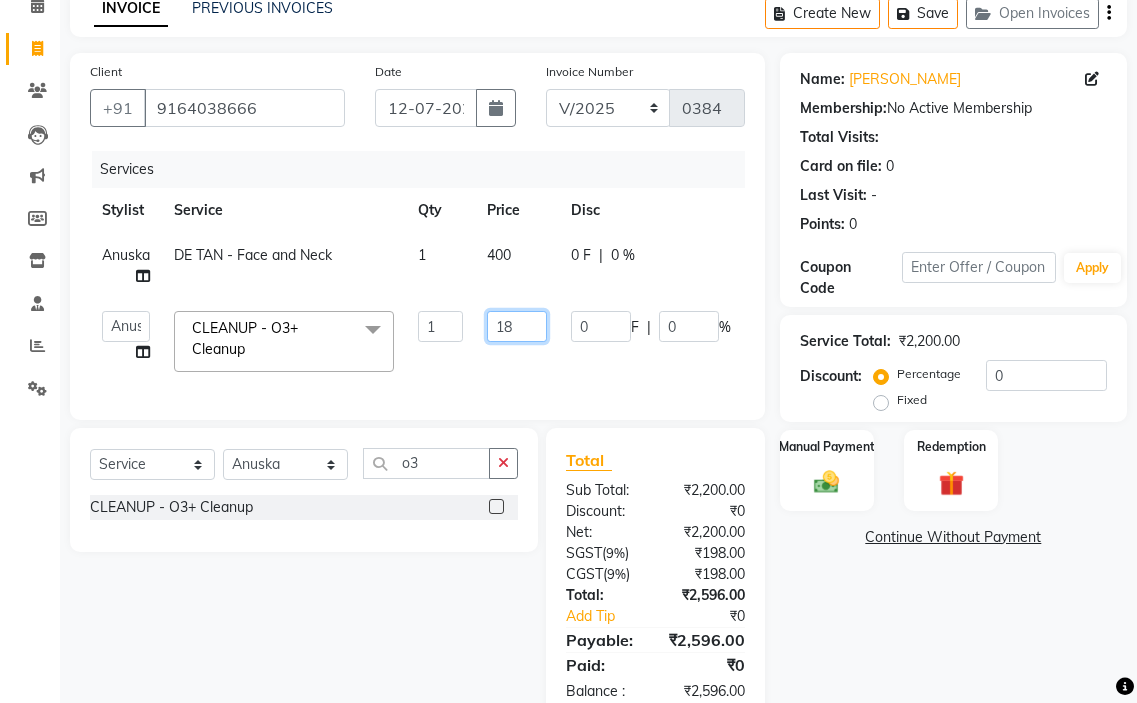 type on "1" 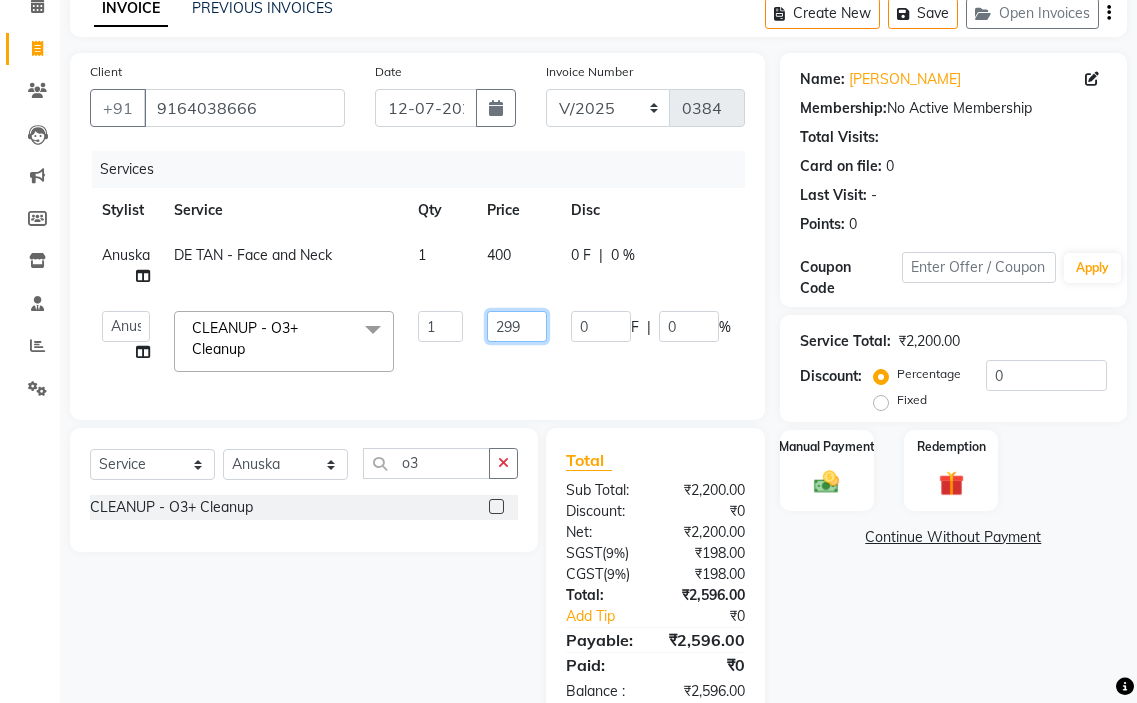 type on "2999" 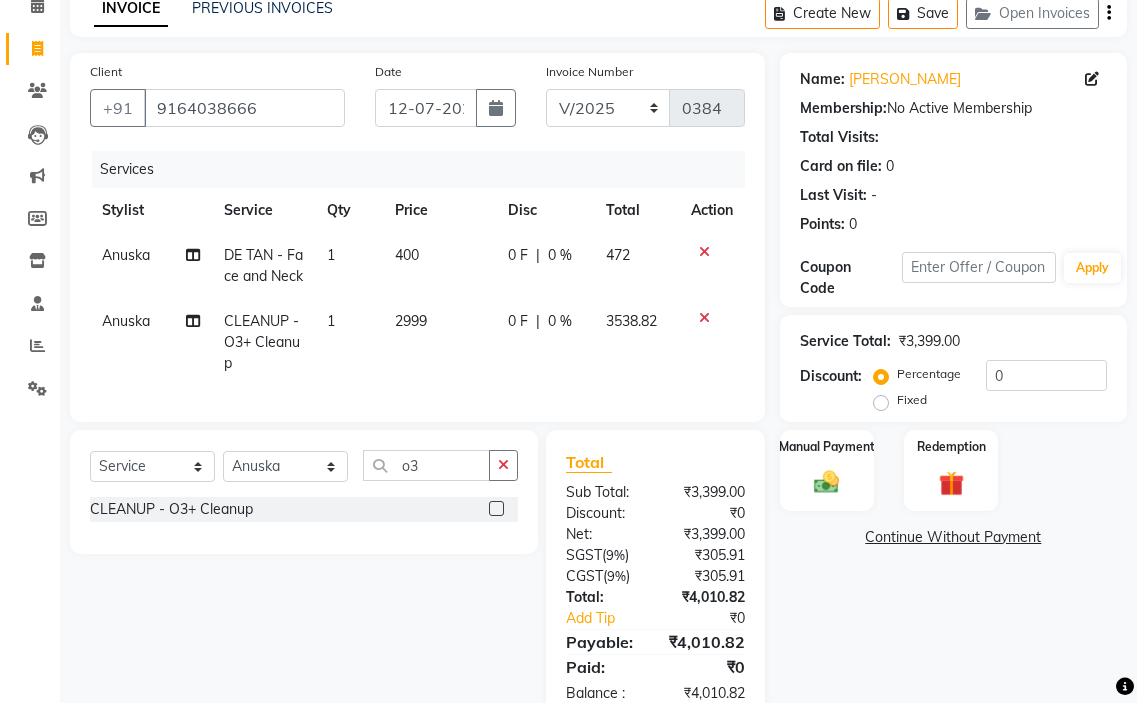 click on "0 F | 0 %" 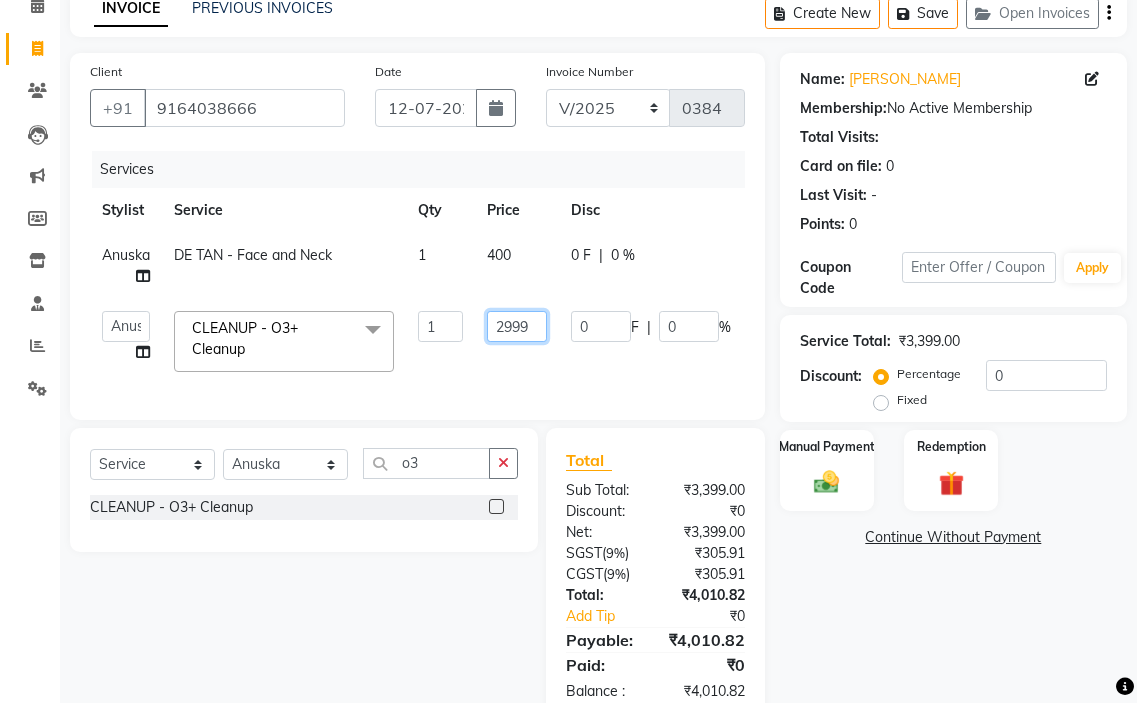 click on "2999" 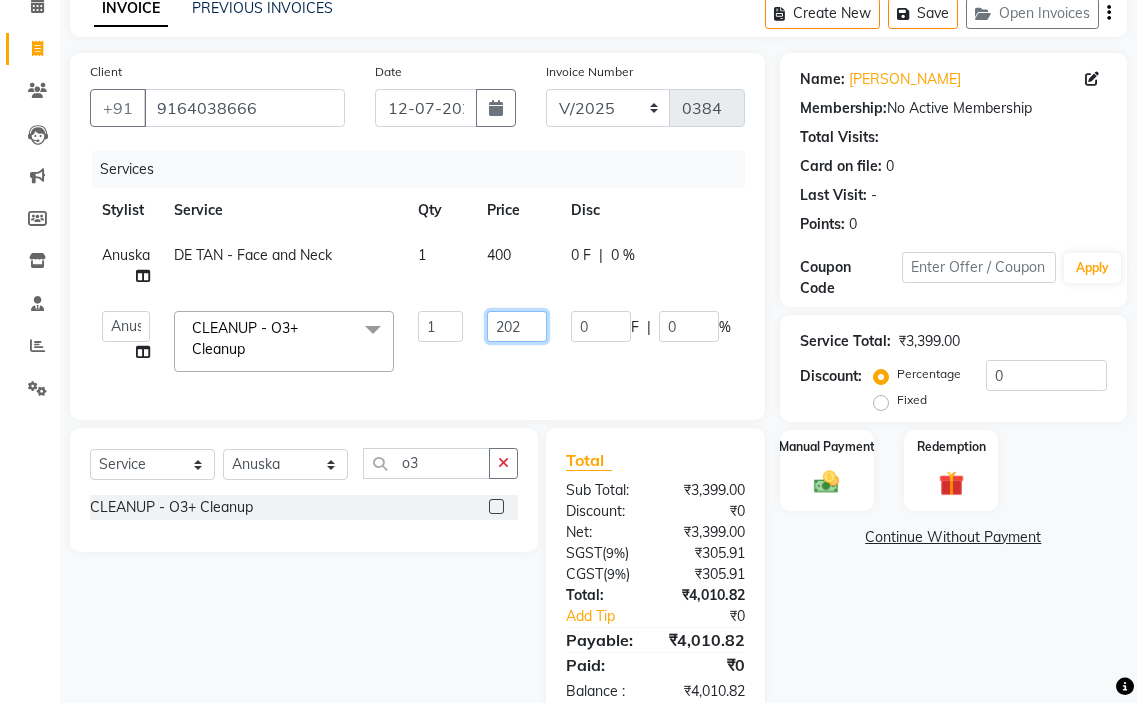 type on "2020" 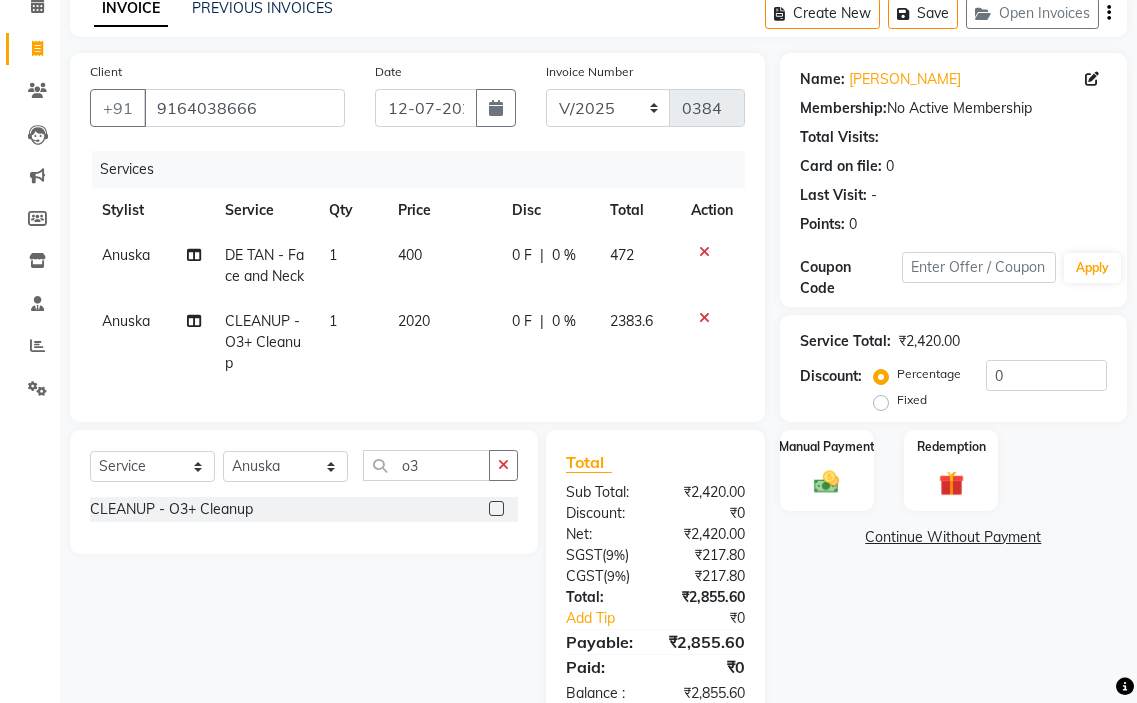 click on "0 F | 0 %" 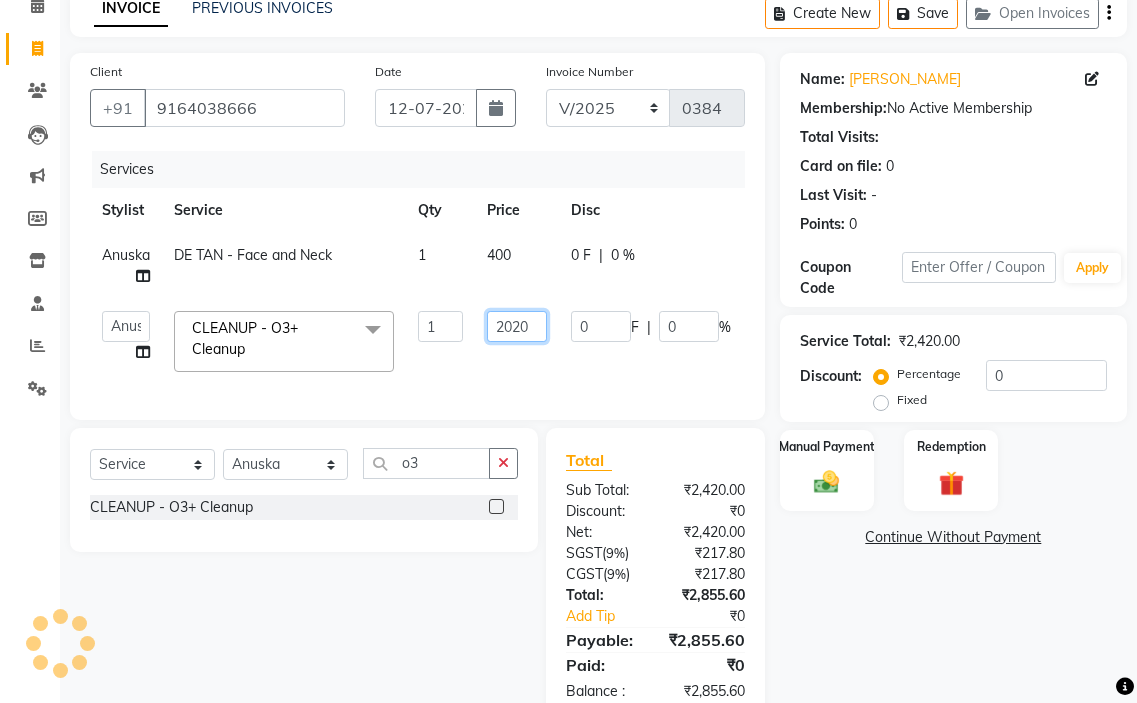 click on "2020" 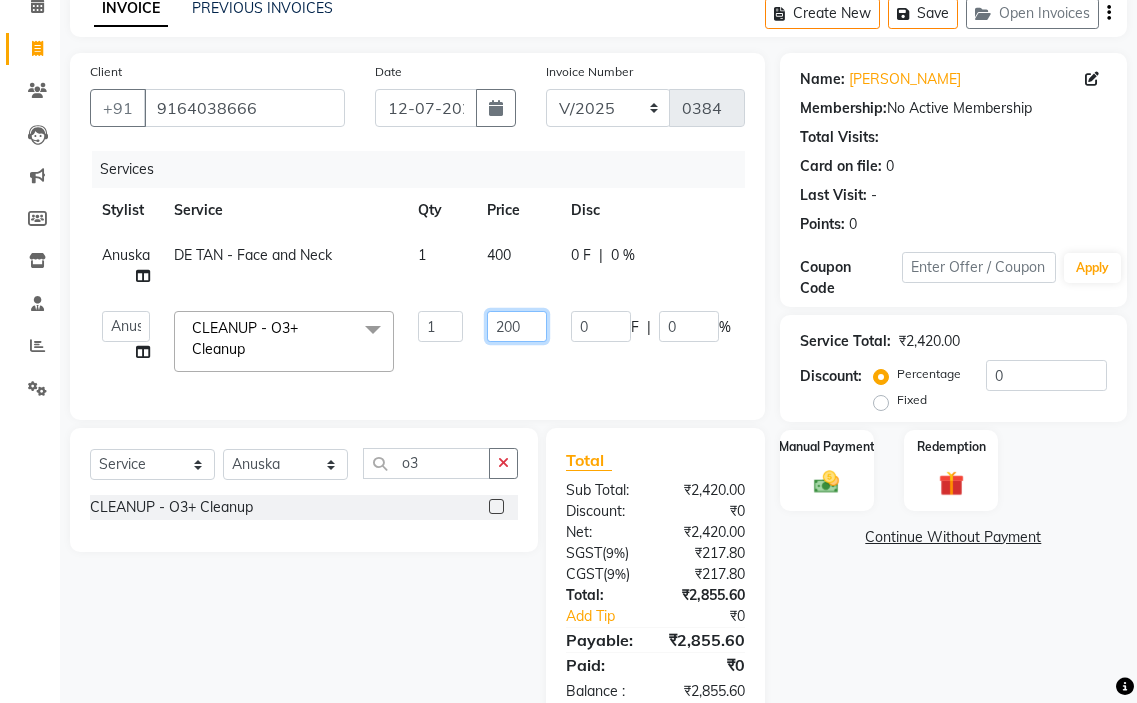 type on "2000" 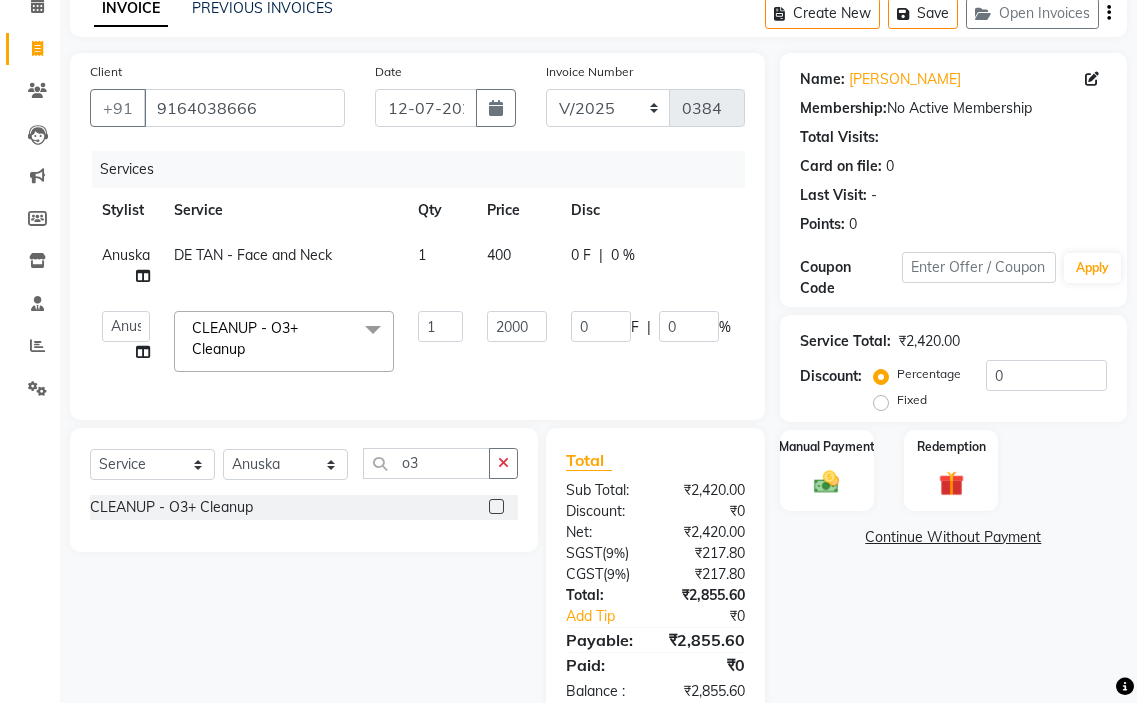 click on "amir hair stylish   [PERSON_NAME]   pooja beautycian   [PERSON_NAME] beautycian   Rekha   [PERSON_NAME]   [PERSON_NAME] beauty and hair  CLEANUP - O3+ Cleanup  x TONGS & ROLLER SET - Shoulder Length TONGS & ROLLER SET - Waist Length TONGS & ROLLER SET - Blow Dry TONGS & ROLLER SET - Wash & Plain Dry TONGS & ROLLER SET - Wash & Blow Dry TONGS & ROLLER SET - Premium Shampoo Wash & Palin Dry TONGS & ROLLER SET - Premium Shampoo Wash & Blow Dry GLOBAL HAIR COLOUR ( WITH [MEDICAL_DATA] ) - Upto Neck GLOBAL HAIR COLOUR ( WITH [MEDICAL_DATA] ) - Upto Sholder GLOBAL HAIR COLOUR ( WITH [MEDICAL_DATA] ) - Upto Mid-back GLOBAL HAIR COLOUR ( WITH [MEDICAL_DATA] ) - Waist & Below GLOBAL HAIR COLOUR ( WITH [MEDICAL_DATA] ) - Root touch up (upto 2 inch) GLOBAL HIGHLIGHTS - Upto Neck GLOBAL HIGHLIGHTS - Upto Sholder GLOBAL HIGHLIGHTS - Upto Mid-back GLOBAL HIGHLIGHTS - Waist & Below GLOBAL HIGHLIGHTS - Crown Highlights GLOBAL HIGHLIGHTS - Highlight Perstreaks & Prelightninh SMOOTHENING / REBONDING - Upto Neck SMOOTHENING / REBONDING - Upto Sholder KERATIN - Upto Neck 1 2000 0 F" 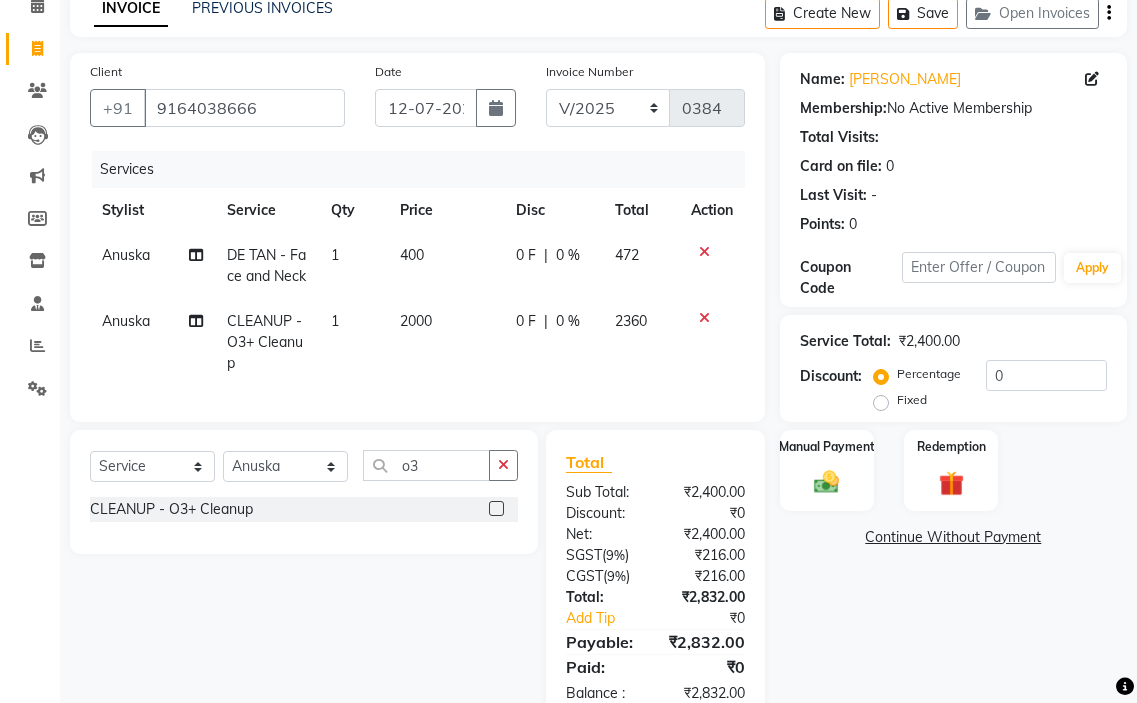 click on "2000" 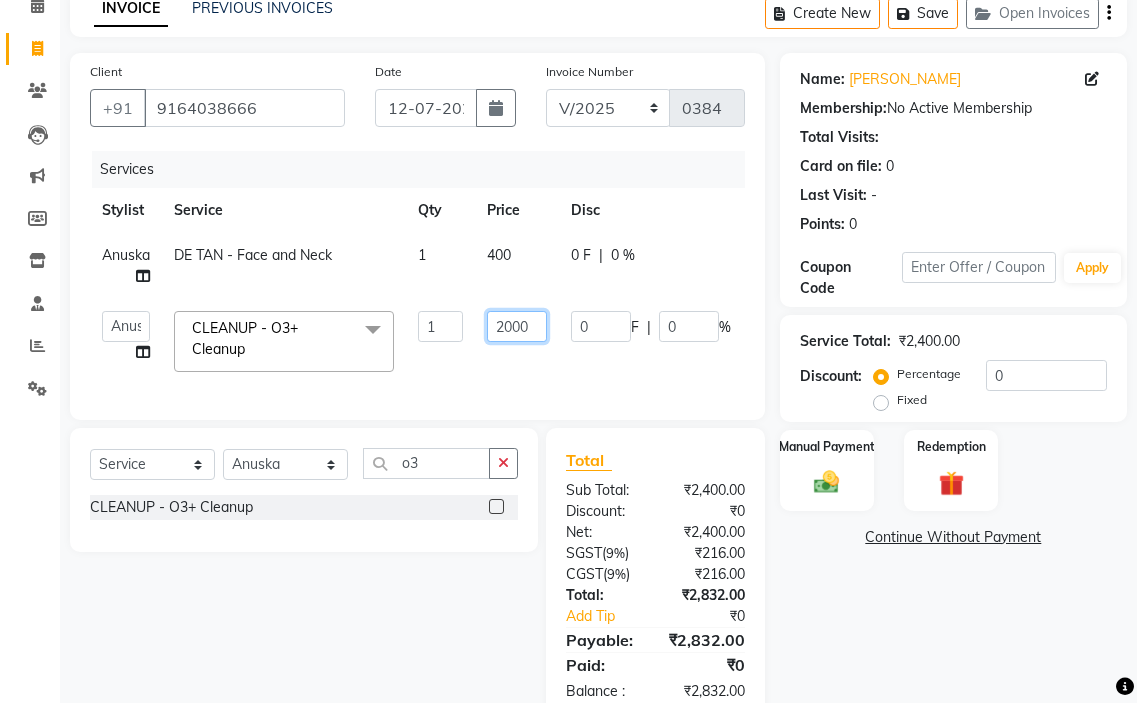 click on "2000" 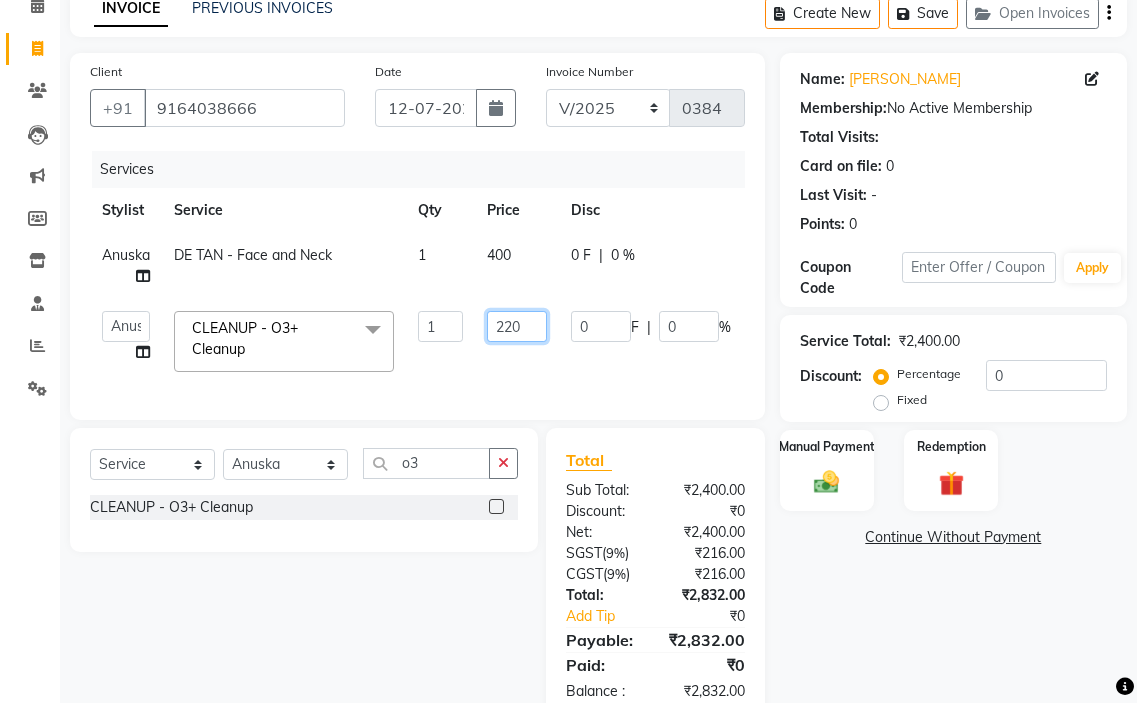 type on "2200" 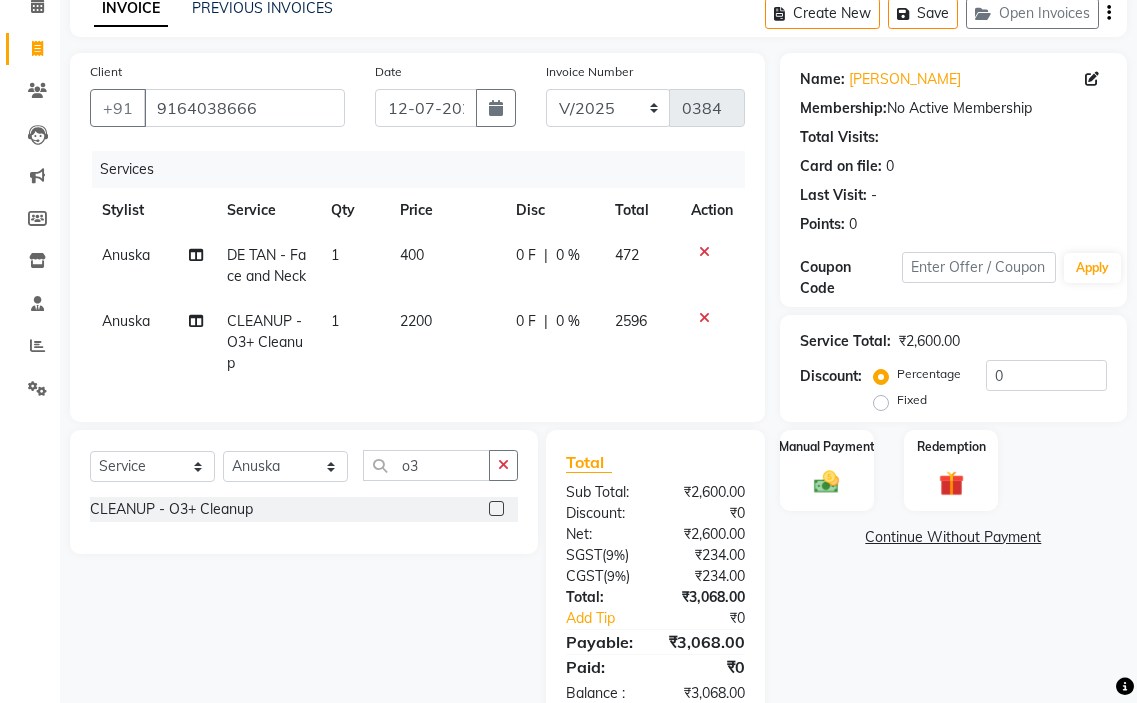 click on "Anuska CLEANUP - O3+ Cleanup 1 2200 0 F | 0 % 2596" 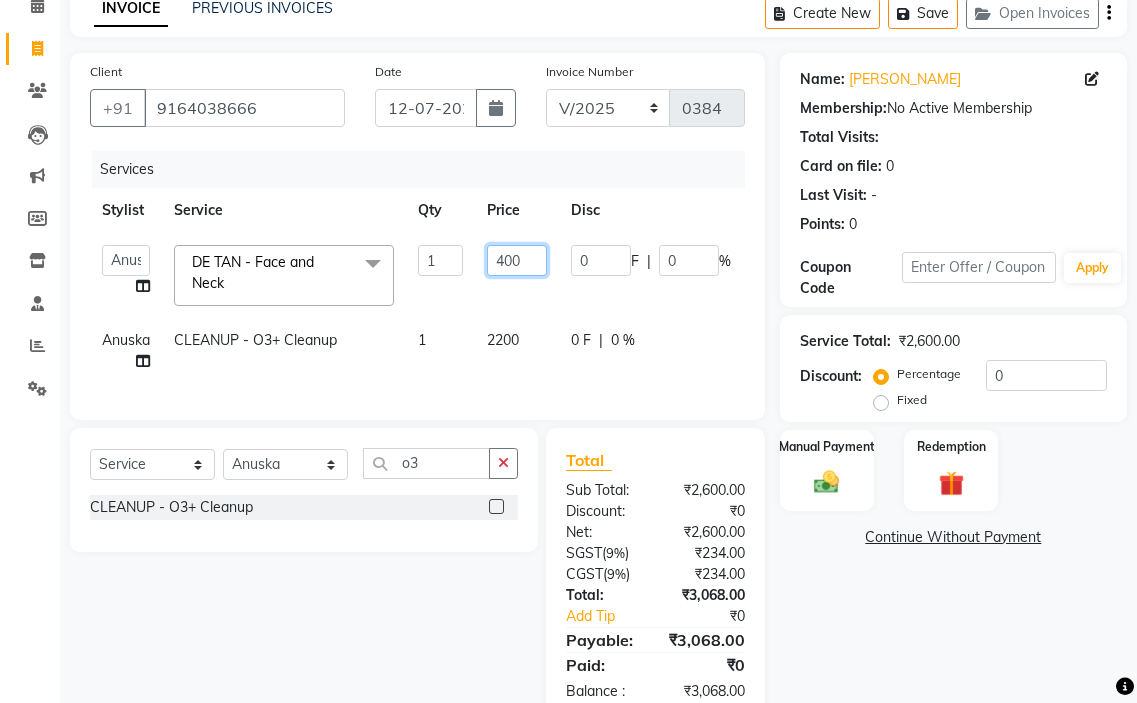 click on "400" 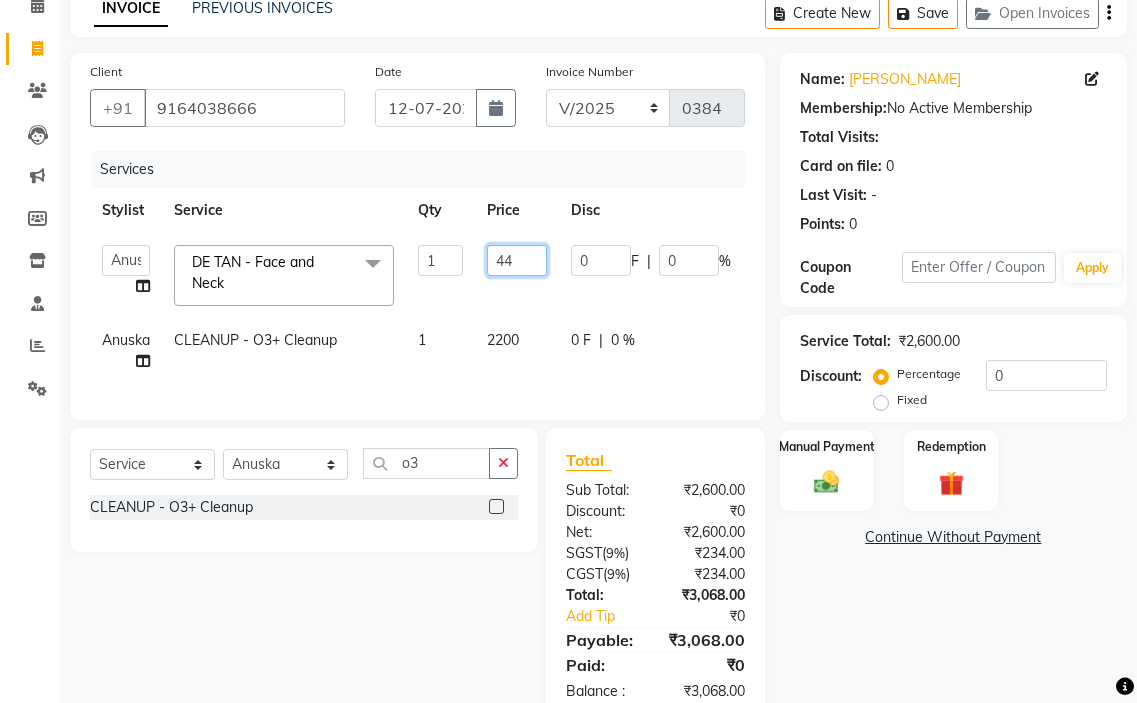 type on "440" 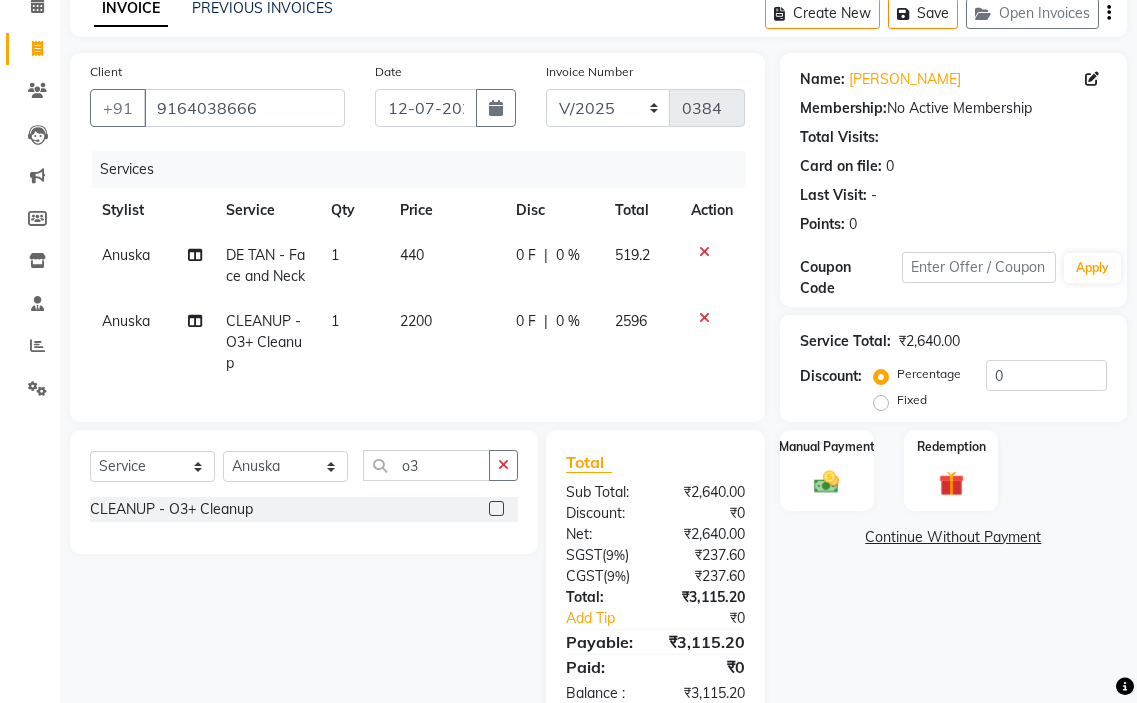 click on "[PERSON_NAME] - Face and Neck 1 440 0 F | 0 % 519.2" 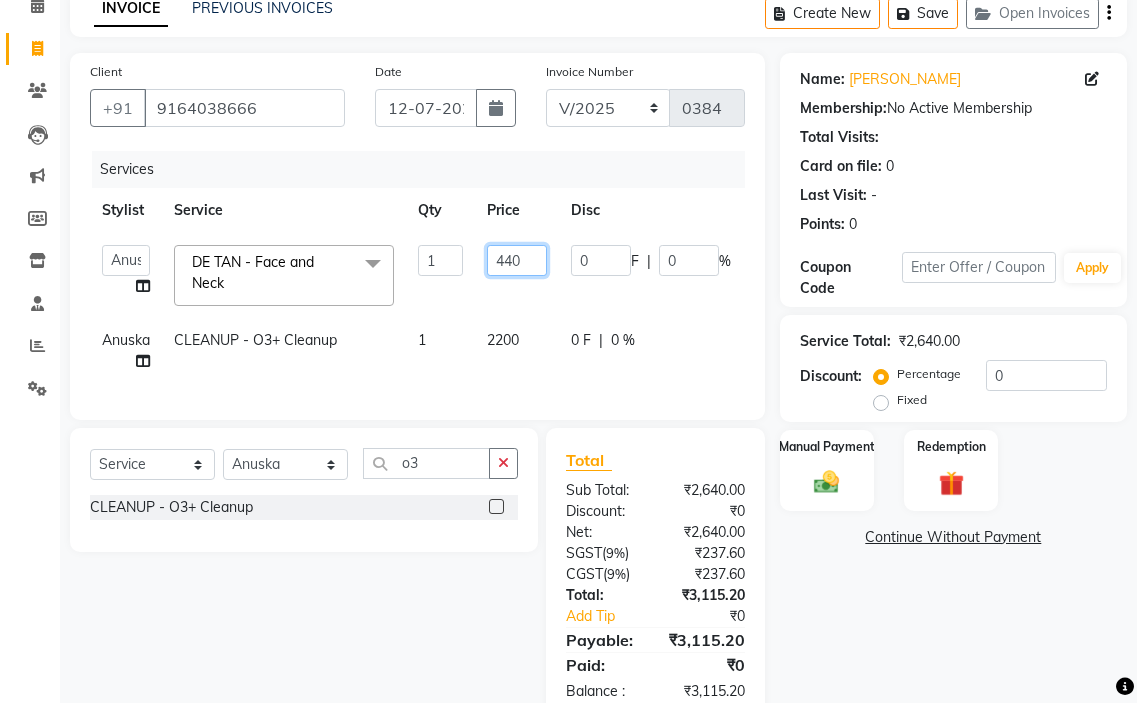click on "440" 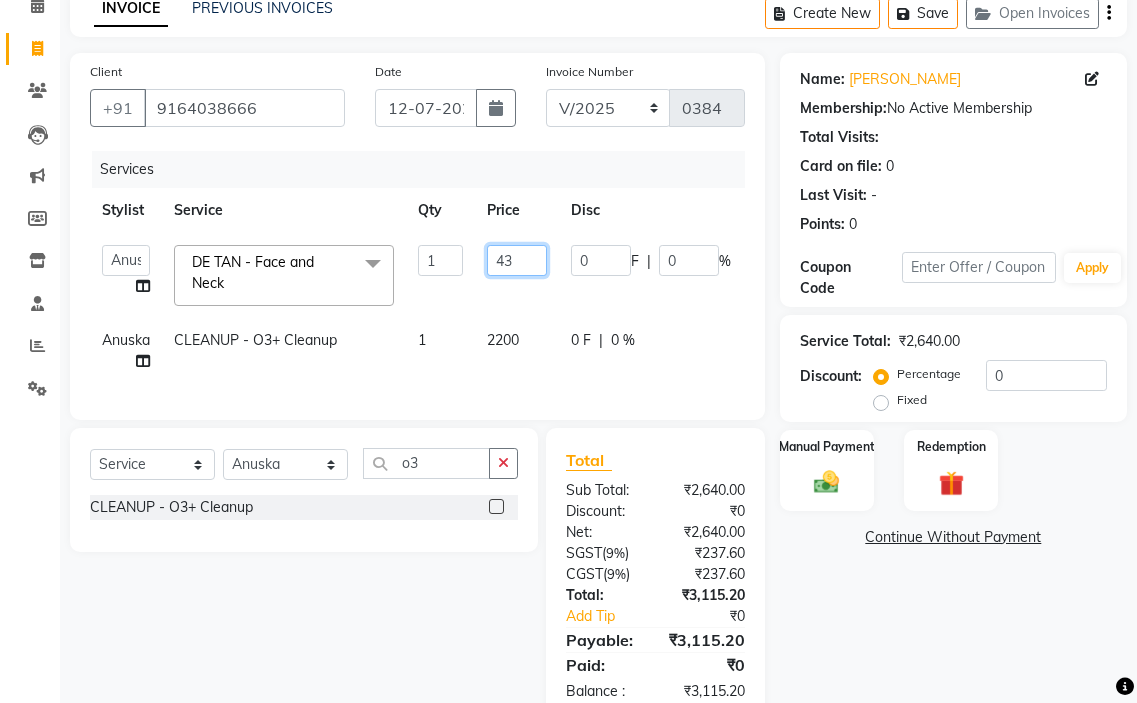 type on "435" 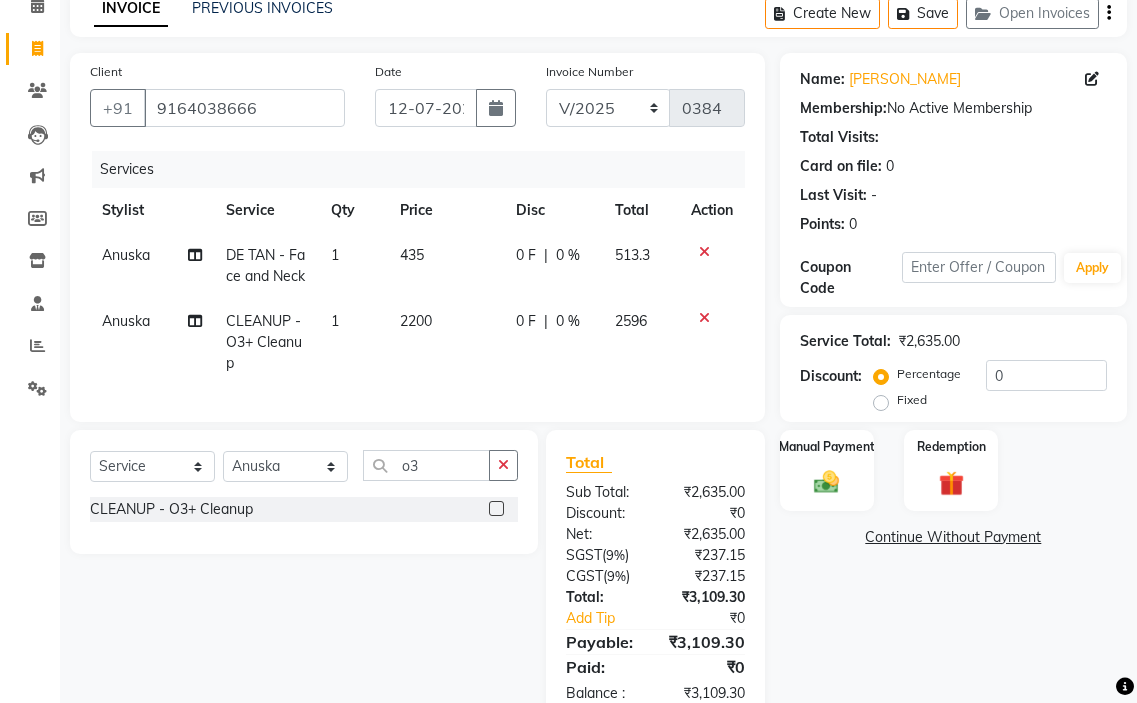 click on "[PERSON_NAME] - Face and Neck 1 435 0 F | 0 % 513.3" 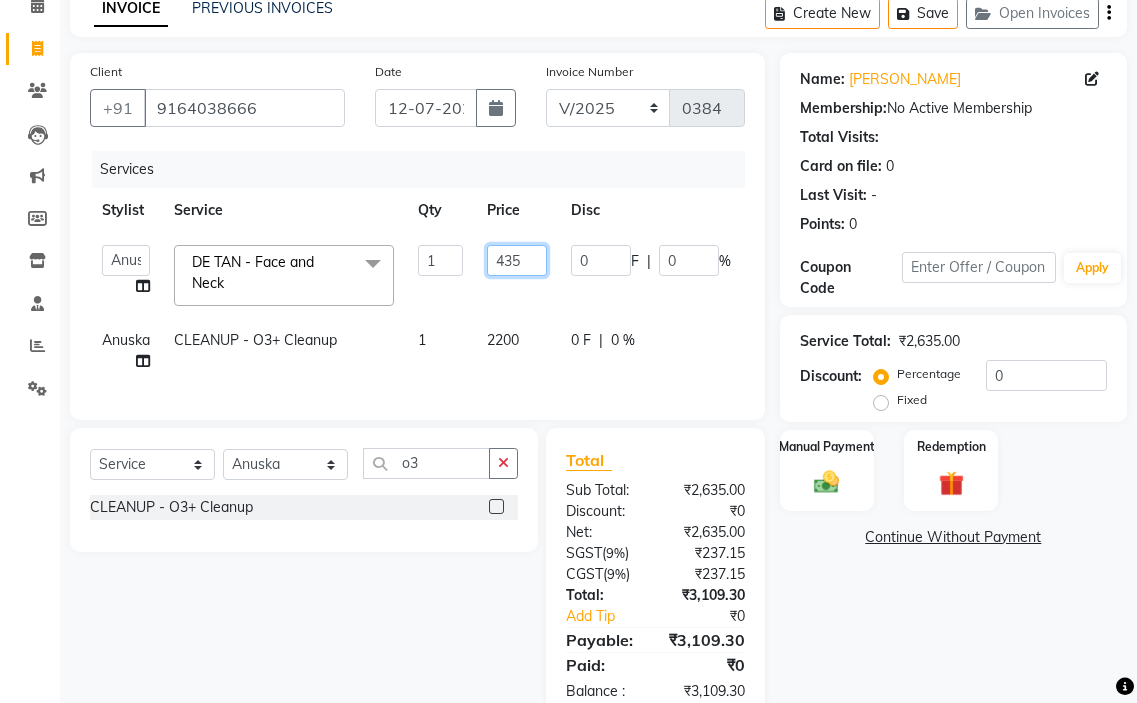 click on "435" 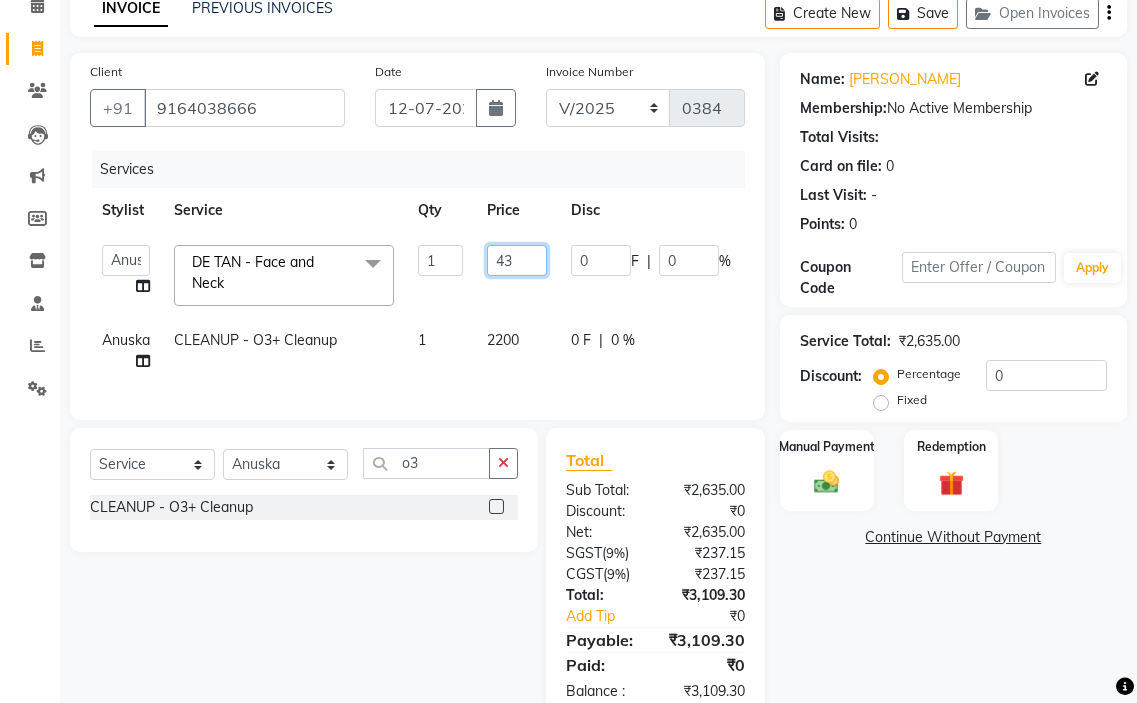type on "434" 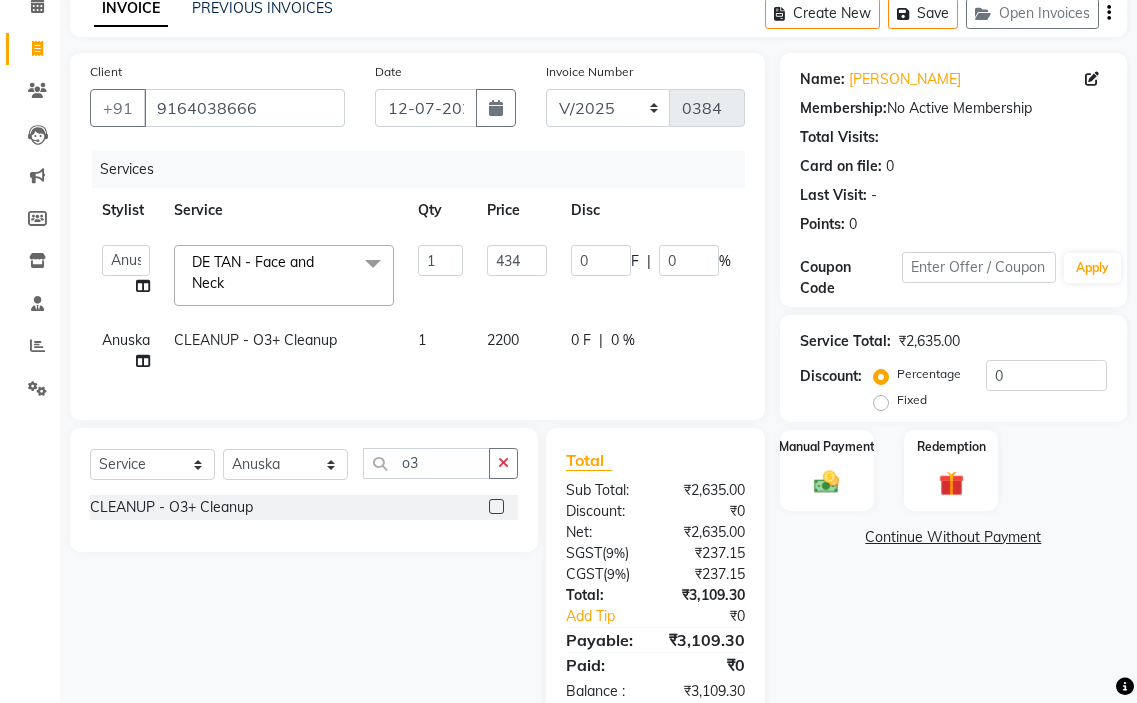 click on "0 F | 0 %" 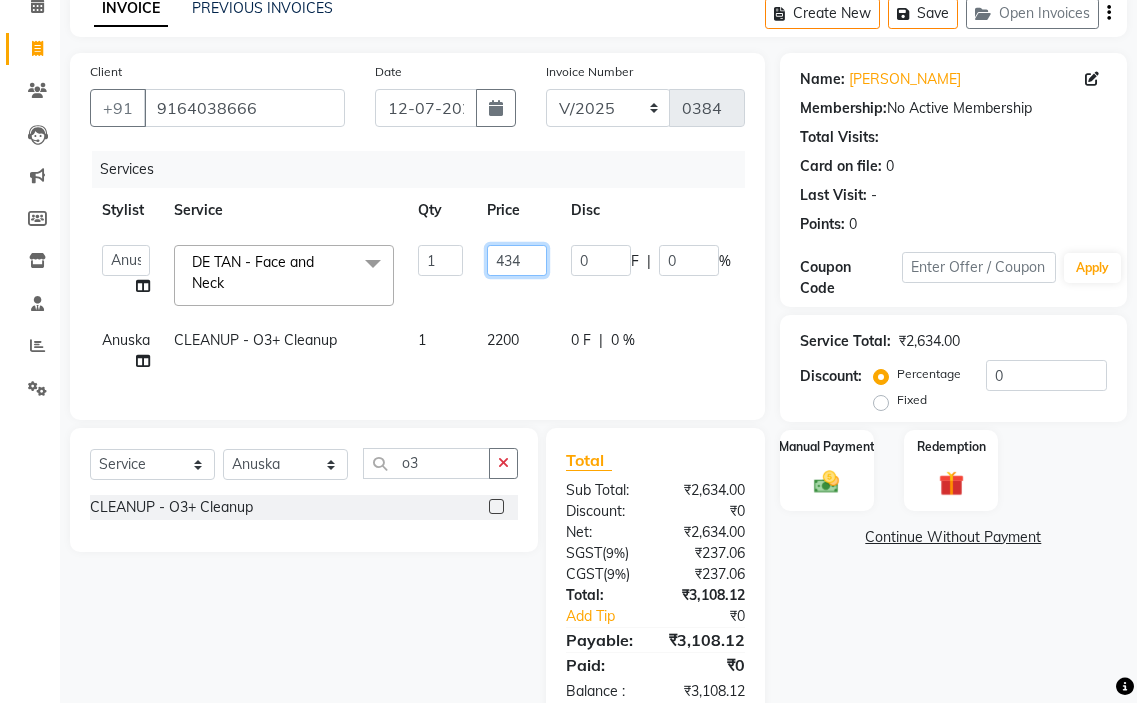 click on "434" 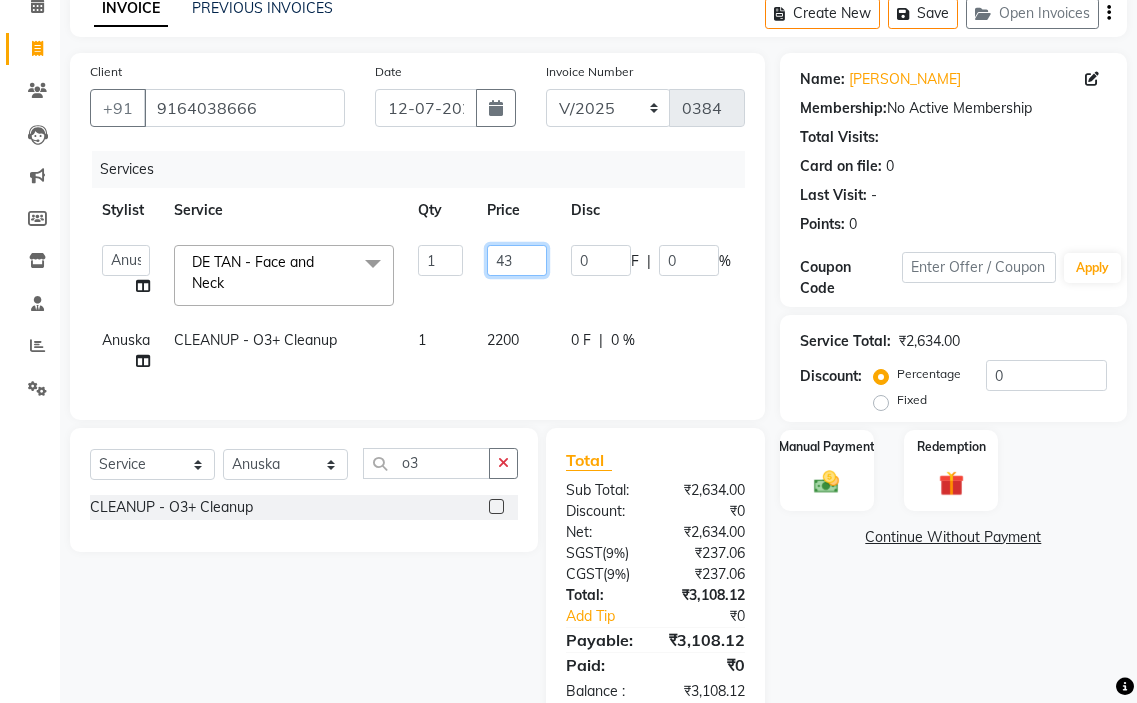 type on "432" 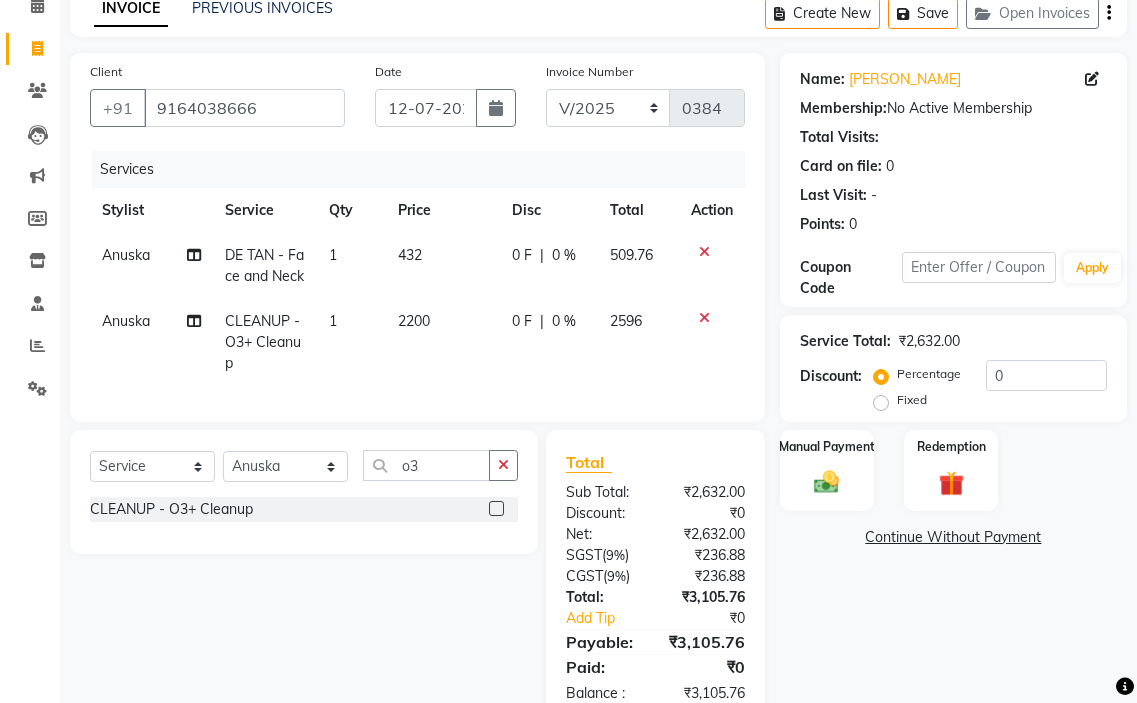 click on "[PERSON_NAME] - Face and Neck 1 432 0 F | 0 % 509.76" 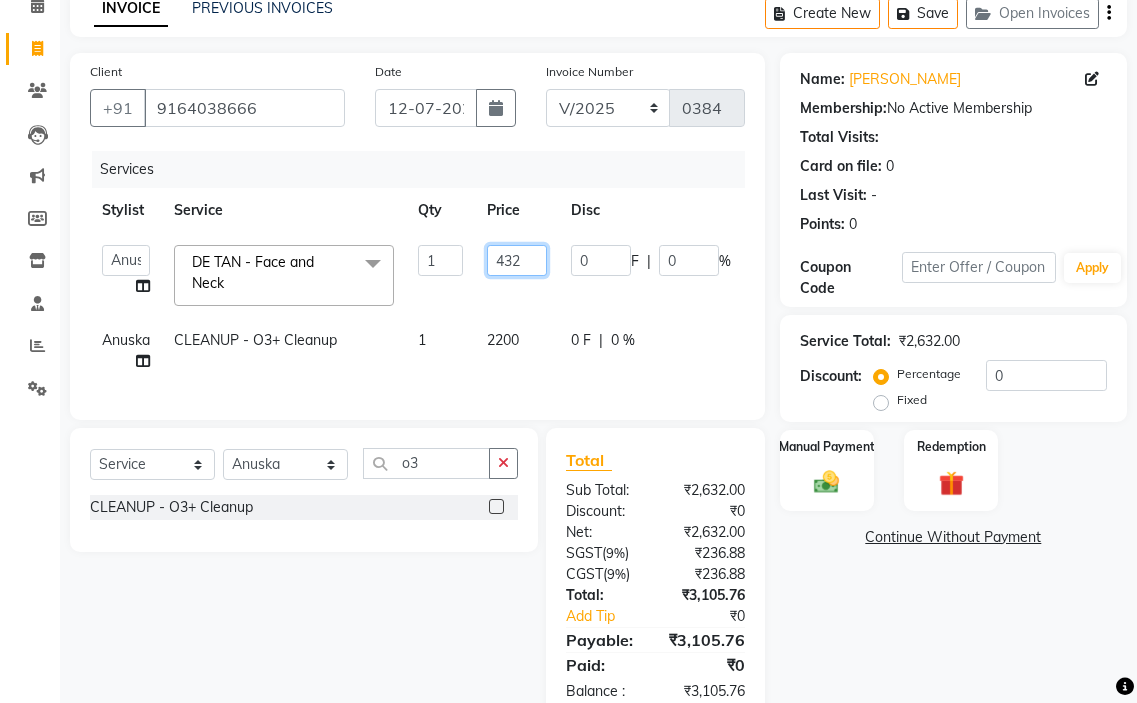 click on "432" 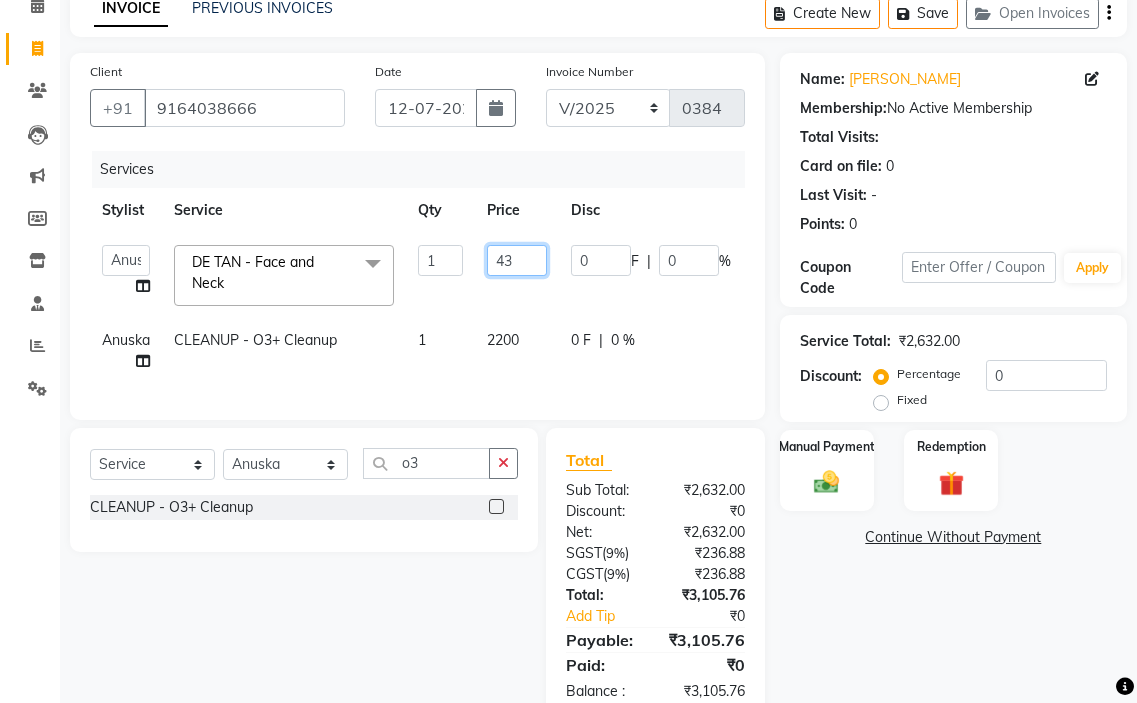 type on "431" 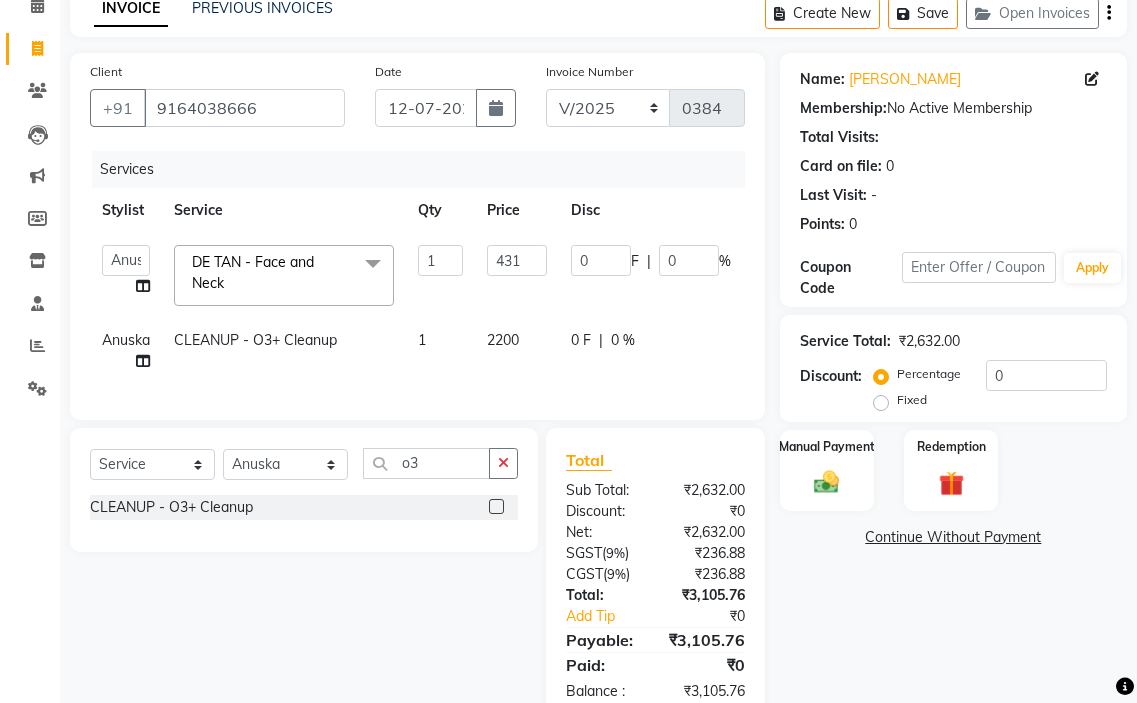 click on "amir hair stylish   [PERSON_NAME]   pooja beautycian   [PERSON_NAME] beautycian   Rekha   [PERSON_NAME]   [PERSON_NAME] beauty and hair  DE TAN - Face and Neck  x TONGS & ROLLER SET - Shoulder Length TONGS & ROLLER SET - Waist Length TONGS & ROLLER SET - Blow Dry TONGS & ROLLER SET - Wash & Plain Dry TONGS & ROLLER SET - Wash & Blow Dry TONGS & ROLLER SET - Premium Shampoo Wash & Palin Dry TONGS & ROLLER SET - Premium Shampoo Wash & Blow Dry GLOBAL HAIR COLOUR ( WITH [MEDICAL_DATA] ) - Upto Neck GLOBAL HAIR COLOUR ( WITH [MEDICAL_DATA] ) - Upto Sholder GLOBAL HAIR COLOUR ( WITH [MEDICAL_DATA] ) - Upto Mid-back GLOBAL HAIR COLOUR ( WITH [MEDICAL_DATA] ) - Waist & Below GLOBAL HAIR COLOUR ( WITH [MEDICAL_DATA] ) - Root touch up (upto 2 inch) GLOBAL HIGHLIGHTS - Upto Neck GLOBAL HIGHLIGHTS - Upto Sholder GLOBAL HIGHLIGHTS - Upto Mid-back GLOBAL HIGHLIGHTS - Waist & Below GLOBAL HIGHLIGHTS - Crown Highlights GLOBAL HIGHLIGHTS - Highlight Perstreaks & Prelightninh SMOOTHENING / REBONDING - Upto Neck SMOOTHENING / REBONDING - Upto Sholder KERATIN - Upto Neck 1 431 0 F" 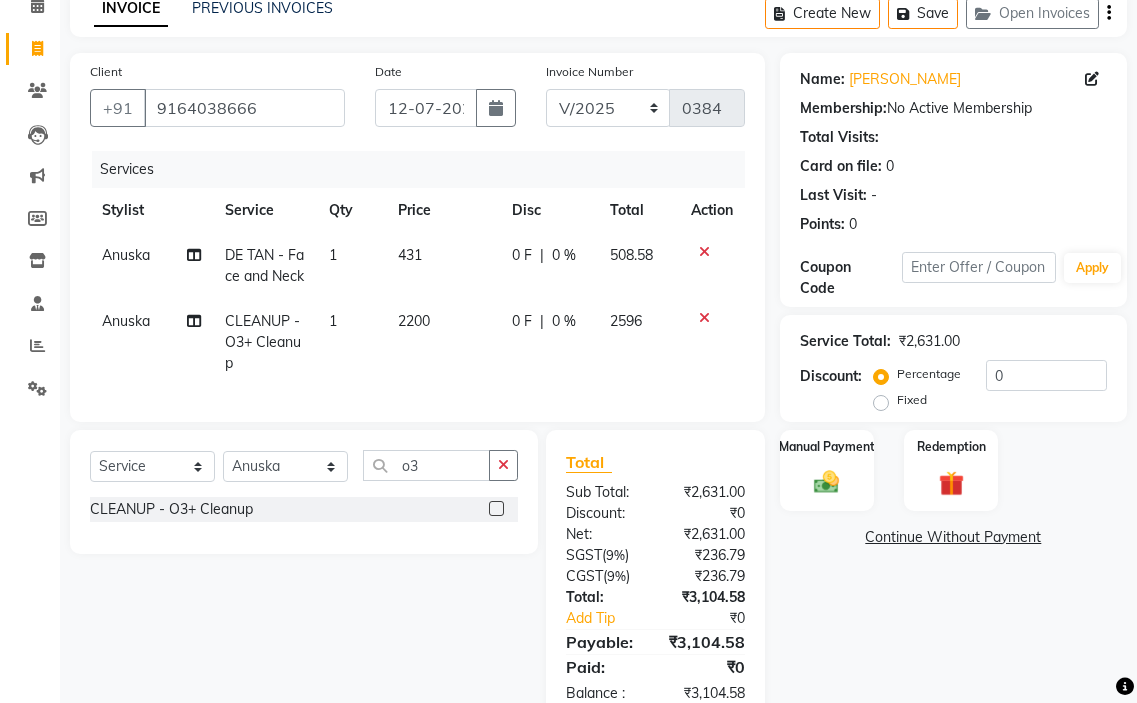 click on "431" 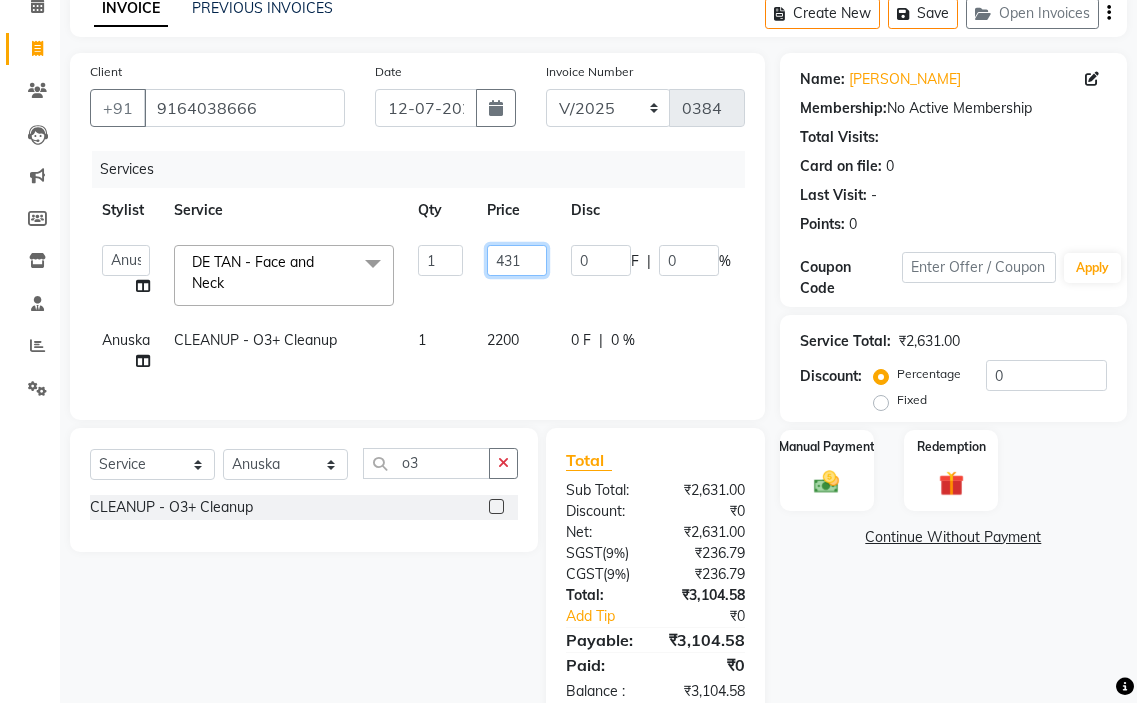 click on "431" 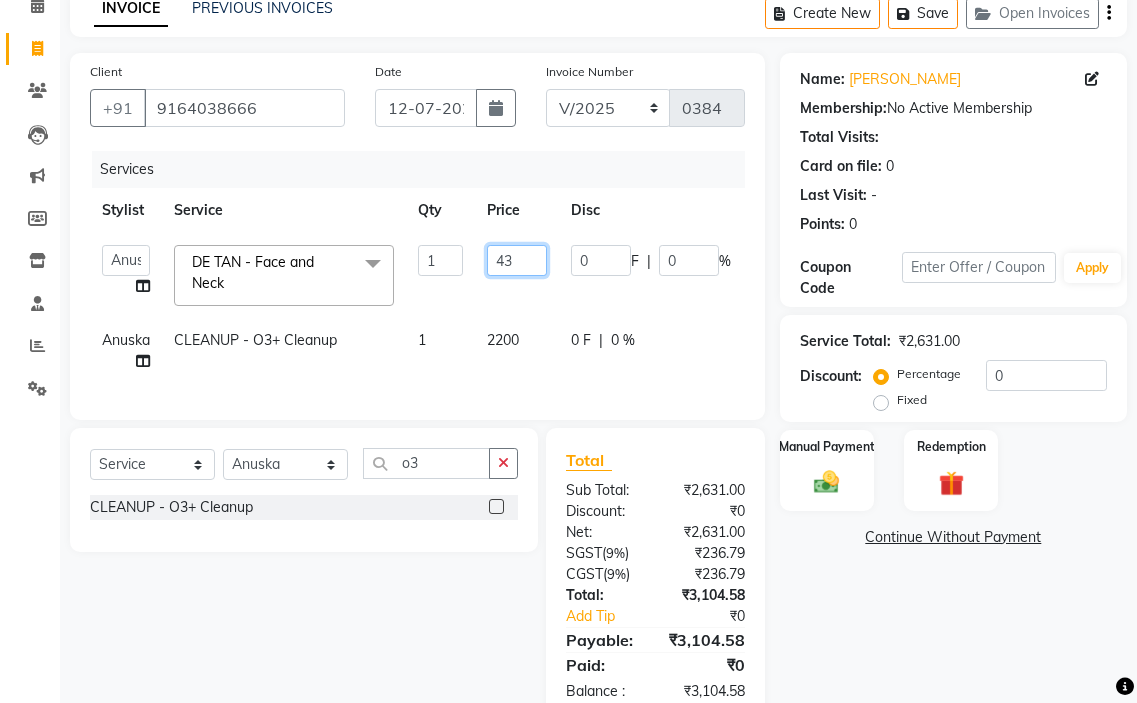 type on "430" 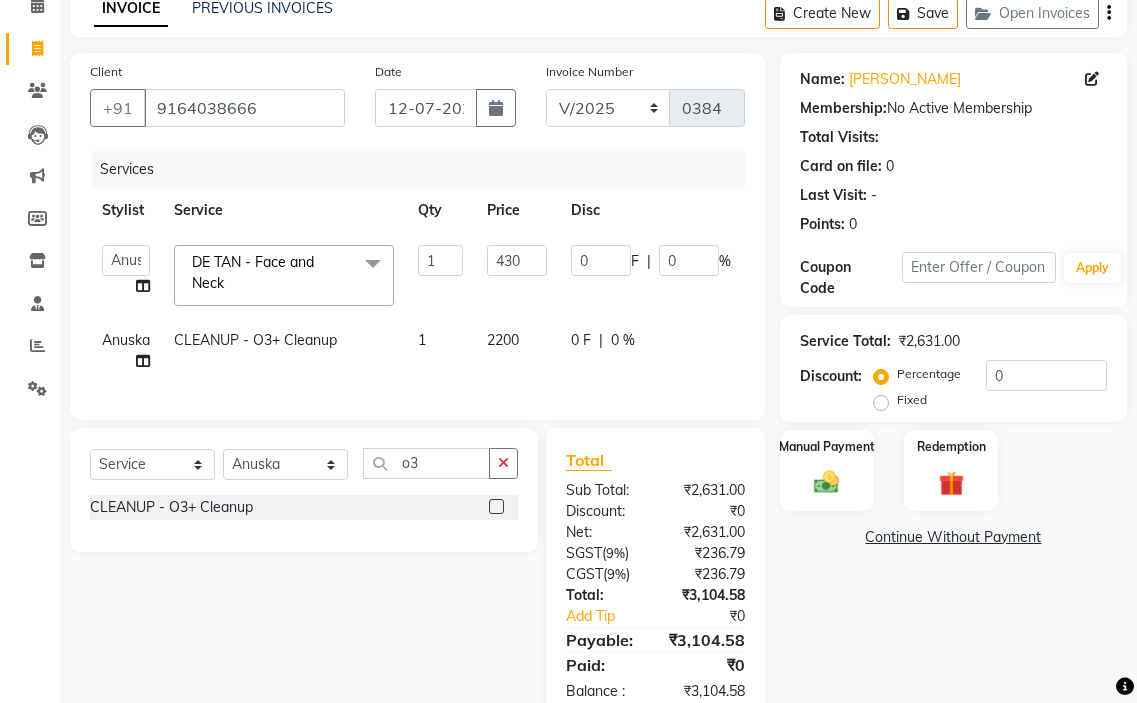 click on "amir hair stylish   [PERSON_NAME]   pooja beautycian   [PERSON_NAME] beautycian   Rekha   [PERSON_NAME]   [PERSON_NAME] beauty and hair  DE TAN - Face and Neck  x TONGS & ROLLER SET - Shoulder Length TONGS & ROLLER SET - Waist Length TONGS & ROLLER SET - Blow Dry TONGS & ROLLER SET - Wash & Plain Dry TONGS & ROLLER SET - Wash & Blow Dry TONGS & ROLLER SET - Premium Shampoo Wash & Palin Dry TONGS & ROLLER SET - Premium Shampoo Wash & Blow Dry GLOBAL HAIR COLOUR ( WITH [MEDICAL_DATA] ) - Upto Neck GLOBAL HAIR COLOUR ( WITH [MEDICAL_DATA] ) - Upto Sholder GLOBAL HAIR COLOUR ( WITH [MEDICAL_DATA] ) - Upto Mid-back GLOBAL HAIR COLOUR ( WITH [MEDICAL_DATA] ) - Waist & Below GLOBAL HAIR COLOUR ( WITH [MEDICAL_DATA] ) - Root touch up (upto 2 inch) GLOBAL HIGHLIGHTS - Upto Neck GLOBAL HIGHLIGHTS - Upto Sholder GLOBAL HIGHLIGHTS - Upto Mid-back GLOBAL HIGHLIGHTS - Waist & Below GLOBAL HIGHLIGHTS - Crown Highlights GLOBAL HIGHLIGHTS - Highlight Perstreaks & Prelightninh SMOOTHENING / REBONDING - Upto Neck SMOOTHENING / REBONDING - Upto Sholder KERATIN - Upto Neck 1 430 0 F" 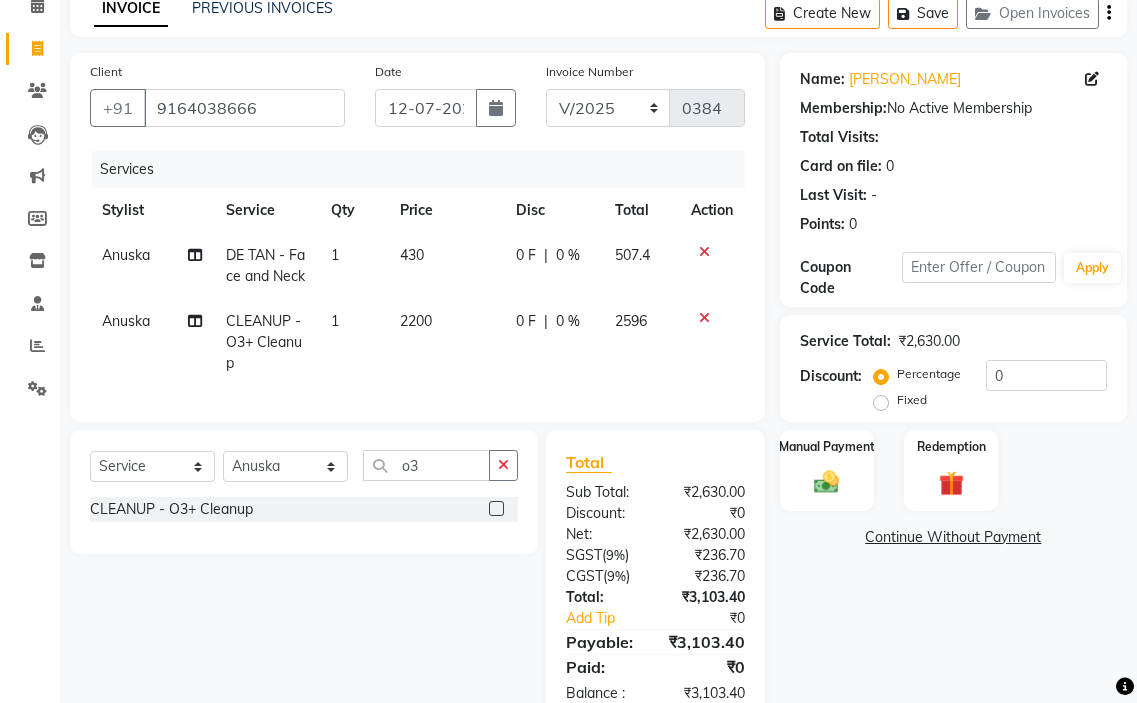 click on "430" 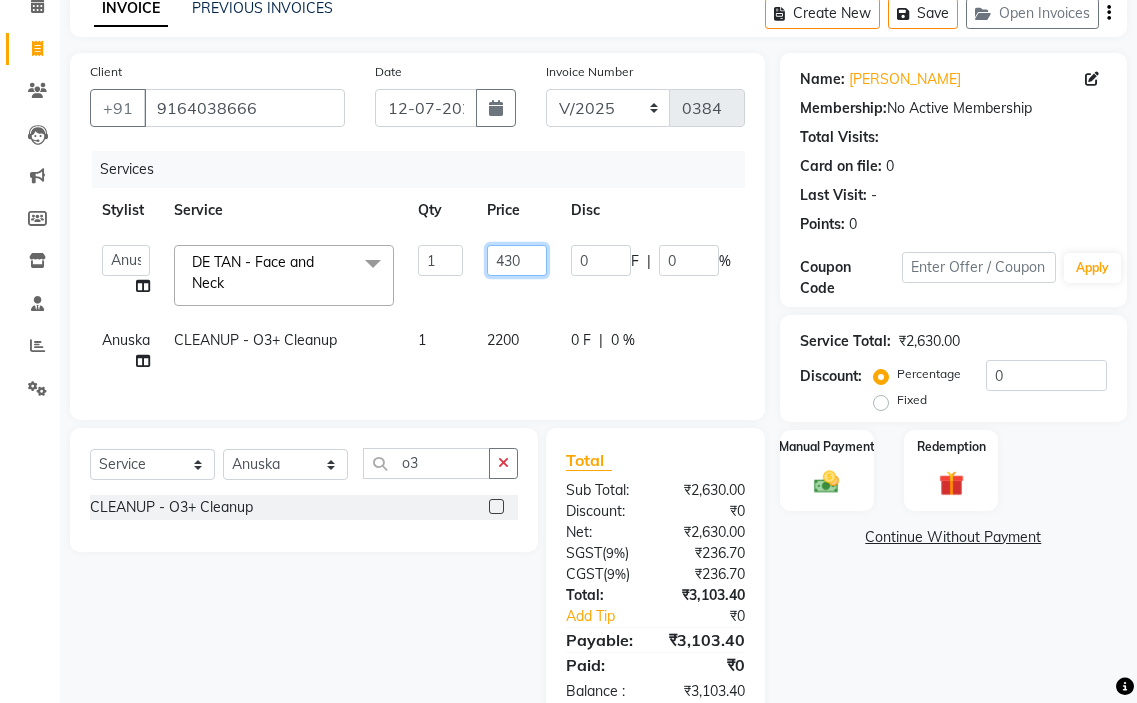 click on "430" 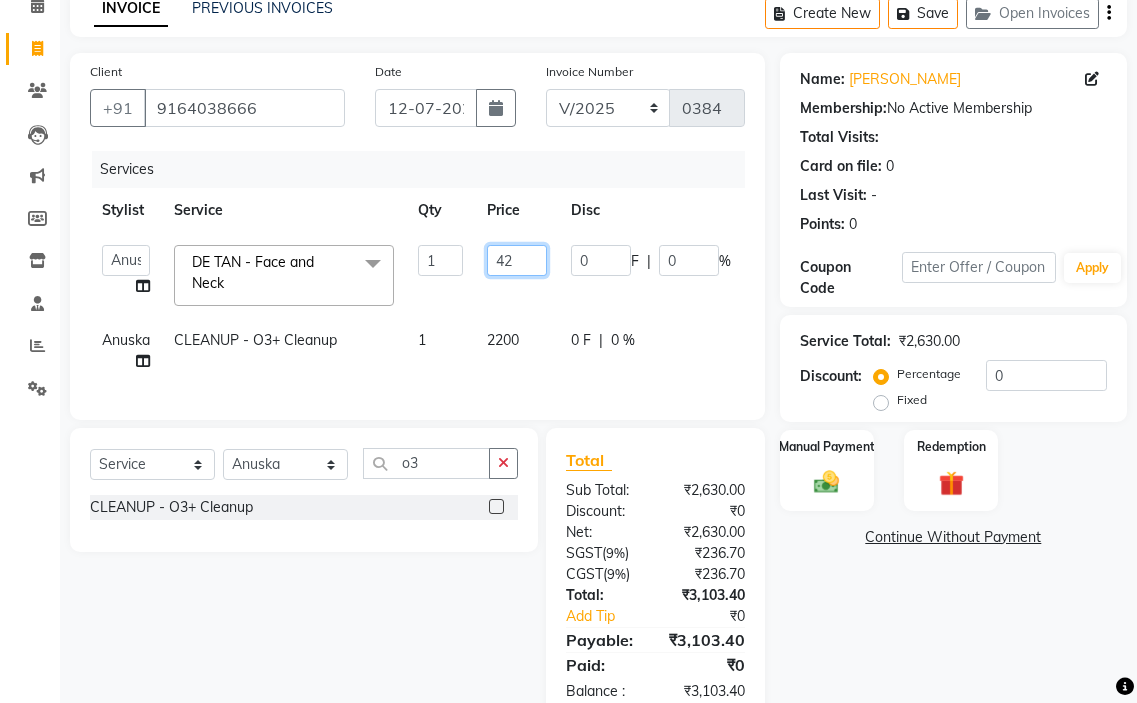 type on "429" 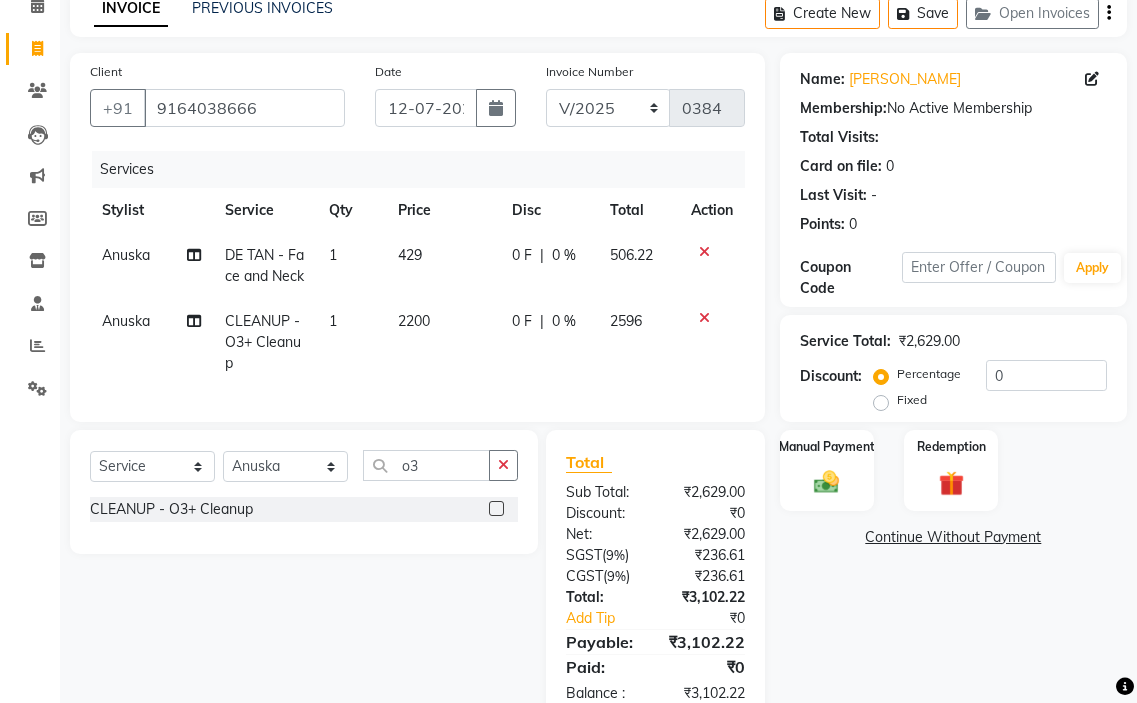 click on "[PERSON_NAME] - Face and Neck 1 429 0 F | 0 % 506.22" 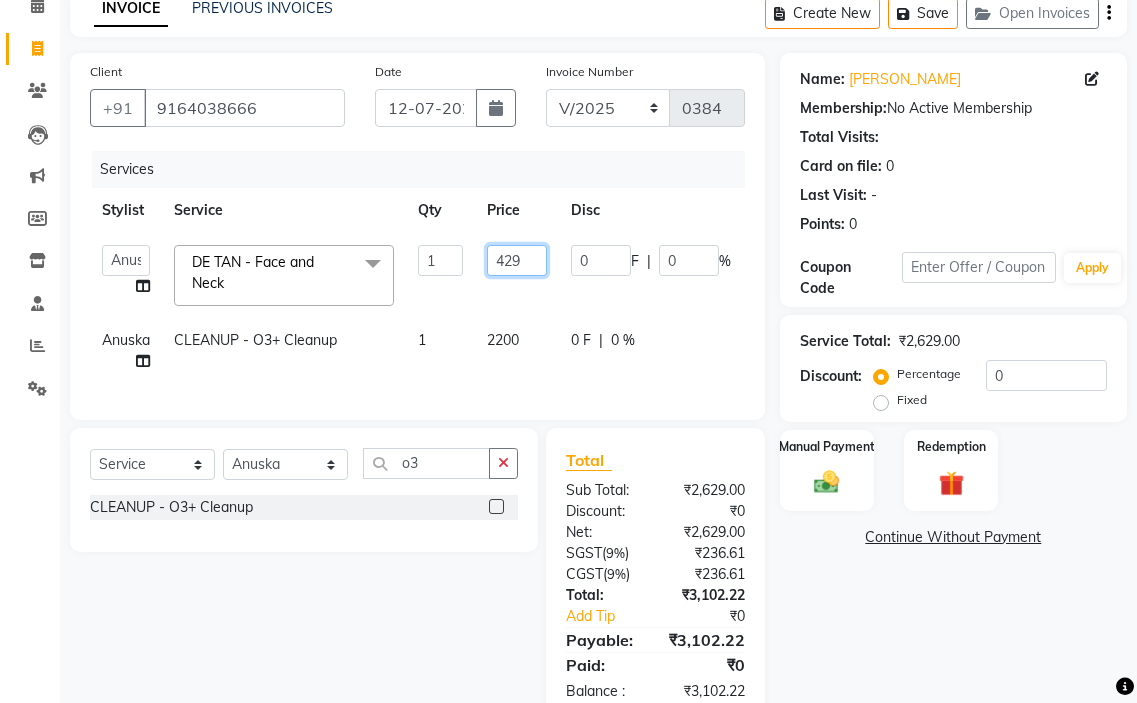 click on "429" 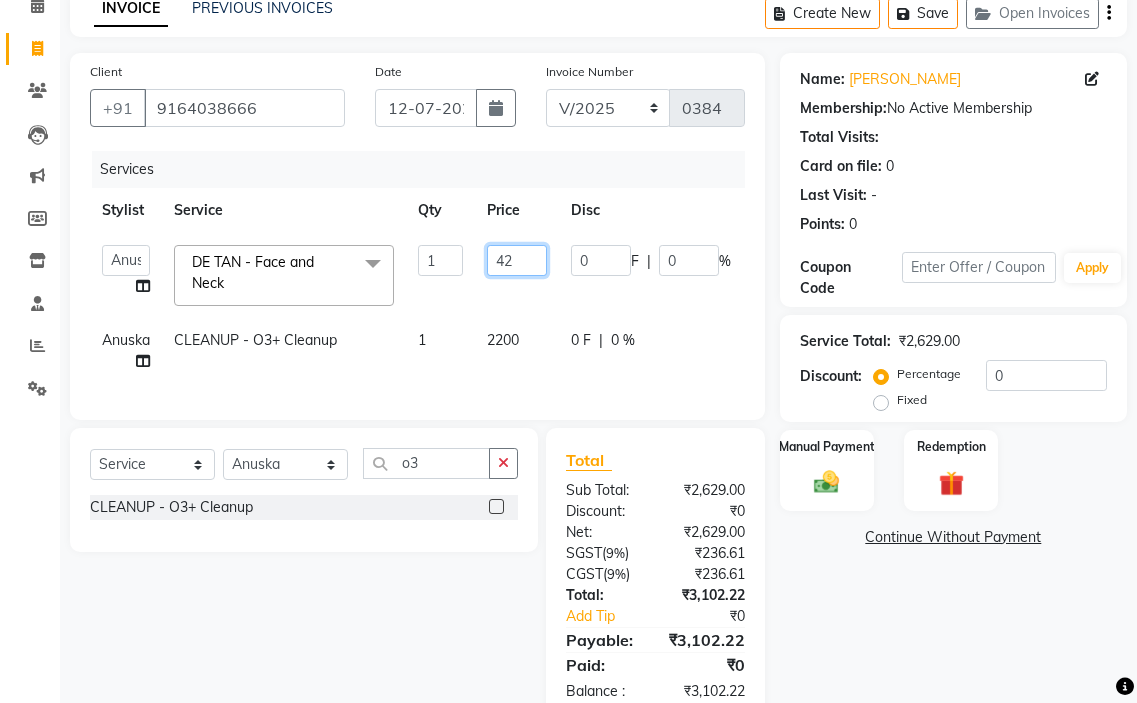 type on "428" 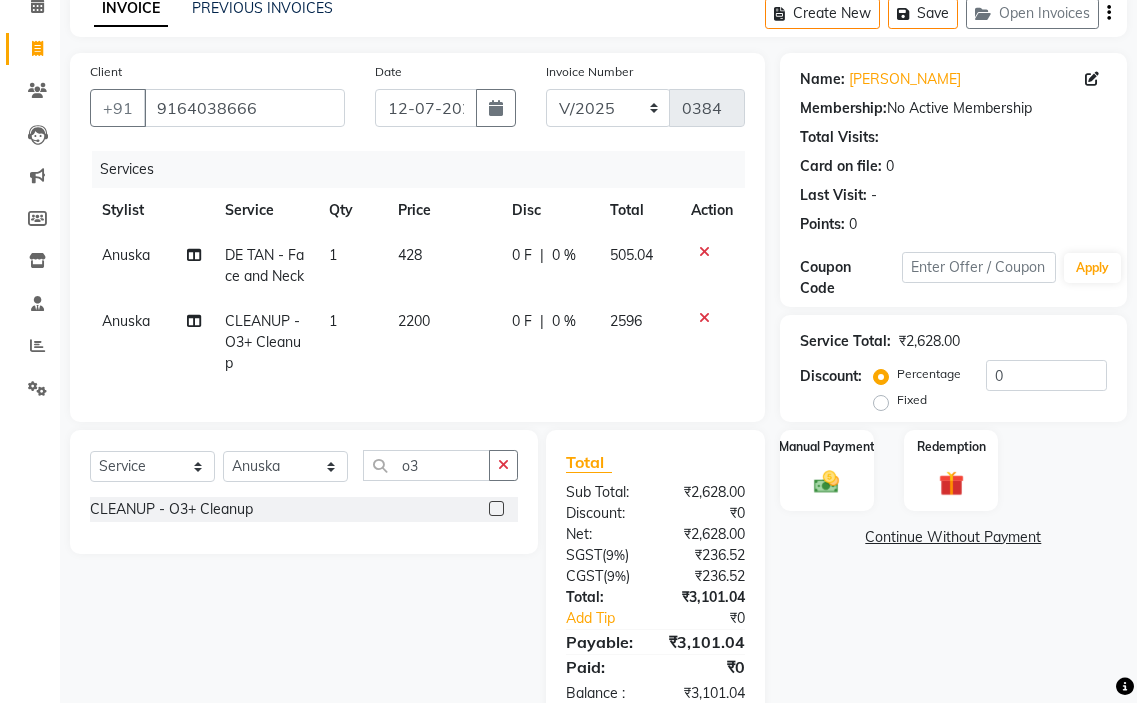 click on "[PERSON_NAME] - Face and Neck 1 428 0 F | 0 % 505.04" 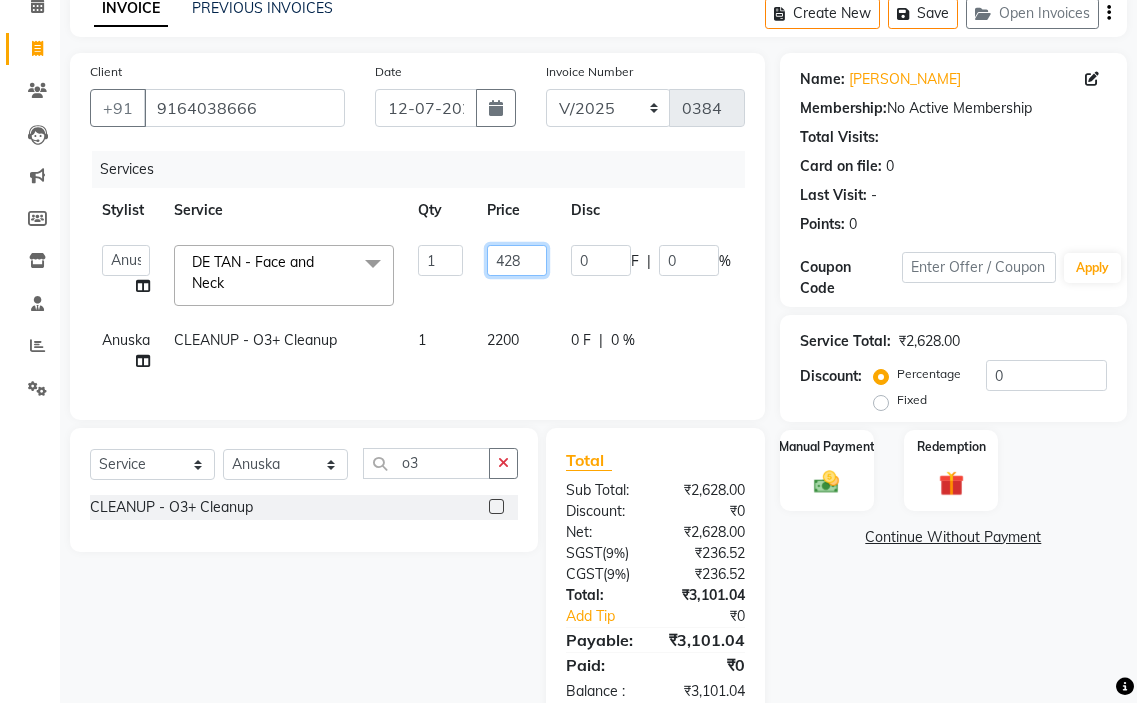 click on "428" 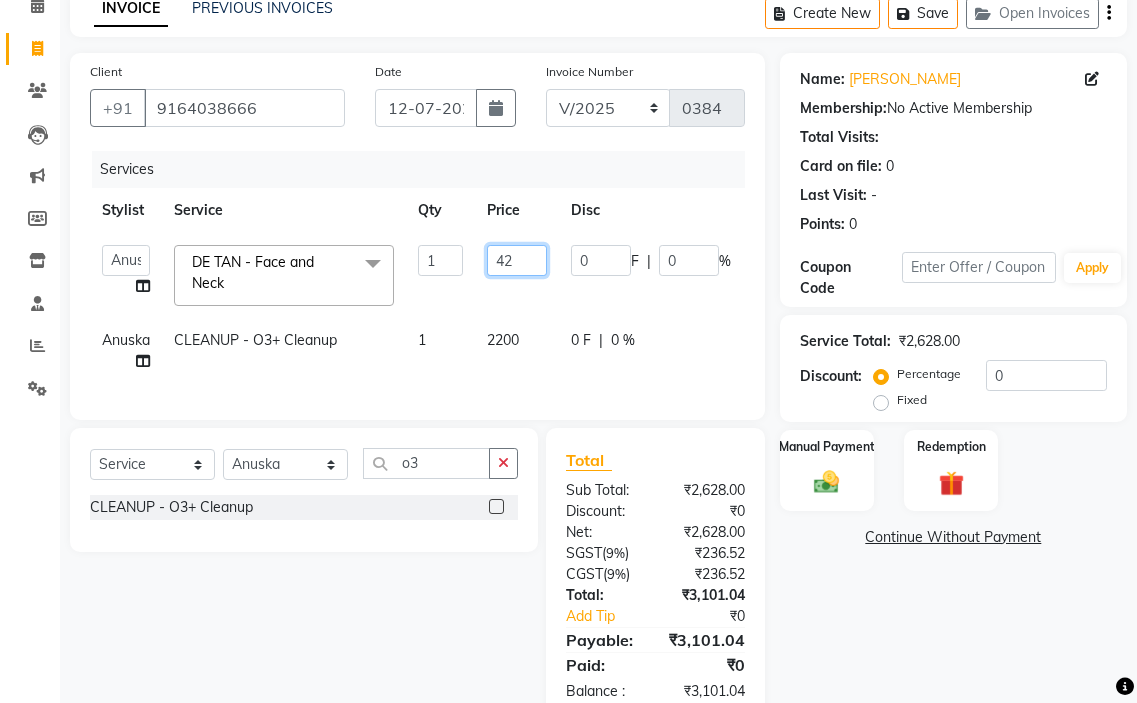 type on "426" 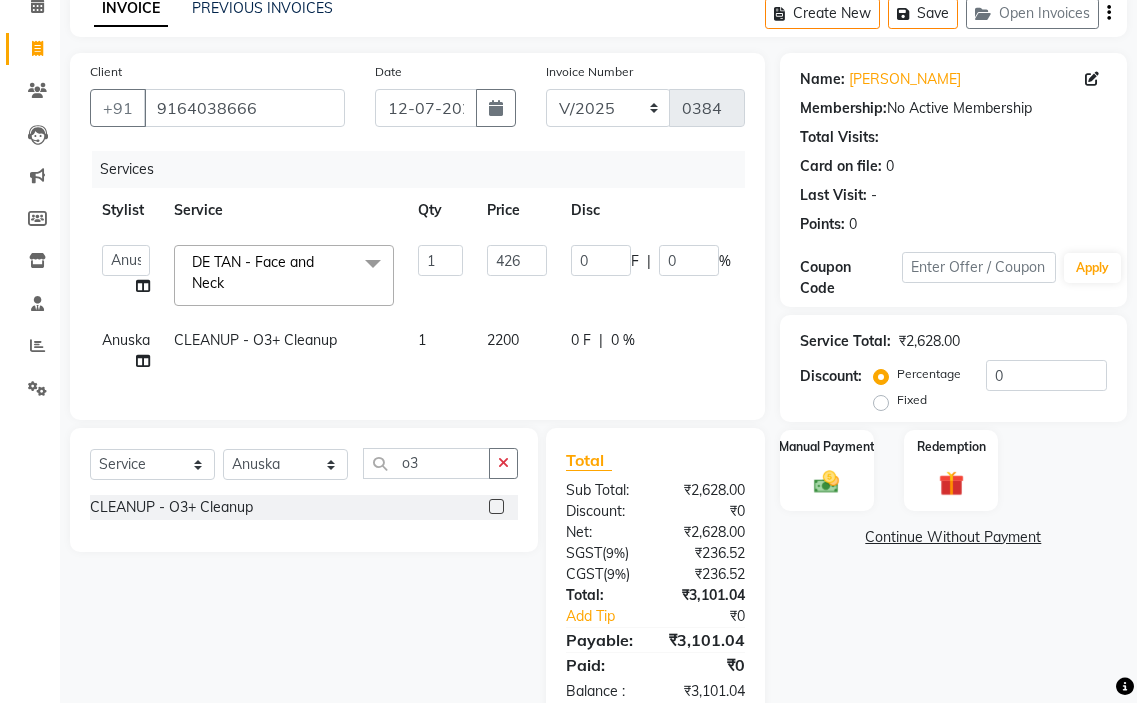 click on "amir hair stylish   [PERSON_NAME]   pooja beautycian   [PERSON_NAME] beautycian   Rekha   [PERSON_NAME]   [PERSON_NAME] beauty and hair  DE TAN - Face and Neck  x TONGS & ROLLER SET - Shoulder Length TONGS & ROLLER SET - Waist Length TONGS & ROLLER SET - Blow Dry TONGS & ROLLER SET - Wash & Plain Dry TONGS & ROLLER SET - Wash & Blow Dry TONGS & ROLLER SET - Premium Shampoo Wash & Palin Dry TONGS & ROLLER SET - Premium Shampoo Wash & Blow Dry GLOBAL HAIR COLOUR ( WITH [MEDICAL_DATA] ) - Upto Neck GLOBAL HAIR COLOUR ( WITH [MEDICAL_DATA] ) - Upto Sholder GLOBAL HAIR COLOUR ( WITH [MEDICAL_DATA] ) - Upto Mid-back GLOBAL HAIR COLOUR ( WITH [MEDICAL_DATA] ) - Waist & Below GLOBAL HAIR COLOUR ( WITH [MEDICAL_DATA] ) - Root touch up (upto 2 inch) GLOBAL HIGHLIGHTS - Upto Neck GLOBAL HIGHLIGHTS - Upto Sholder GLOBAL HIGHLIGHTS - Upto Mid-back GLOBAL HIGHLIGHTS - Waist & Below GLOBAL HIGHLIGHTS - Crown Highlights GLOBAL HIGHLIGHTS - Highlight Perstreaks & Prelightninh SMOOTHENING / REBONDING - Upto Neck SMOOTHENING / REBONDING - Upto Sholder KERATIN - Upto Neck 1 426 0 F" 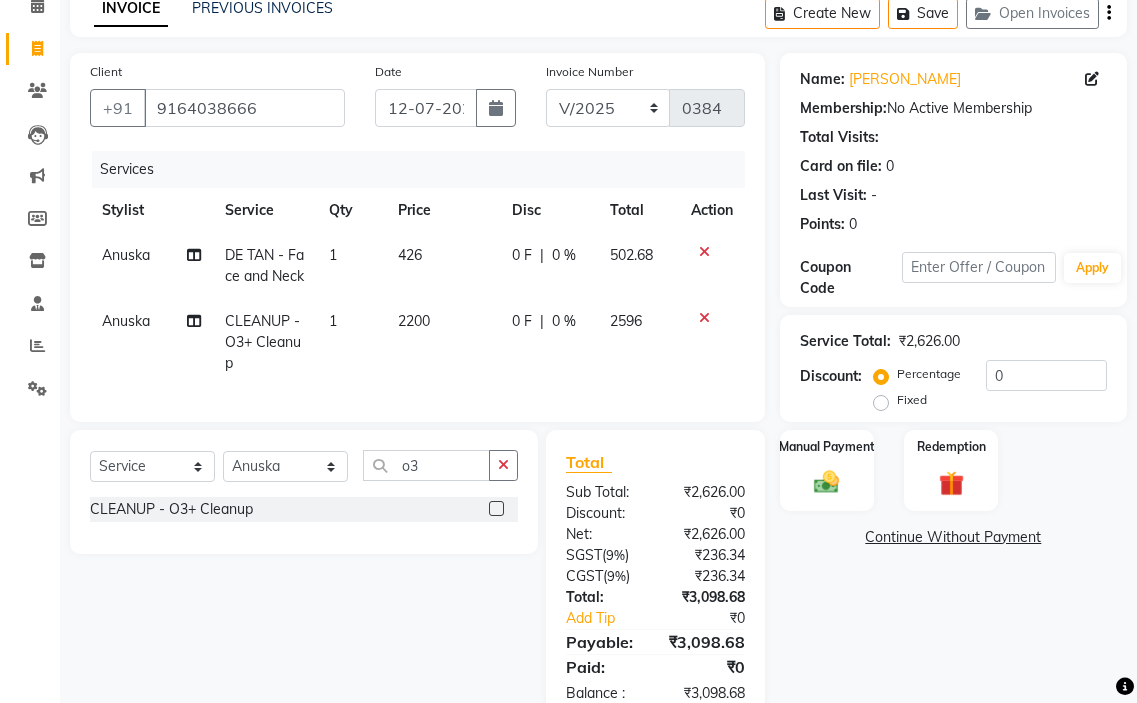 click on "426" 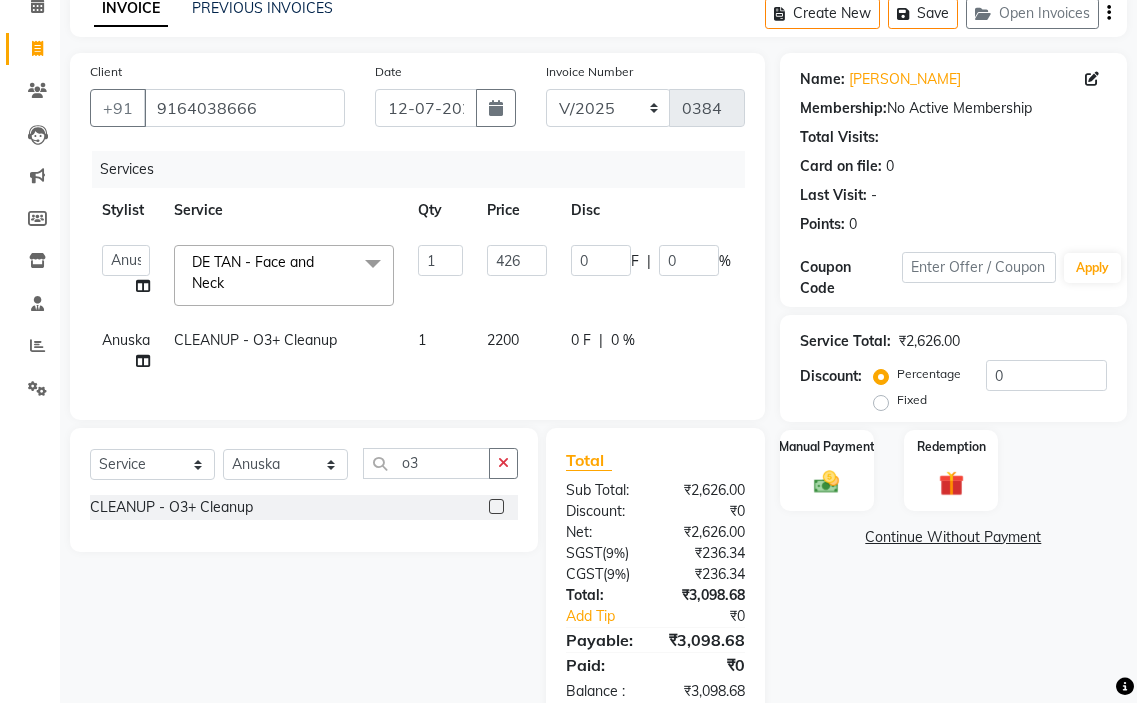 click on "426" 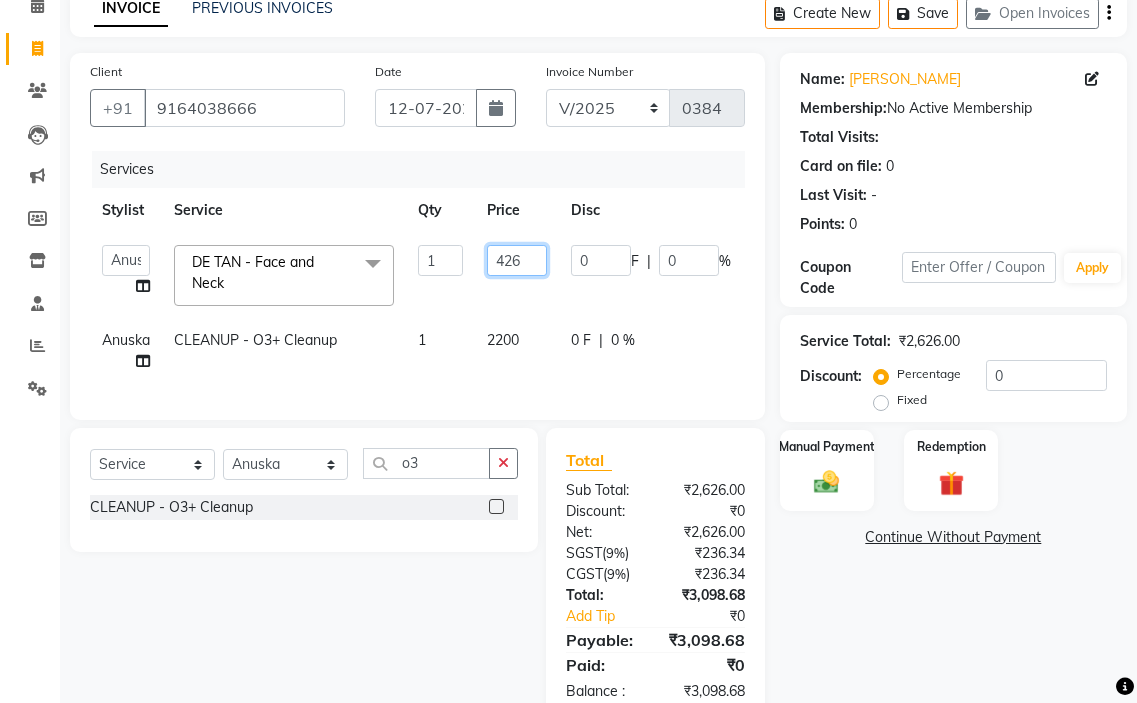click on "426" 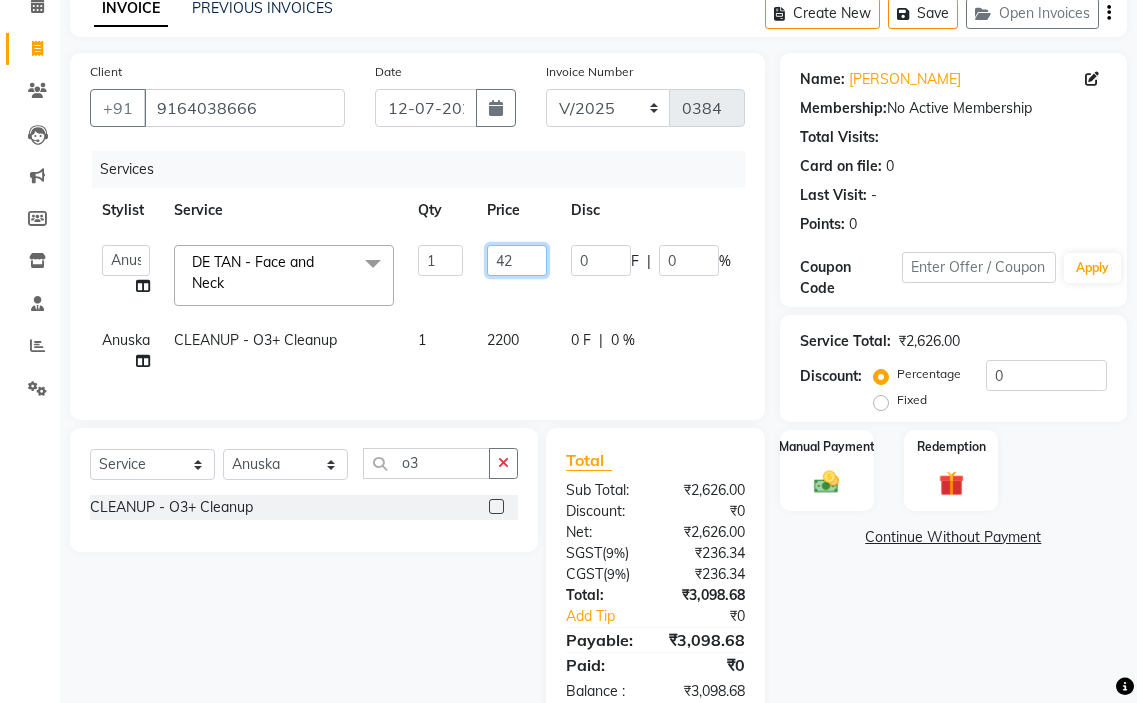 type on "427" 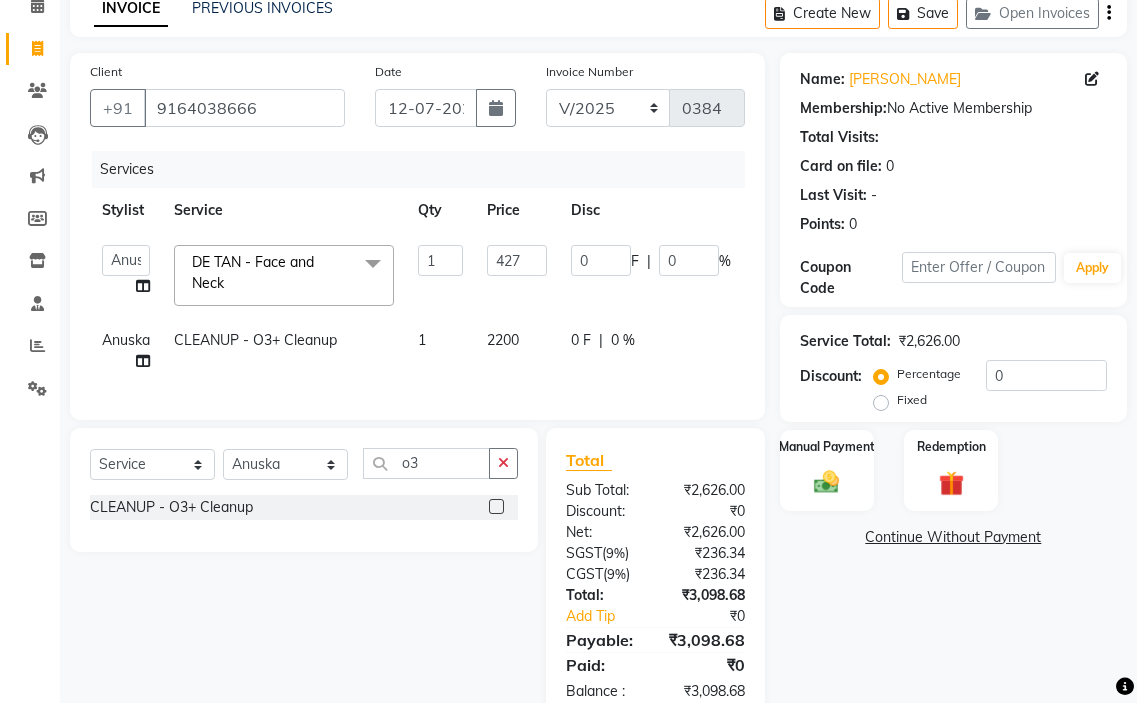 click on "0 F | 0 %" 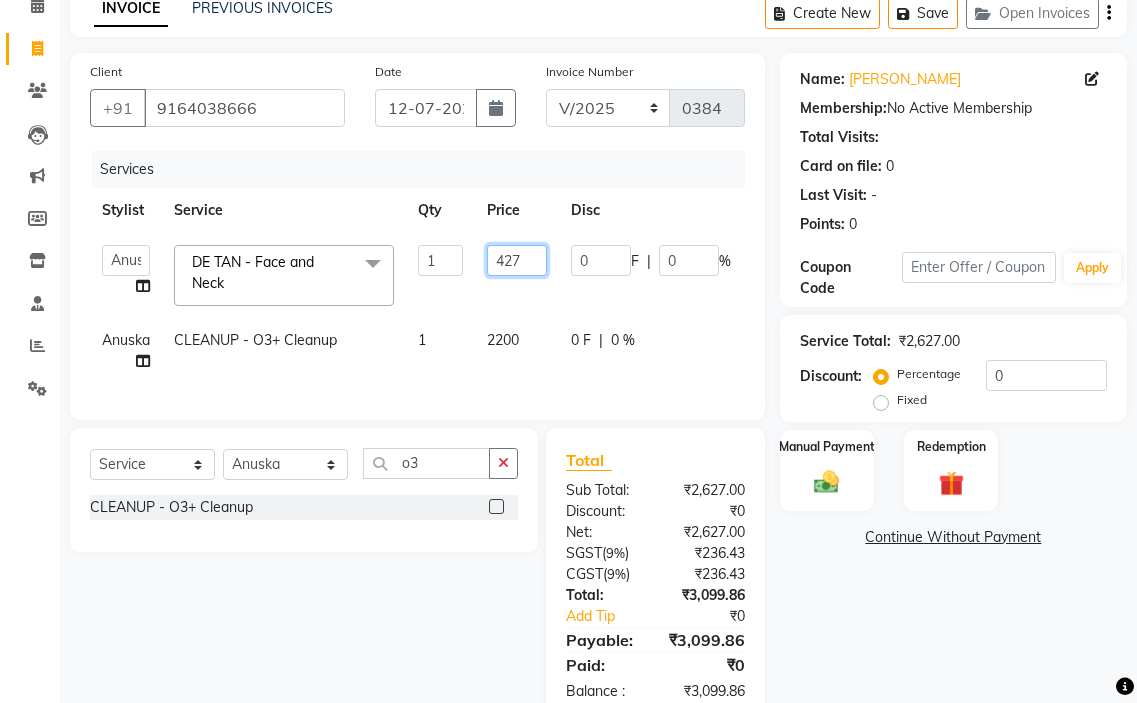 click on "427" 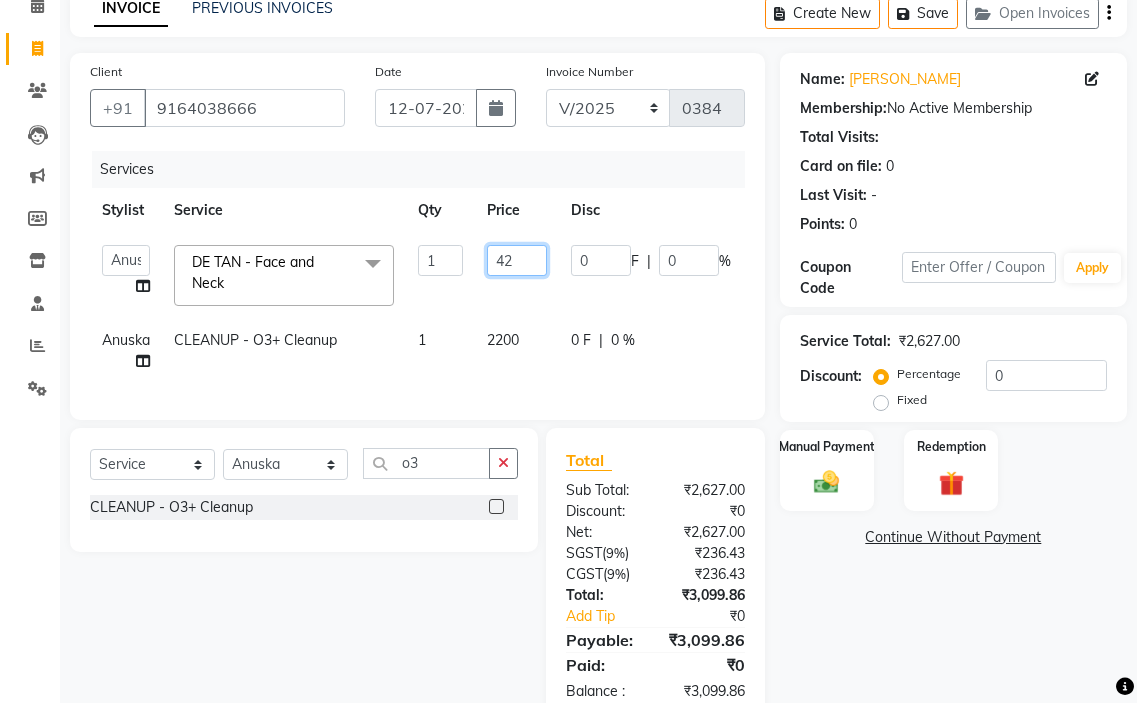 type on "428" 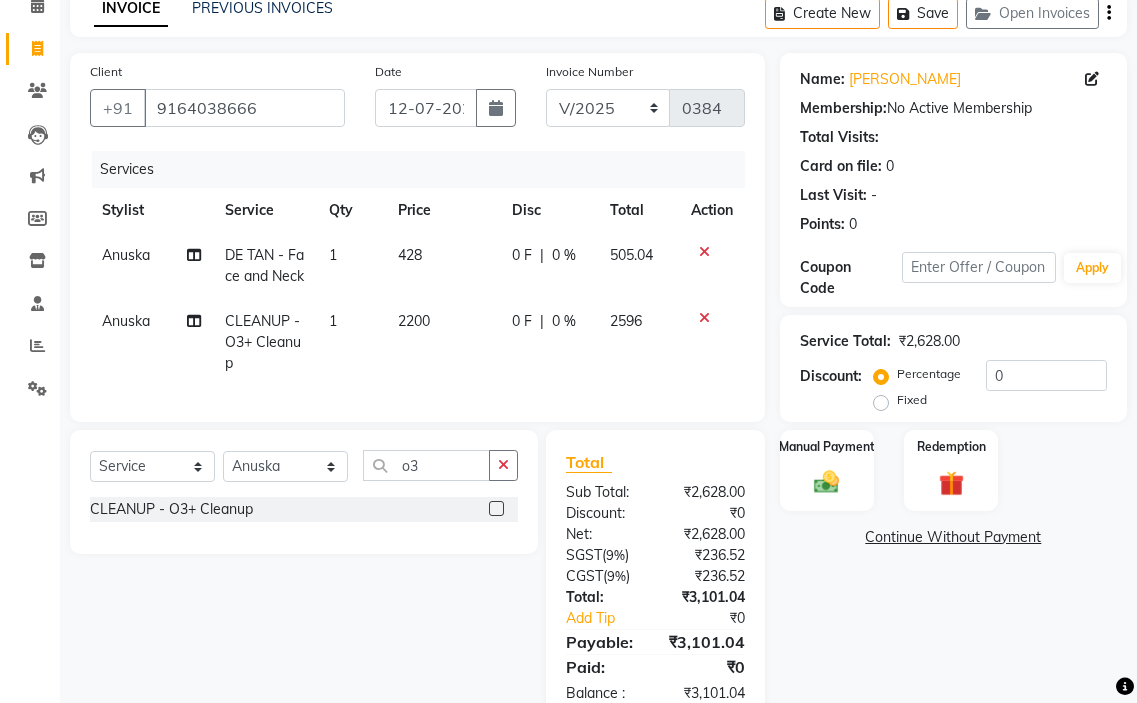 click on "[PERSON_NAME] - Face and Neck 1 428 0 F | 0 % 505.04" 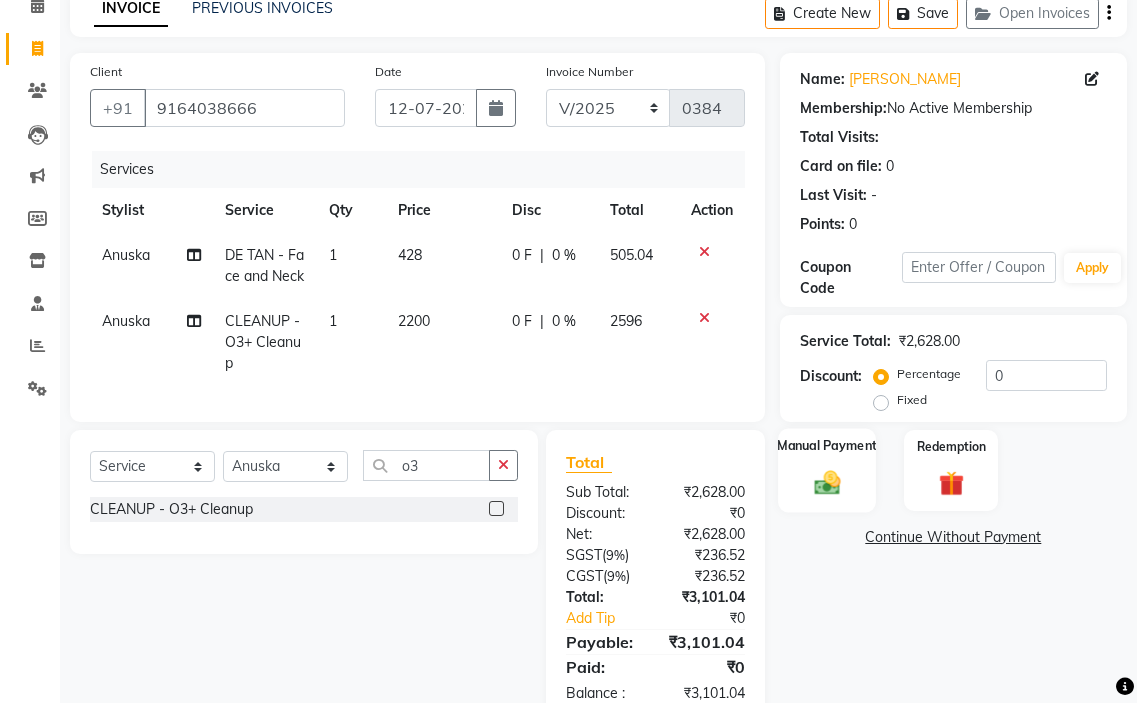 click on "Manual Payment" 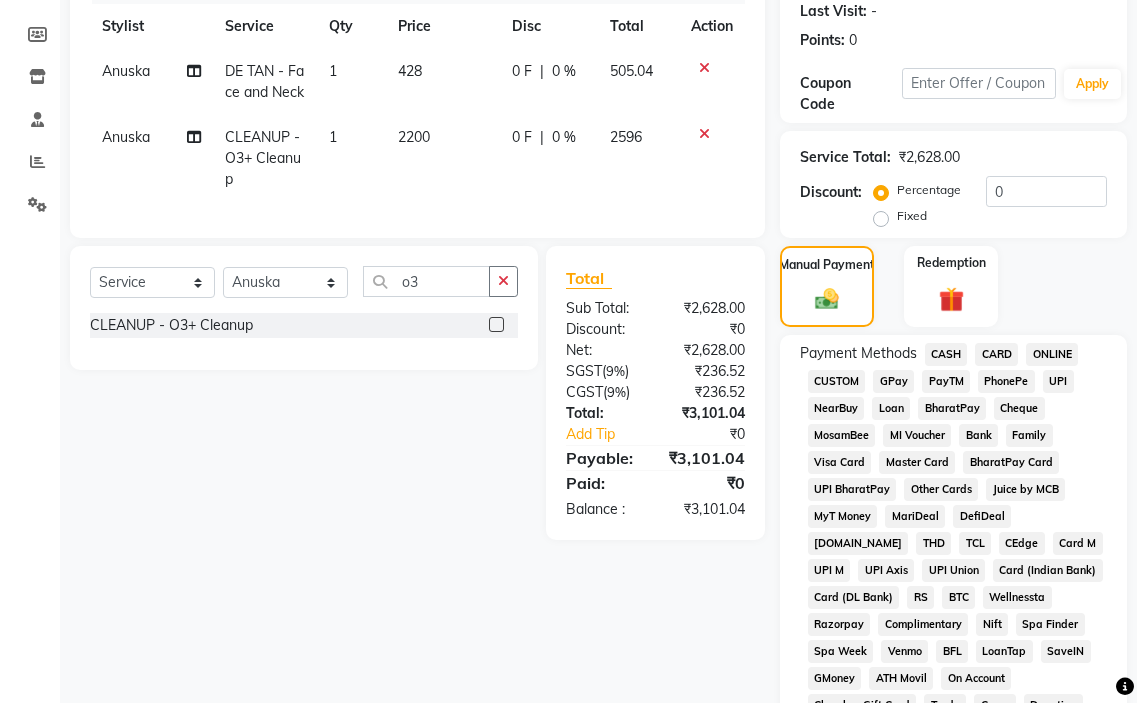 scroll, scrollTop: 297, scrollLeft: 0, axis: vertical 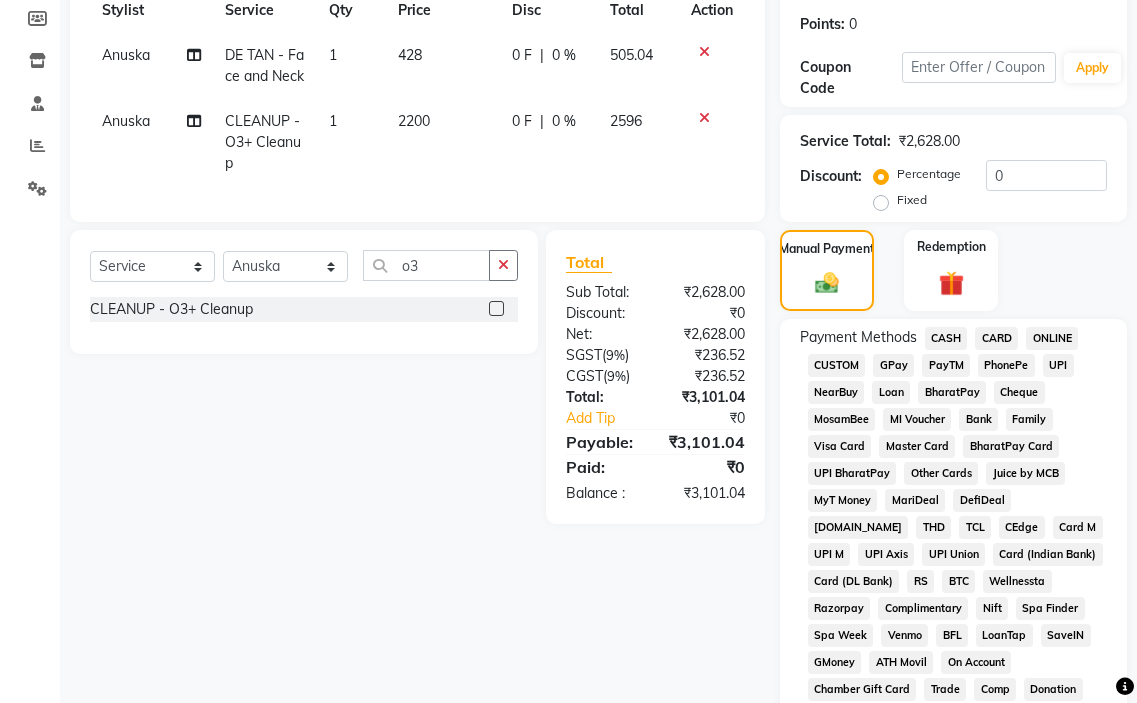 click on "GPay" 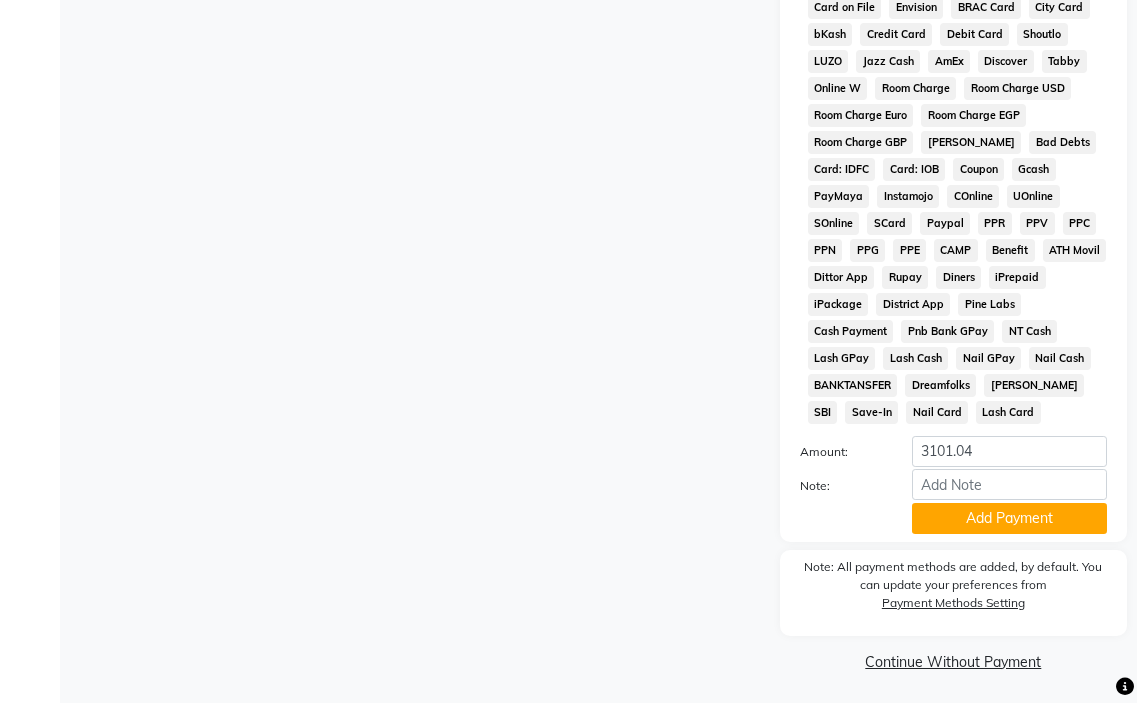 scroll, scrollTop: 1010, scrollLeft: 0, axis: vertical 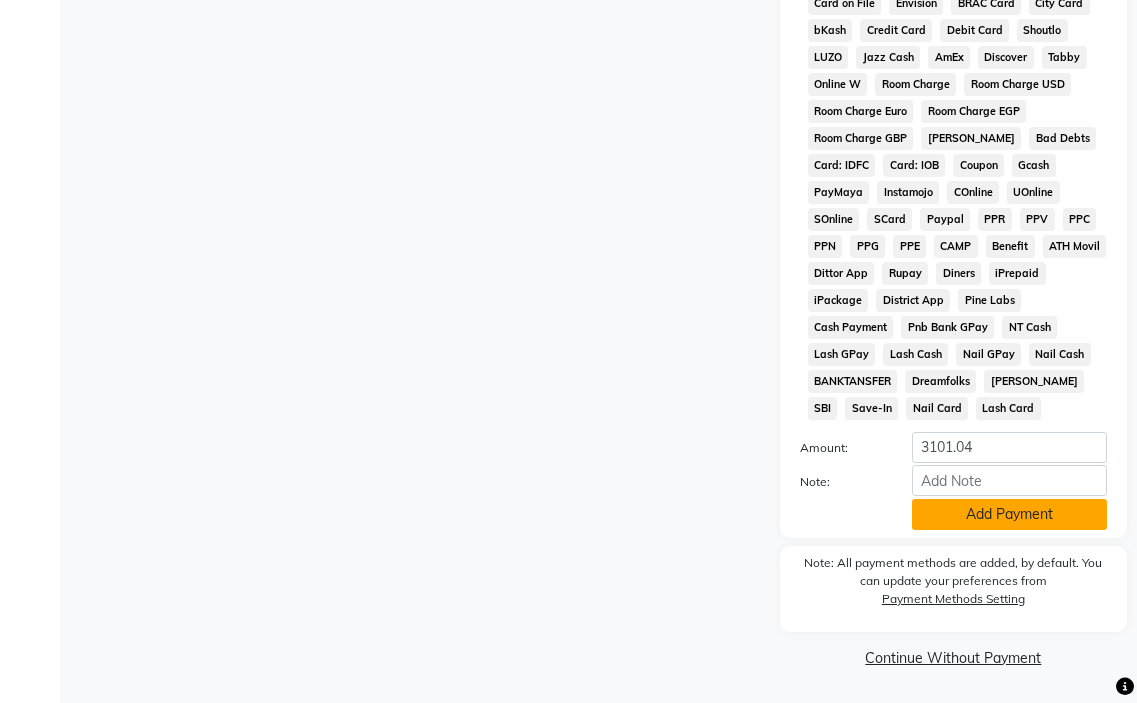click on "Add Payment" 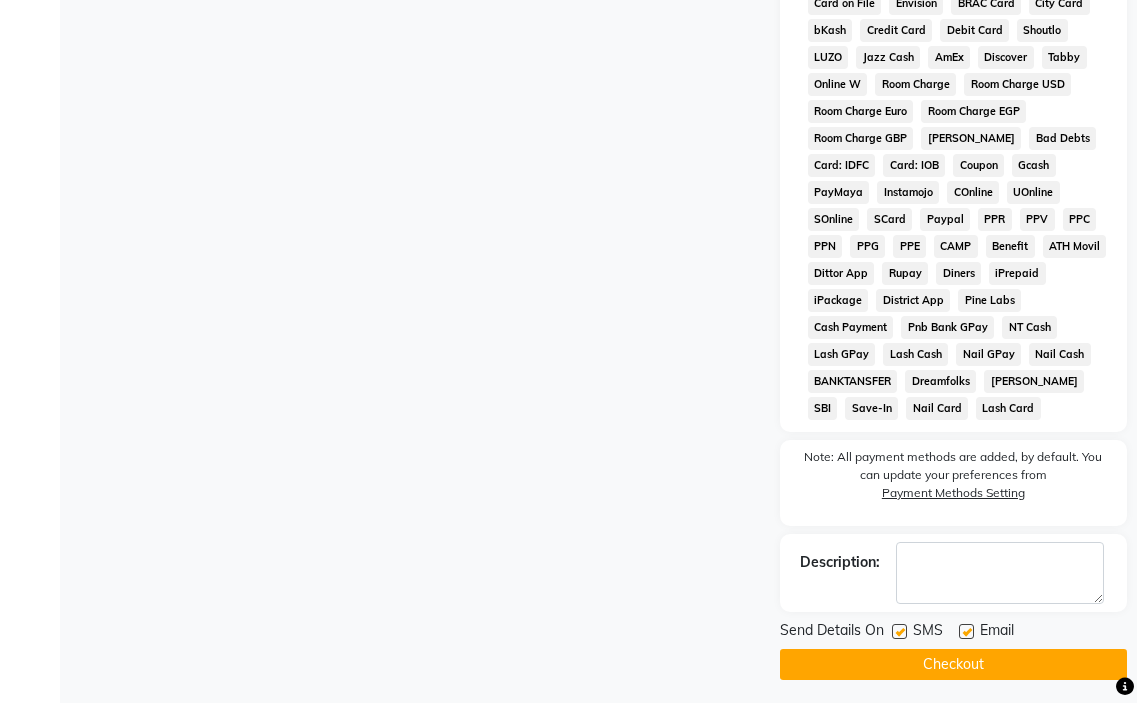 click 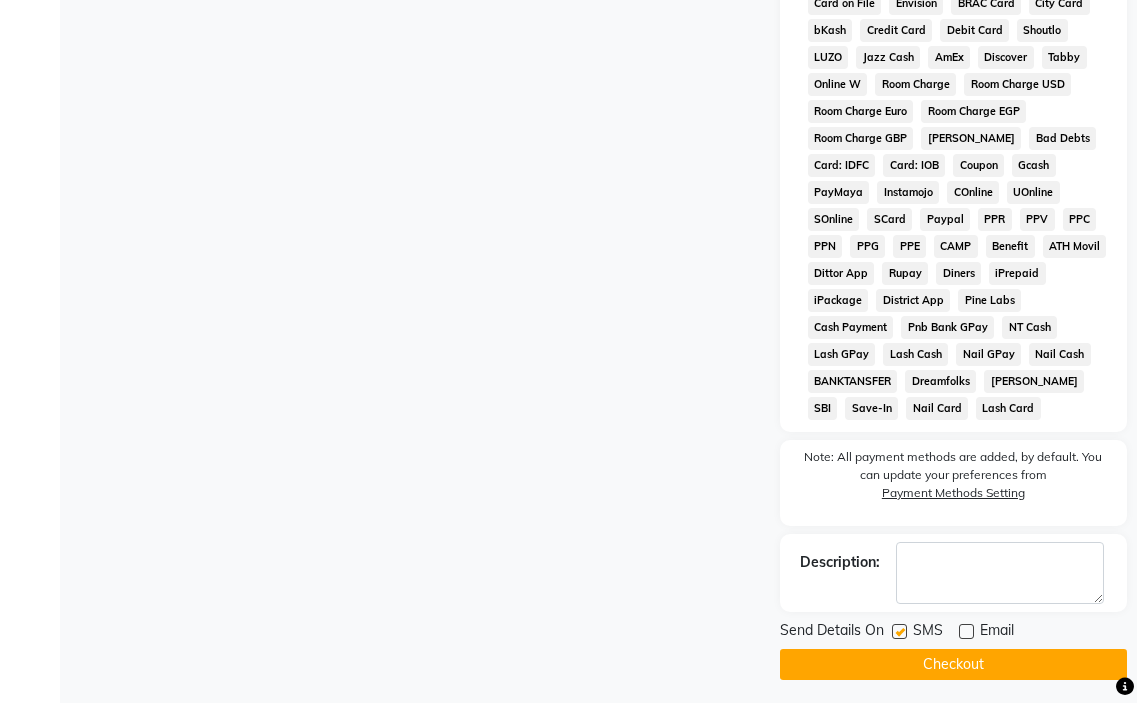 click on "Checkout" 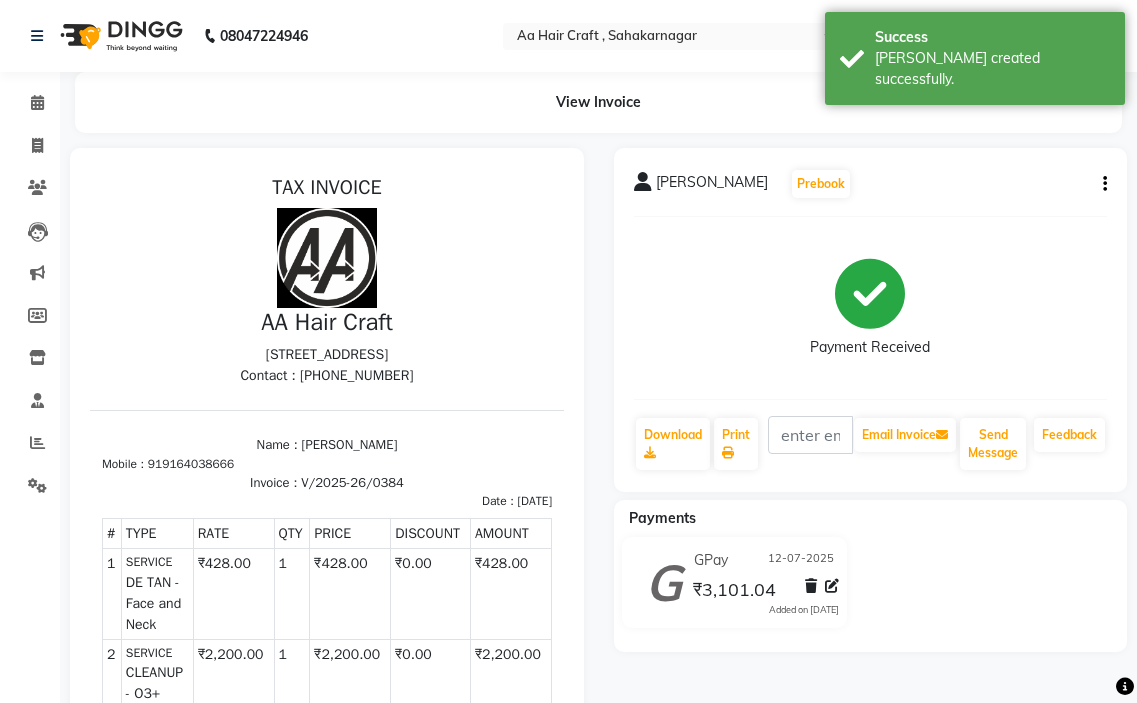 scroll, scrollTop: 0, scrollLeft: 0, axis: both 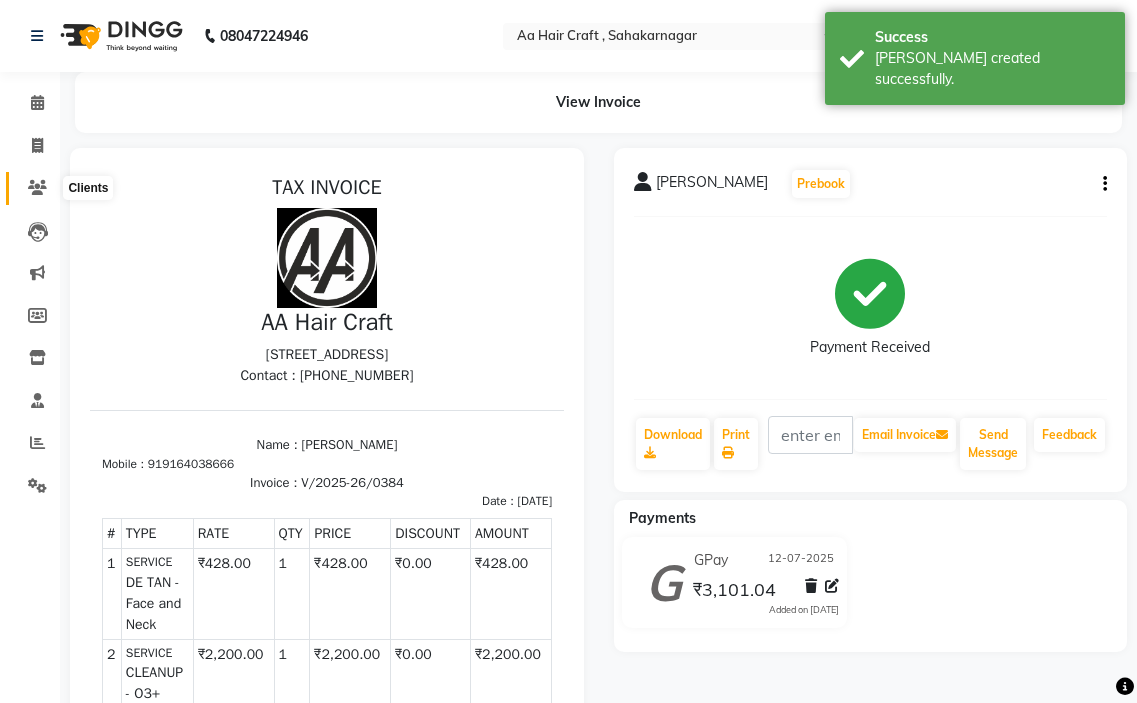 click 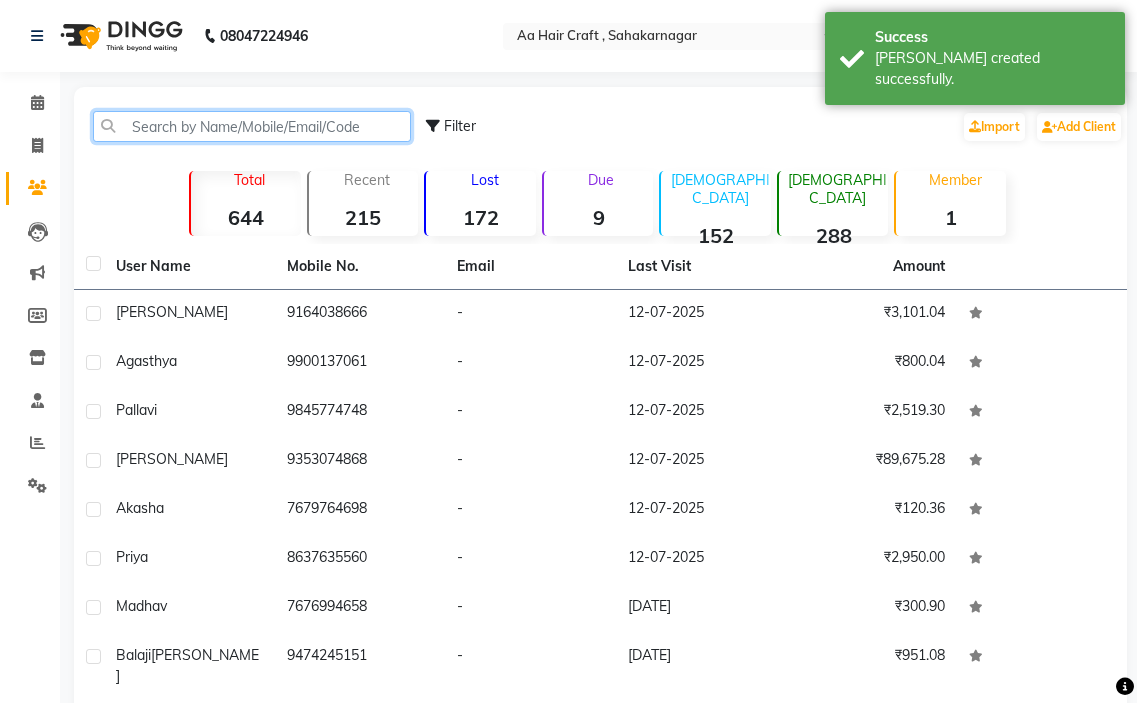 click 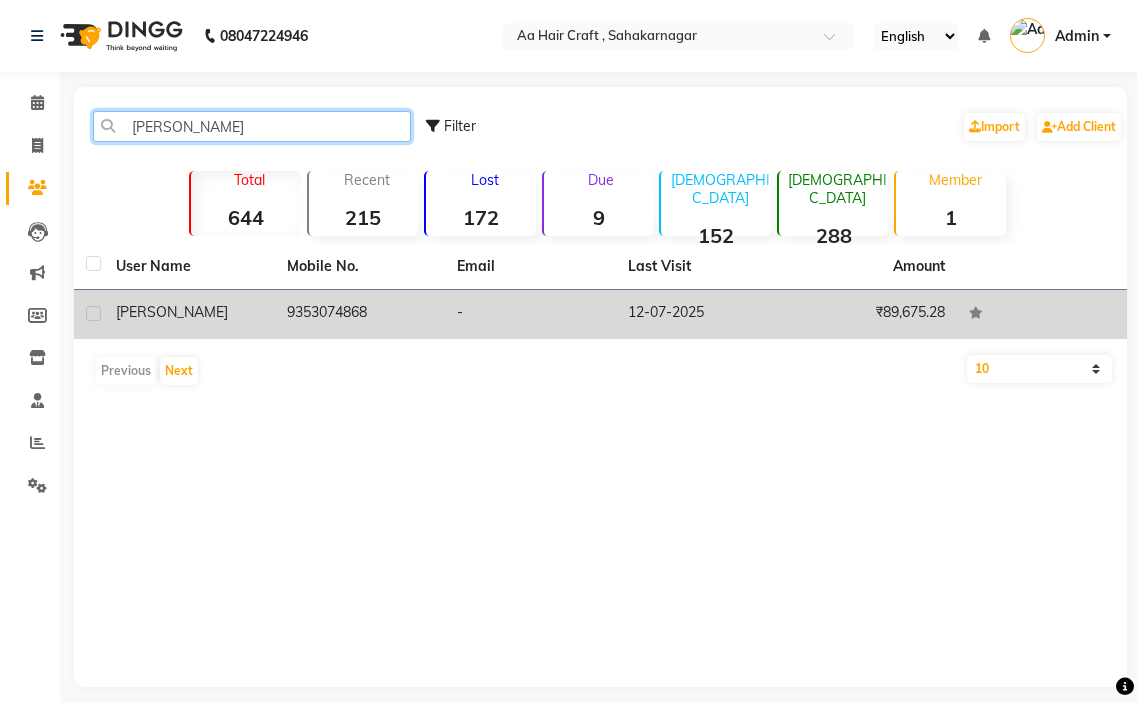 type on "[PERSON_NAME]" 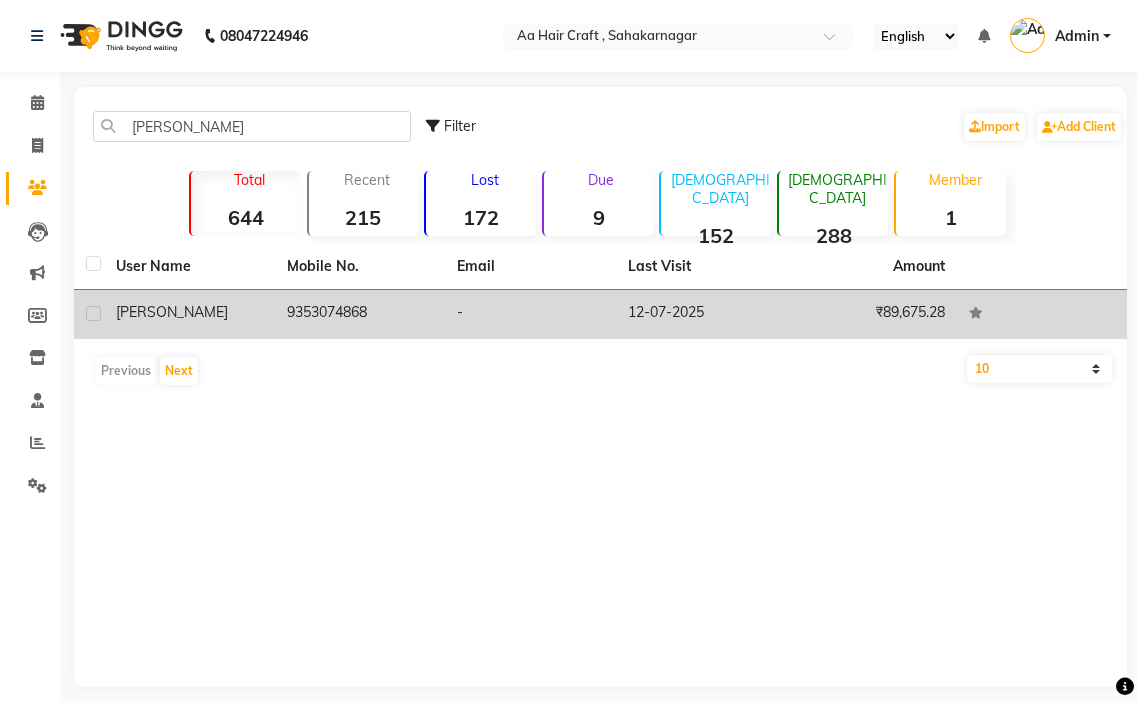 click on "9353074868" 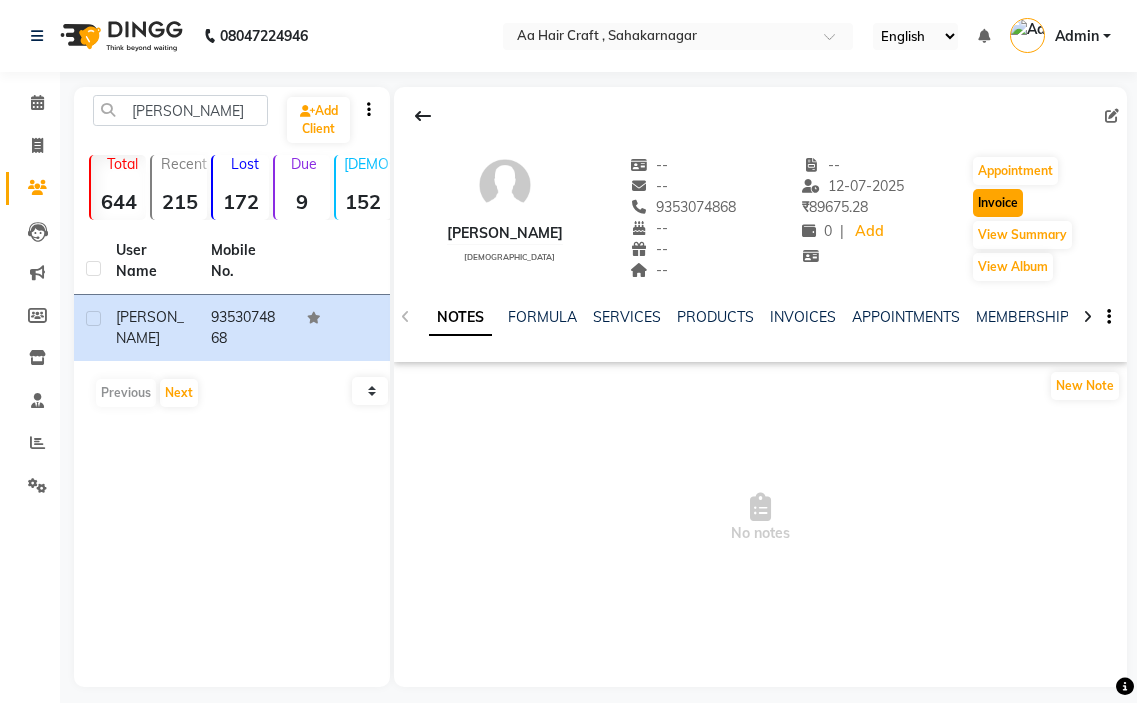 click on "Invoice" 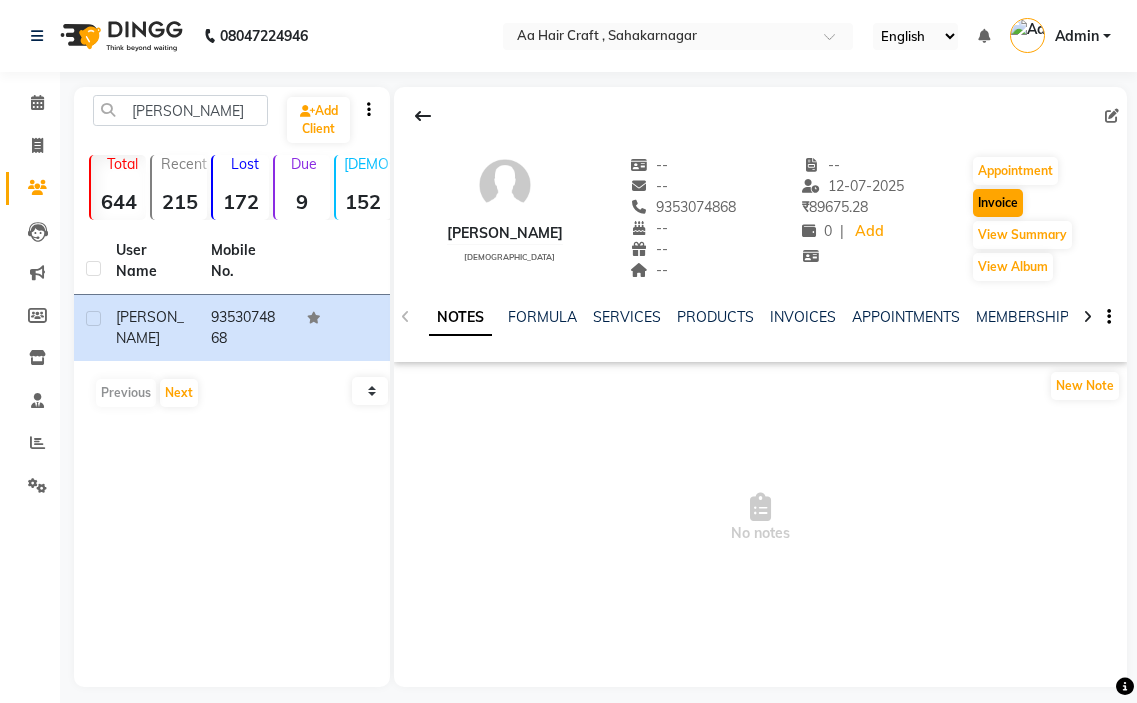 select on "service" 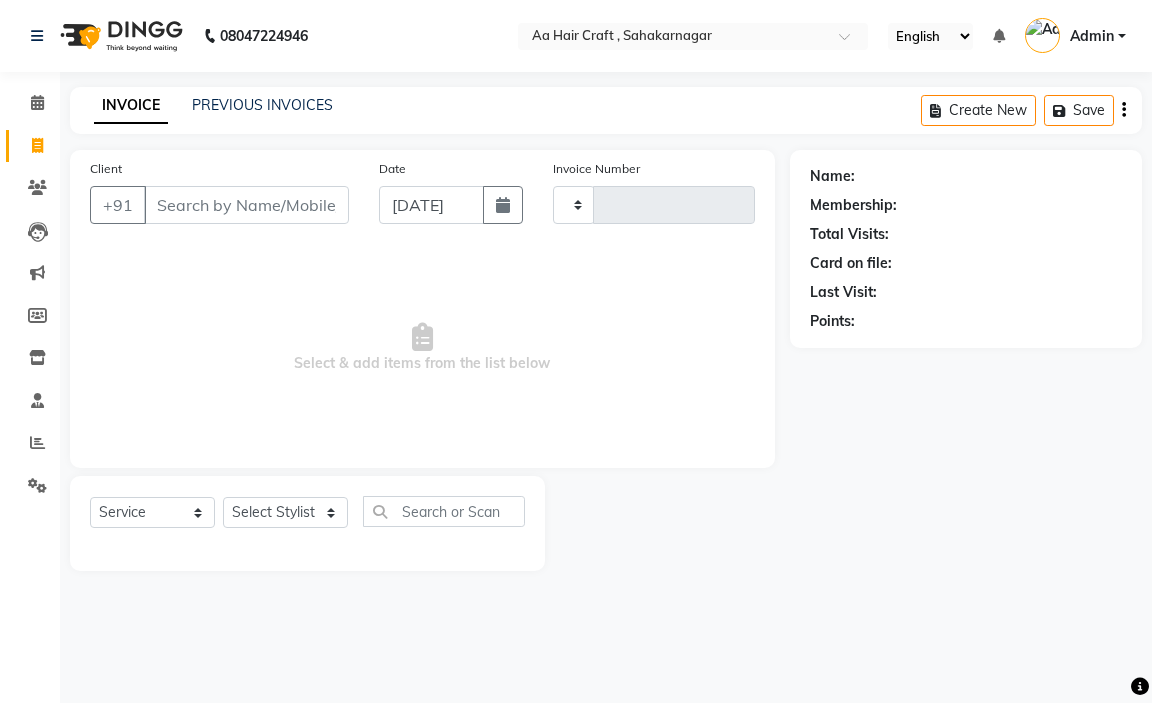 type on "0385" 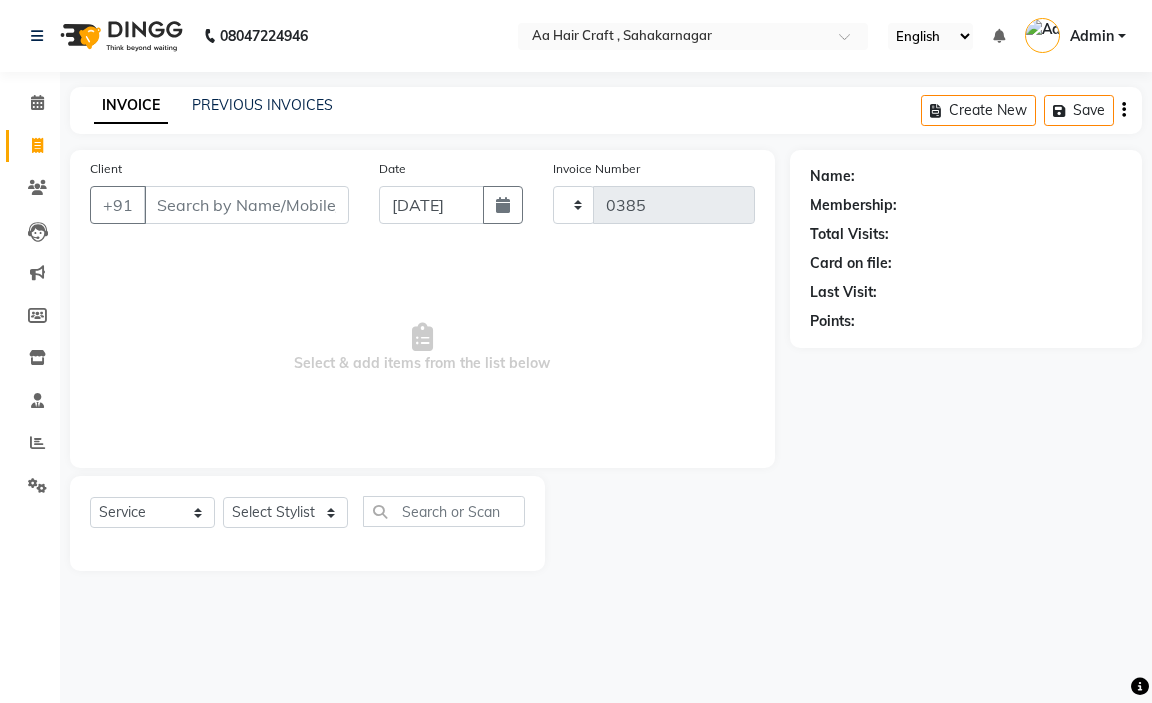select on "6074" 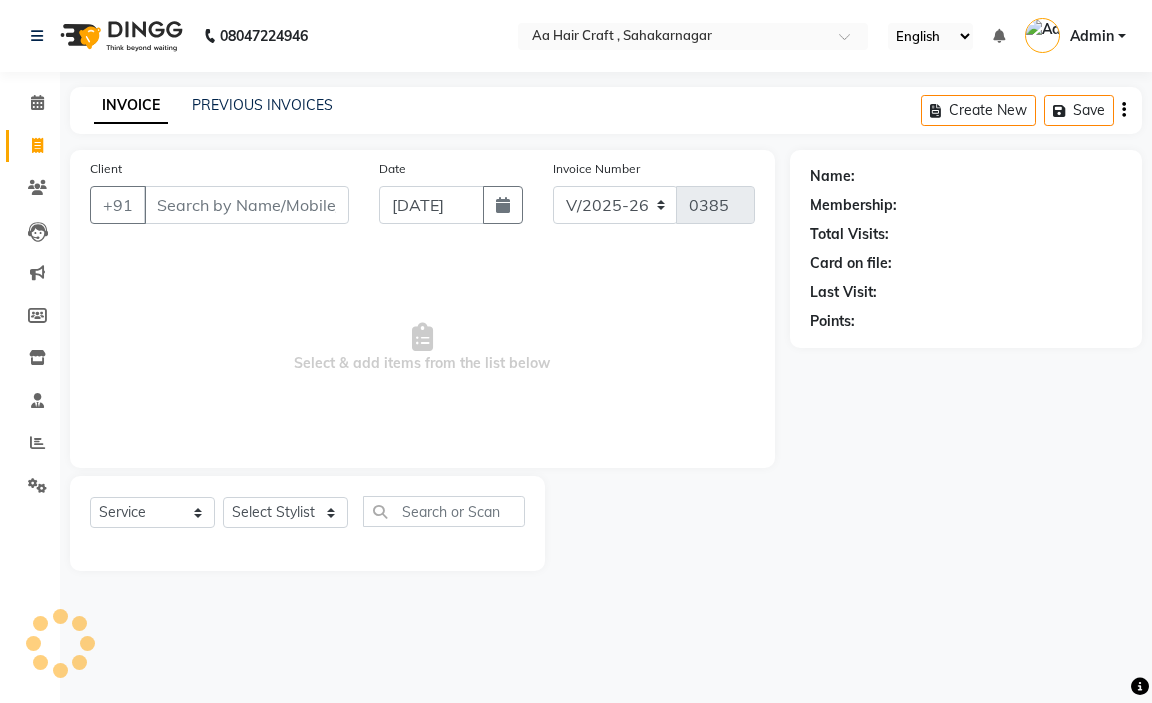 type on "9353074868" 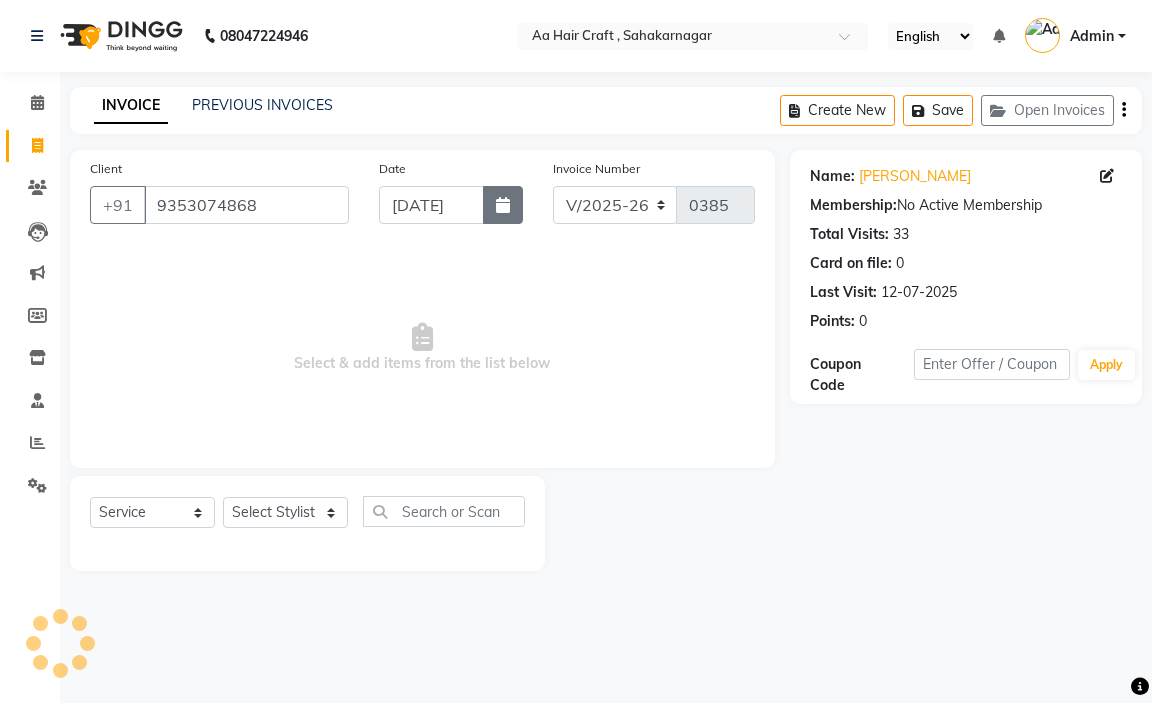 click 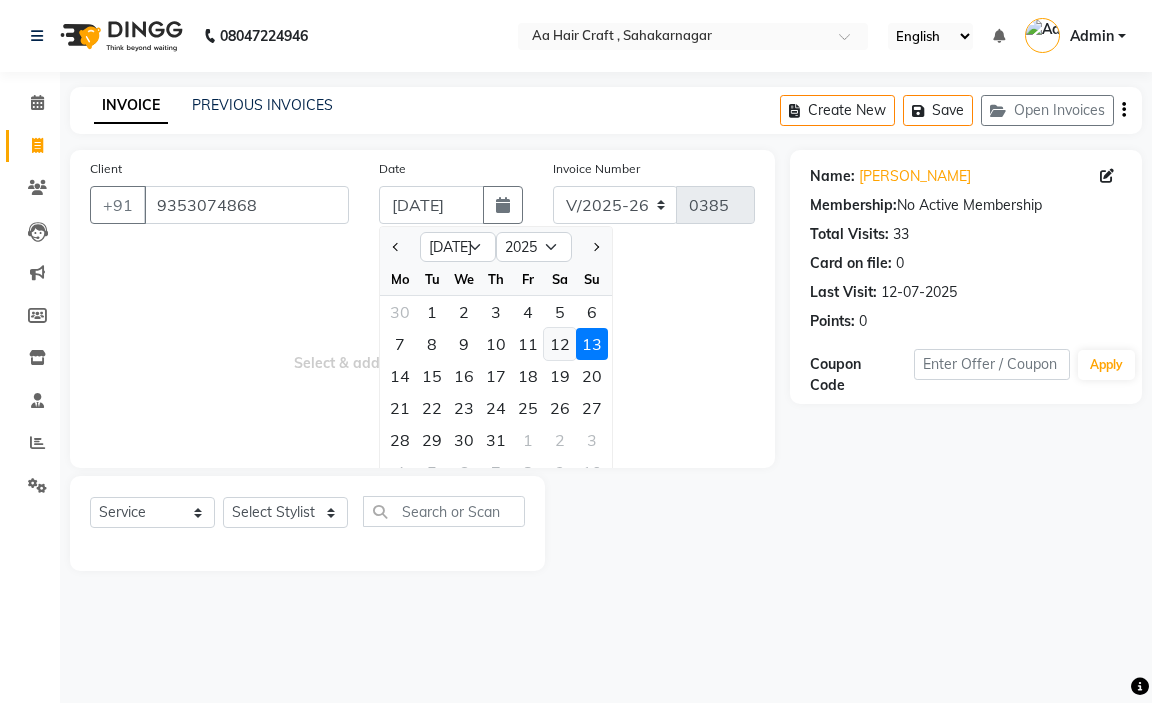 click on "12" 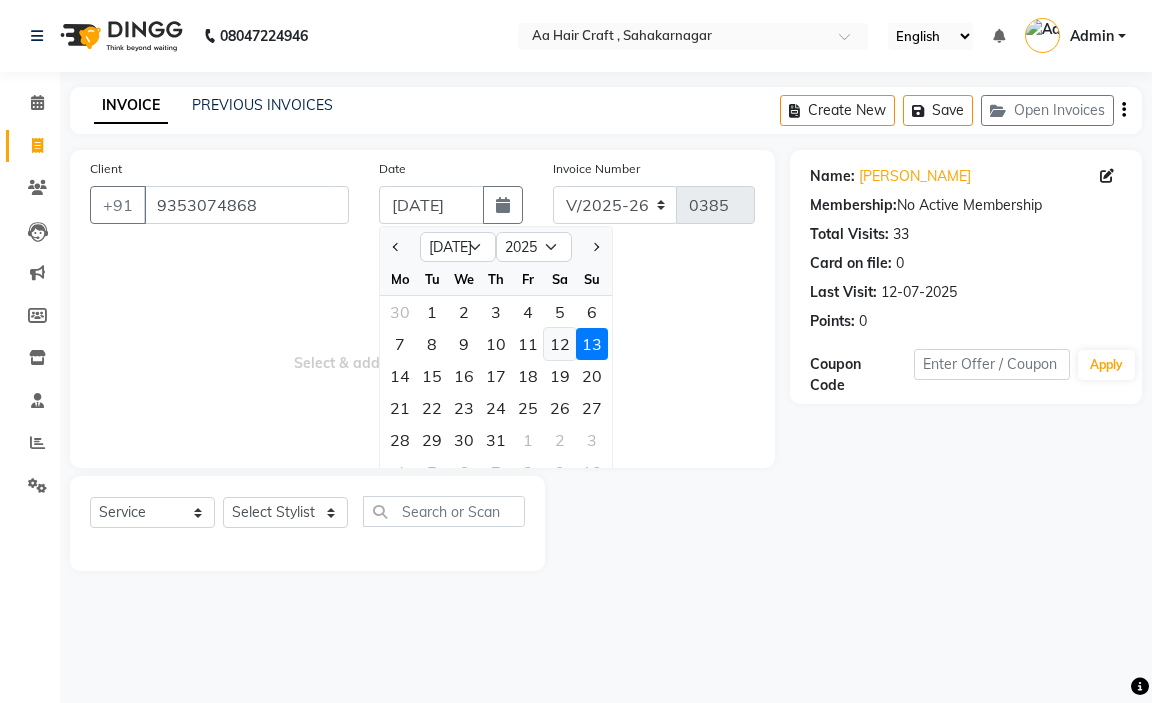 type on "12-07-2025" 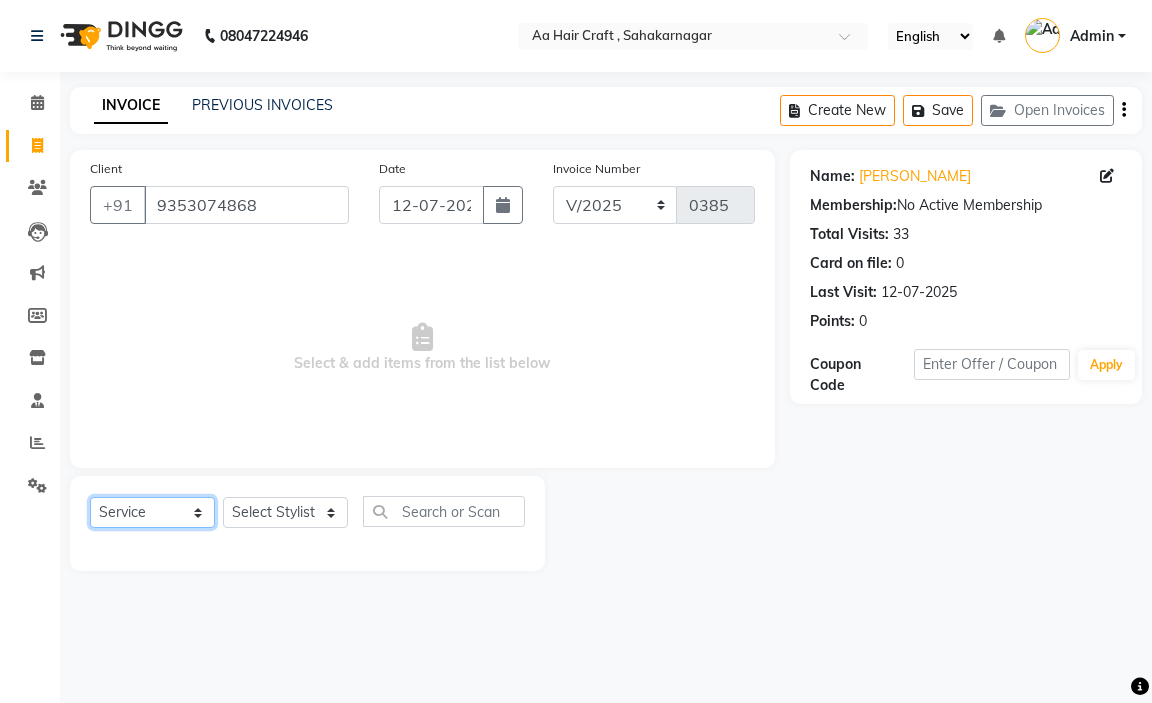 drag, startPoint x: 175, startPoint y: 518, endPoint x: 174, endPoint y: 500, distance: 18.027756 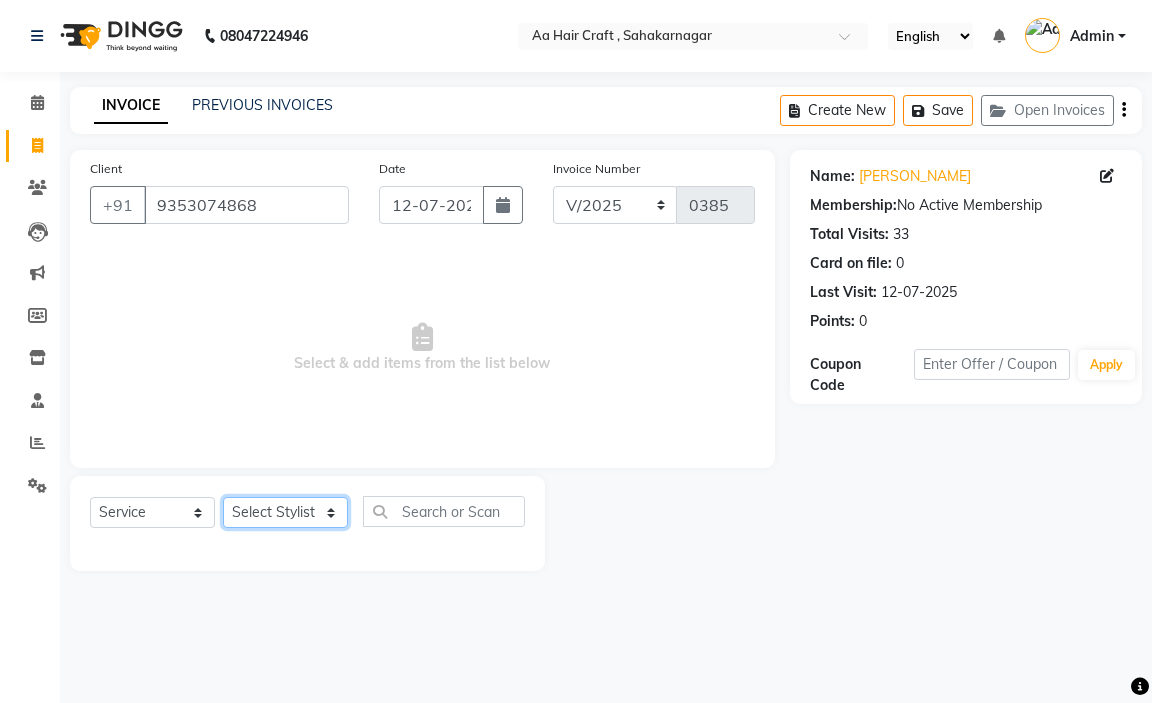 click on "Select Stylist amir hair stylish [PERSON_NAME] pooja beautycian [PERSON_NAME] beautycian Rekha [PERSON_NAME] [PERSON_NAME] beauty and hair" 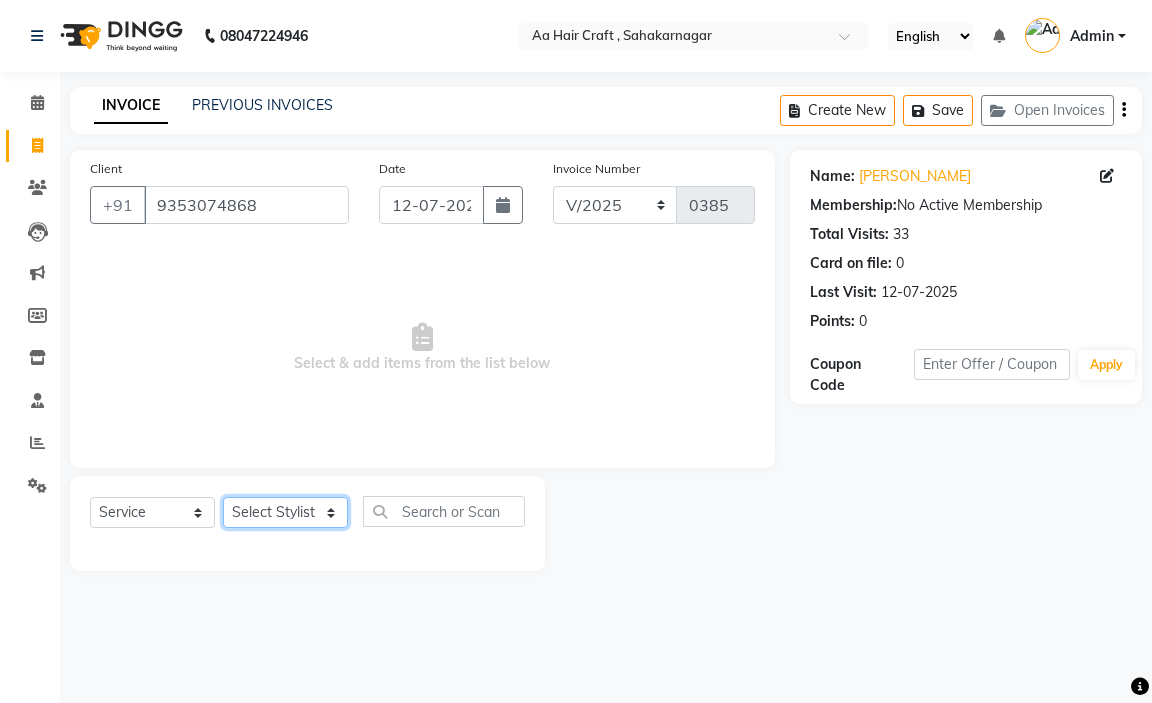 select on "61631" 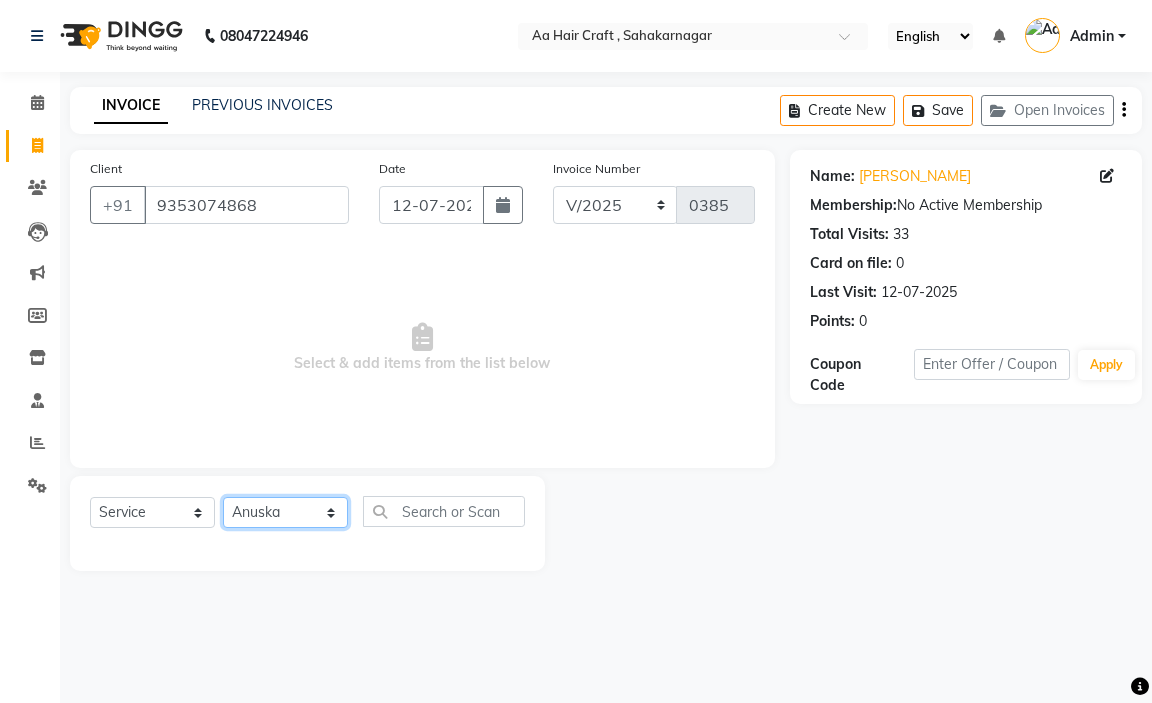 click on "Select Stylist amir hair stylish [PERSON_NAME] pooja beautycian [PERSON_NAME] beautycian Rekha [PERSON_NAME] [PERSON_NAME] beauty and hair" 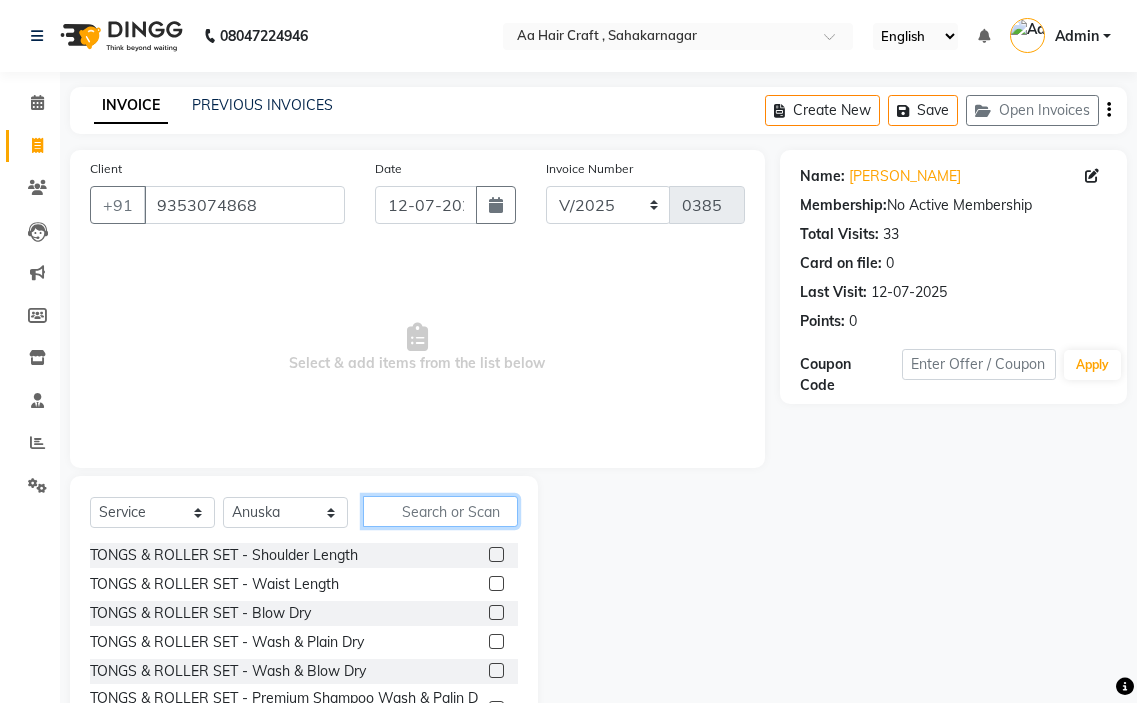 drag, startPoint x: 416, startPoint y: 512, endPoint x: 428, endPoint y: 449, distance: 64.132675 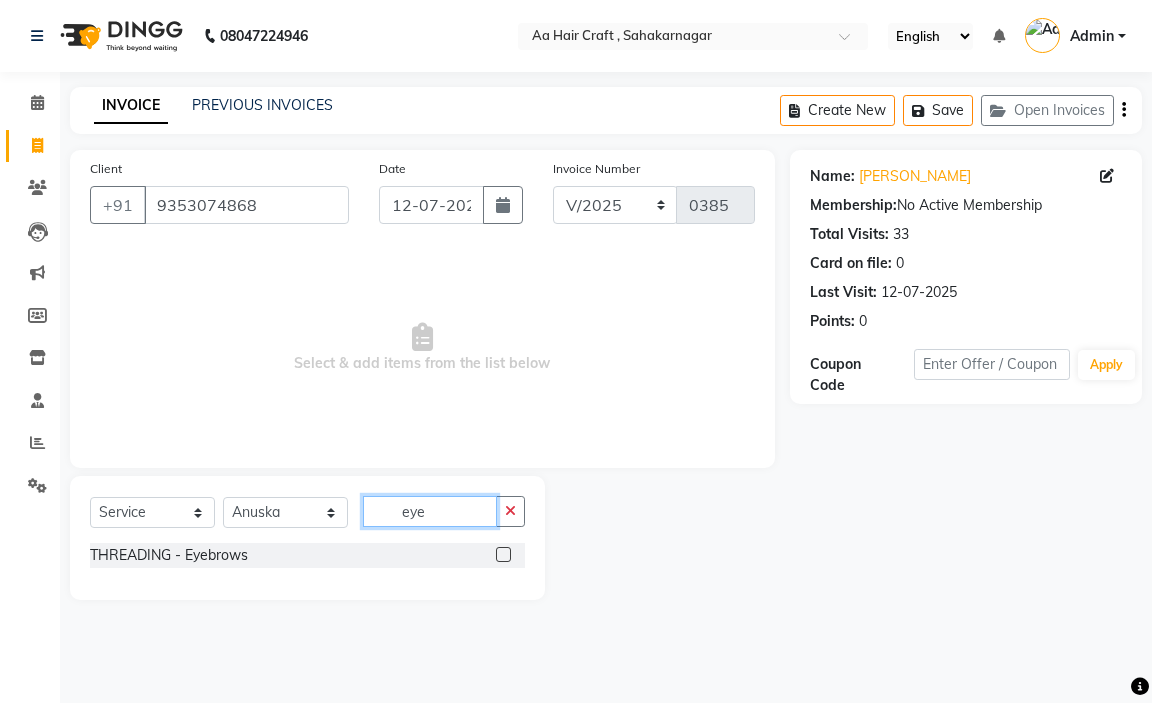 type on "eye" 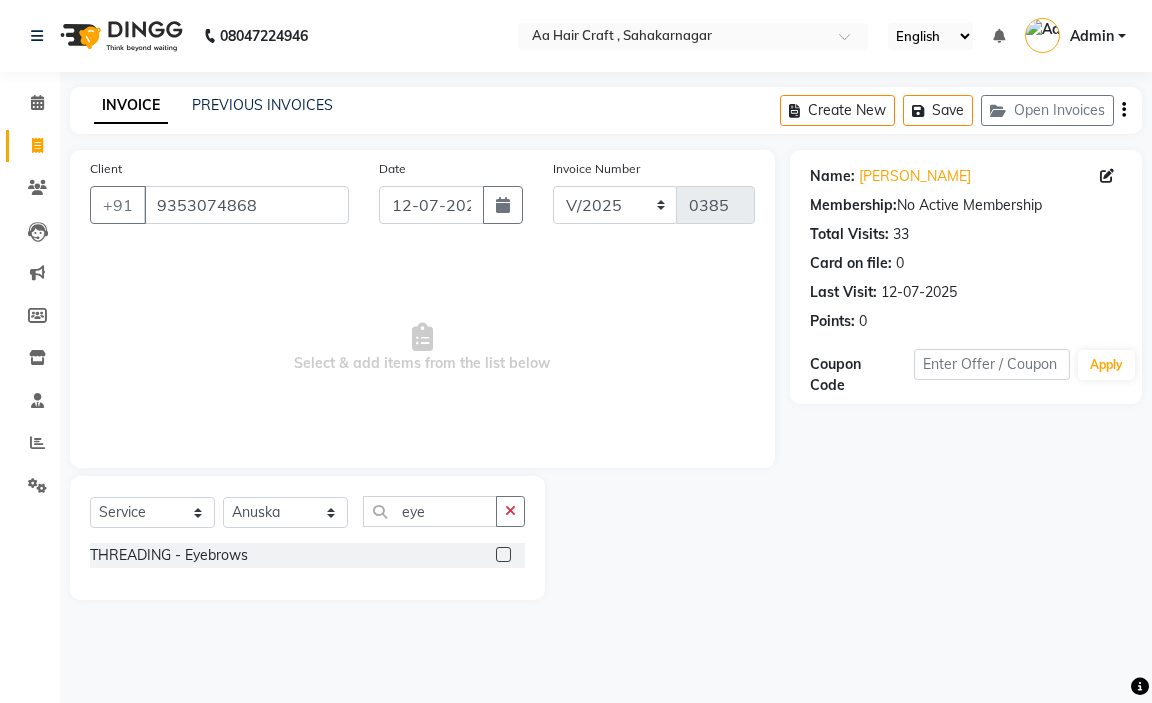 click 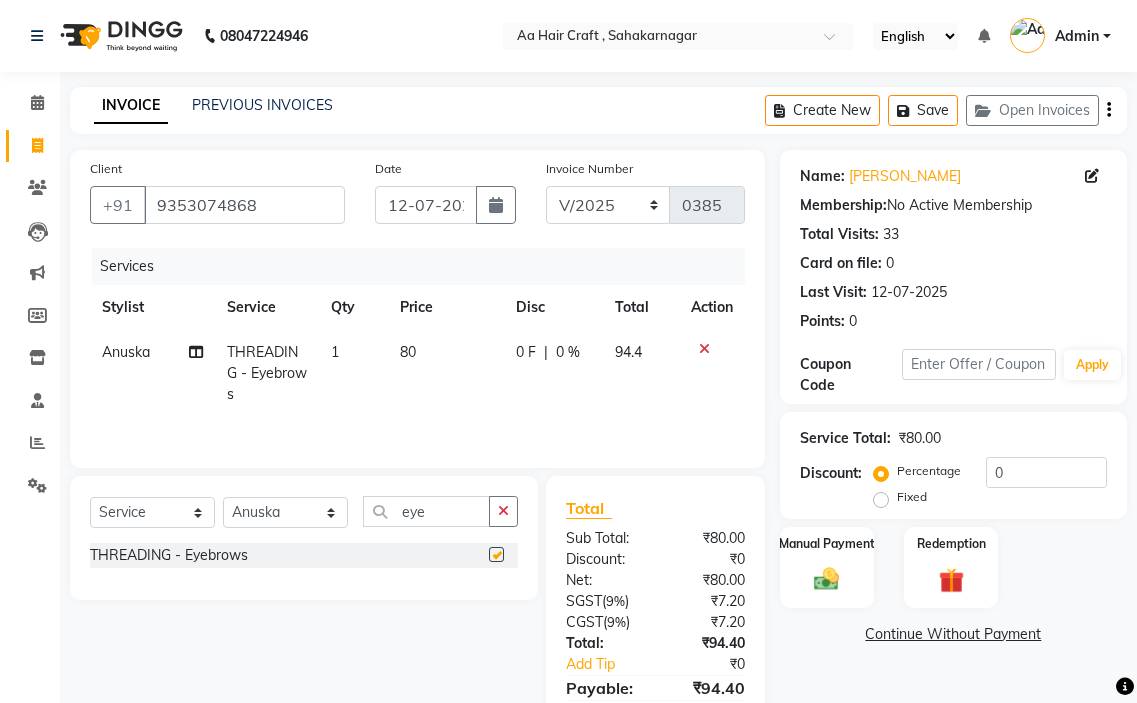 checkbox on "false" 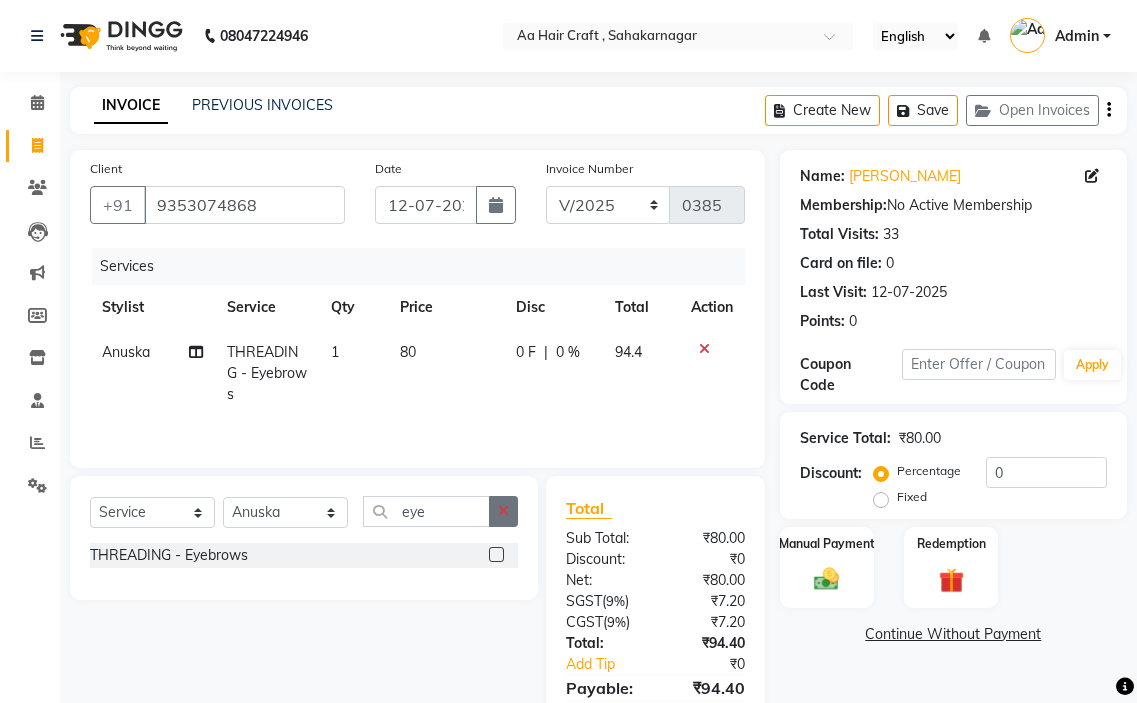 drag, startPoint x: 509, startPoint y: 505, endPoint x: 459, endPoint y: 154, distance: 354.54337 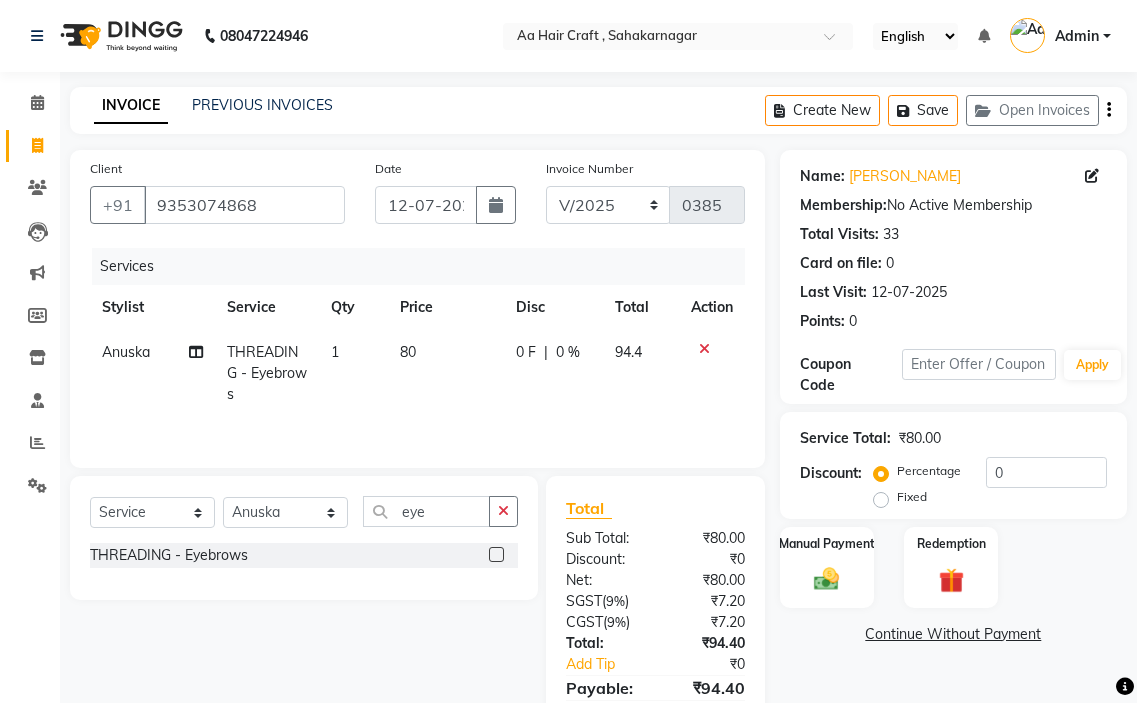 click on "Select  Service  Product  Membership  Package Voucher Prepaid Gift Card  Select Stylist amir hair stylish [PERSON_NAME] pooja beautycian [PERSON_NAME] beautycian Rekha [PERSON_NAME] [PERSON_NAME] beauty and hair eye THREADING - Eyebrows" 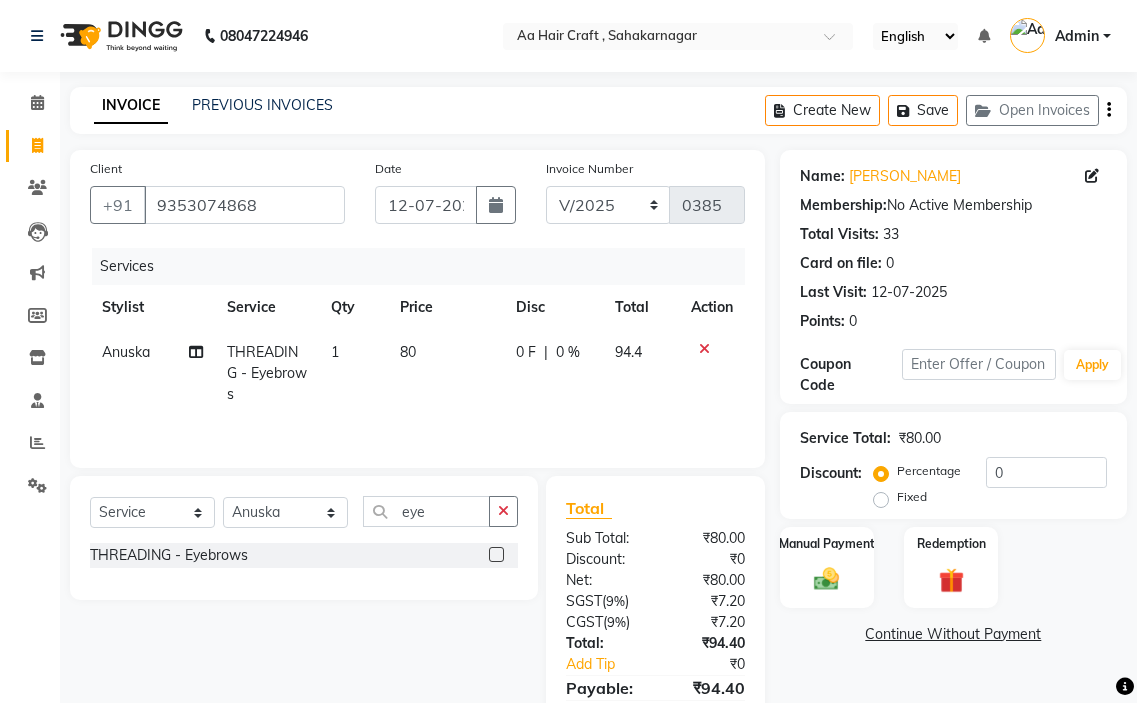 drag, startPoint x: 502, startPoint y: 521, endPoint x: 484, endPoint y: 519, distance: 18.110771 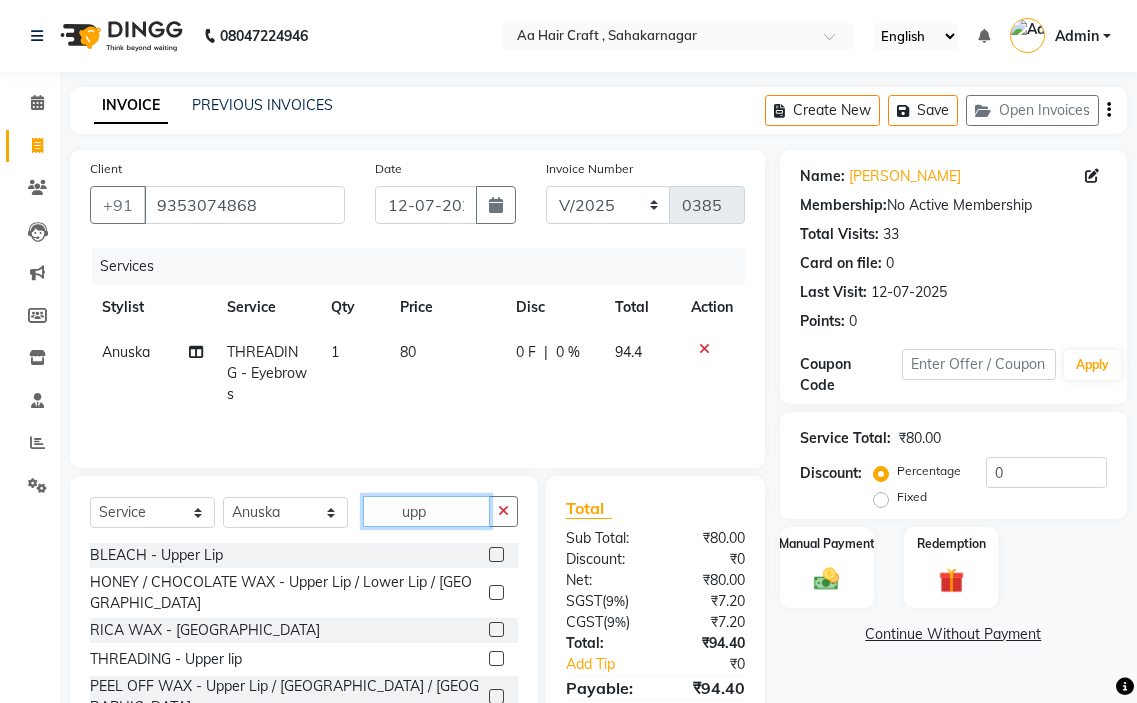 type on "upp" 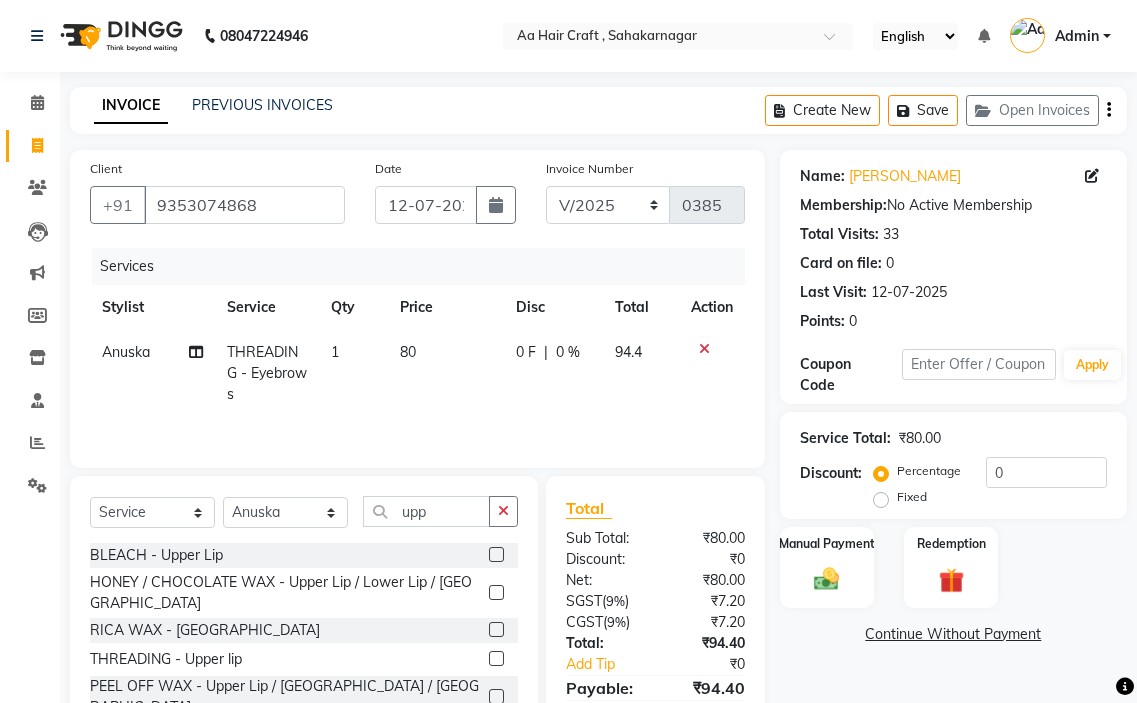 click 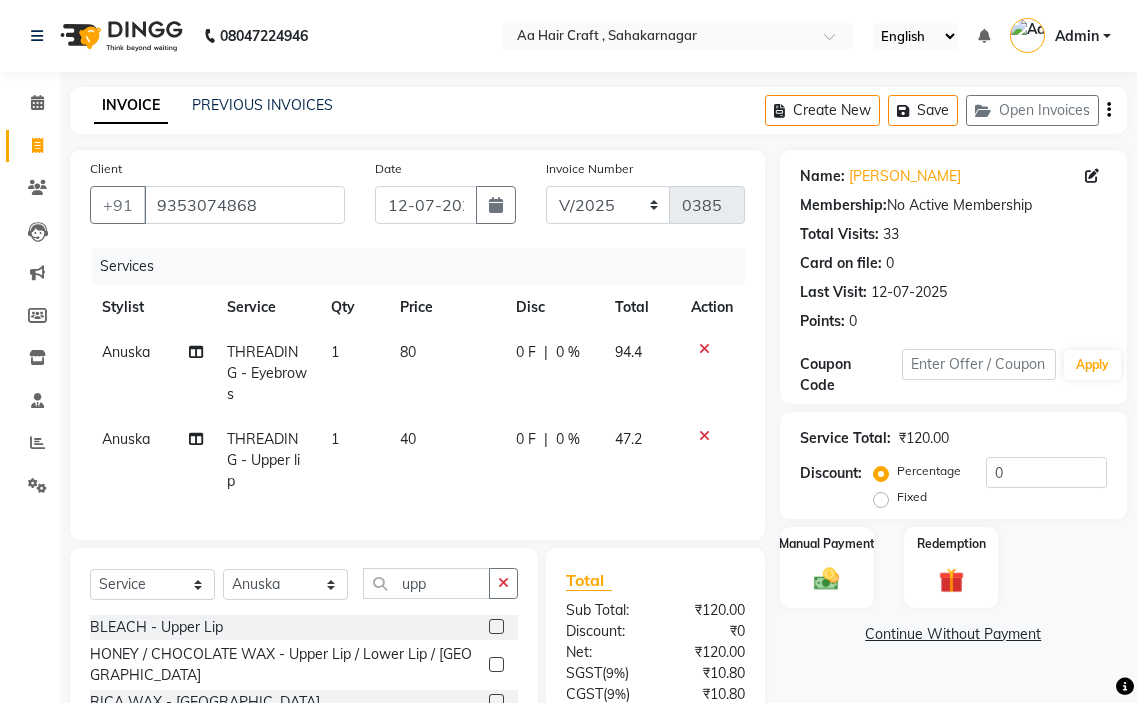 checkbox on "false" 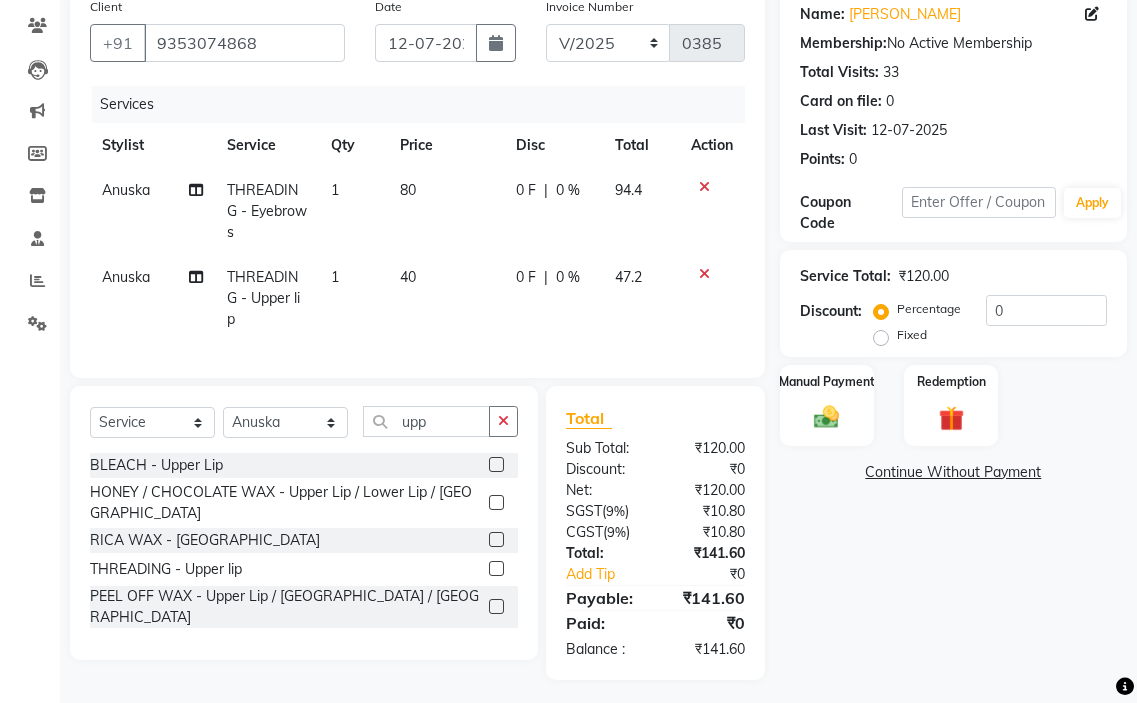 scroll, scrollTop: 184, scrollLeft: 0, axis: vertical 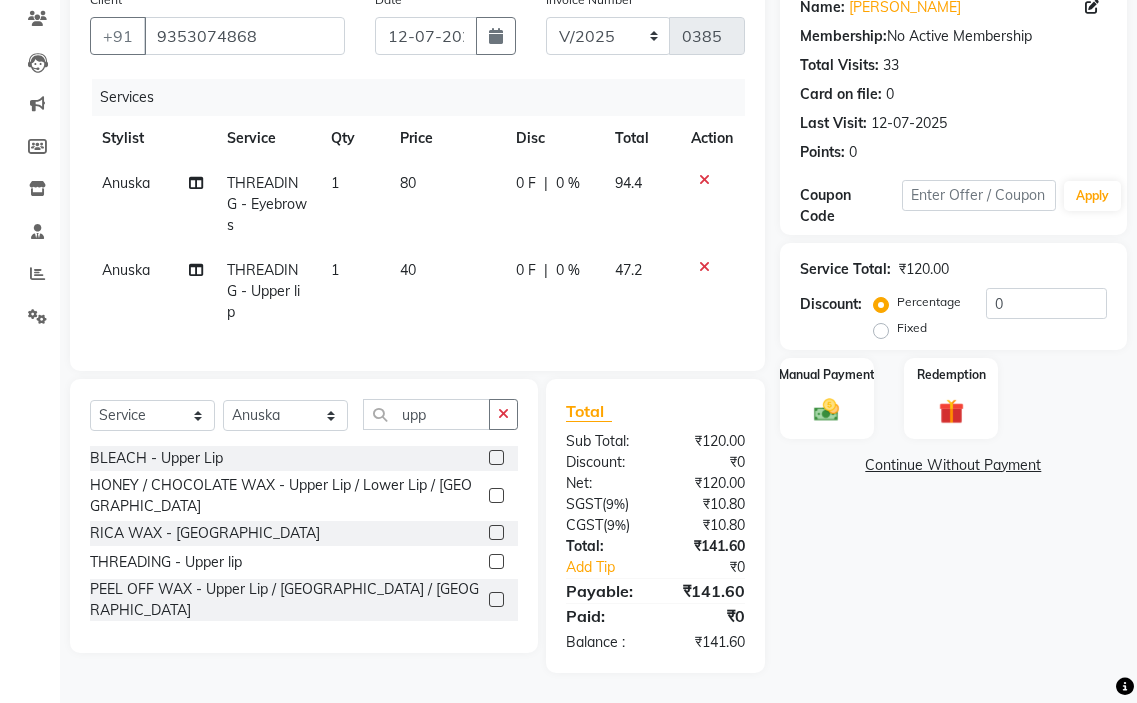 click on "80" 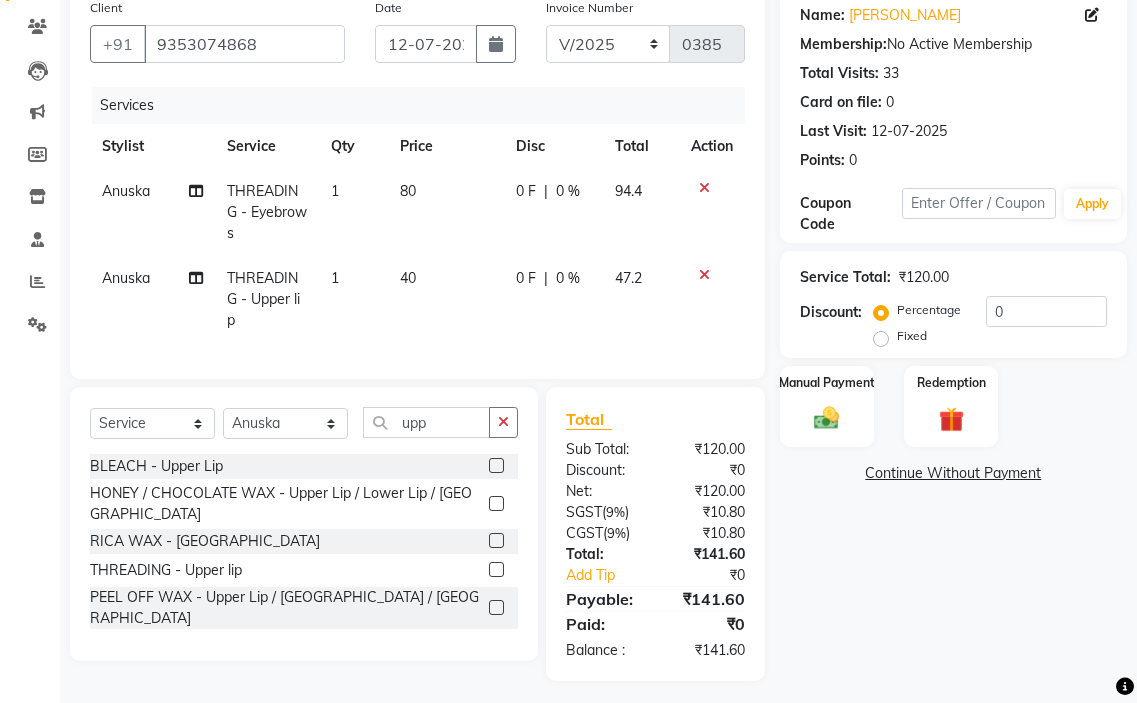 select on "61631" 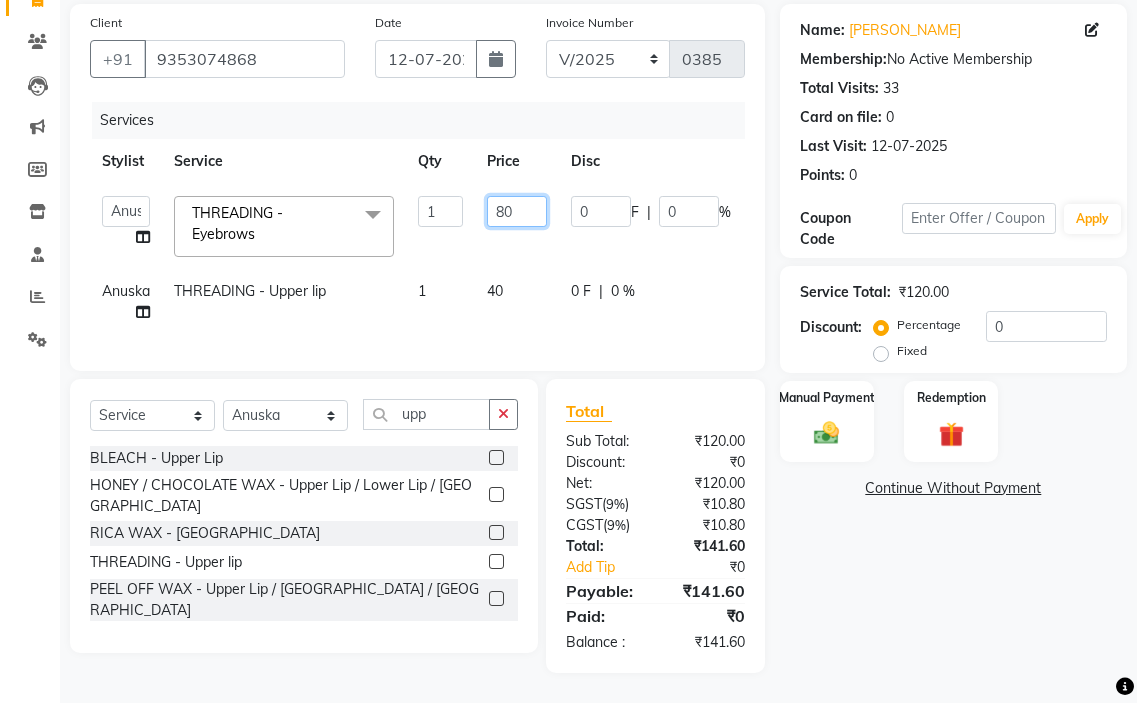 click on "80" 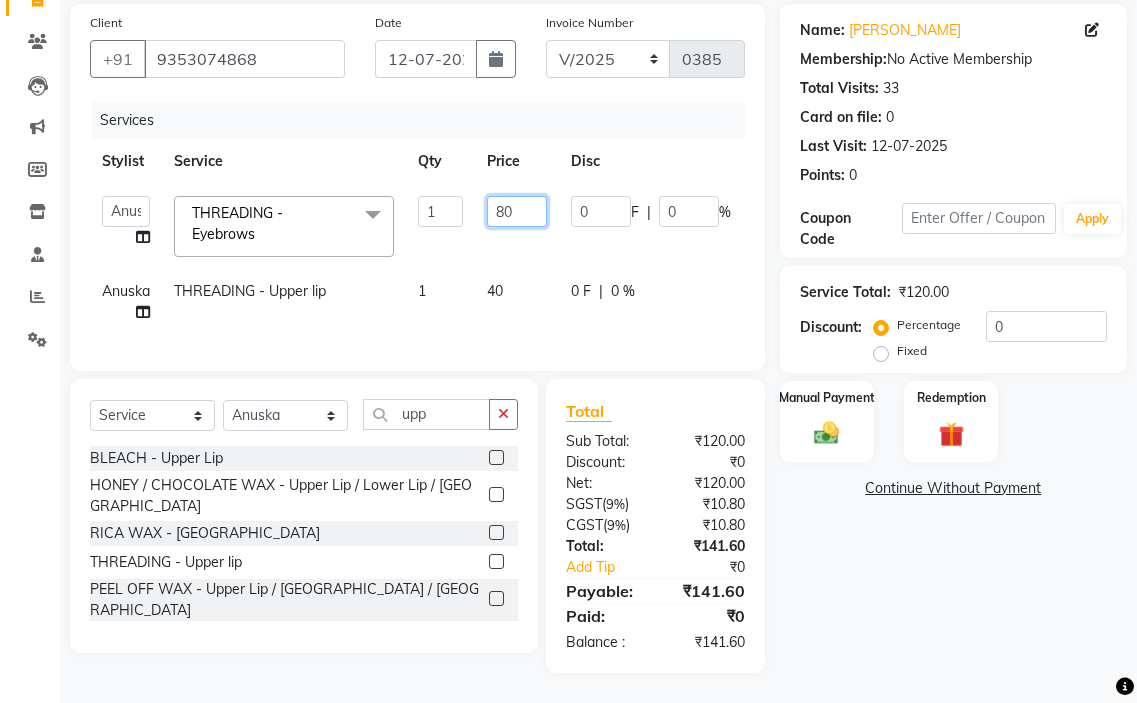 type on "8" 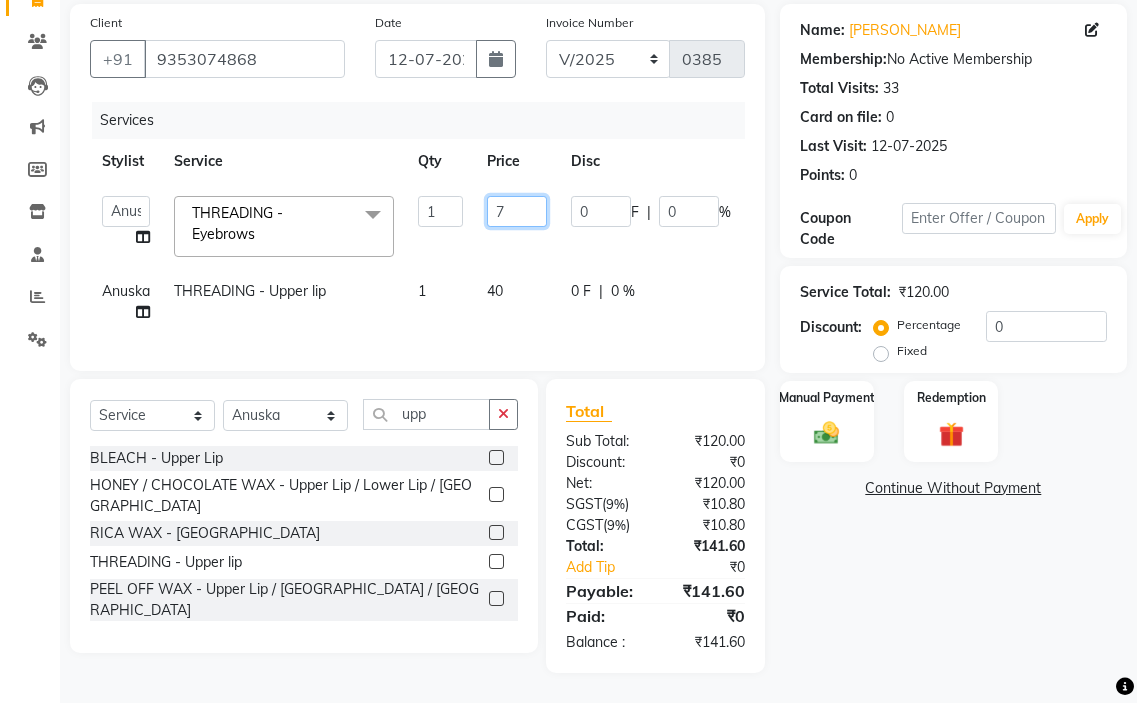 type on "70" 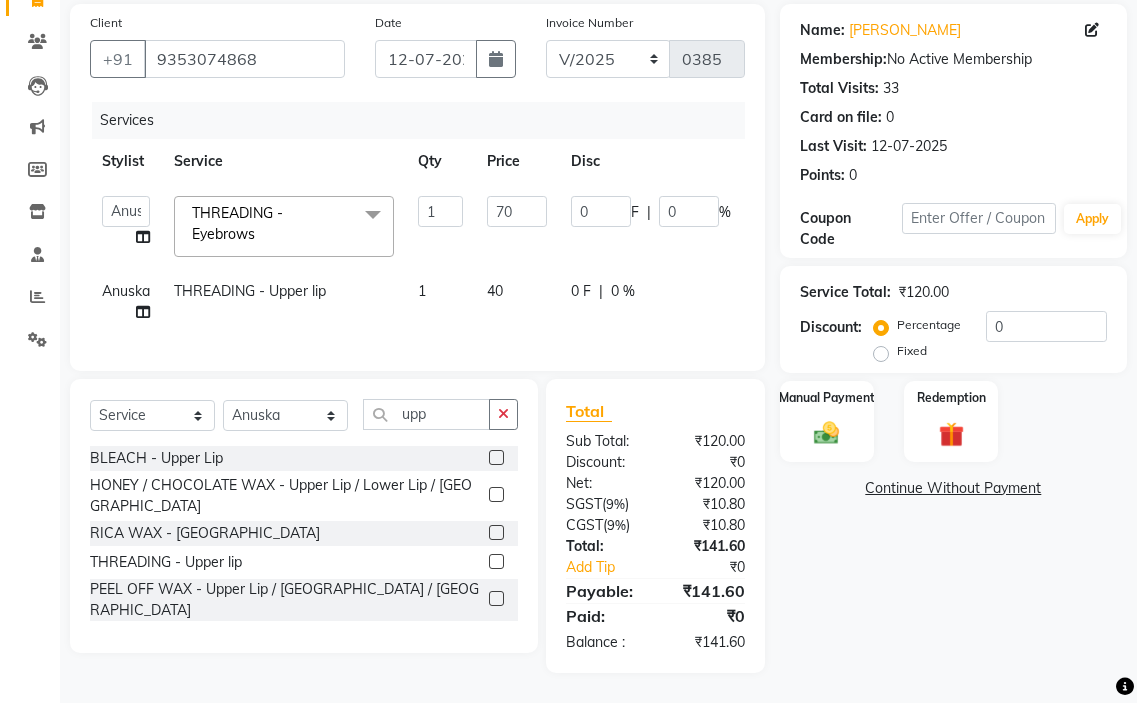 click on "amir hair stylish   [PERSON_NAME]   pooja beautycian   [PERSON_NAME] beautycian   Rekha   [PERSON_NAME]   [PERSON_NAME] beauty and hair  THREADING - Eyebrows  x TONGS & ROLLER SET - Shoulder Length TONGS & ROLLER SET - Waist Length TONGS & ROLLER SET - Blow Dry TONGS & ROLLER SET - Wash & Plain Dry TONGS & ROLLER SET - Wash & Blow Dry TONGS & ROLLER SET - Premium Shampoo Wash & Palin Dry TONGS & ROLLER SET - Premium Shampoo Wash & Blow Dry GLOBAL HAIR COLOUR ( WITH [MEDICAL_DATA] ) - Upto Neck GLOBAL HAIR COLOUR ( WITH [MEDICAL_DATA] ) - Upto Sholder GLOBAL HAIR COLOUR ( WITH [MEDICAL_DATA] ) - Upto Mid-back GLOBAL HAIR COLOUR ( WITH [MEDICAL_DATA] ) - Waist & Below GLOBAL HAIR COLOUR ( WITH [MEDICAL_DATA] ) - Root touch up (upto 2 inch) GLOBAL HIGHLIGHTS - Upto Neck GLOBAL HIGHLIGHTS - Upto Sholder GLOBAL HIGHLIGHTS - Upto Mid-back GLOBAL HIGHLIGHTS - Waist & Below GLOBAL HIGHLIGHTS - Crown Highlights GLOBAL HIGHLIGHTS - Highlight Perstreaks & Prelightninh SMOOTHENING / REBONDING - Upto Neck SMOOTHENING / REBONDING - Upto Sholder KERATIN - Upto Neck 1 70 0 F |" 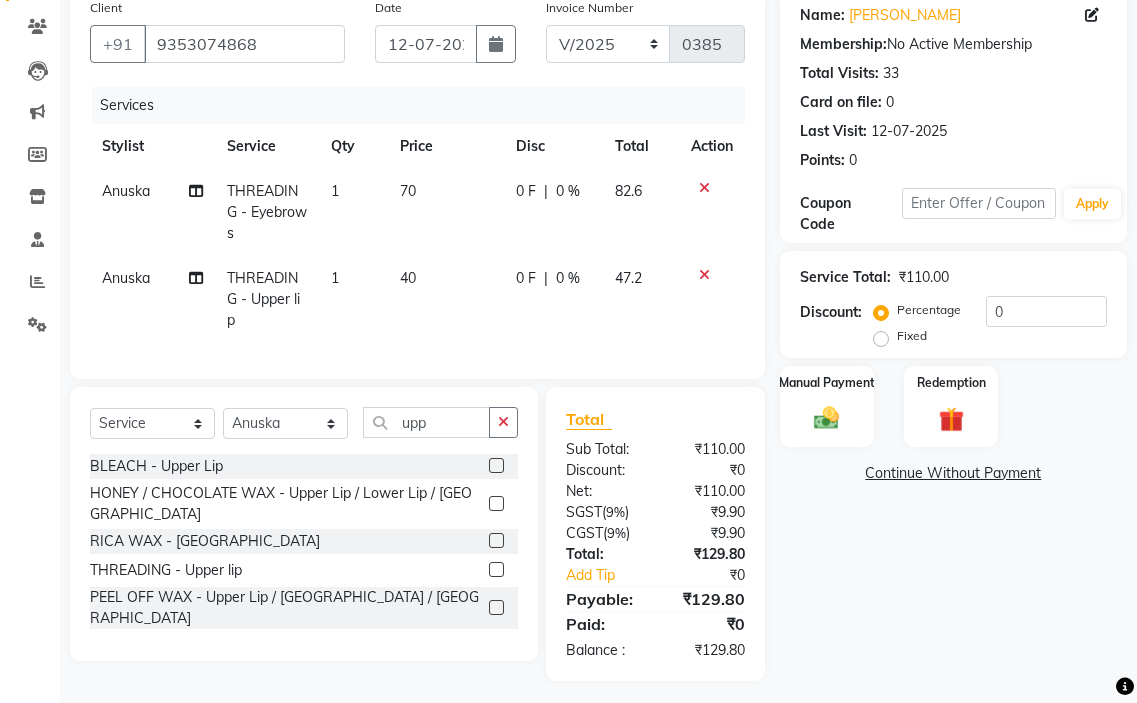 click on "40" 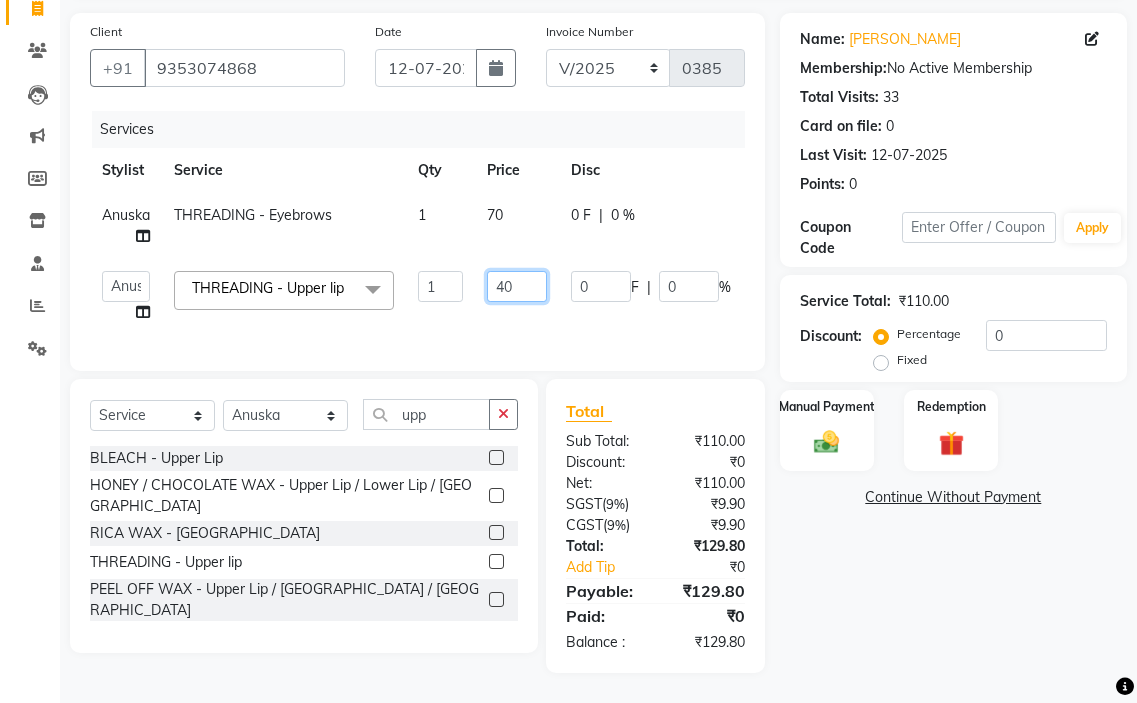 click on "40" 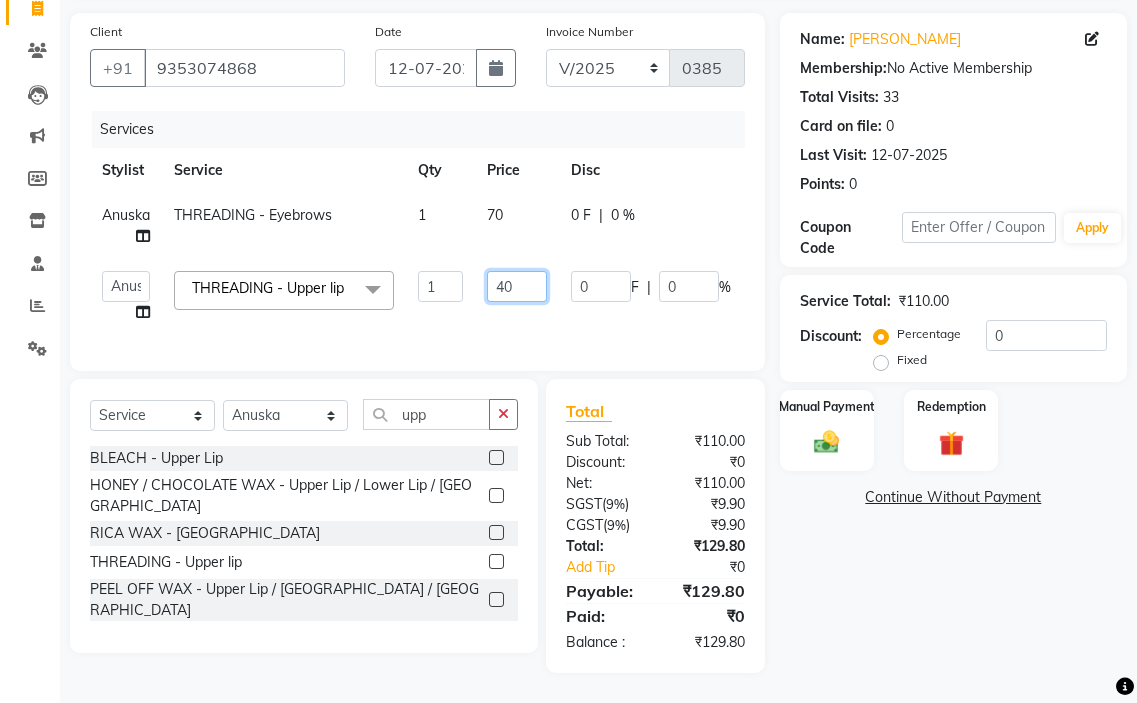 type on "4" 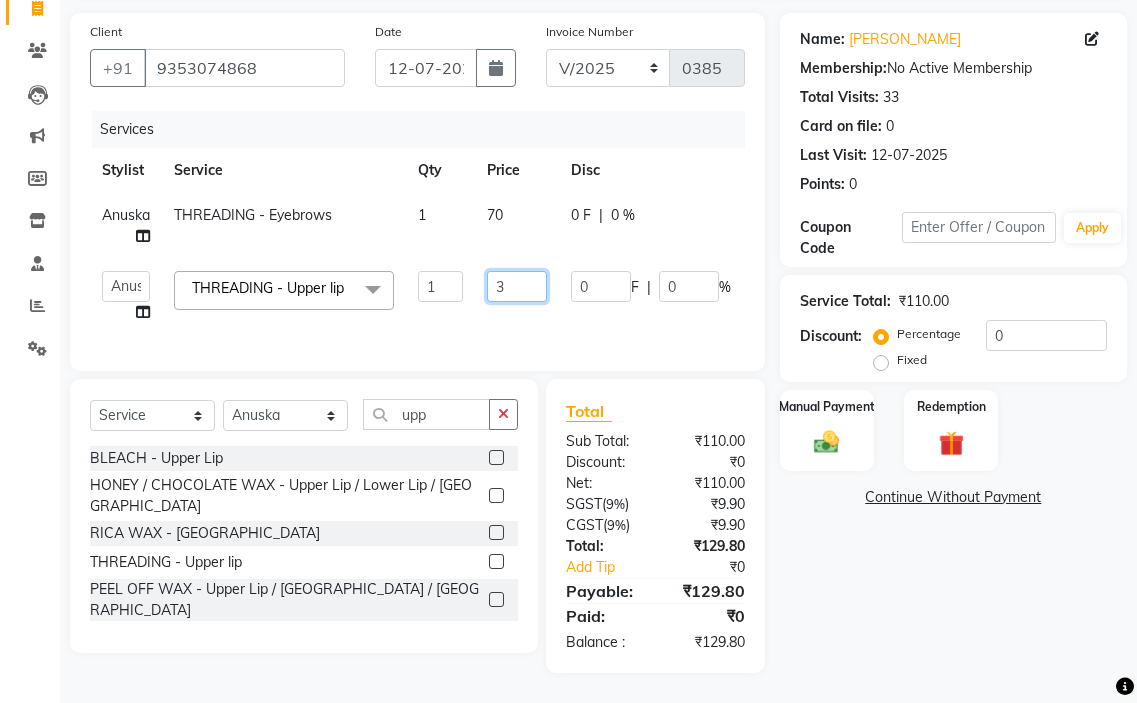 type on "35" 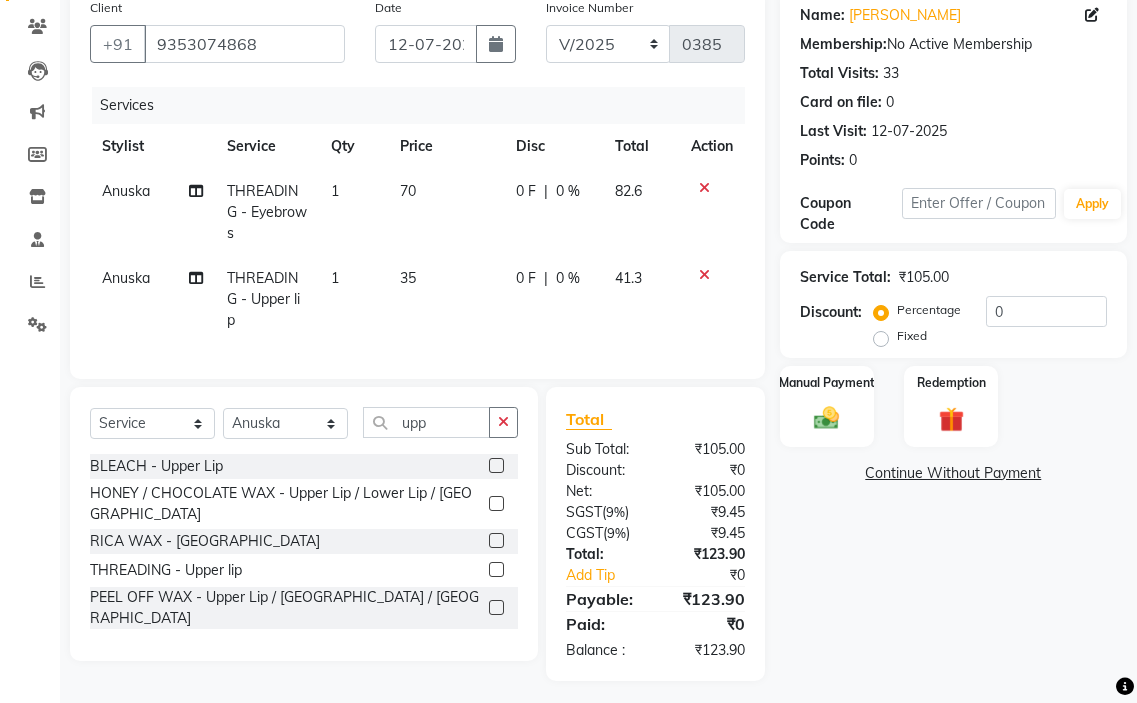 click on "0 F | 0 %" 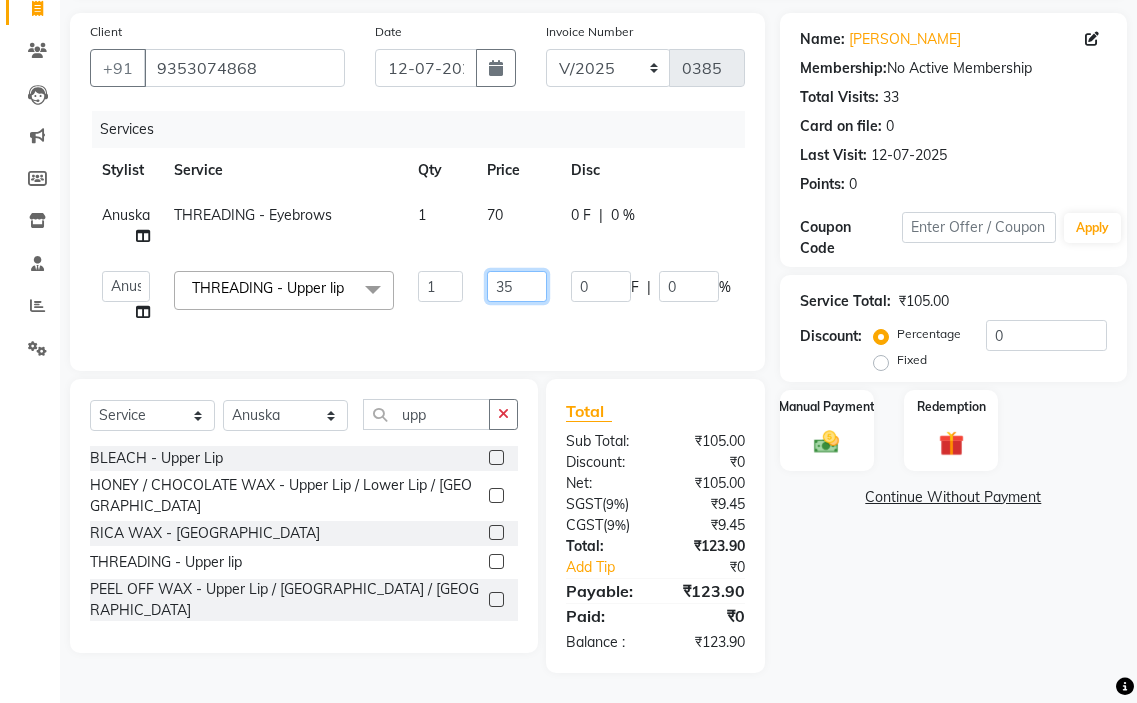click on "35" 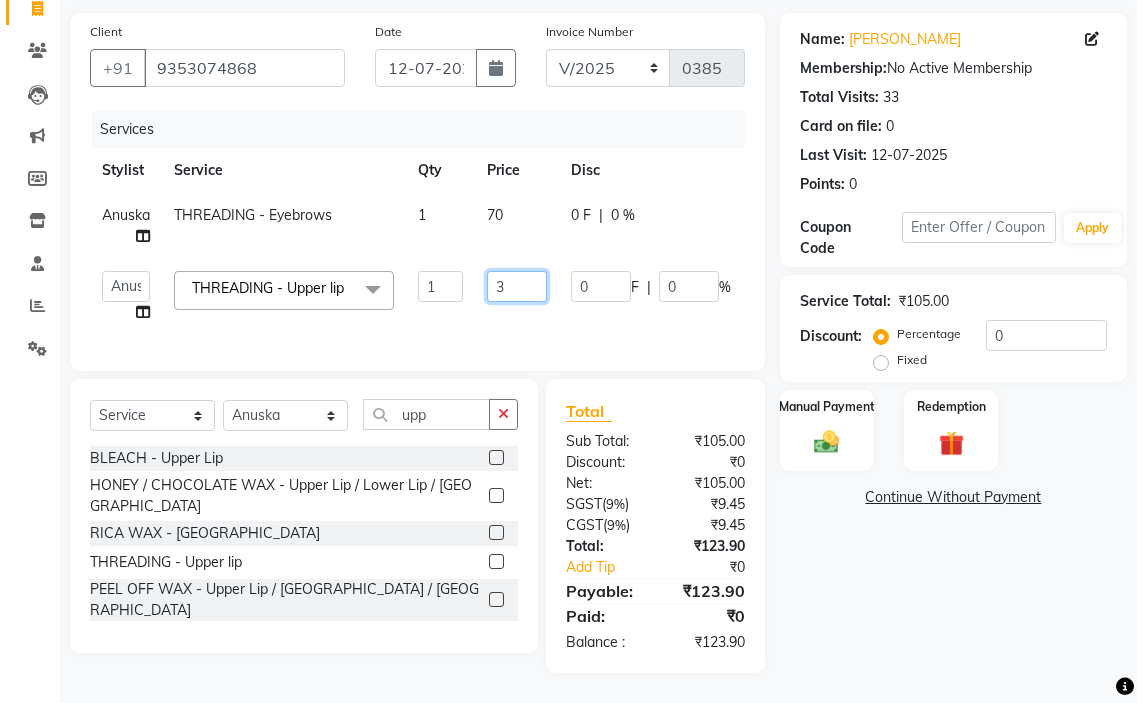 type on "32" 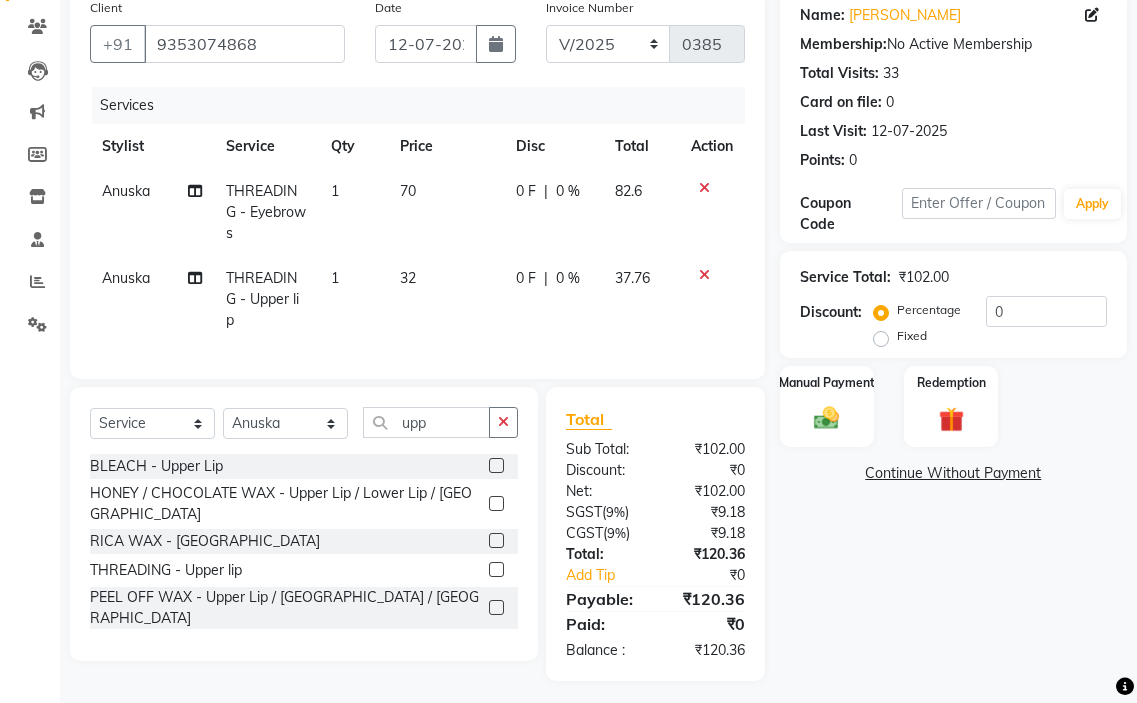 click on "Anuska THREADING - Upper lip 1 32 0 F | 0 % 37.76" 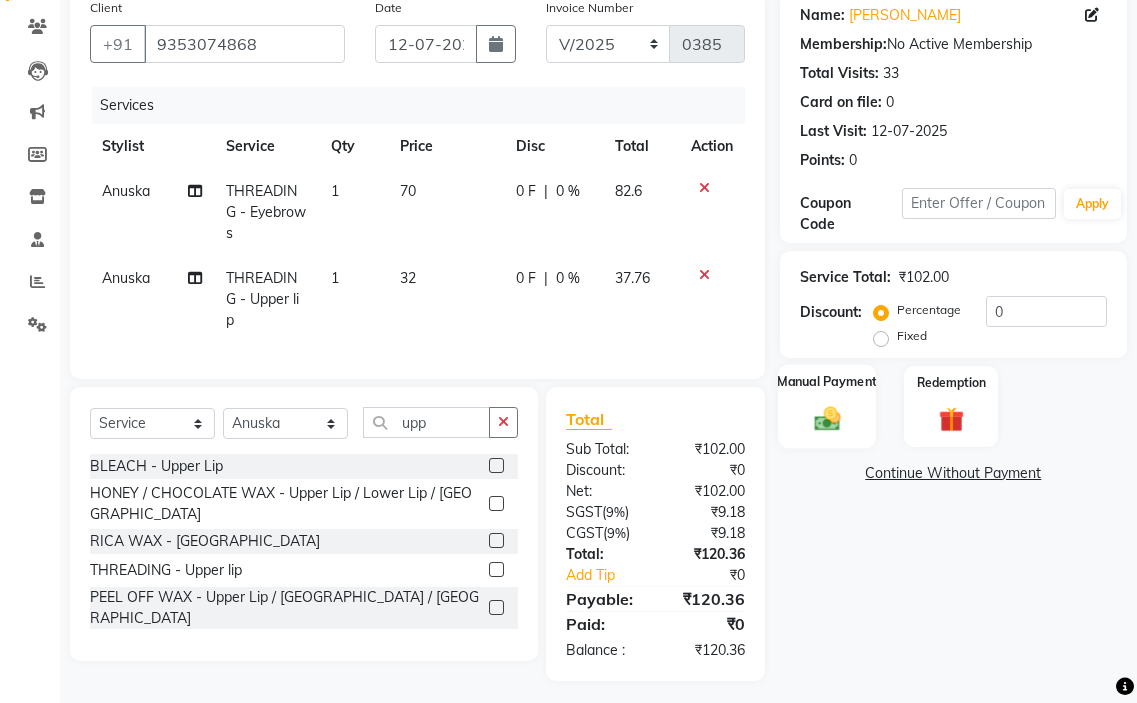 click on "Manual Payment" 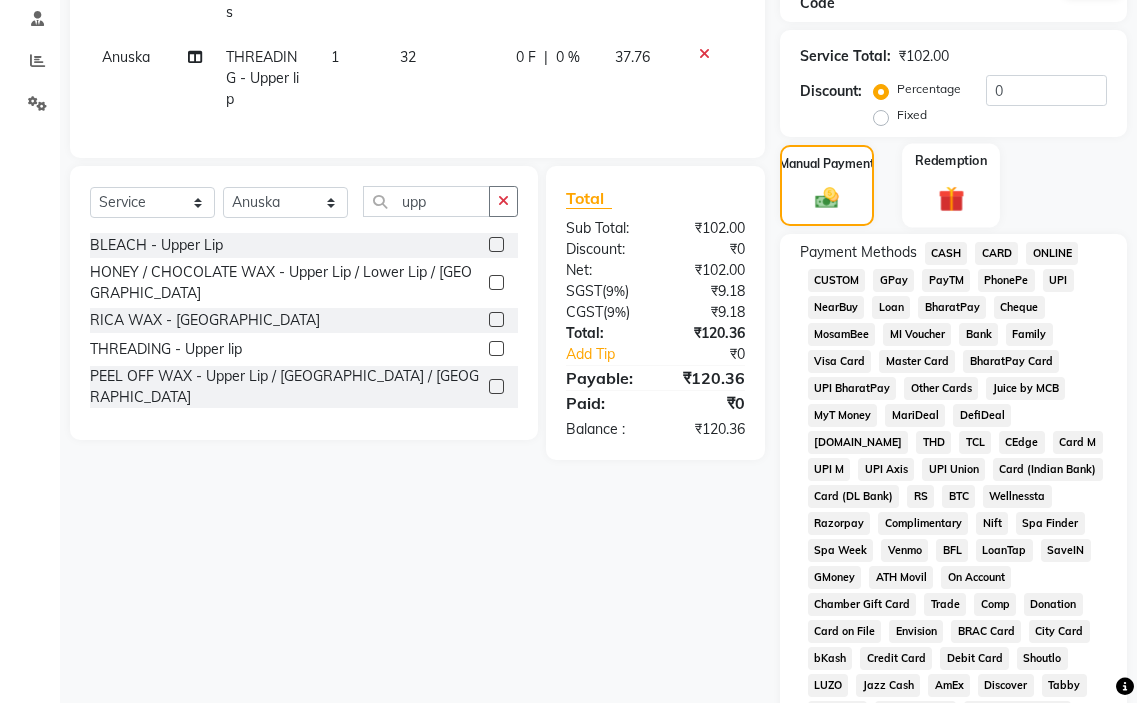 scroll, scrollTop: 361, scrollLeft: 0, axis: vertical 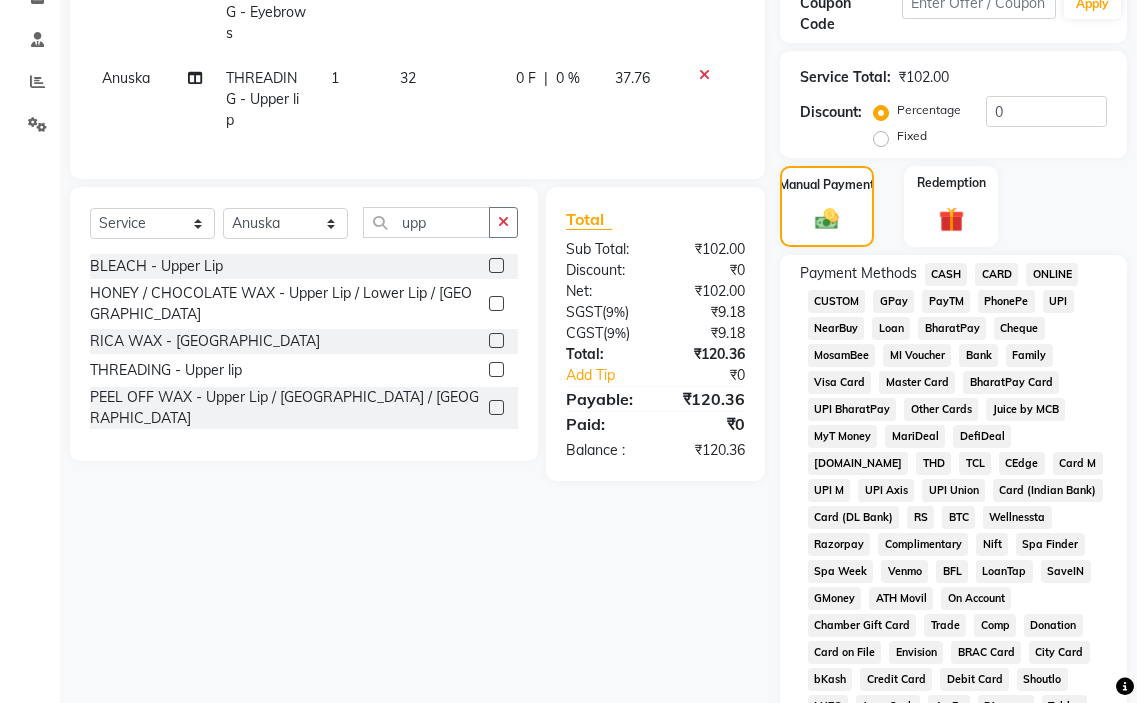 click on "GPay" 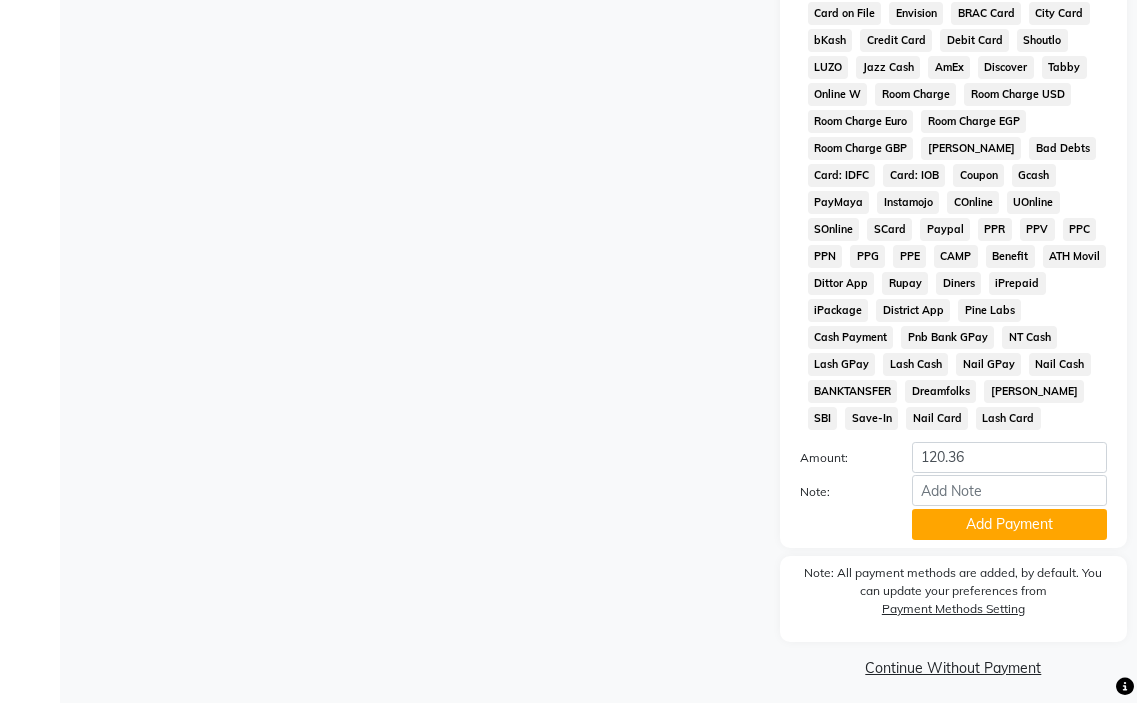 scroll, scrollTop: 1010, scrollLeft: 0, axis: vertical 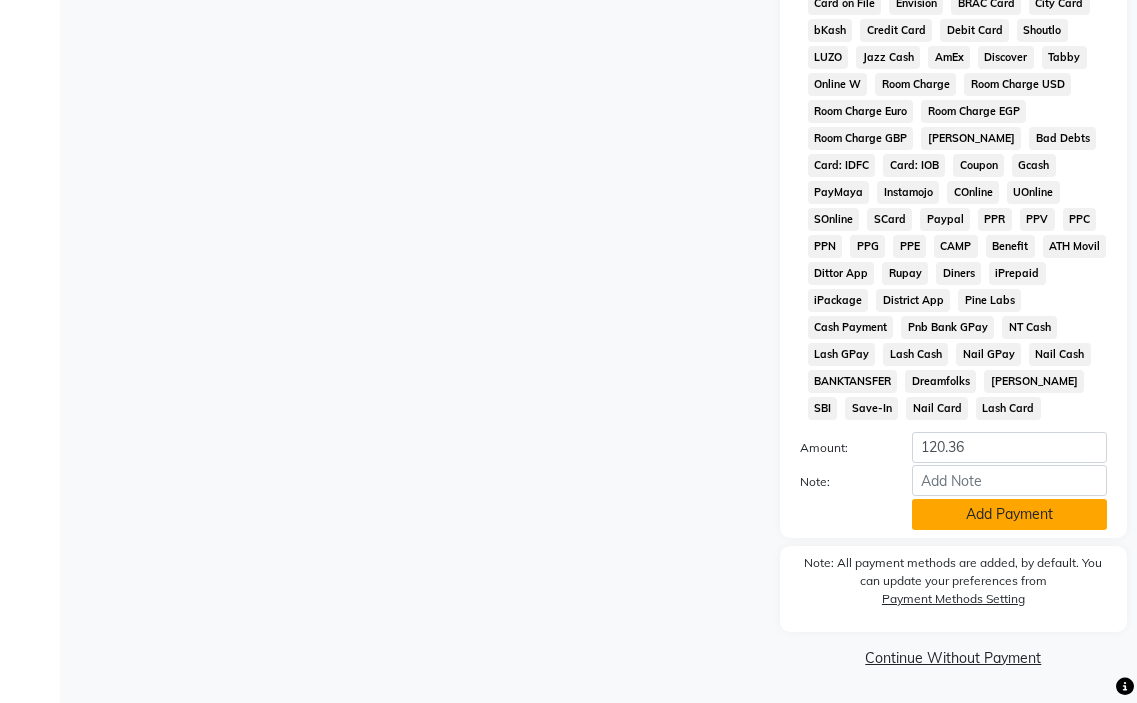 click on "Add Payment" 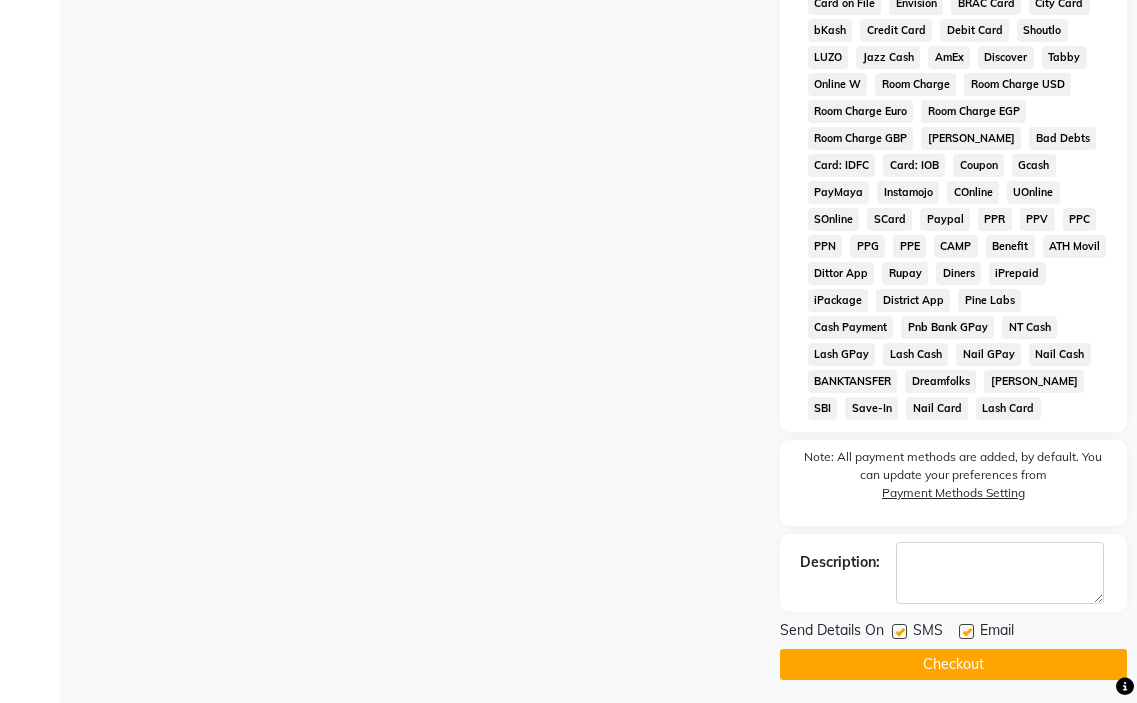 click 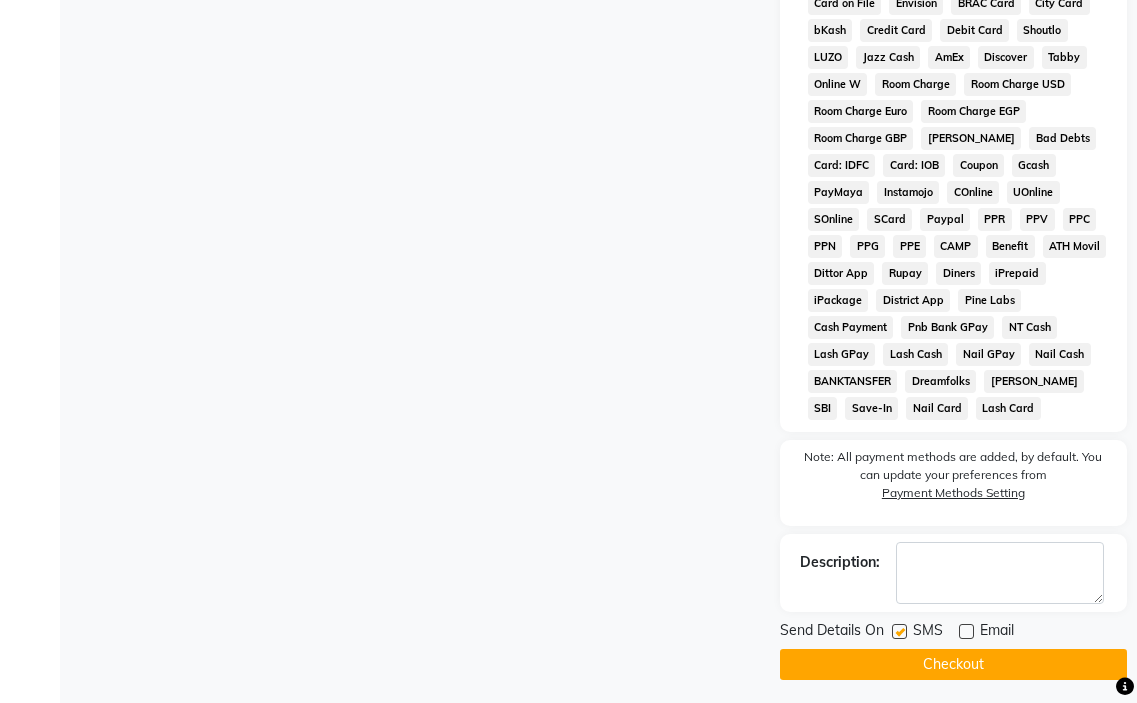 click on "Checkout" 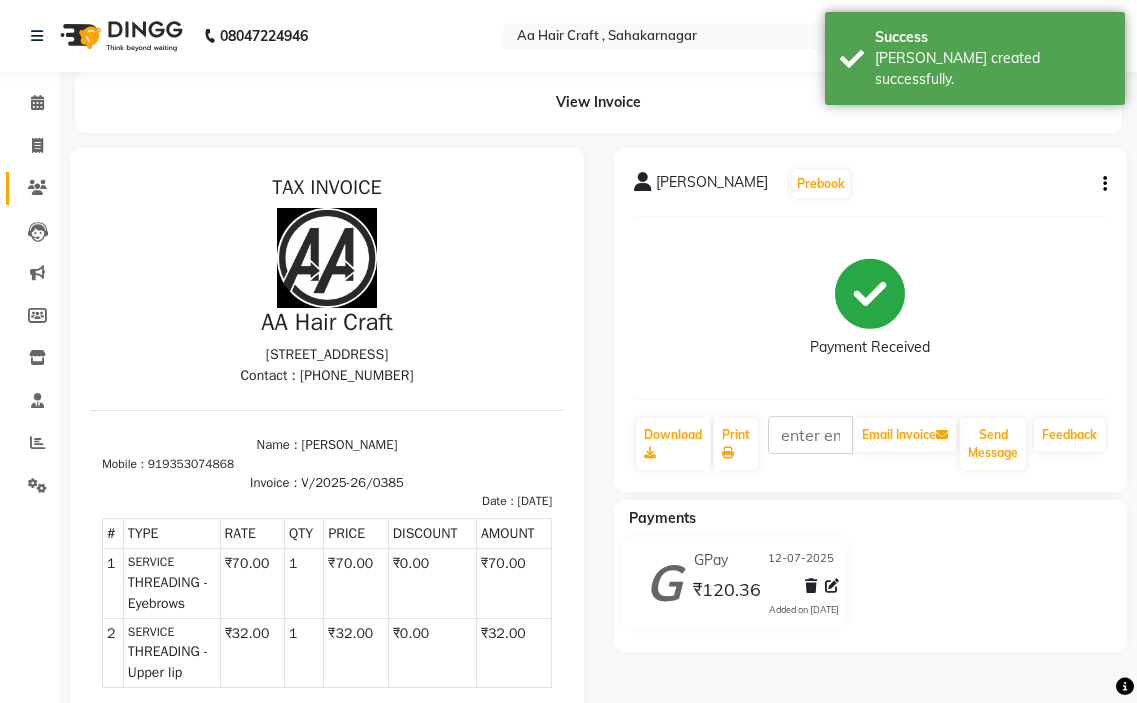 scroll, scrollTop: 0, scrollLeft: 0, axis: both 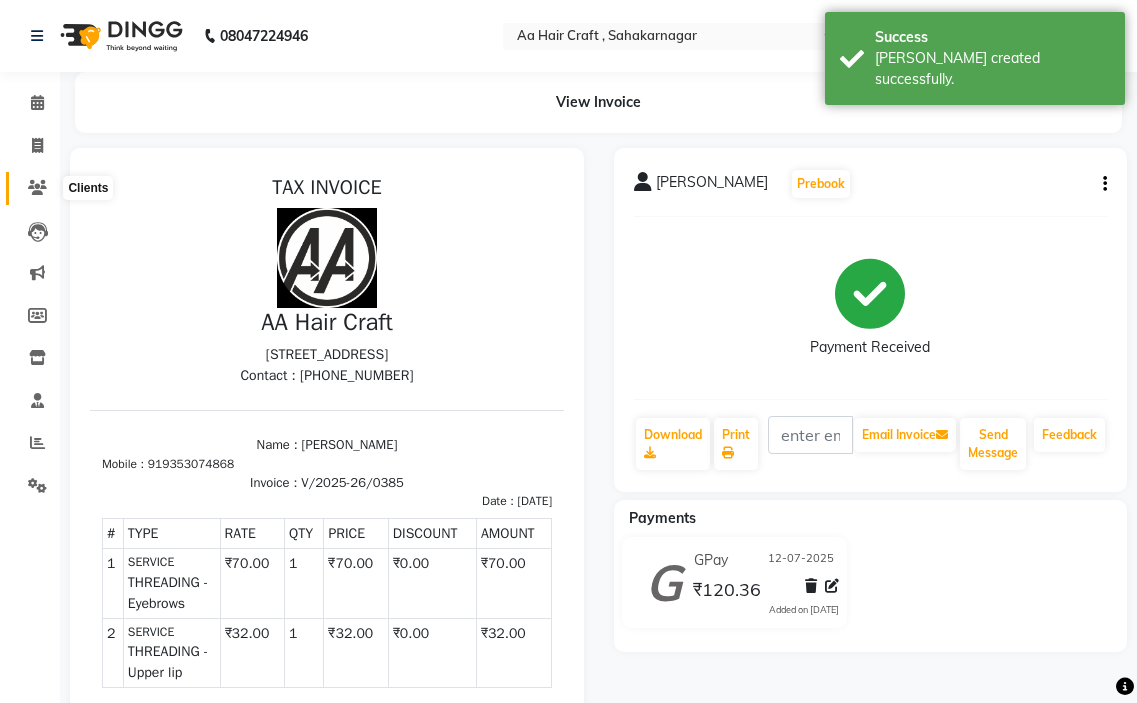 click 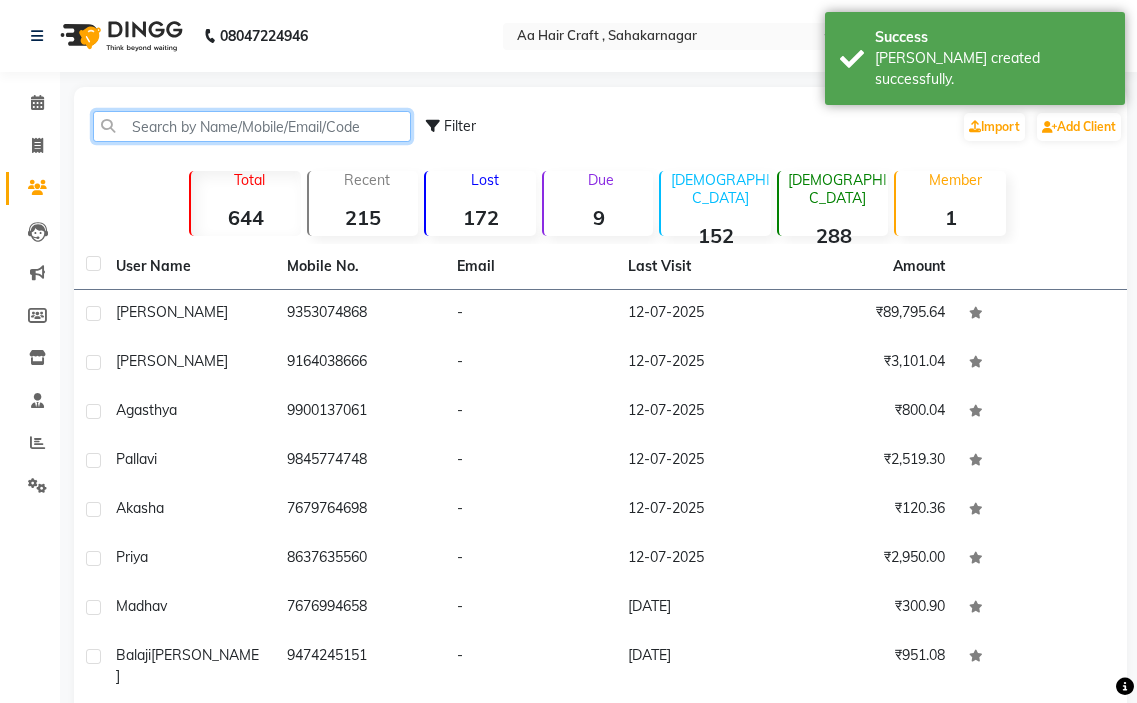 click 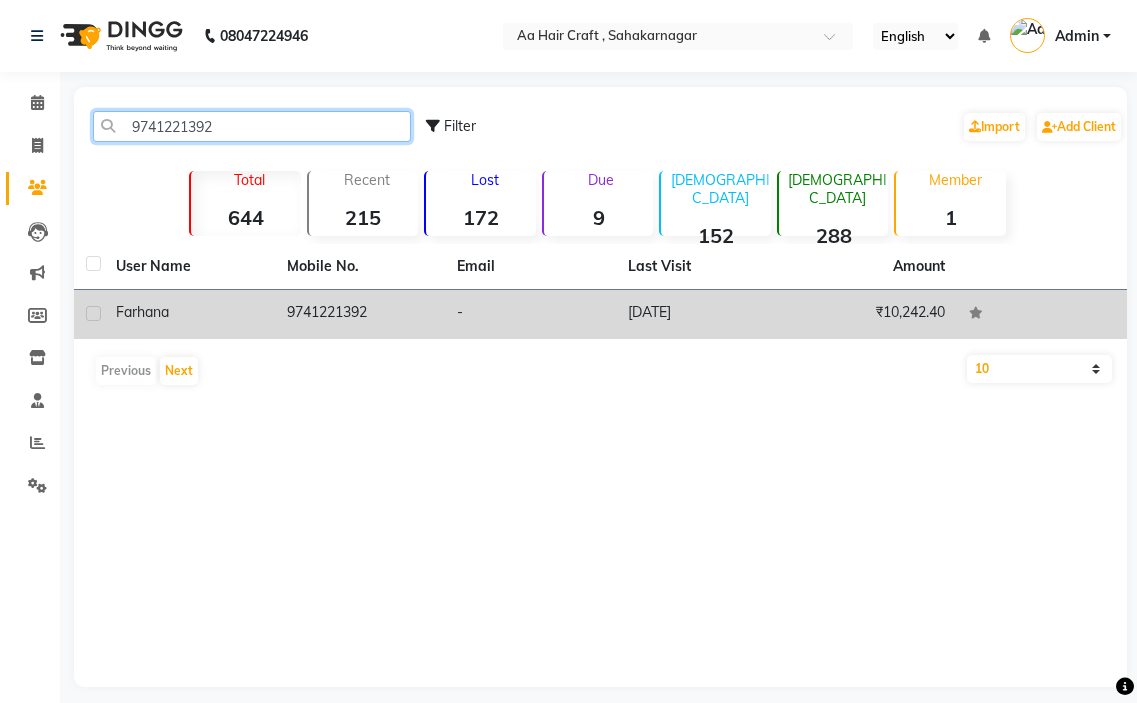 type on "9741221392" 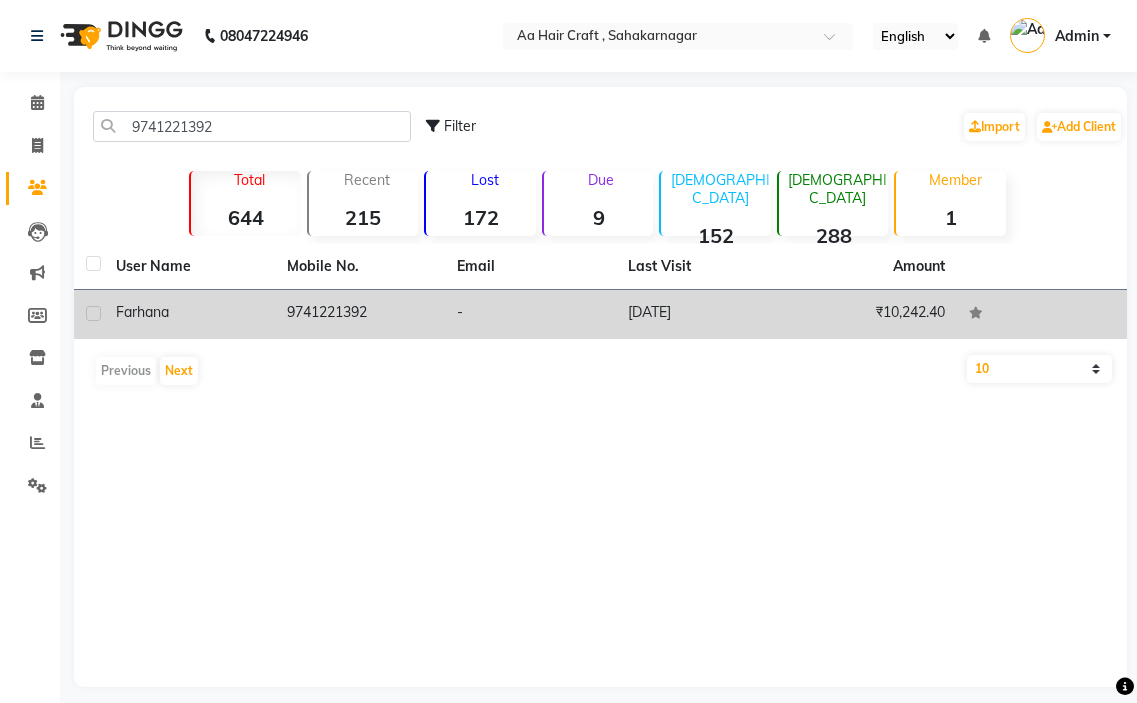 click on "farhana" 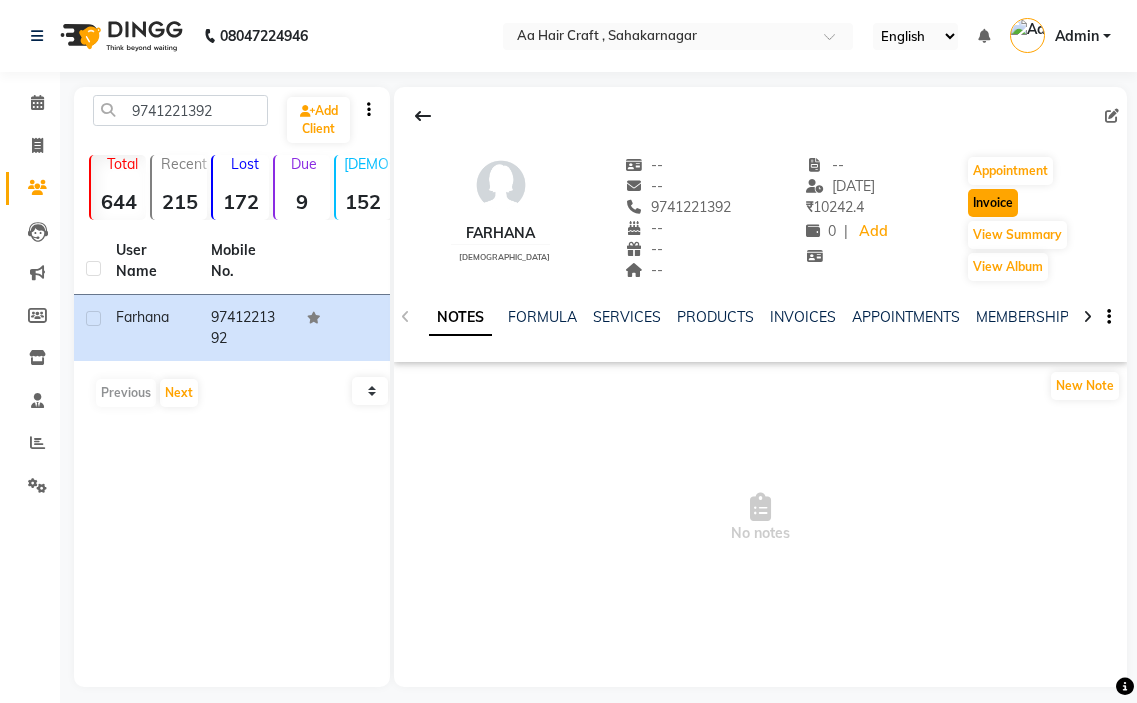 click on "Invoice" 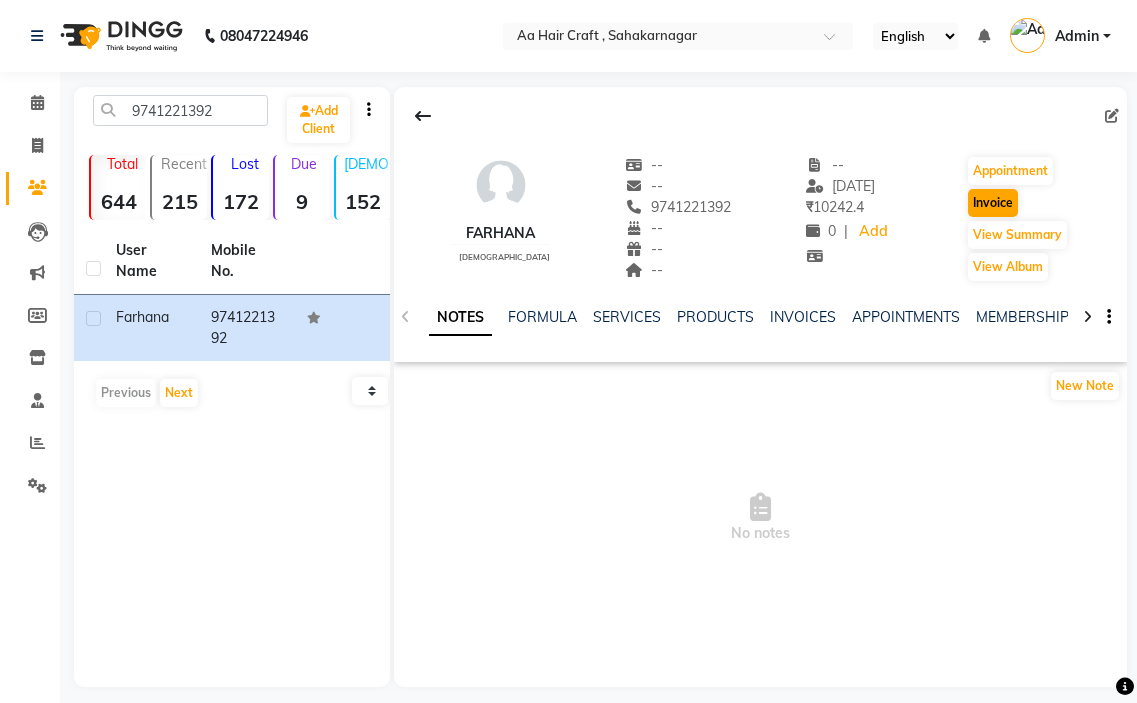 select on "service" 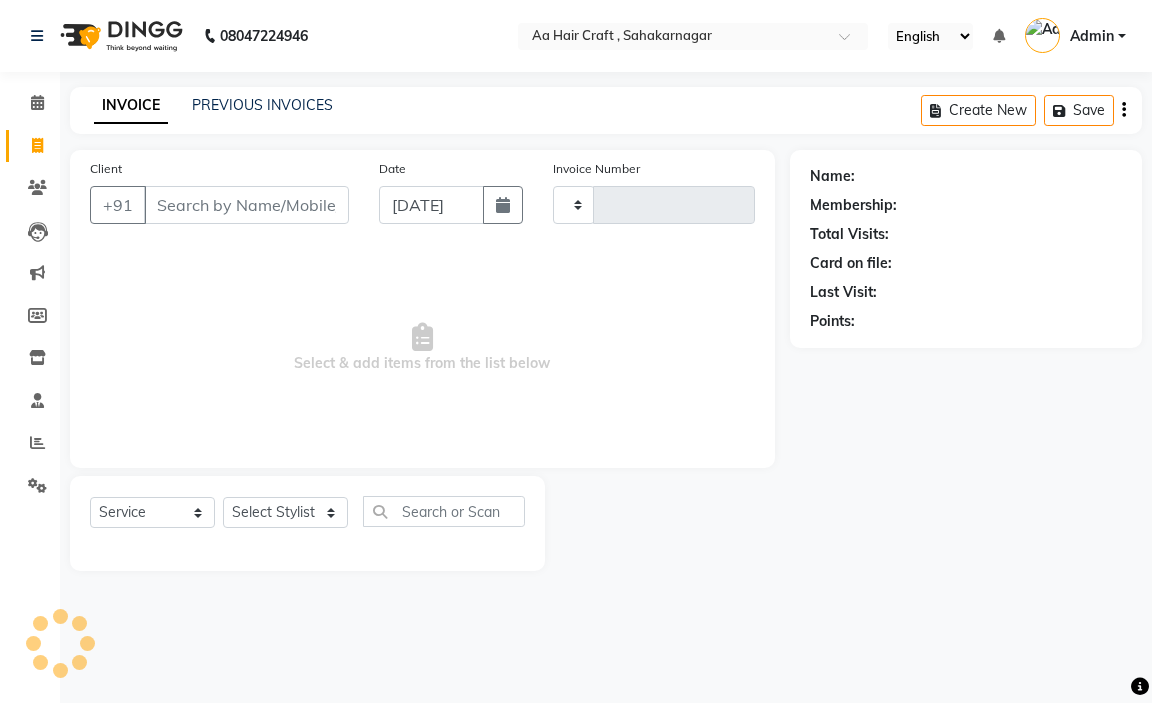 type on "0386" 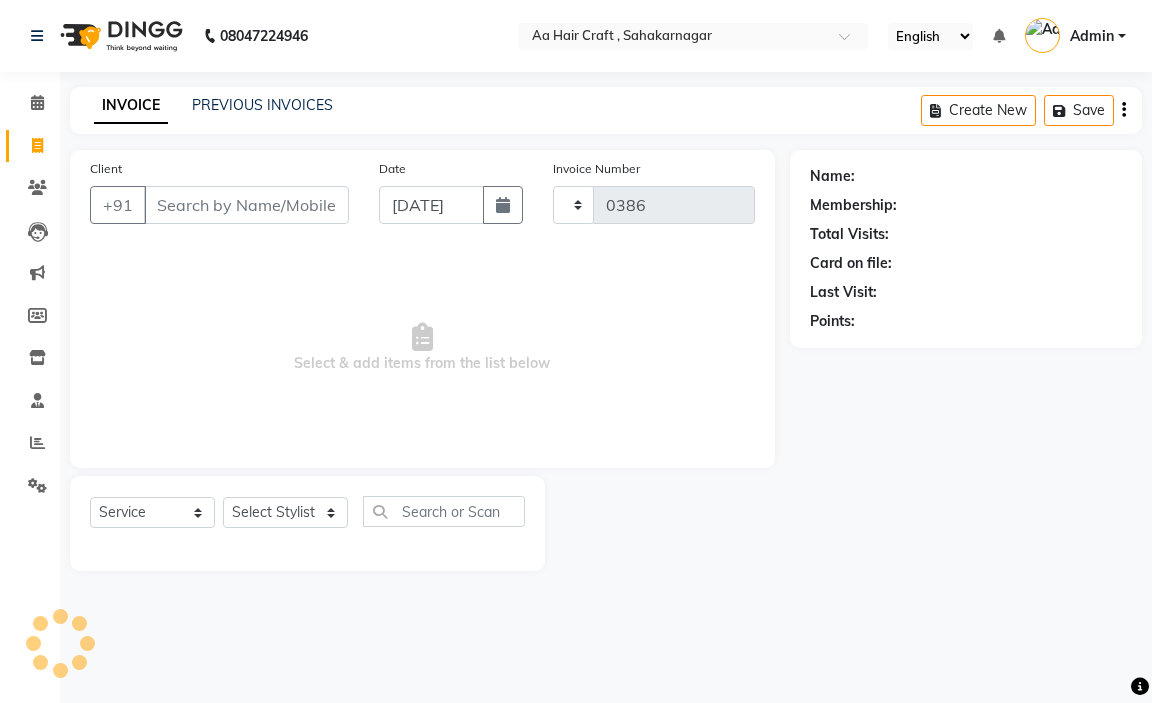 select on "6074" 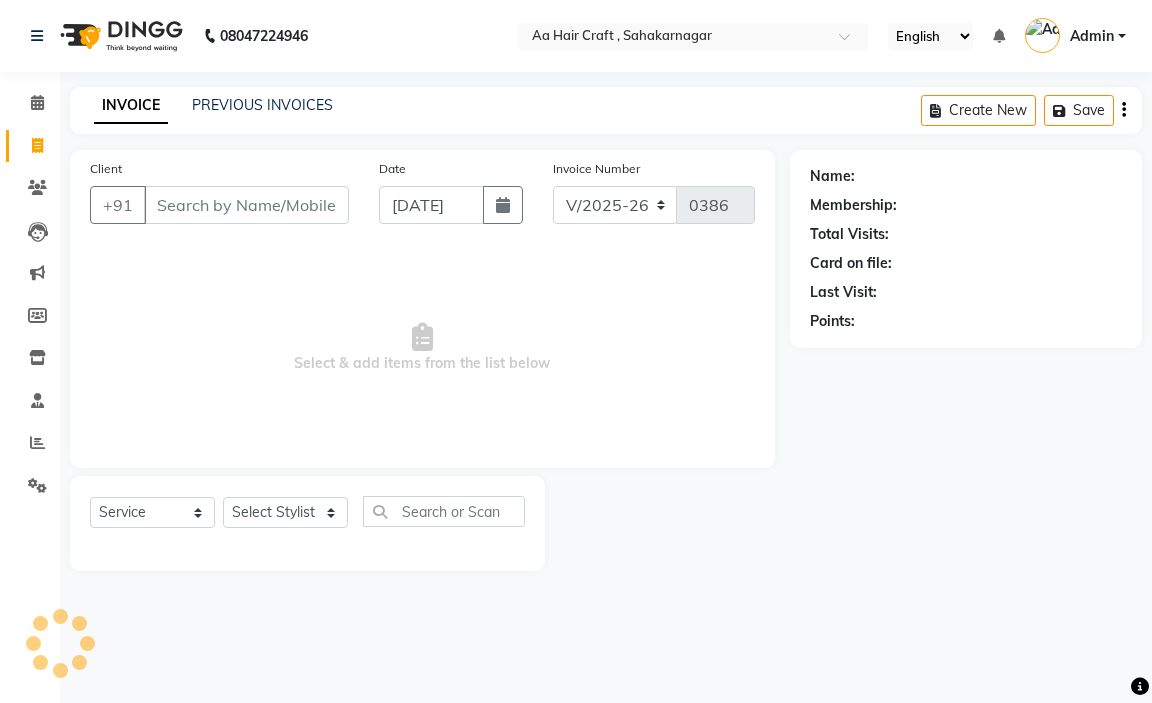 type on "9741221392" 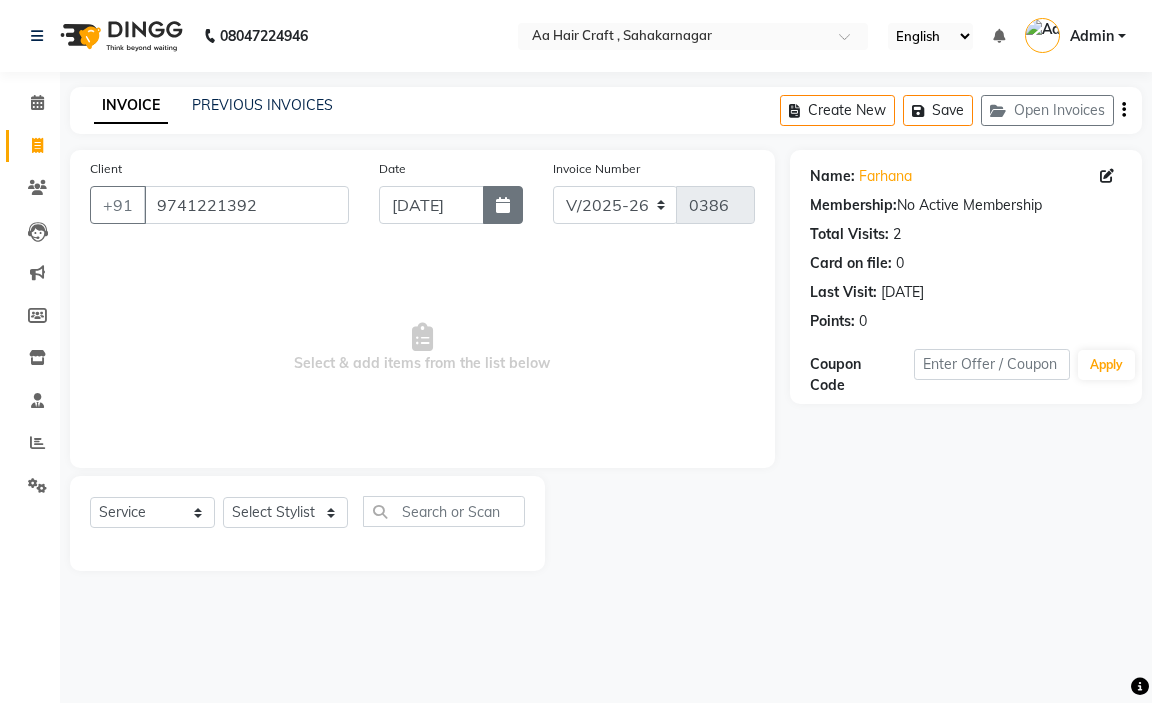 click 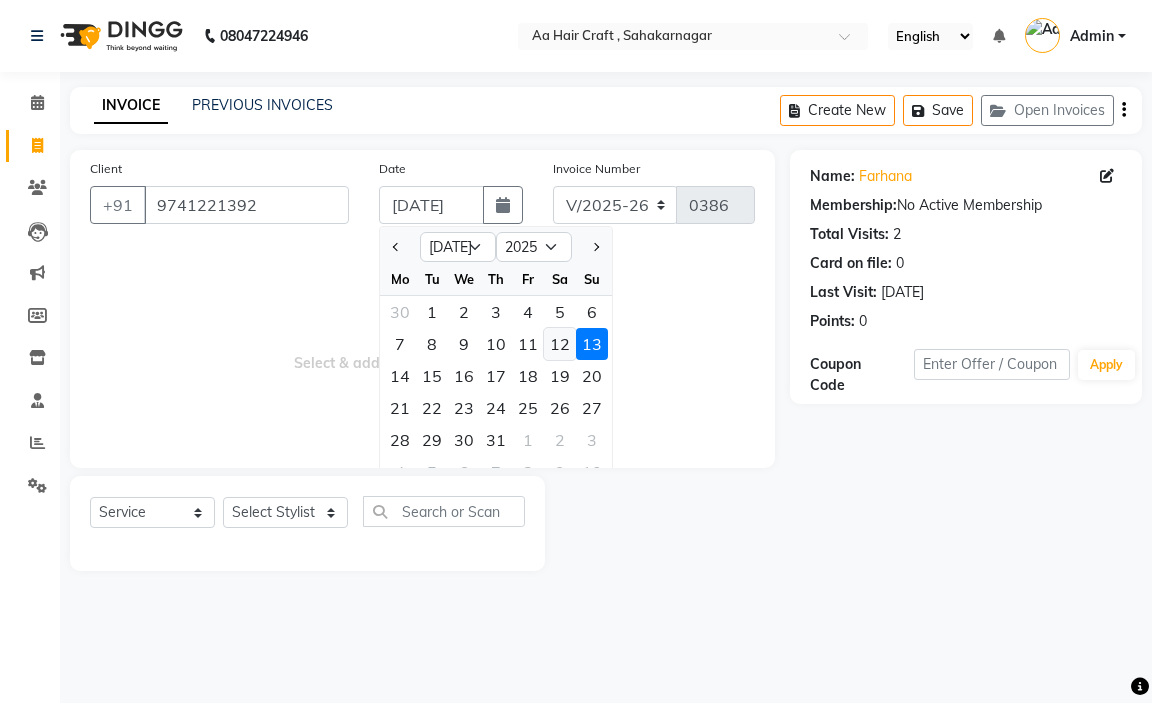 click on "12" 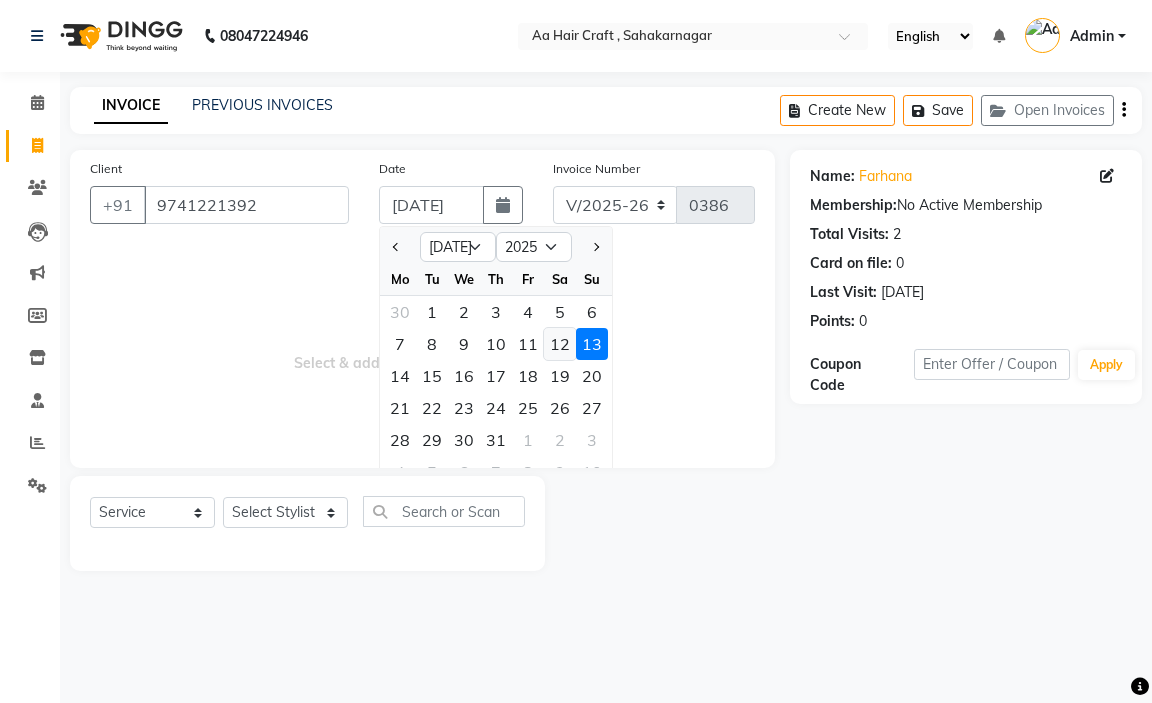 type on "12-07-2025" 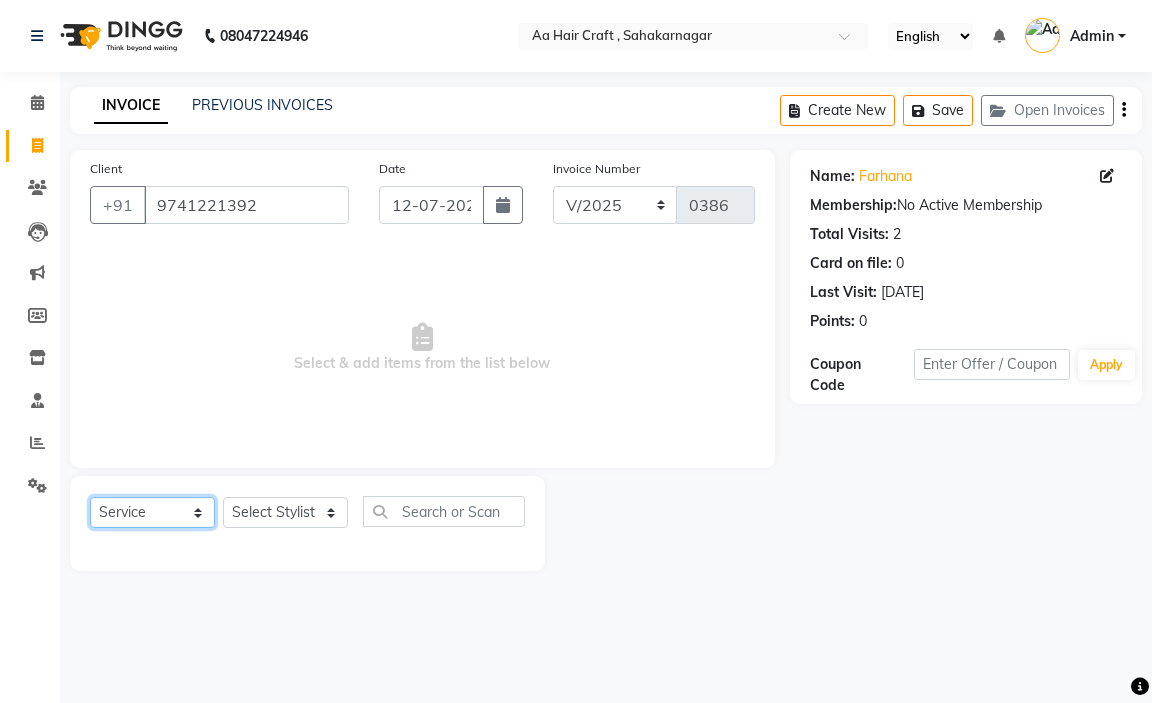 drag, startPoint x: 159, startPoint y: 518, endPoint x: 169, endPoint y: 489, distance: 30.675724 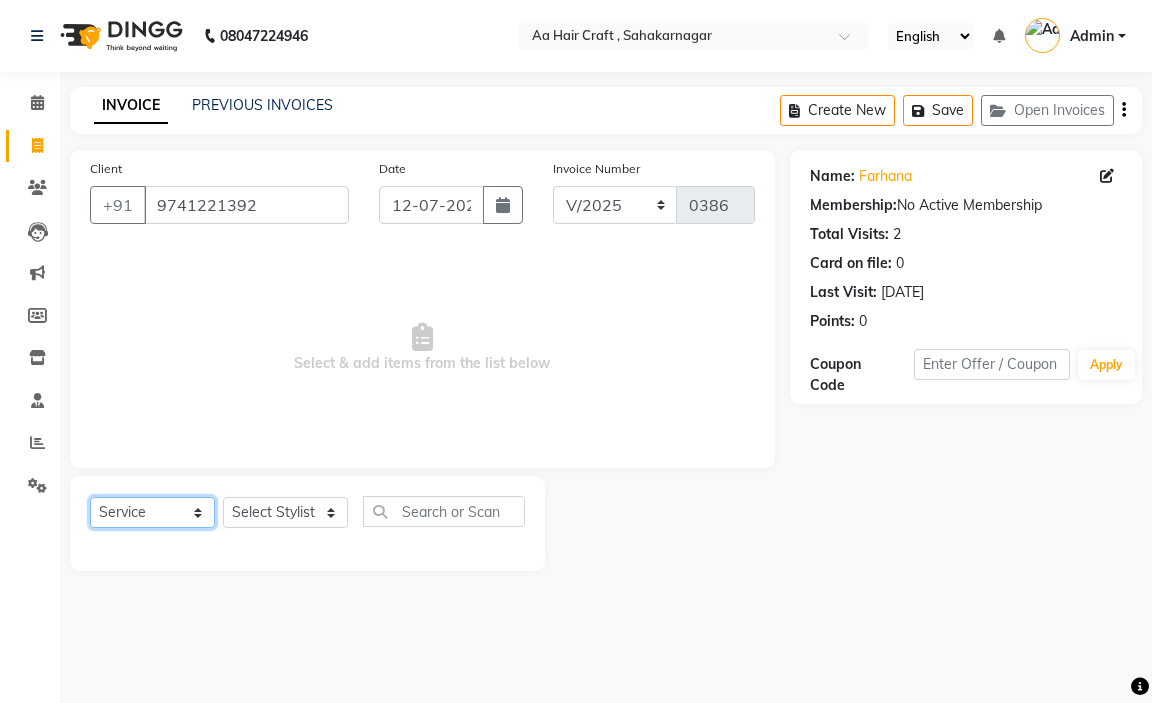 click on "Select  Service  Product  Membership  Package Voucher Prepaid Gift Card" 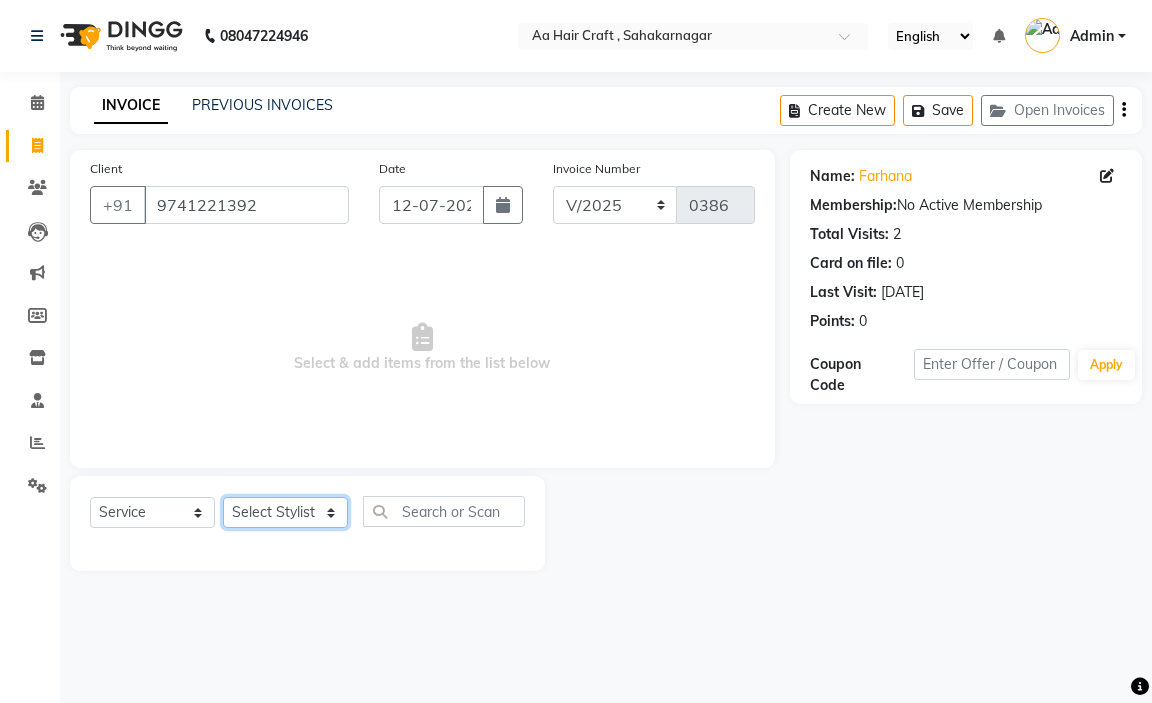 drag, startPoint x: 292, startPoint y: 510, endPoint x: 292, endPoint y: 498, distance: 12 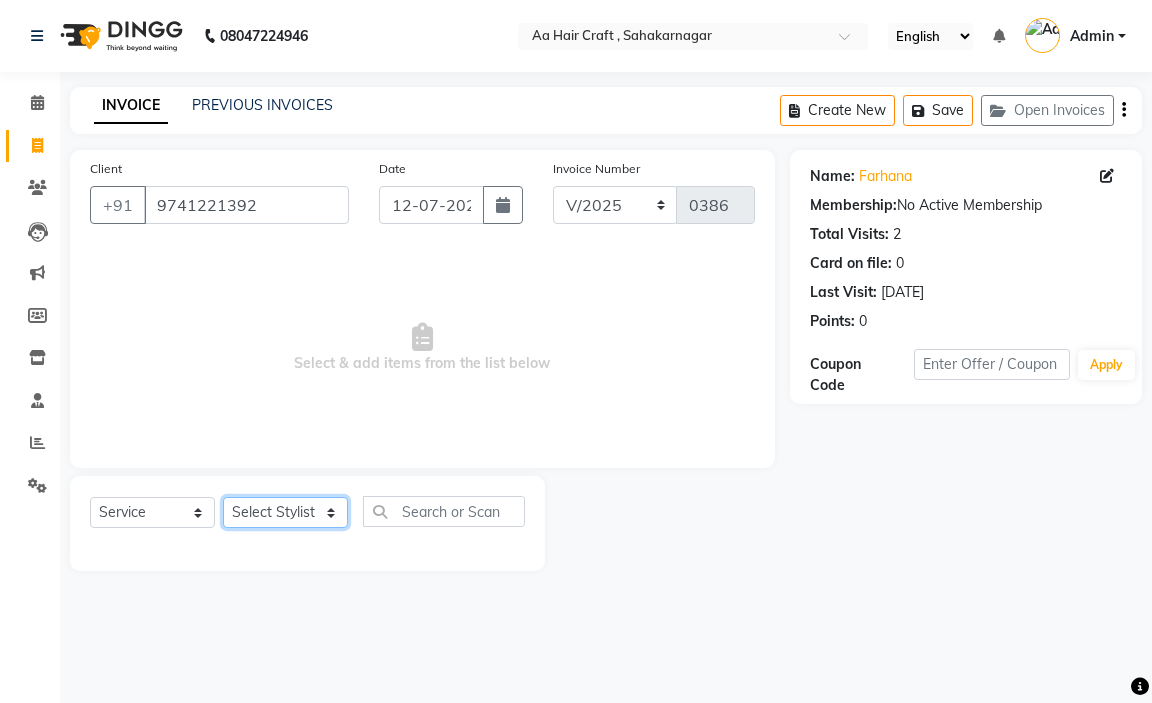 select on "78258" 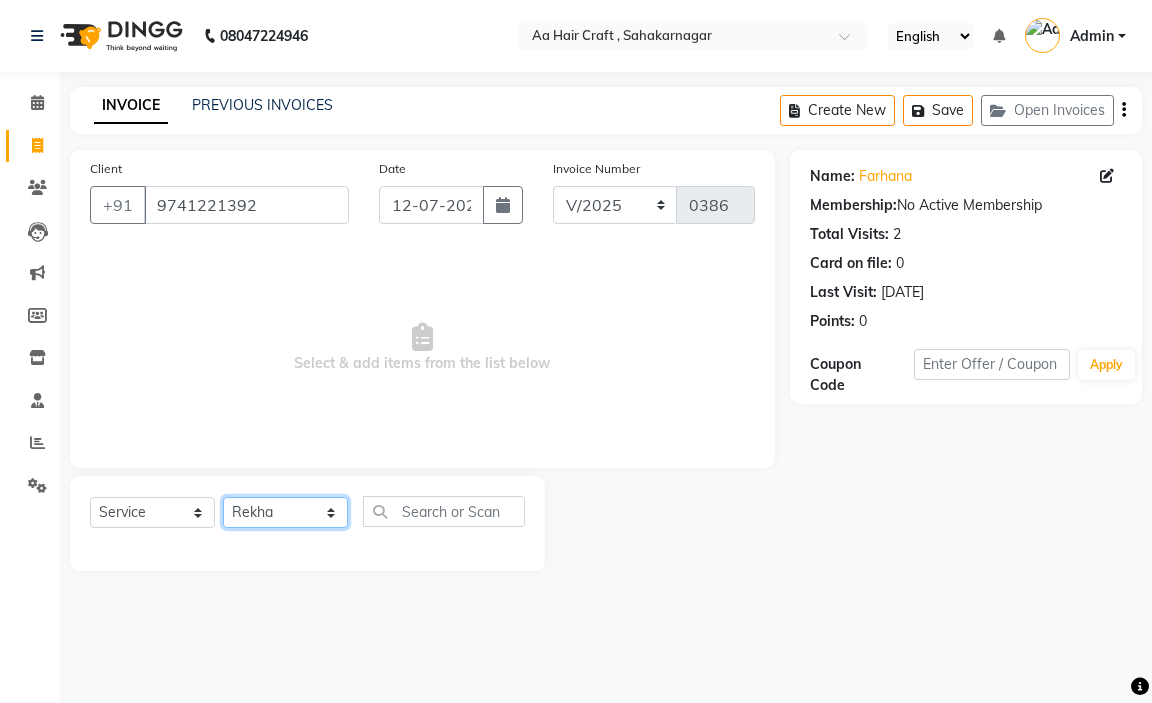 click on "Select Stylist amir hair stylish [PERSON_NAME] pooja beautycian [PERSON_NAME] beautycian Rekha [PERSON_NAME] [PERSON_NAME] beauty and hair" 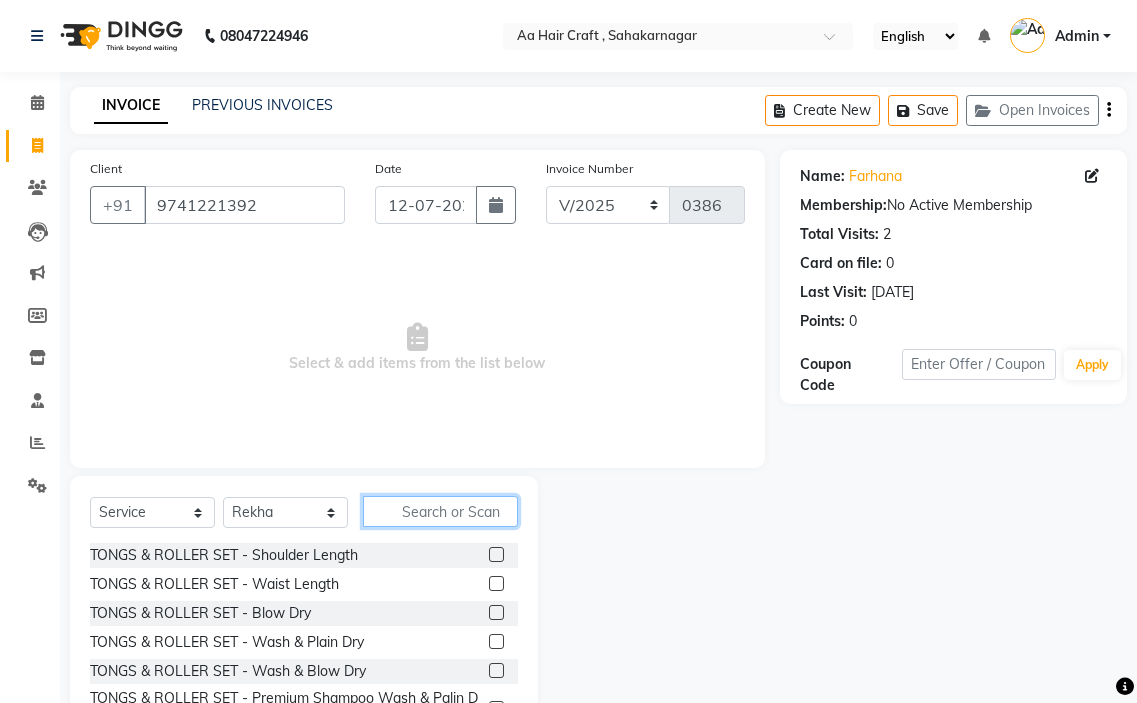 drag, startPoint x: 403, startPoint y: 497, endPoint x: 447, endPoint y: 381, distance: 124.0645 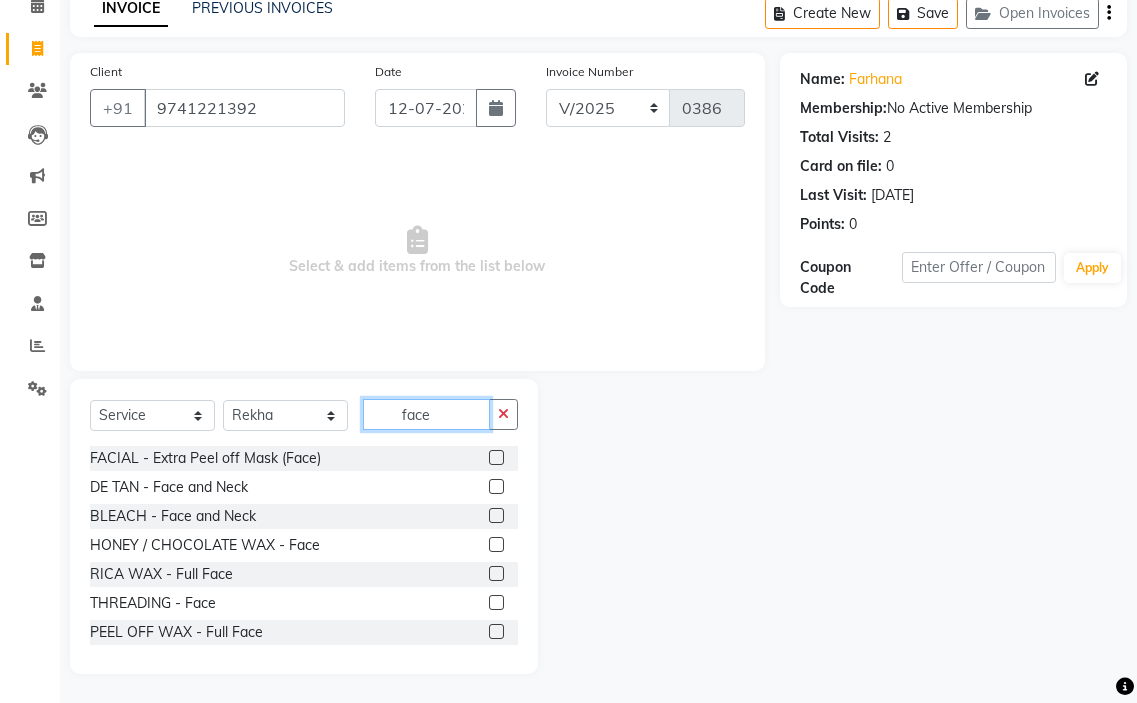 scroll, scrollTop: 98, scrollLeft: 0, axis: vertical 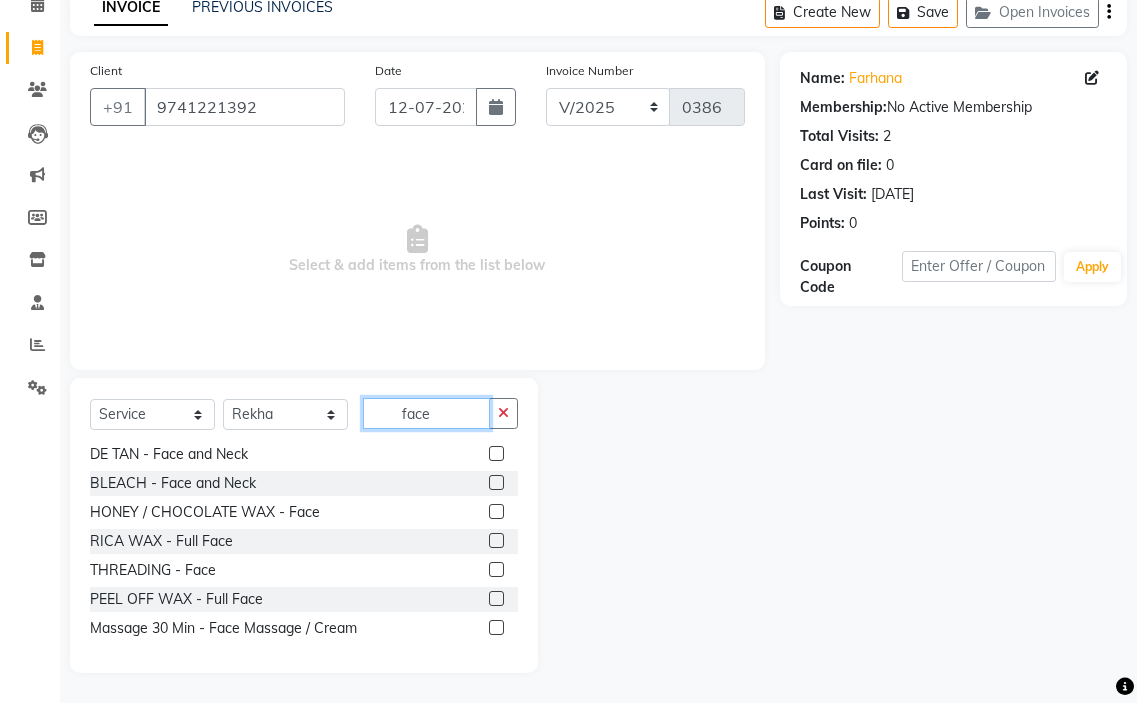 type on "face" 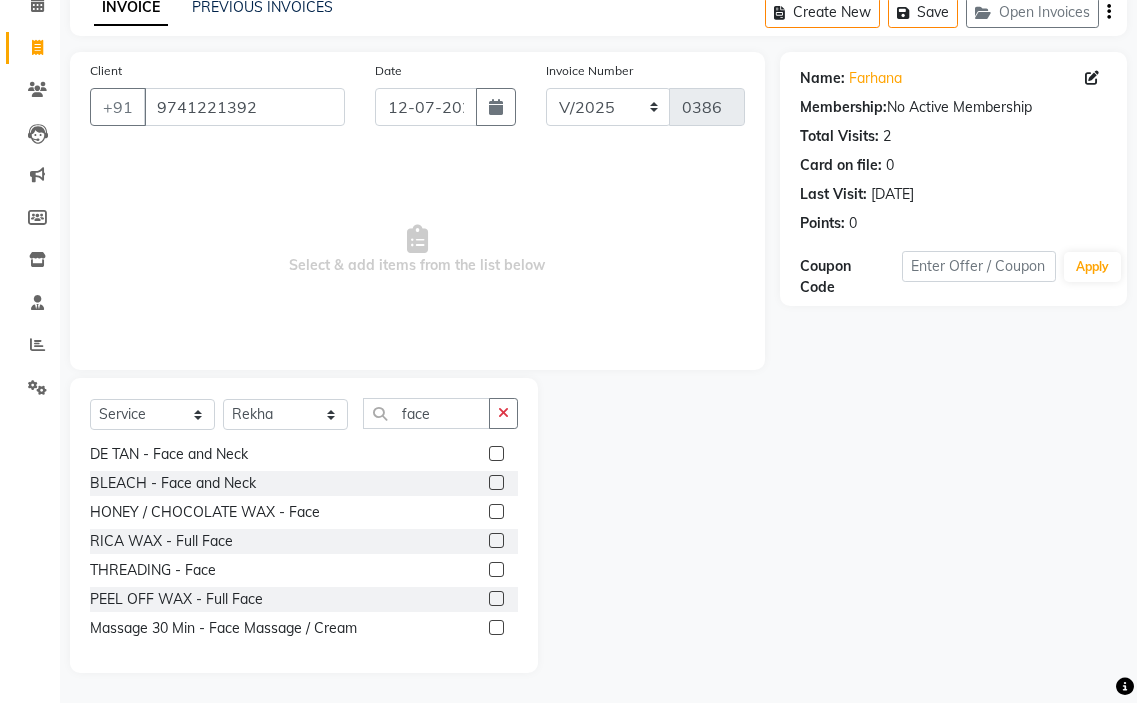click 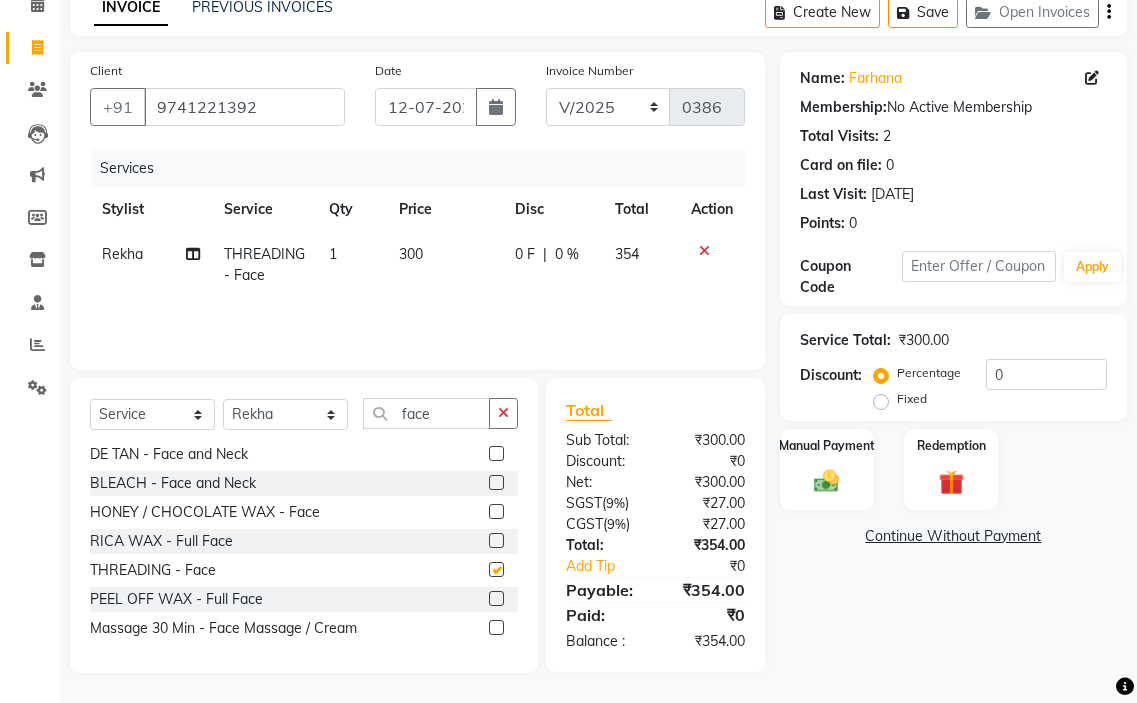 checkbox on "false" 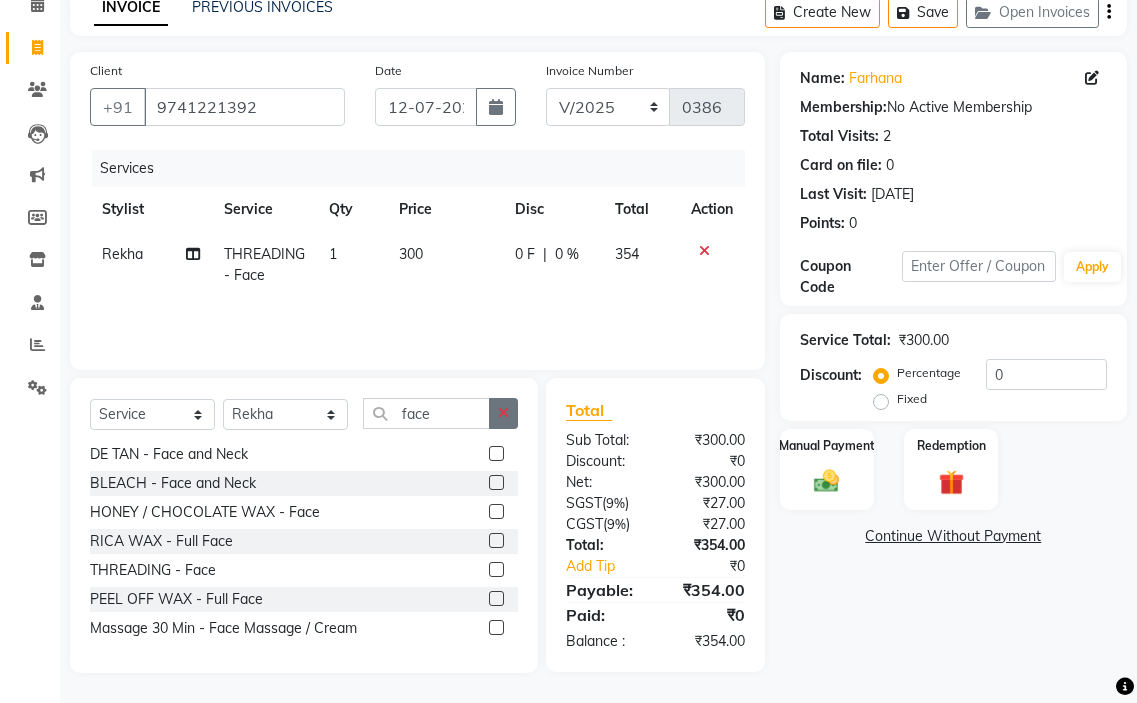 click 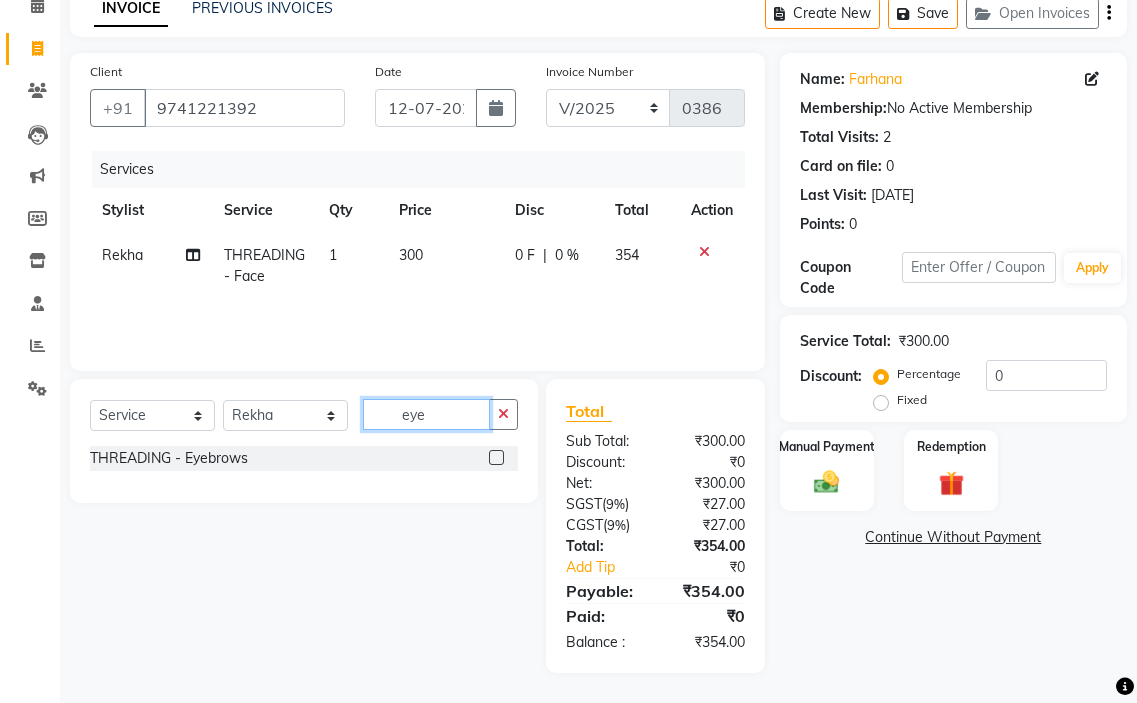 scroll, scrollTop: 0, scrollLeft: 0, axis: both 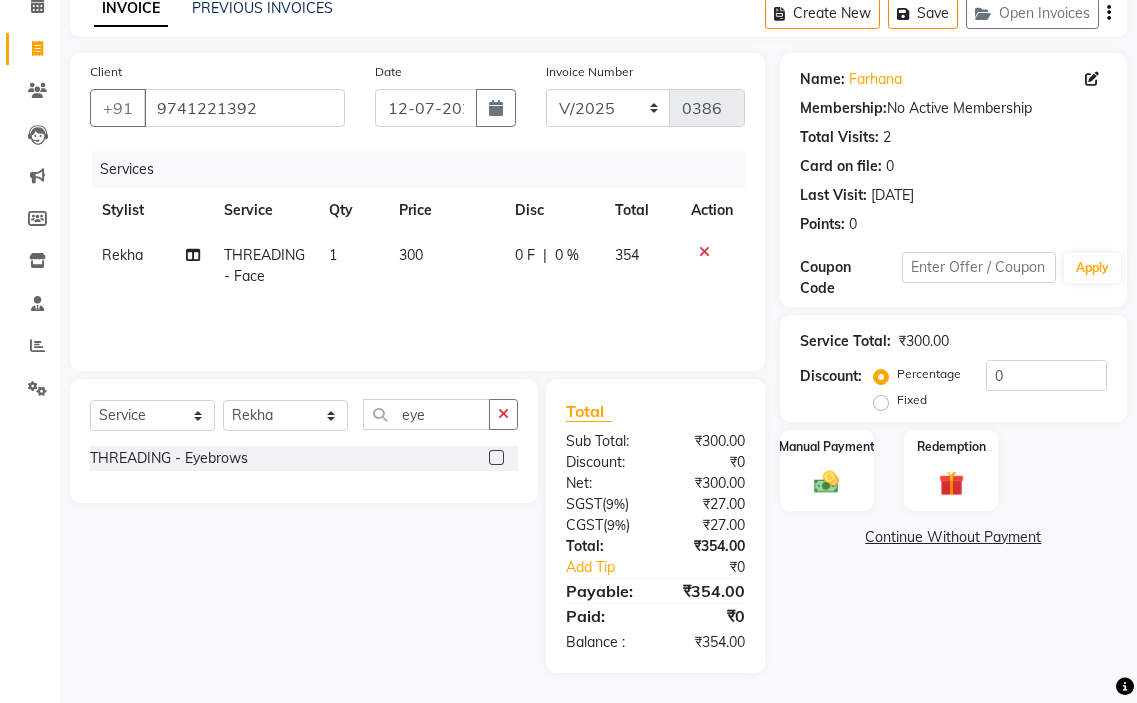 click 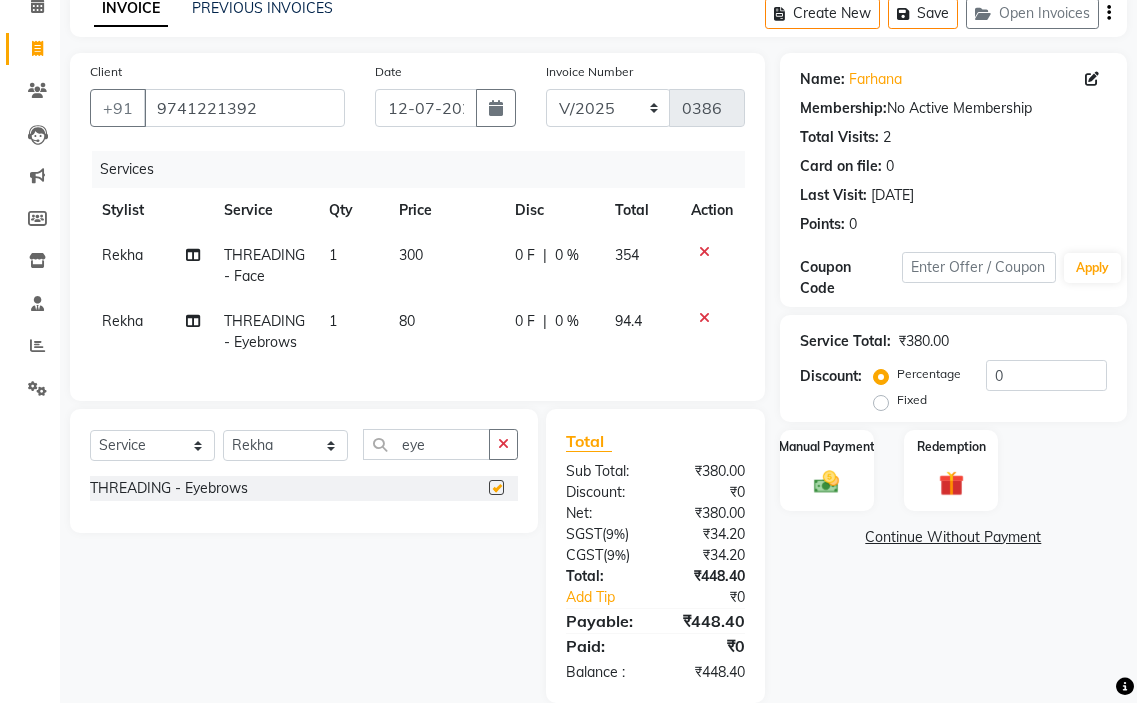 checkbox on "false" 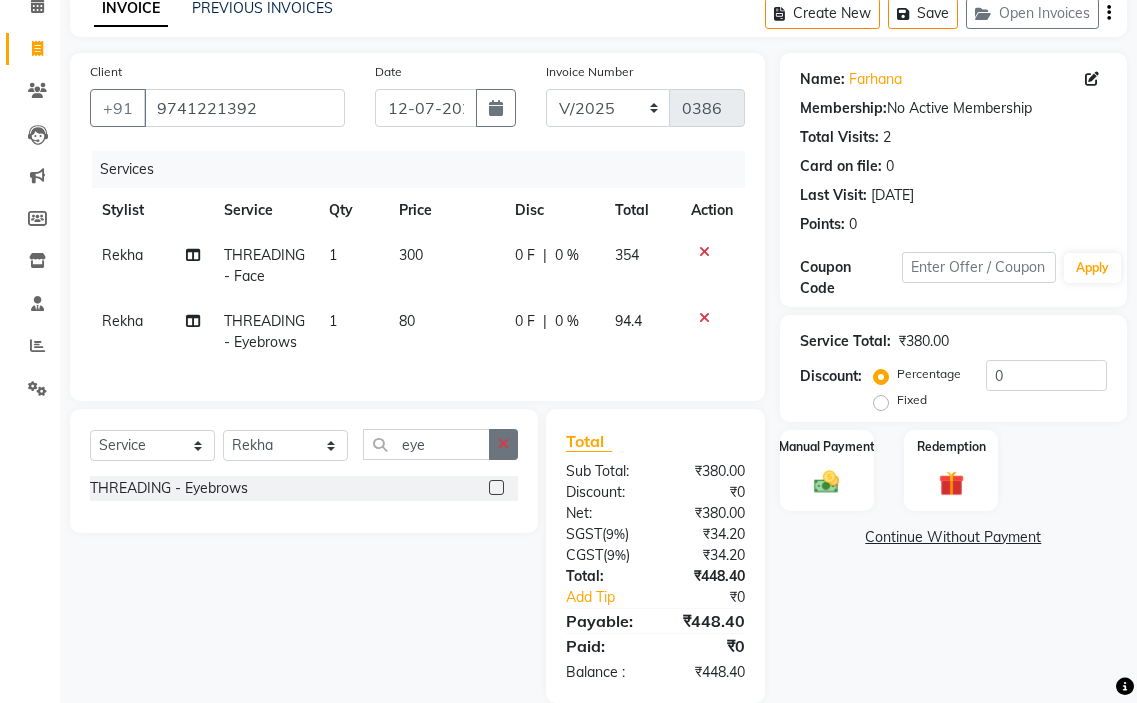 drag, startPoint x: 500, startPoint y: 473, endPoint x: 484, endPoint y: 415, distance: 60.166435 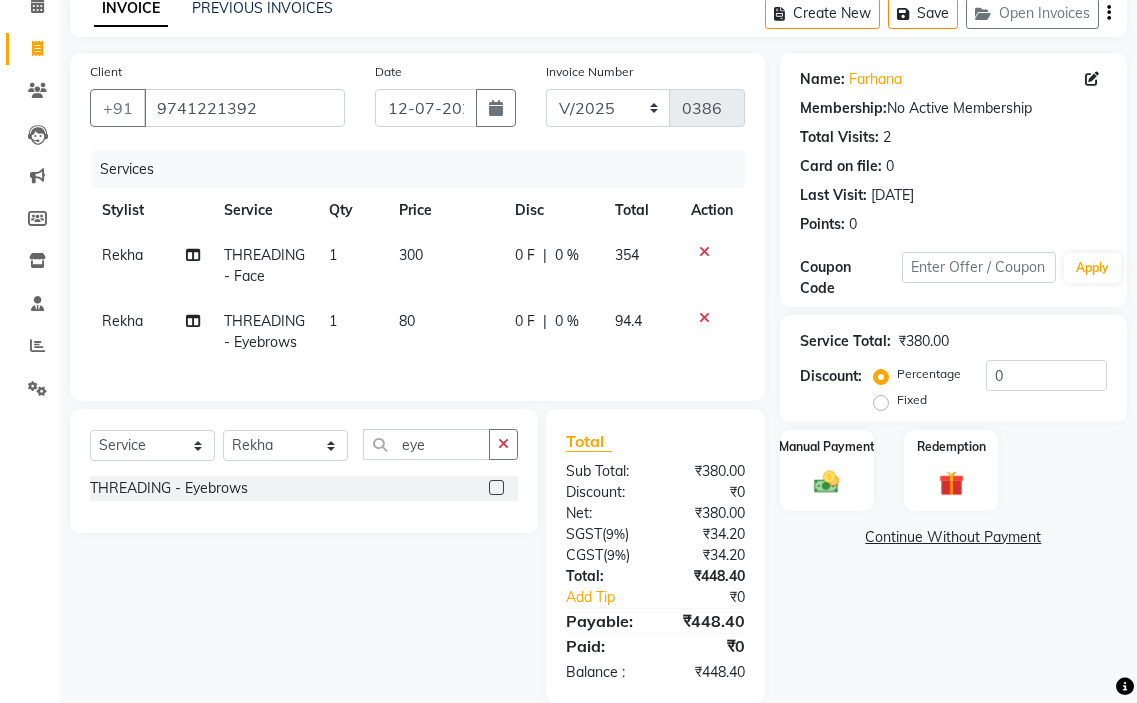 click 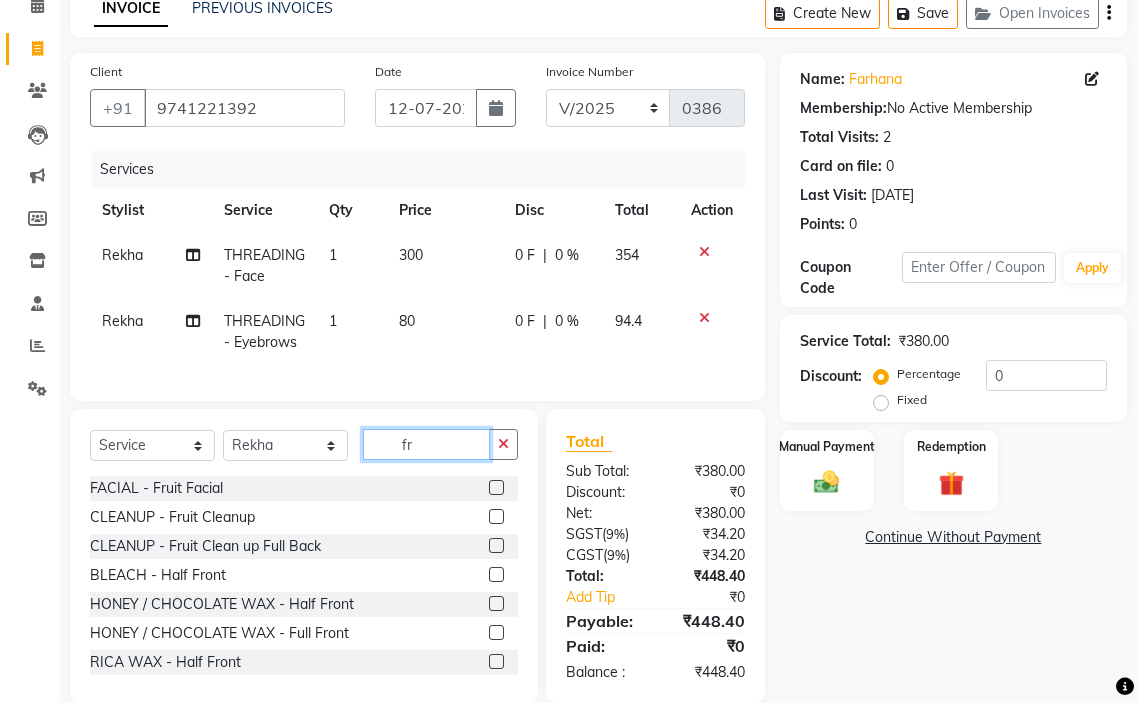 type on "fr" 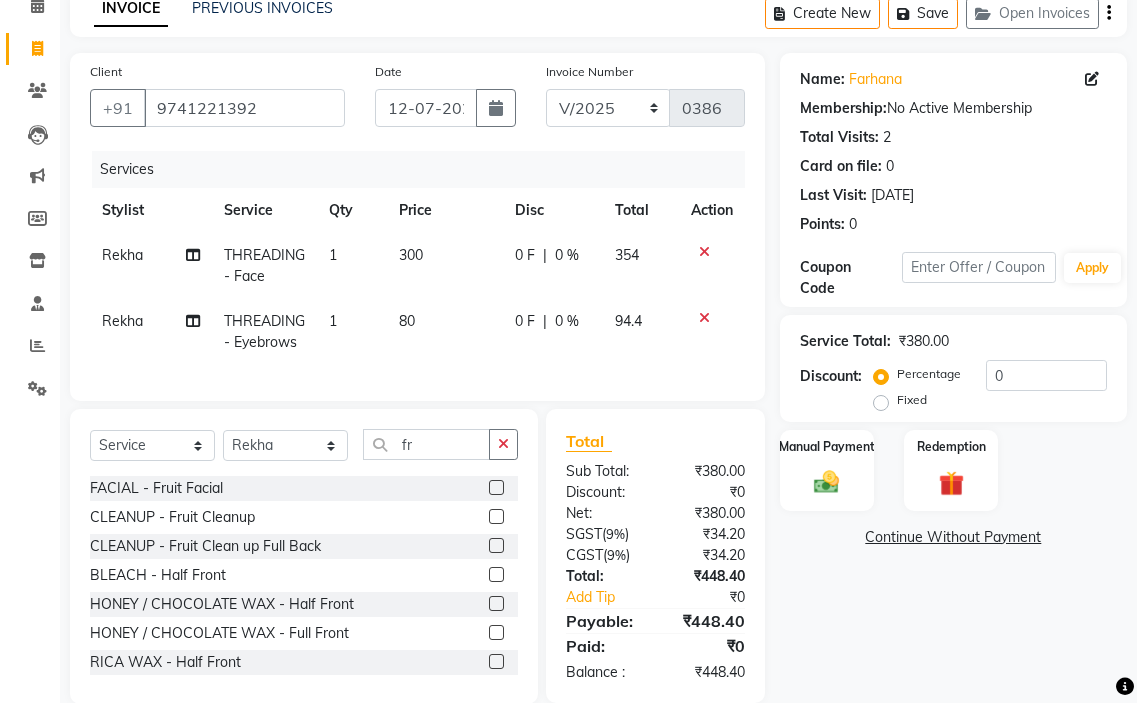 click 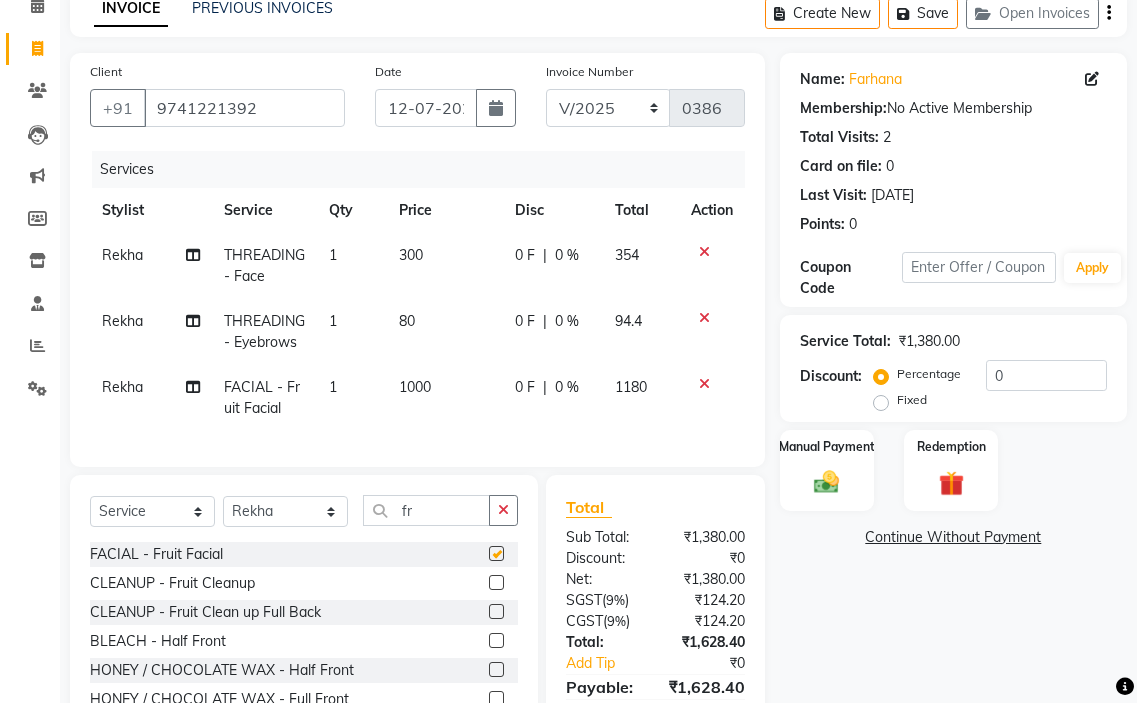 checkbox on "false" 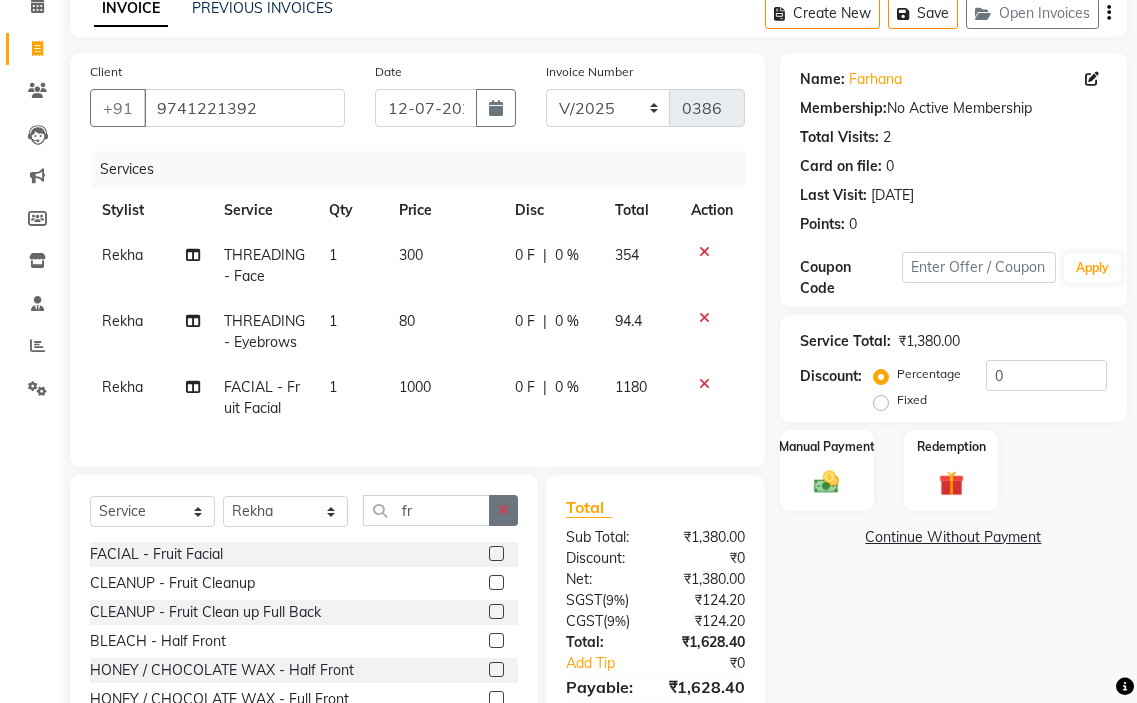 click 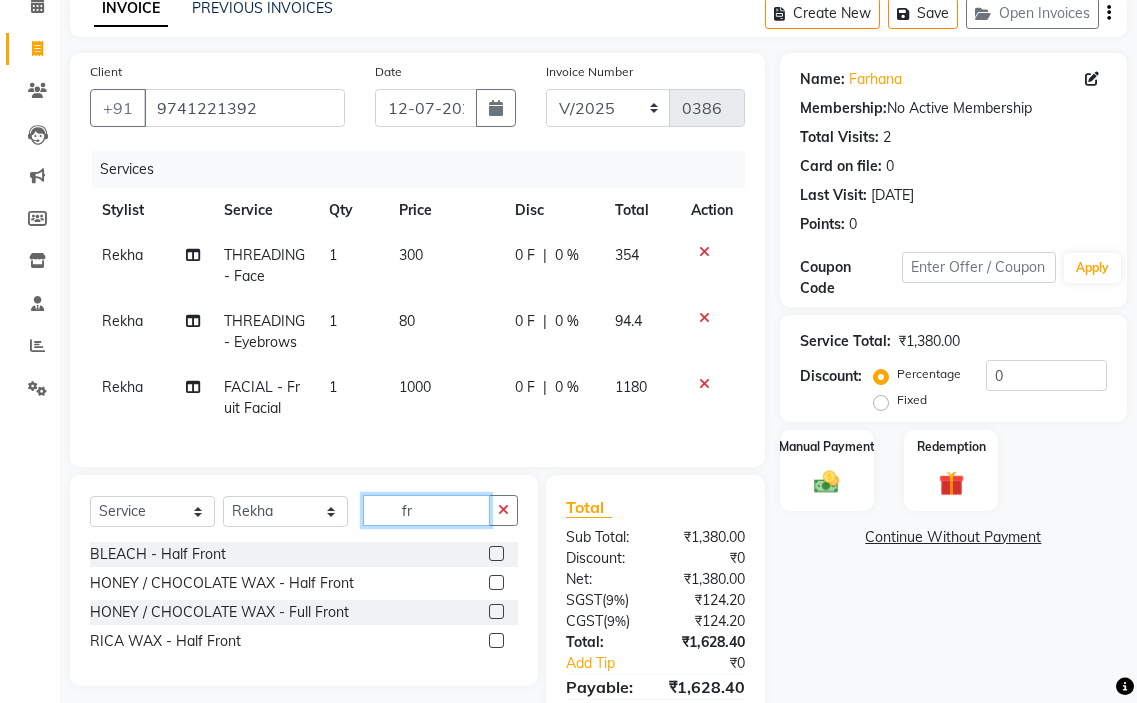 type on "f" 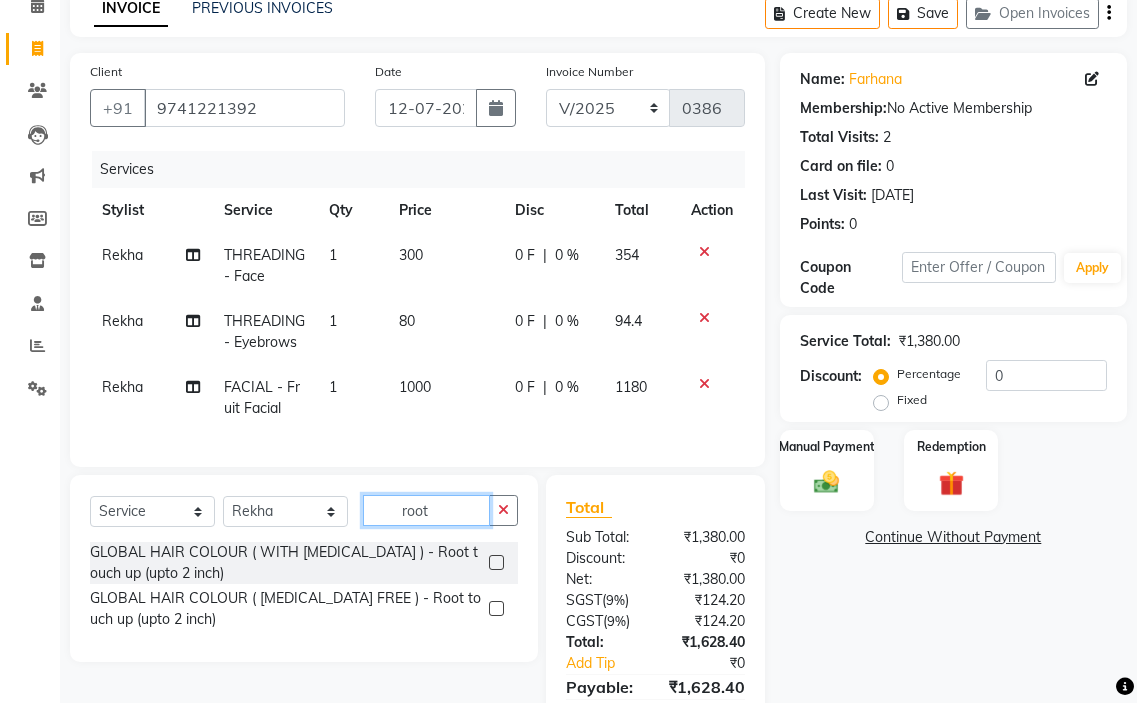 type on "root" 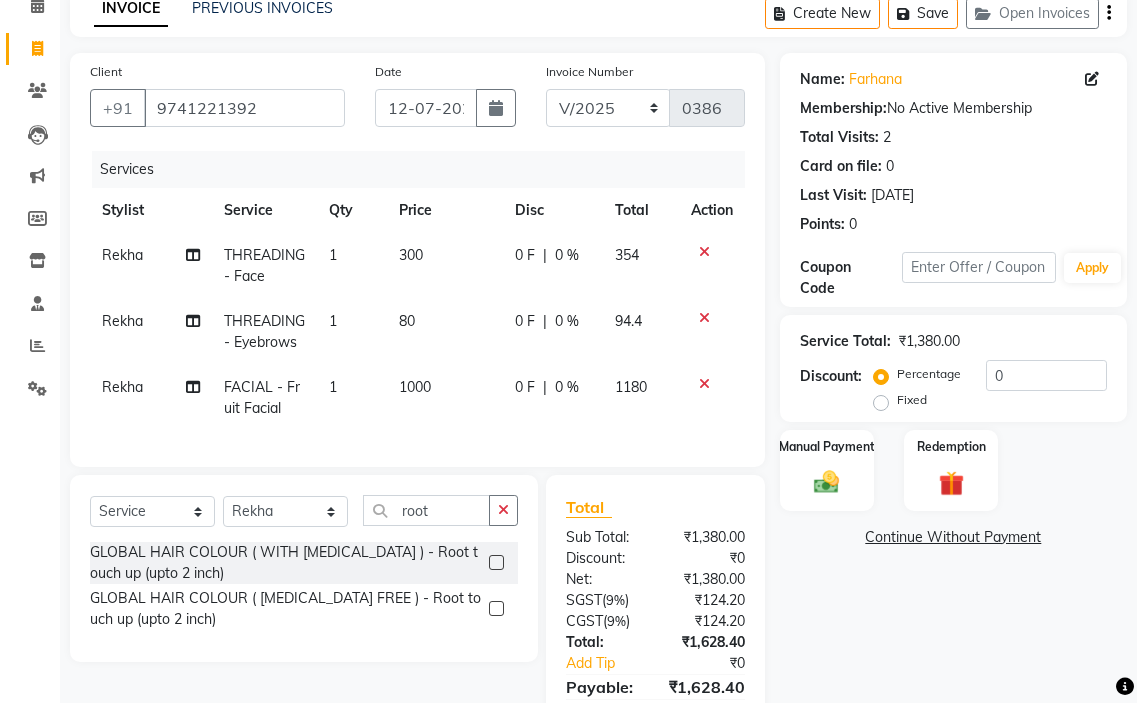 click 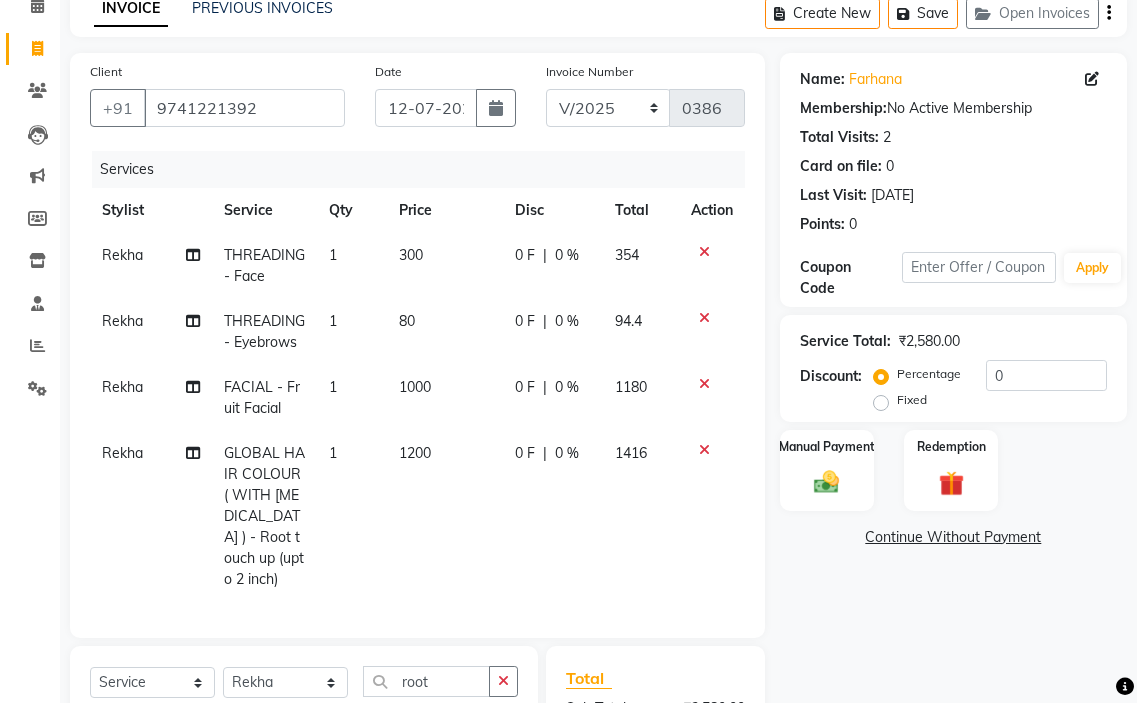checkbox on "false" 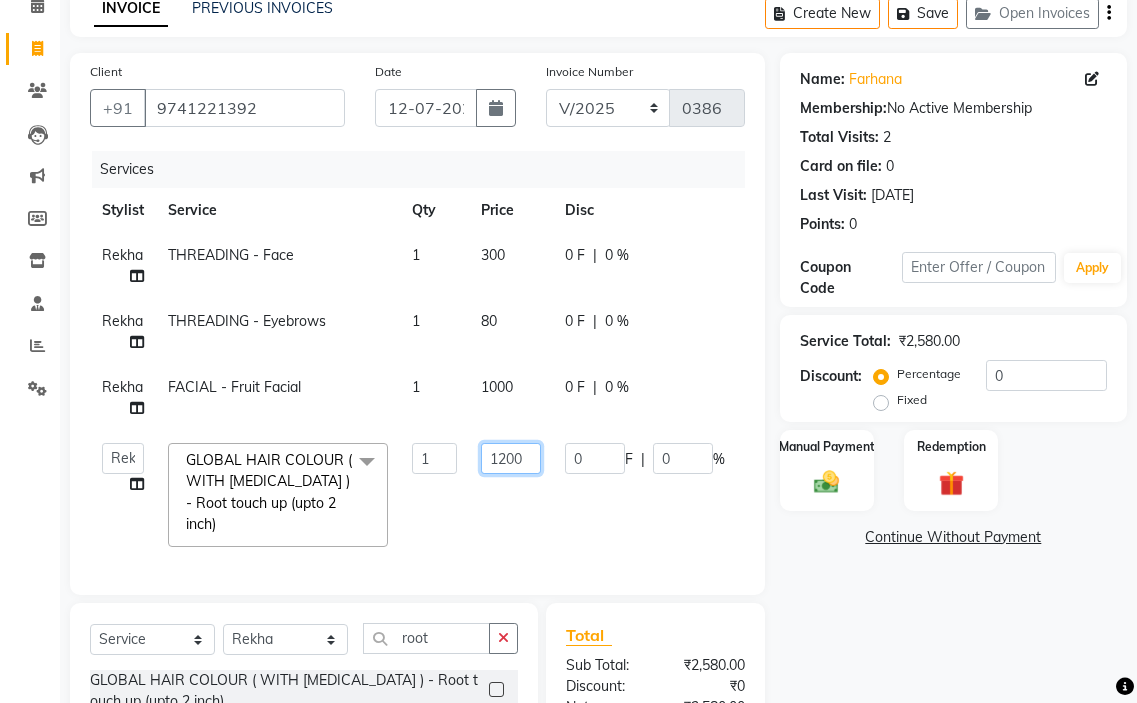 click on "1200" 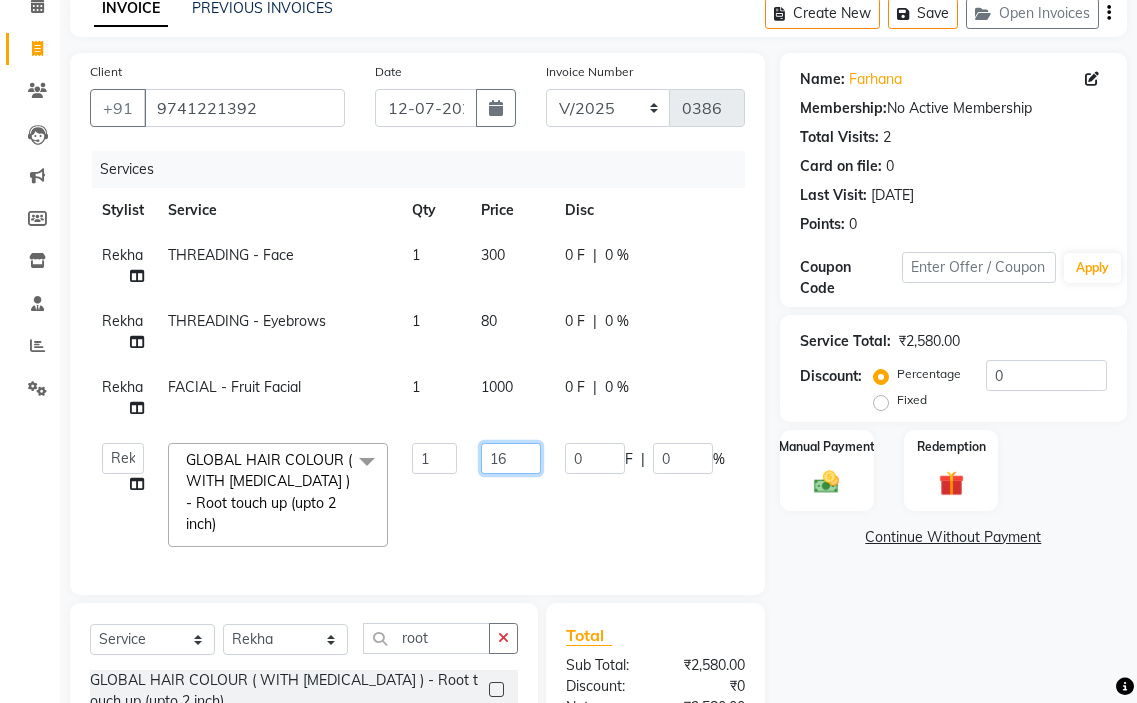type on "1" 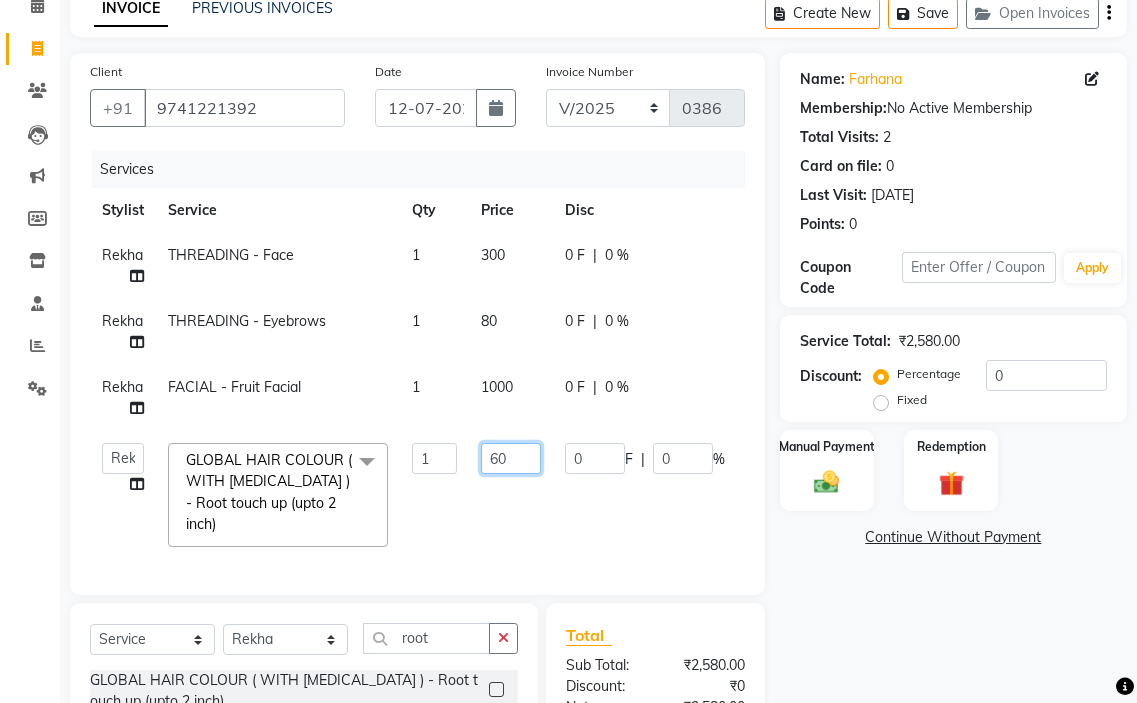 type on "600" 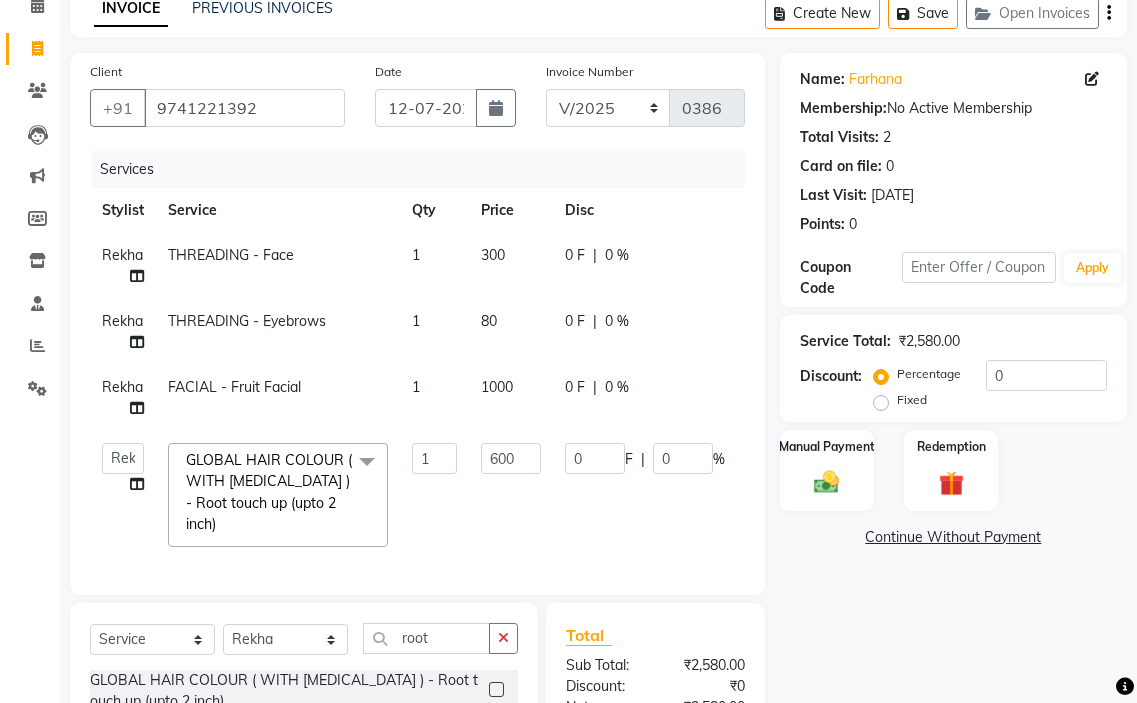 click on "amir hair stylish   [PERSON_NAME]   pooja beautycian   [PERSON_NAME] beautycian   Rekha   [PERSON_NAME]   [PERSON_NAME] beauty and hair  GLOBAL HAIR COLOUR ( WITH [MEDICAL_DATA] ) - Root touch up (upto 2 inch)  x TONGS & ROLLER SET - Shoulder Length TONGS & ROLLER SET - Waist Length TONGS & ROLLER SET - Blow Dry TONGS & ROLLER SET - Wash & Plain Dry TONGS & ROLLER SET - Wash & Blow Dry TONGS & ROLLER SET - Premium Shampoo Wash & Palin Dry TONGS & ROLLER SET - Premium Shampoo Wash & Blow Dry GLOBAL HAIR COLOUR ( WITH [MEDICAL_DATA] ) - Upto Neck GLOBAL HAIR COLOUR ( WITH [MEDICAL_DATA] ) - Upto Sholder GLOBAL HAIR COLOUR ( WITH [MEDICAL_DATA] ) - Upto Mid-back GLOBAL HAIR COLOUR ( WITH [MEDICAL_DATA] ) - Waist & Below GLOBAL HAIR COLOUR ( WITH [MEDICAL_DATA] ) - Root touch up (upto 2 inch) GLOBAL HIGHLIGHTS - Upto Neck GLOBAL HIGHLIGHTS - Upto Sholder GLOBAL HIGHLIGHTS - Upto Mid-back GLOBAL HIGHLIGHTS - Waist & Below GLOBAL HIGHLIGHTS - Crown Highlights GLOBAL HIGHLIGHTS - Highlight Perstreaks & Prelightninh SMOOTHENING / REBONDING - Upto Neck KERATIN - Upto Neck 1 600" 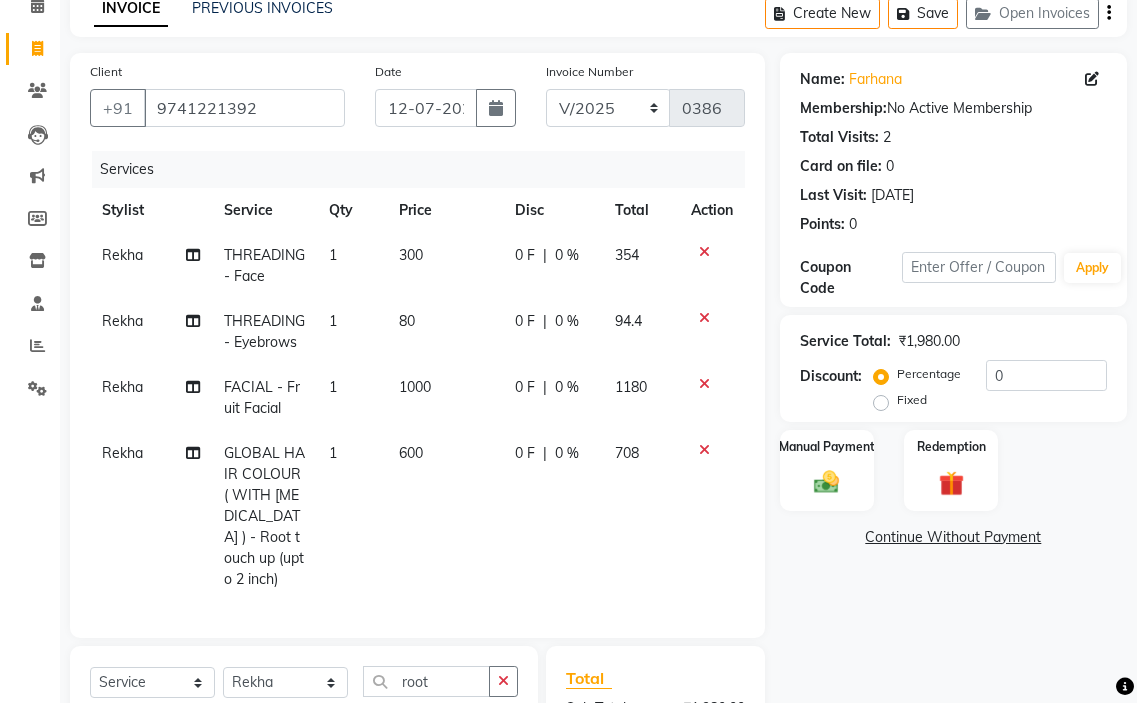 scroll, scrollTop: 3, scrollLeft: 0, axis: vertical 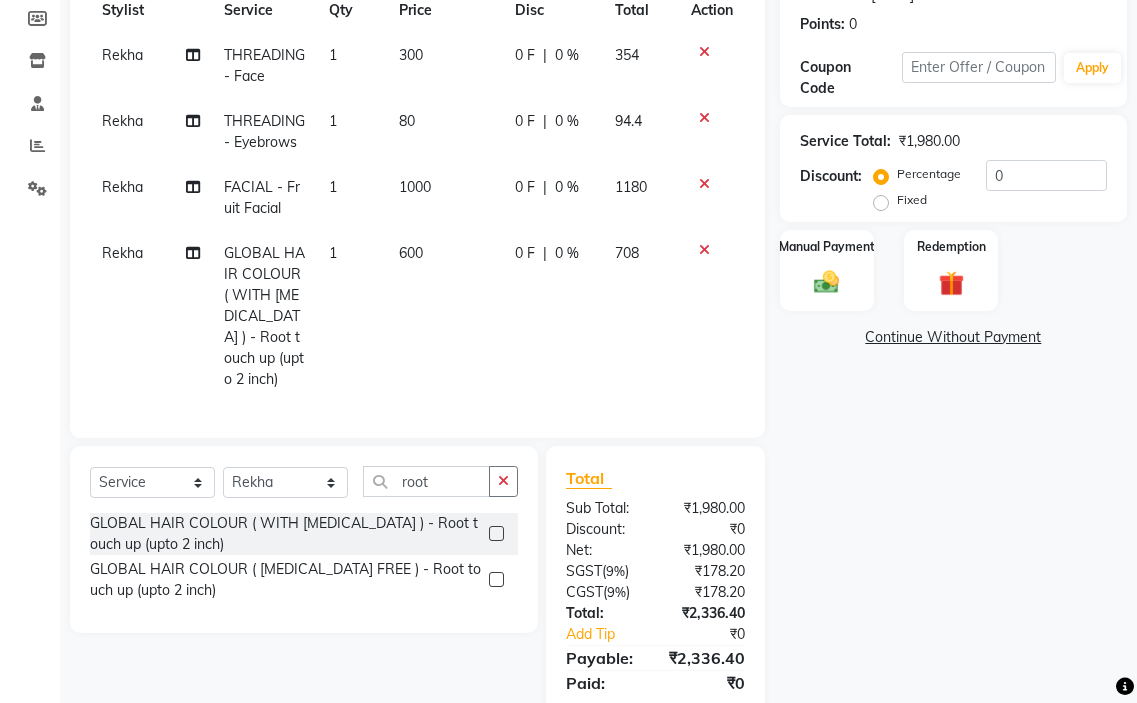 click on "1000" 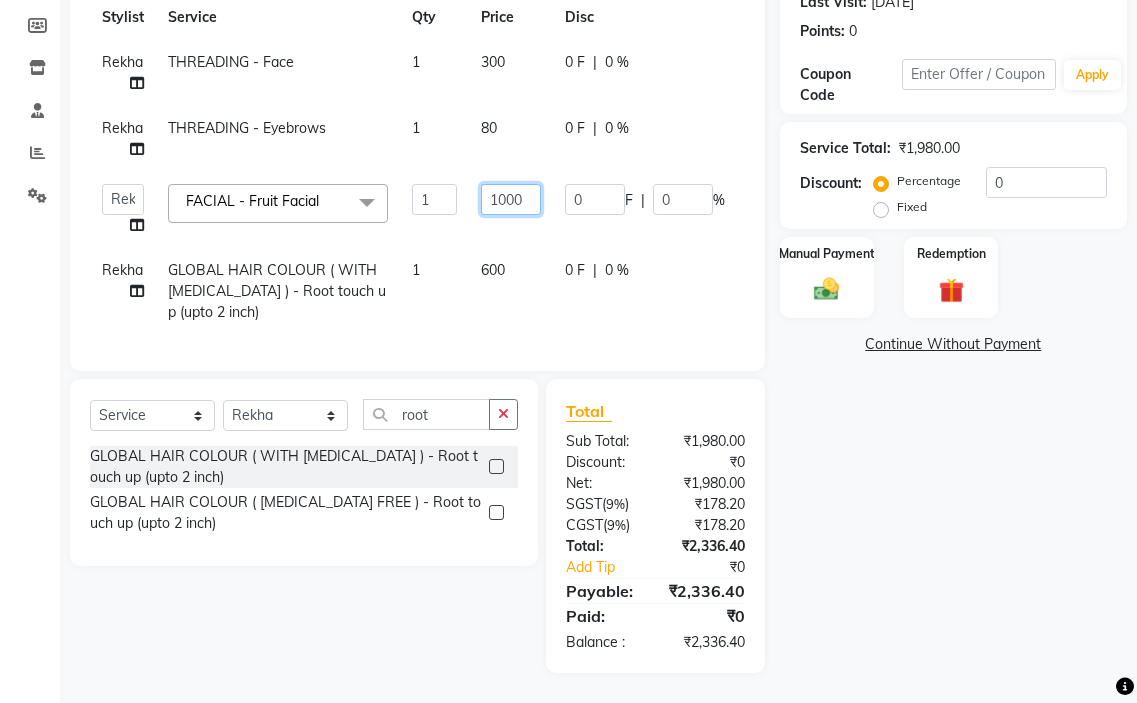 click on "1000" 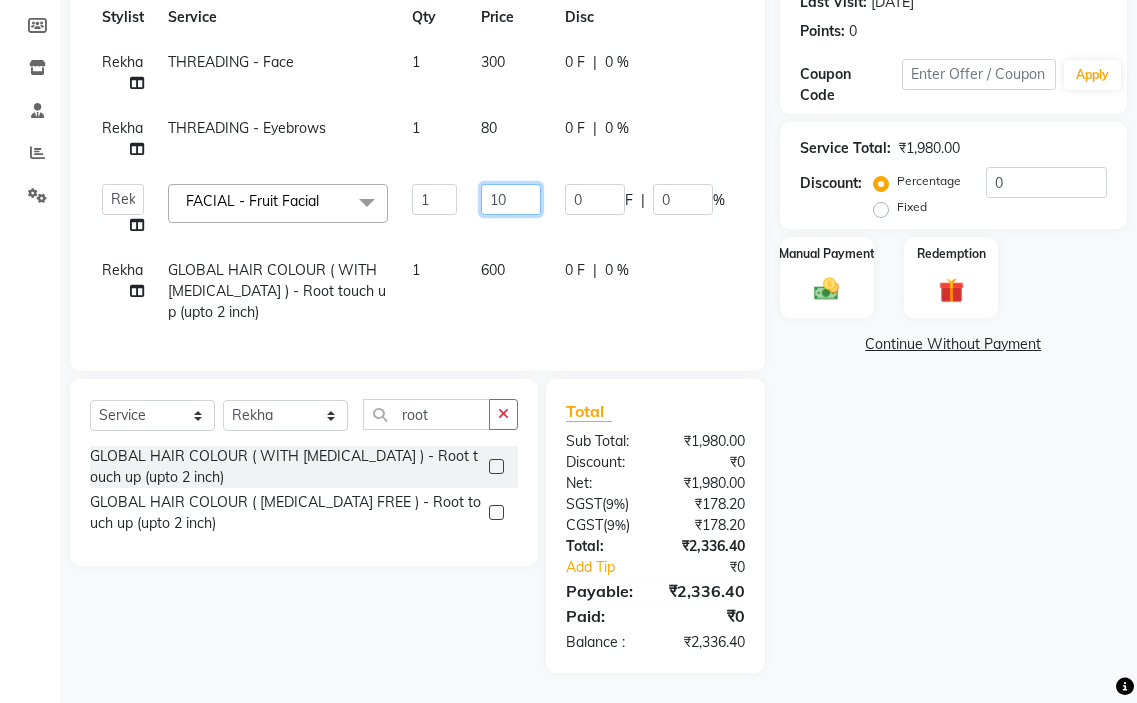 type on "1" 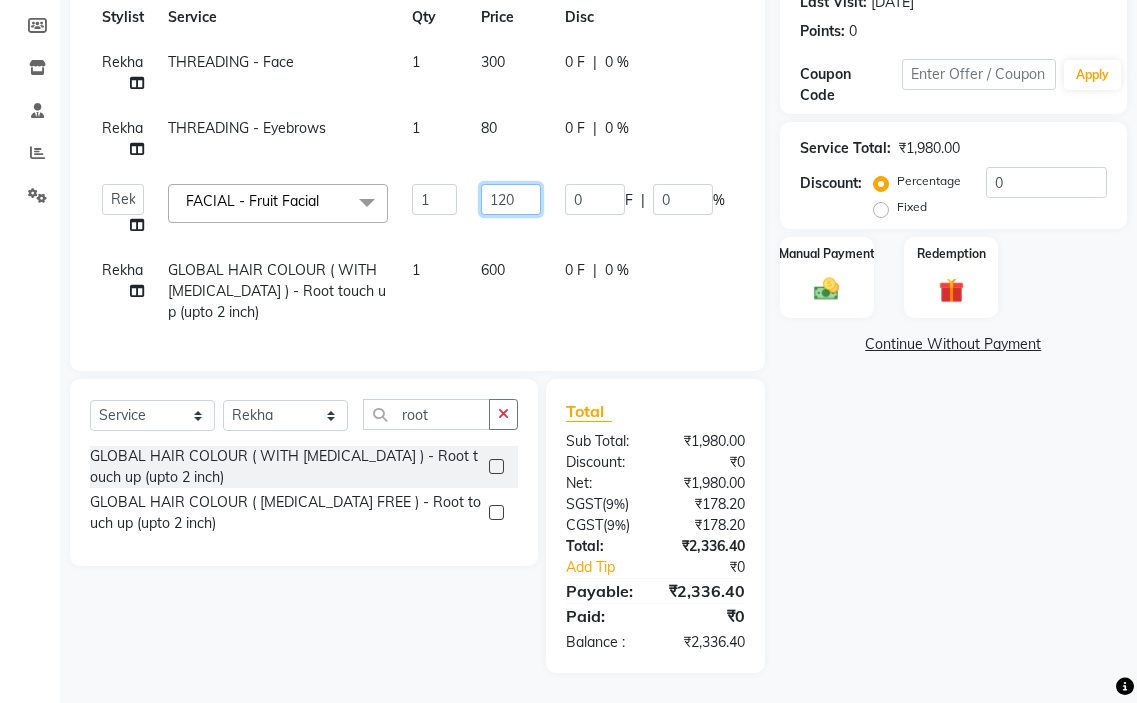 type on "1200" 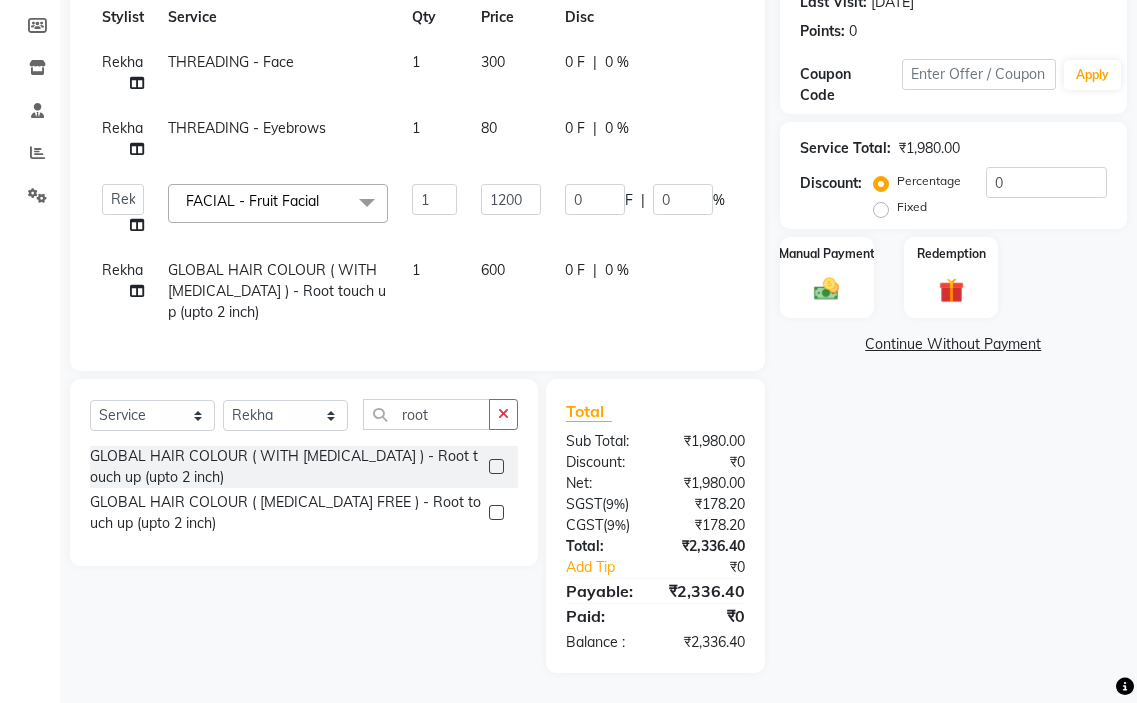 click on "Rekha GLOBAL HAIR COLOUR ( WITH [MEDICAL_DATA] ) - Root touch up (upto 2 inch) 1 600 0 F | 0 % 708" 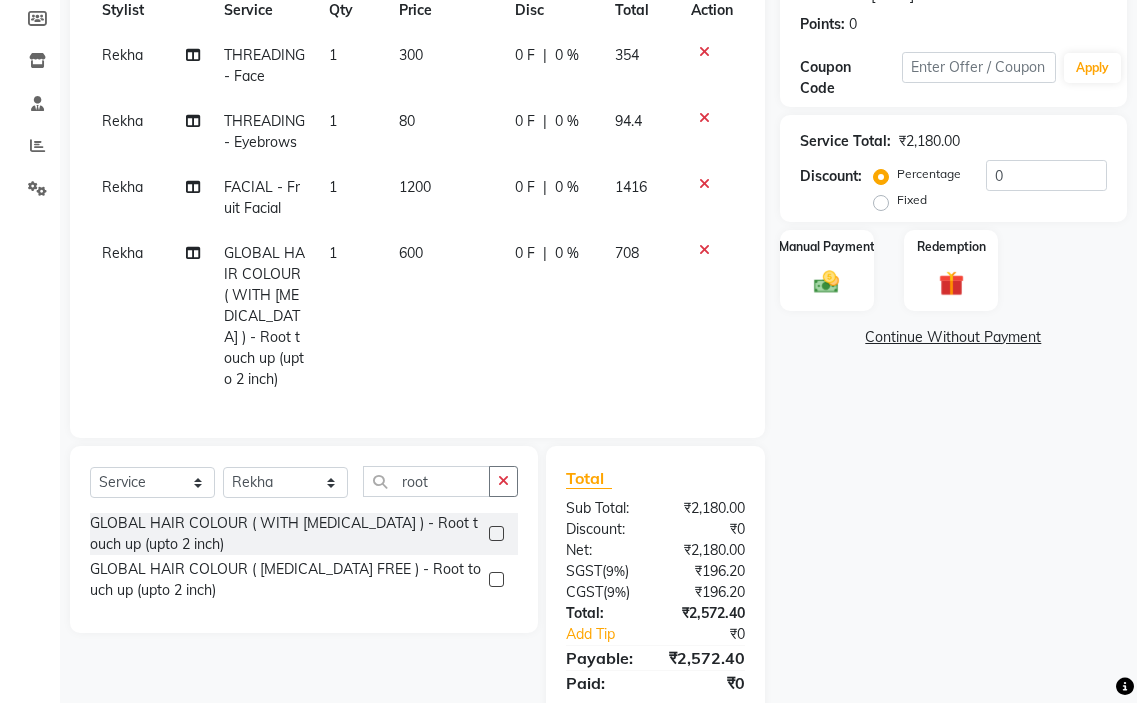 click on "1200" 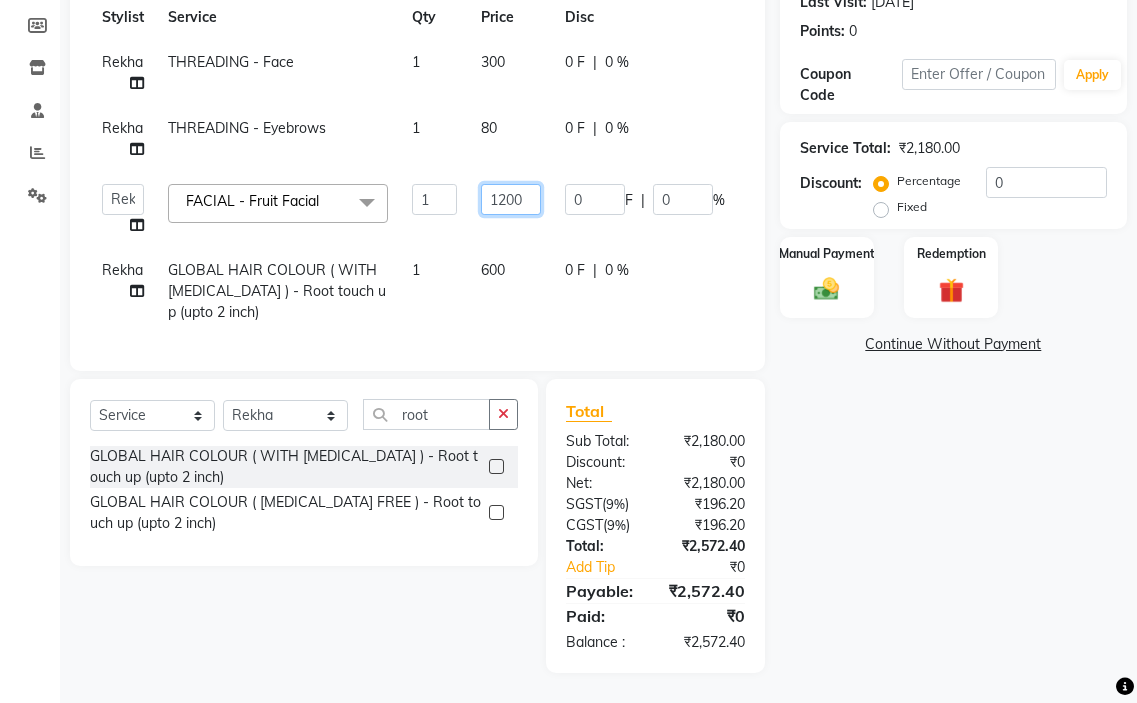 click on "1200" 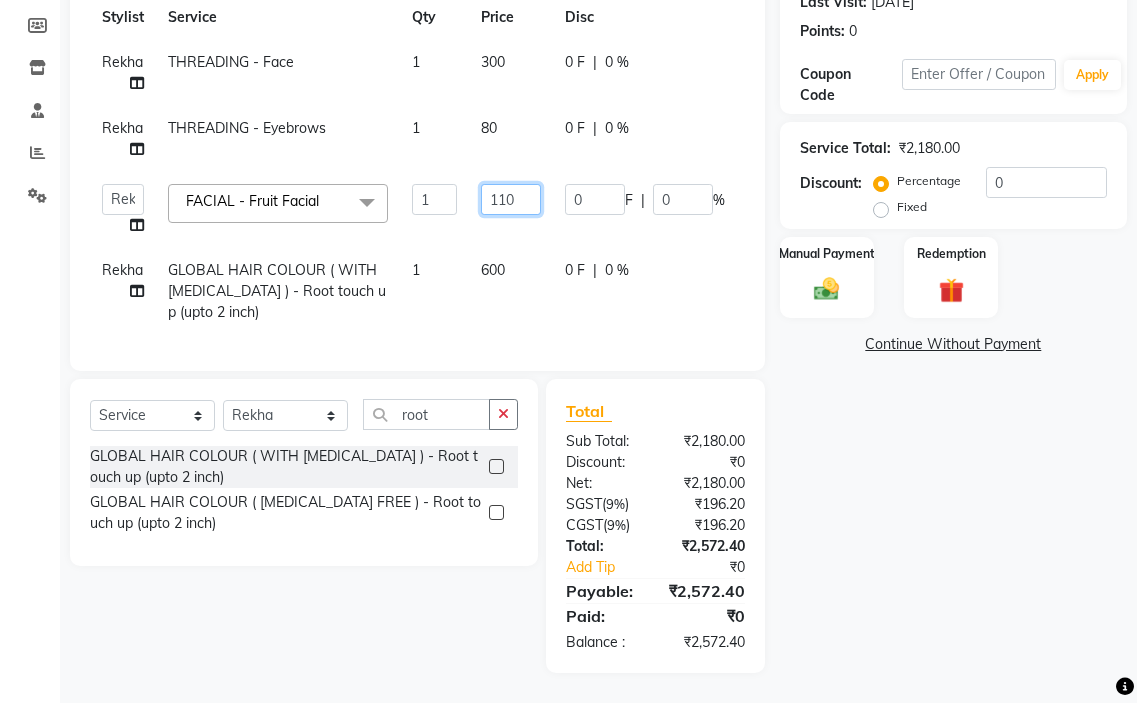 type on "1100" 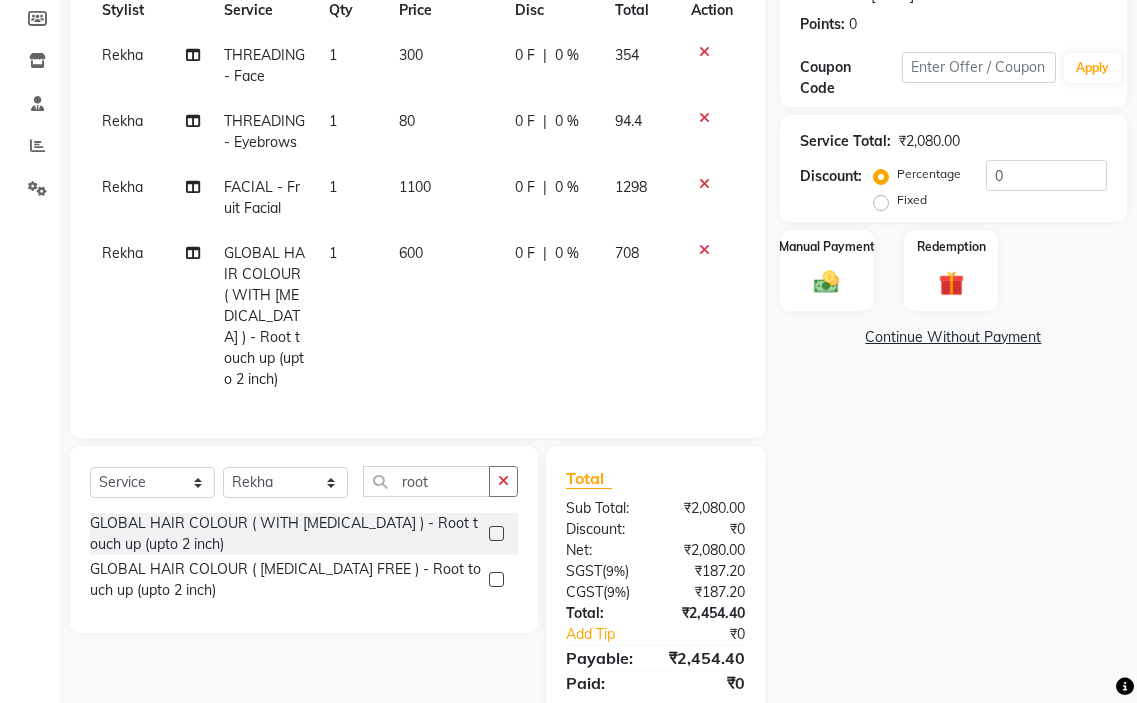click on "Rekha FACIAL - Fruit Facial 1 1100 0 F | 0 % 1298" 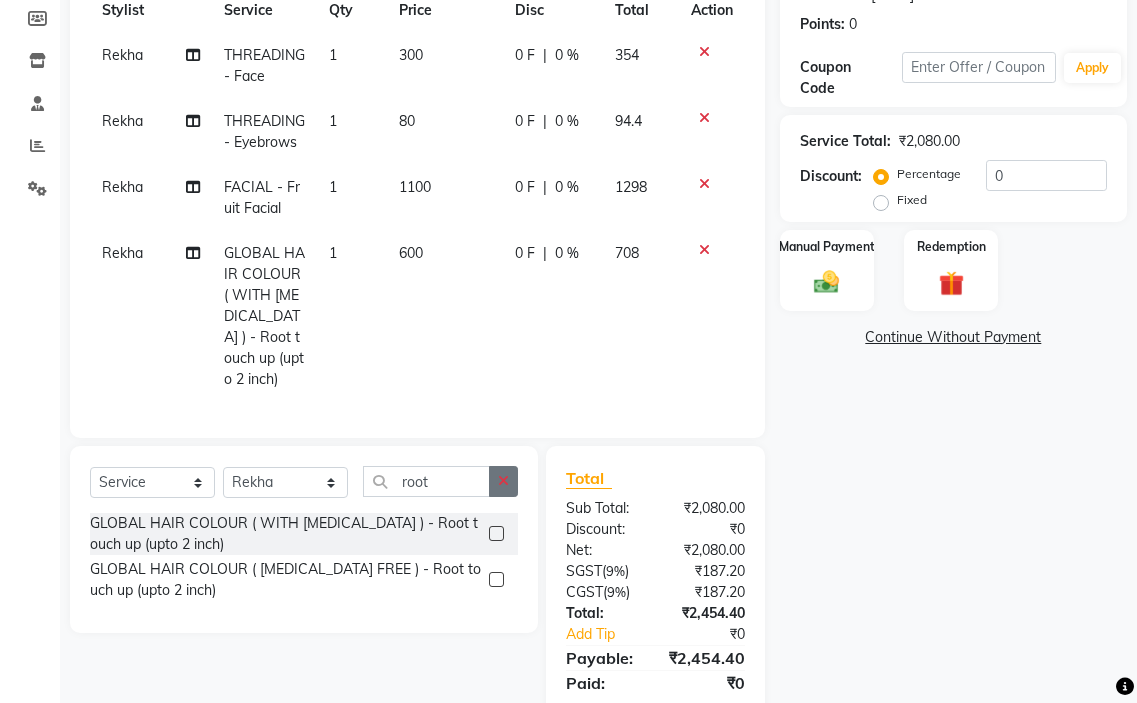 click 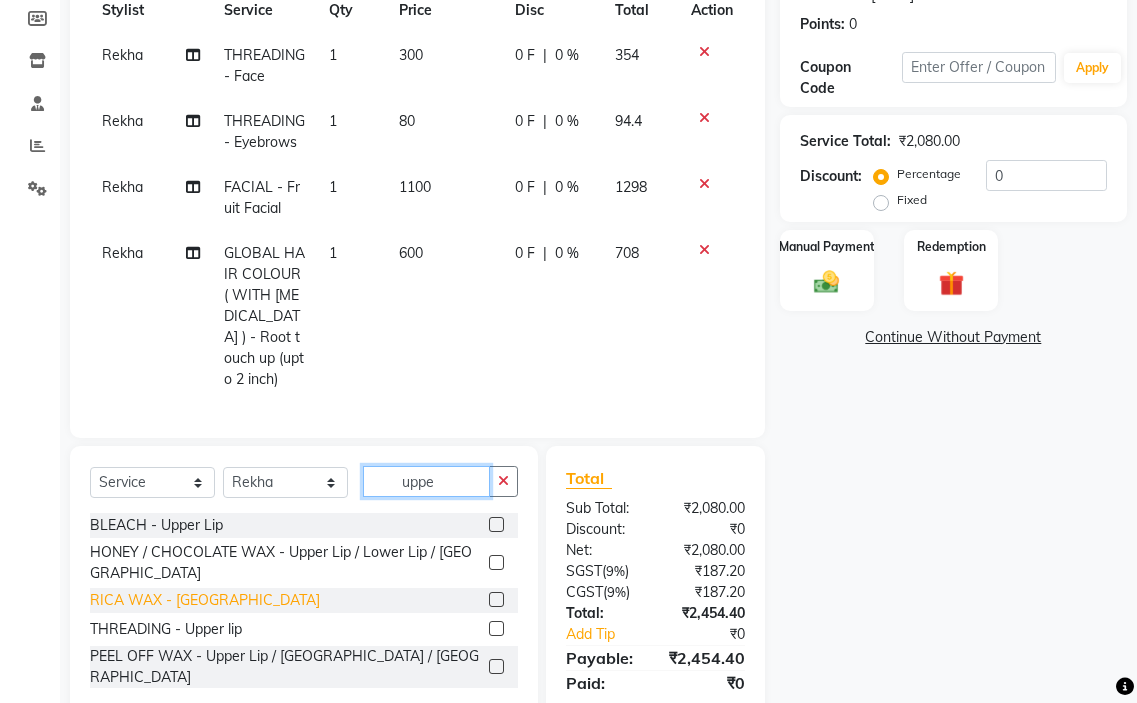 scroll, scrollTop: 3, scrollLeft: 0, axis: vertical 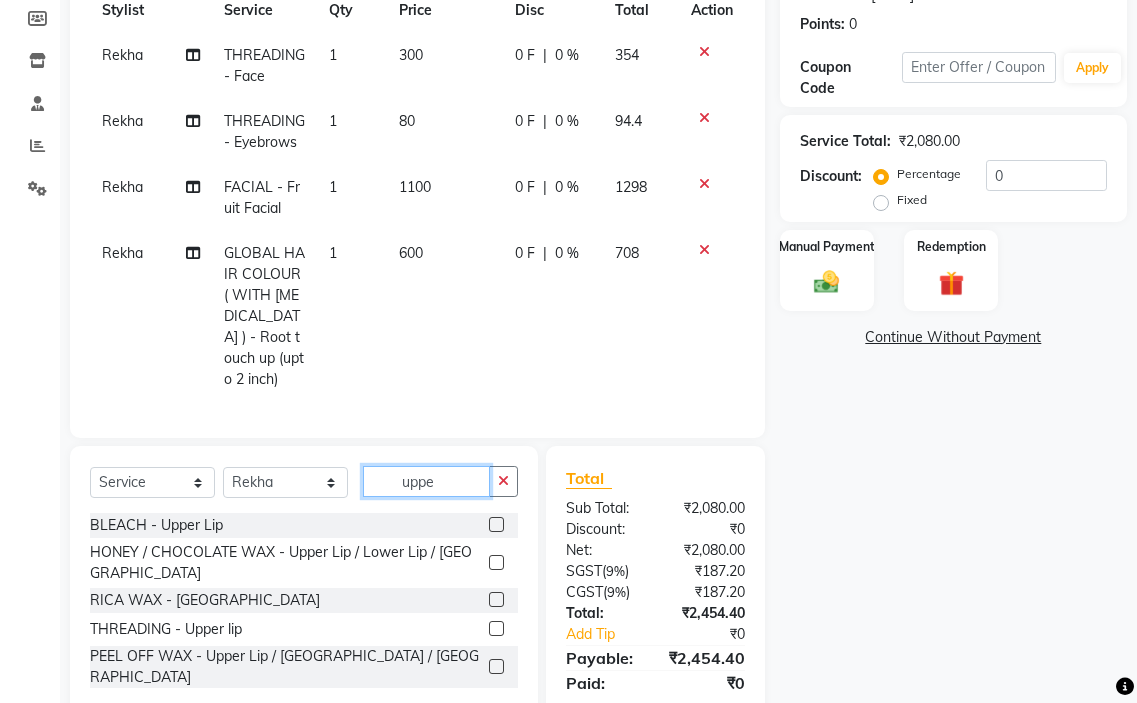 type on "uppe" 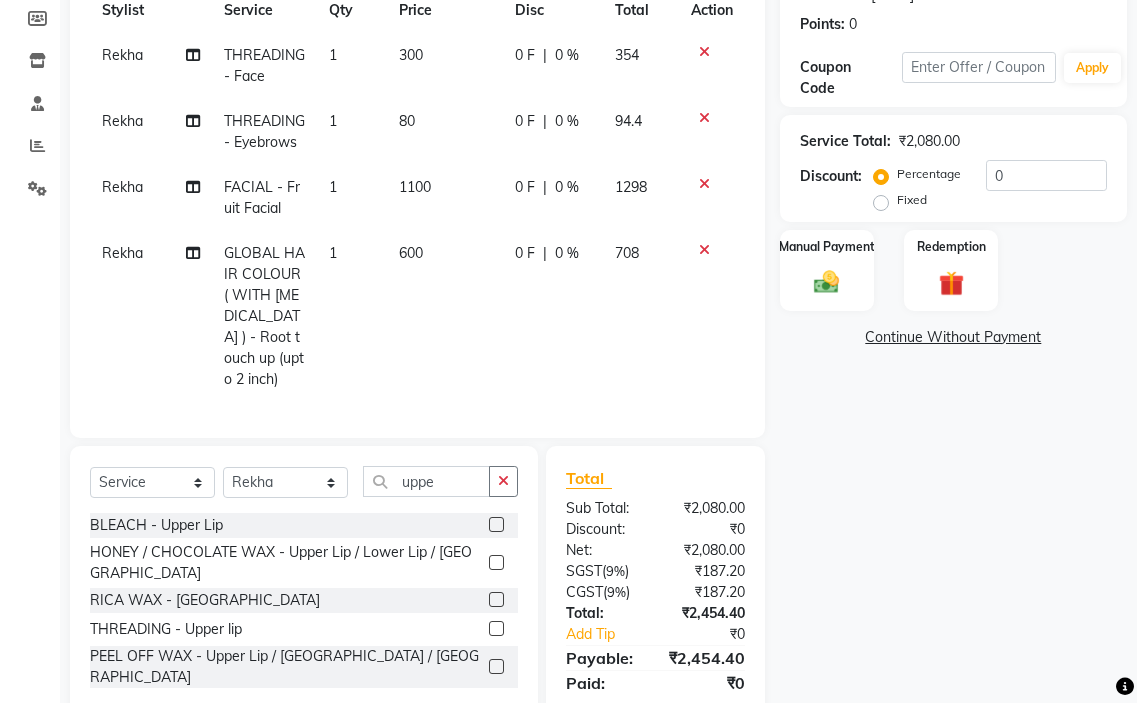 click 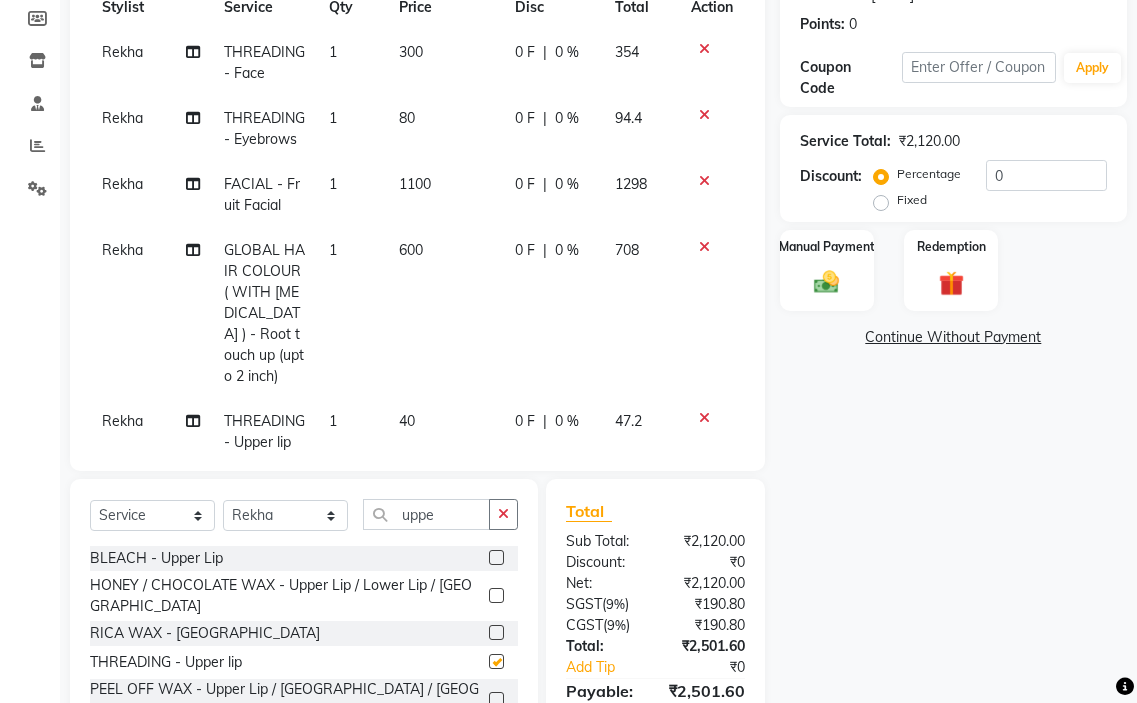 checkbox on "false" 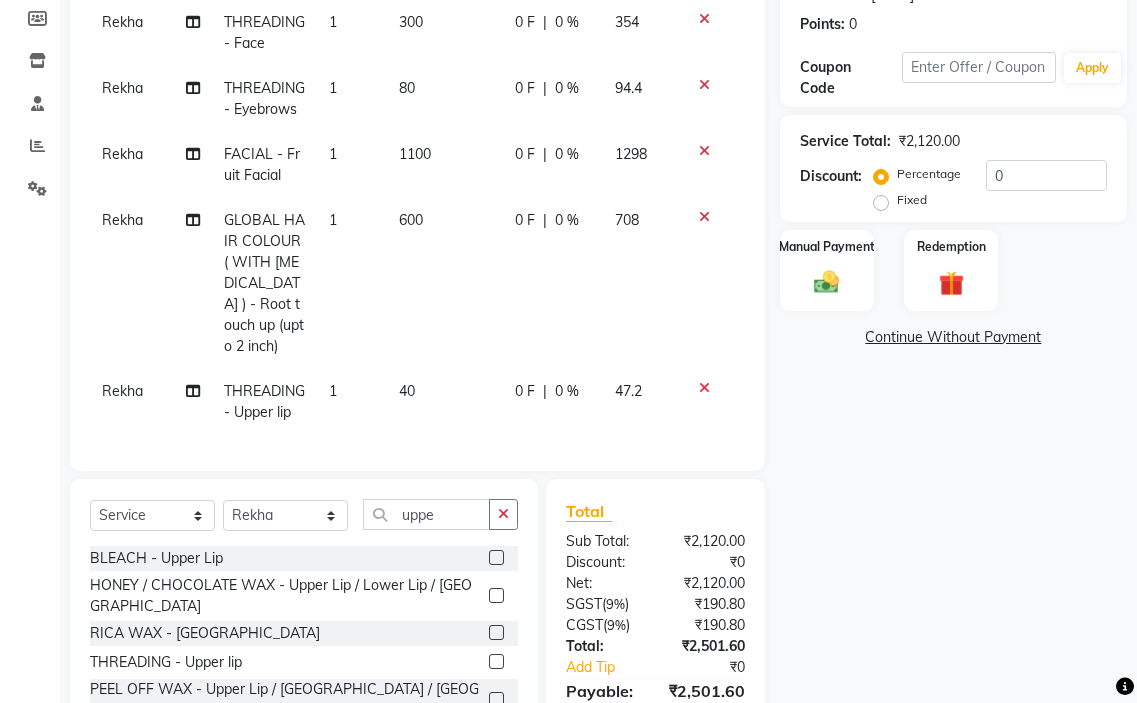 scroll, scrollTop: 90, scrollLeft: 0, axis: vertical 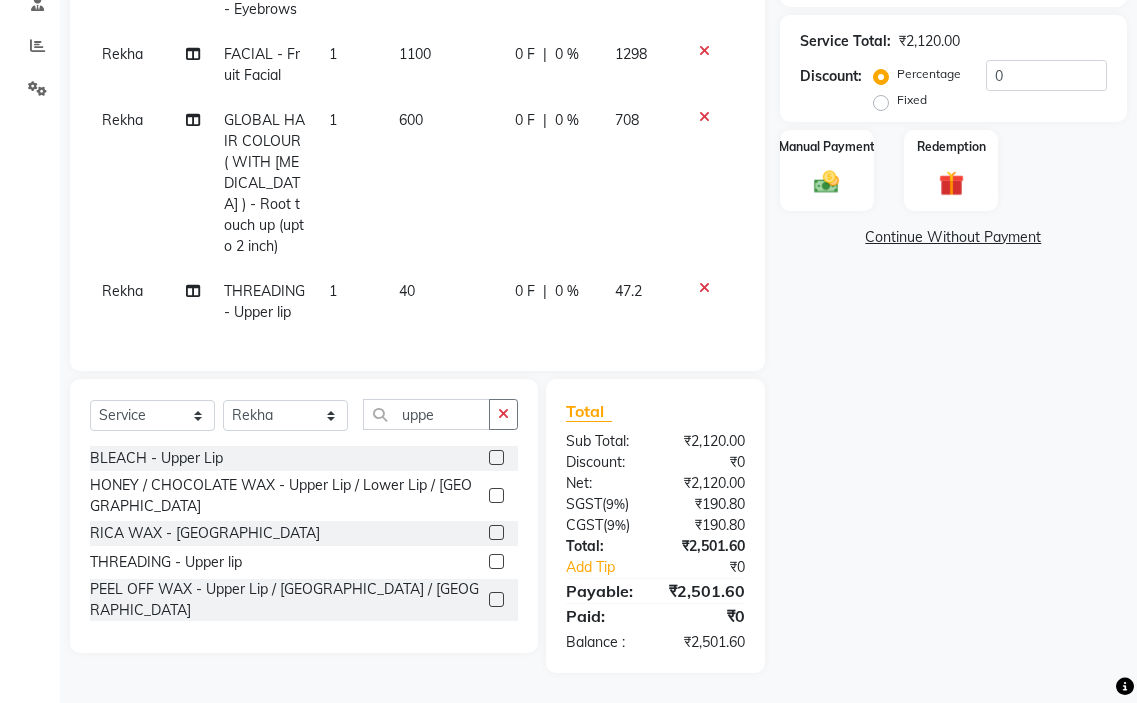 click on "40" 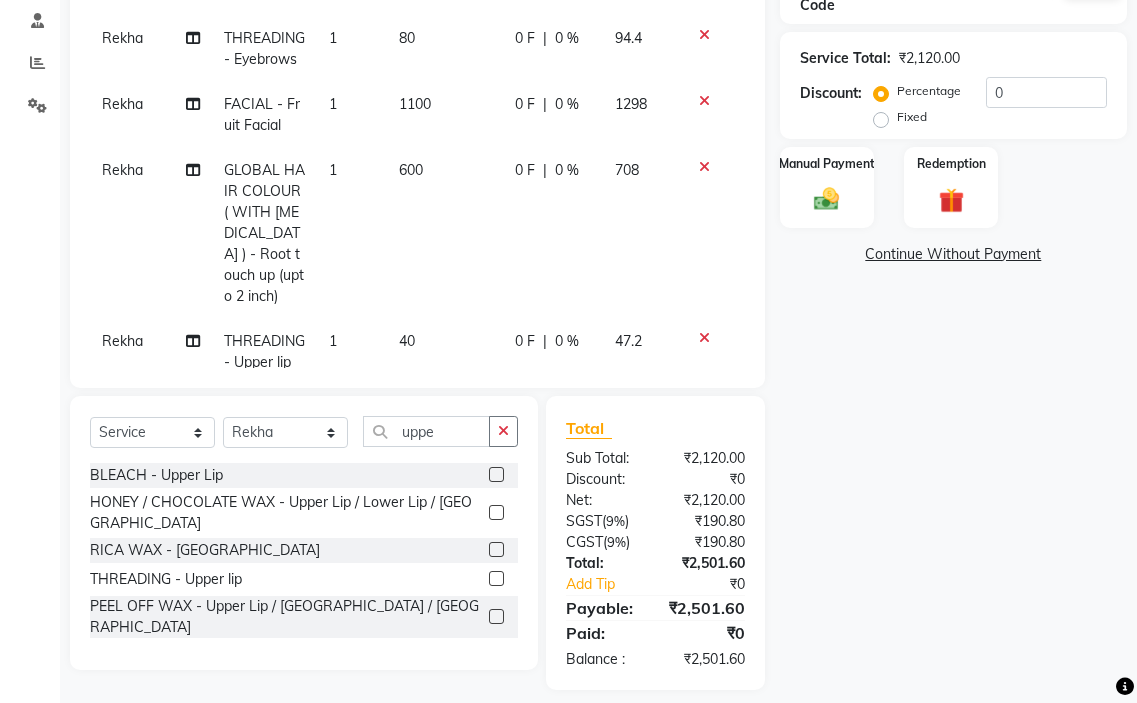 select on "78258" 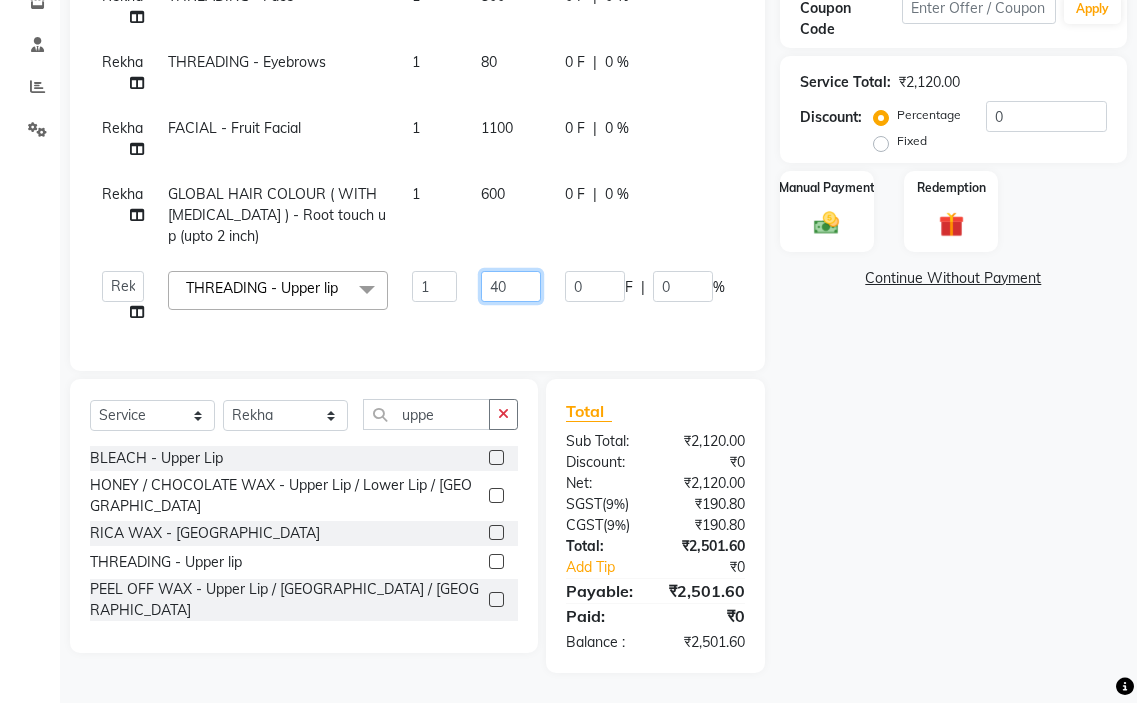 click on "40" 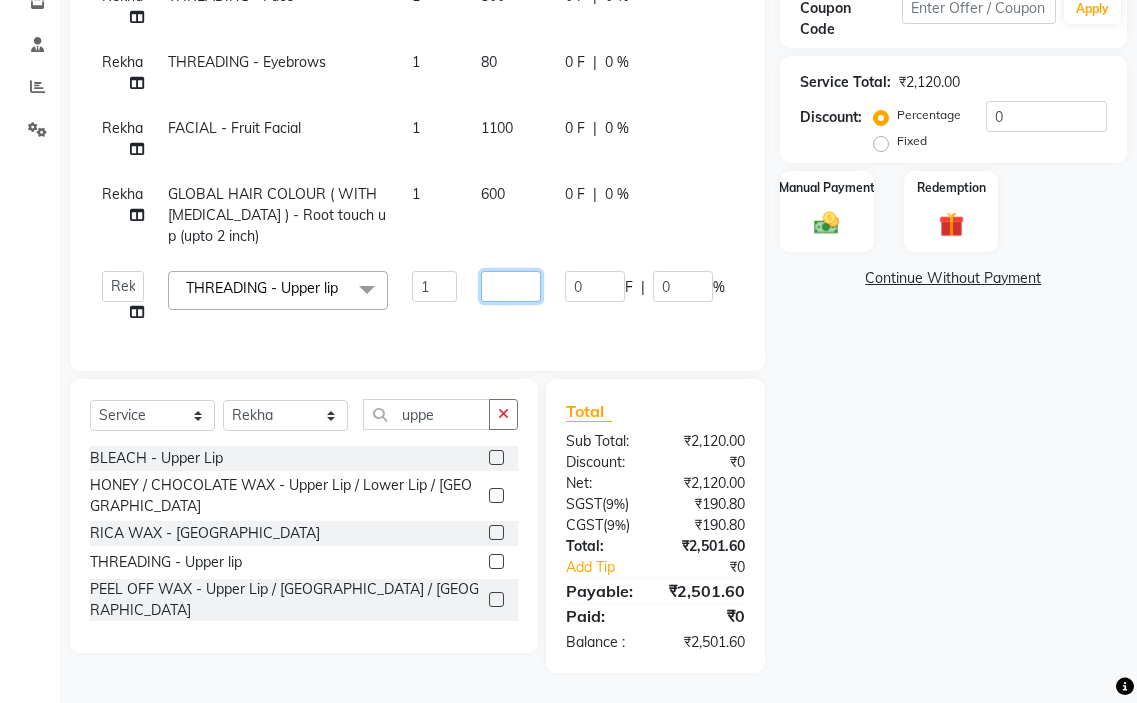 type on "9" 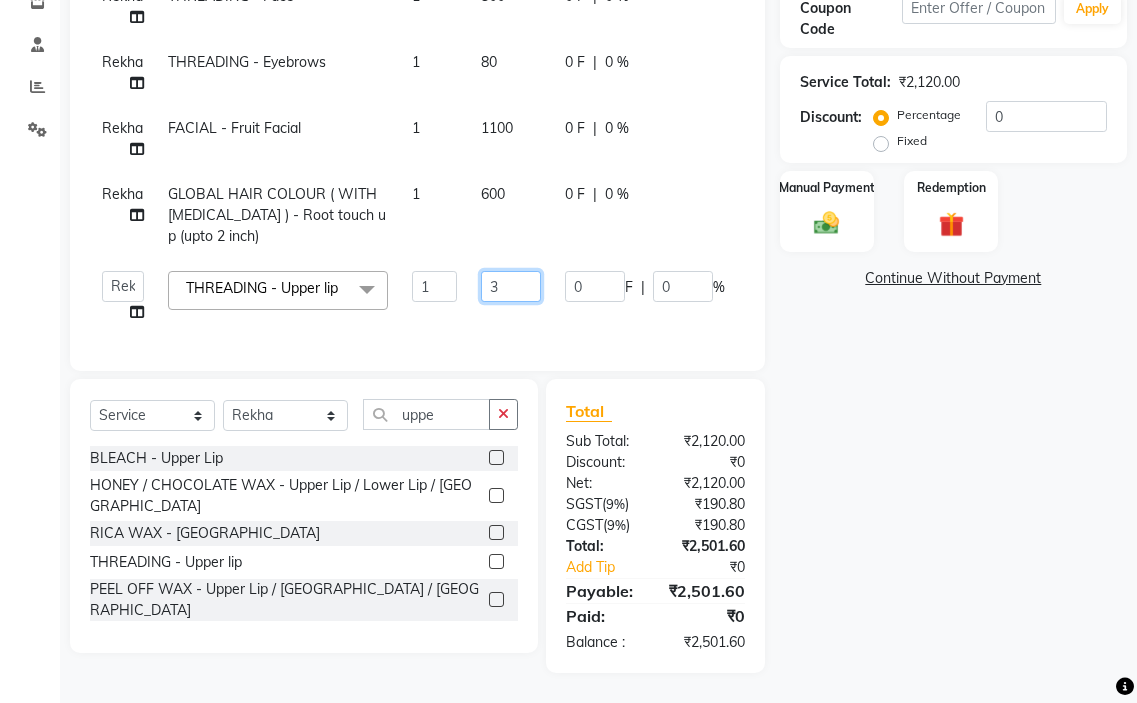 type on "30" 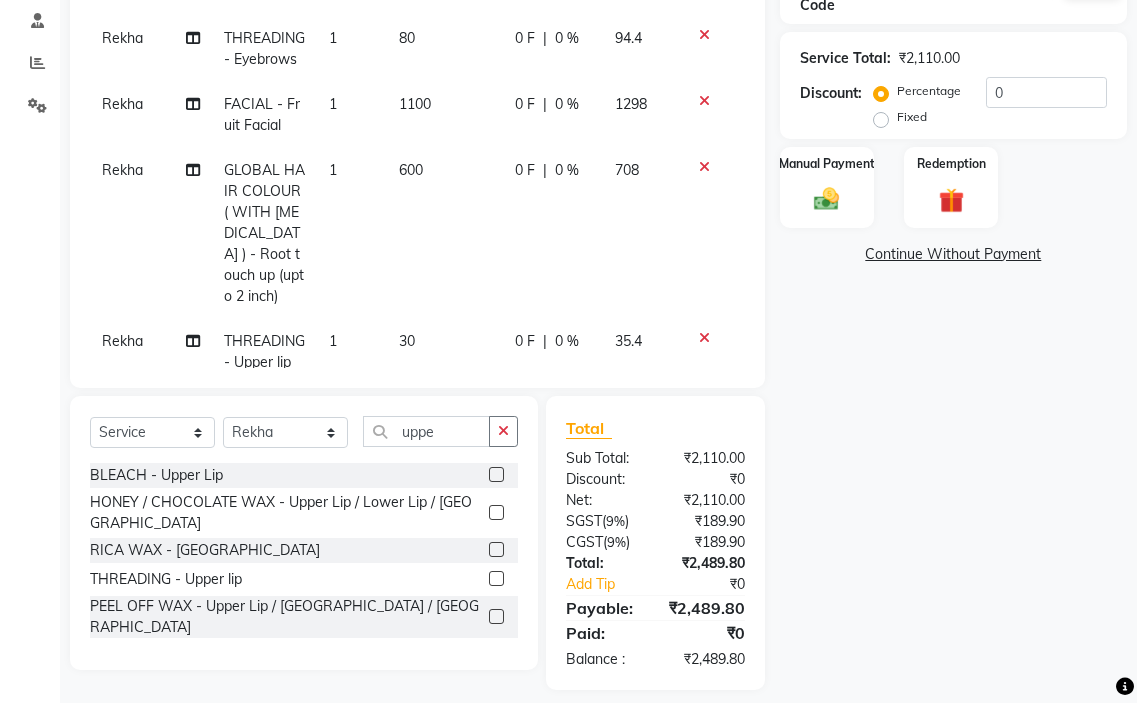 click on "Rekha THREADING - Face 1 300 0 F | 0 % 354 Rekha THREADING - Eyebrows 1 80 0 F | 0 % 94.4 Rekha FACIAL - Fruit Facial 1 1100 0 F | 0 % 1298 Rekha GLOBAL HAIR COLOUR ( WITH [MEDICAL_DATA] ) - Root touch up (upto 2 inch) 1 600 0 F | 0 % 708 Rekha THREADING - Upper lip 1 30 0 F | 0 % 35.4" 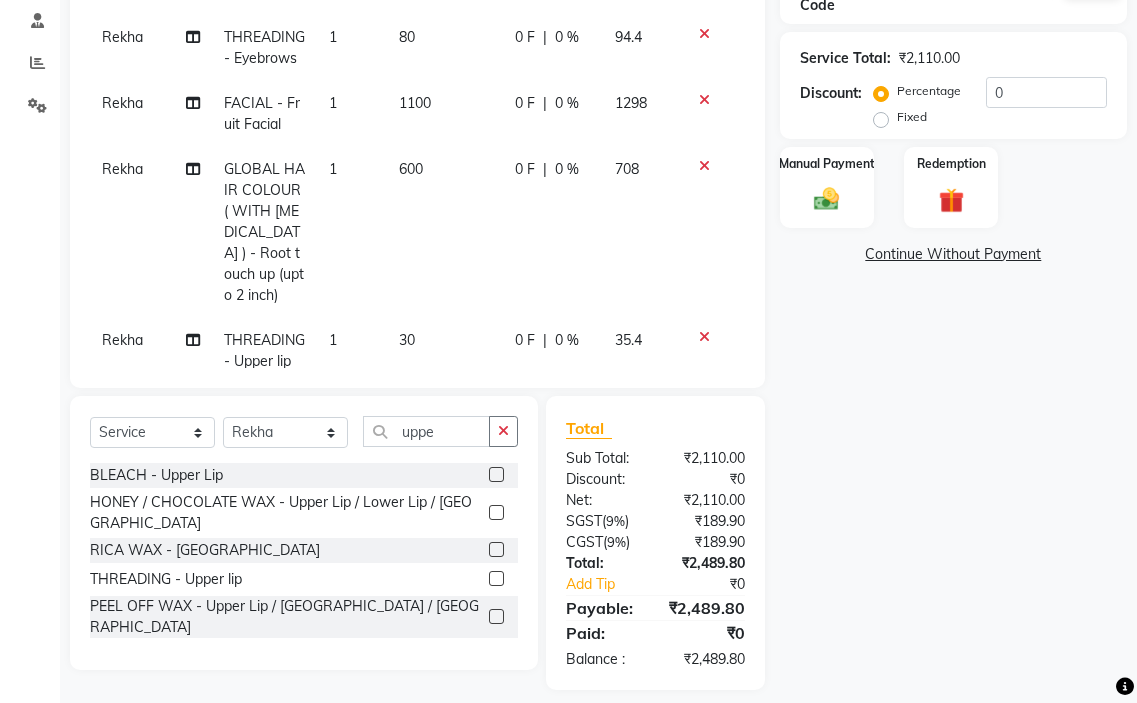 scroll, scrollTop: 0, scrollLeft: 0, axis: both 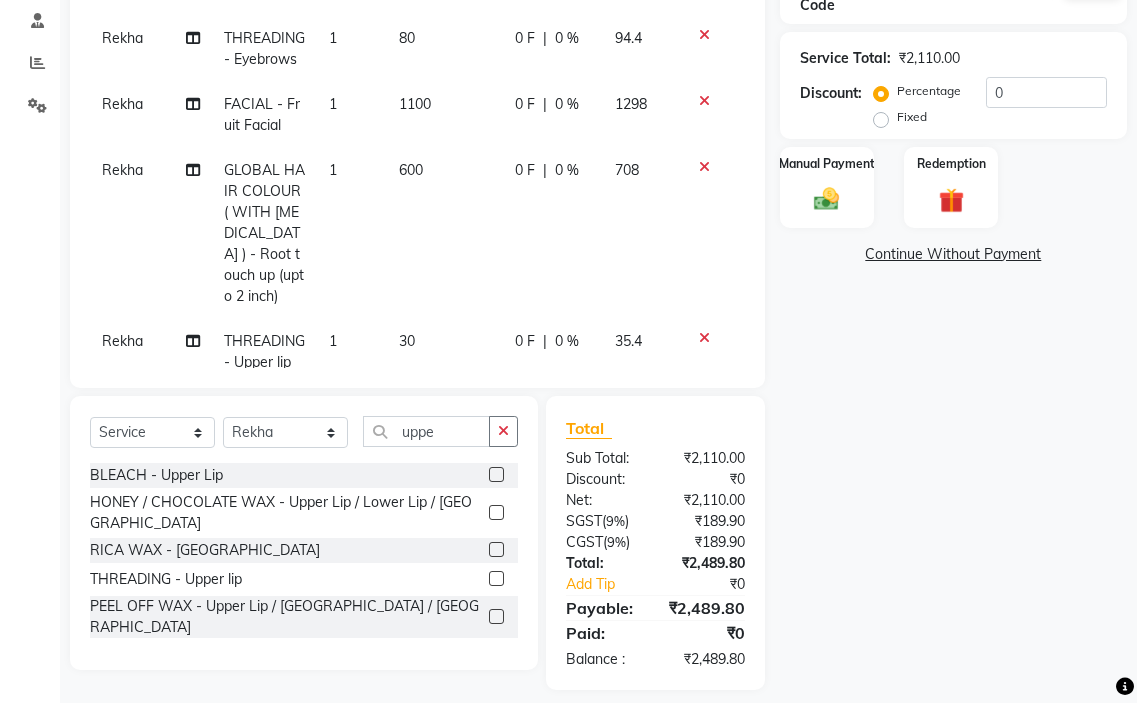 click on "80" 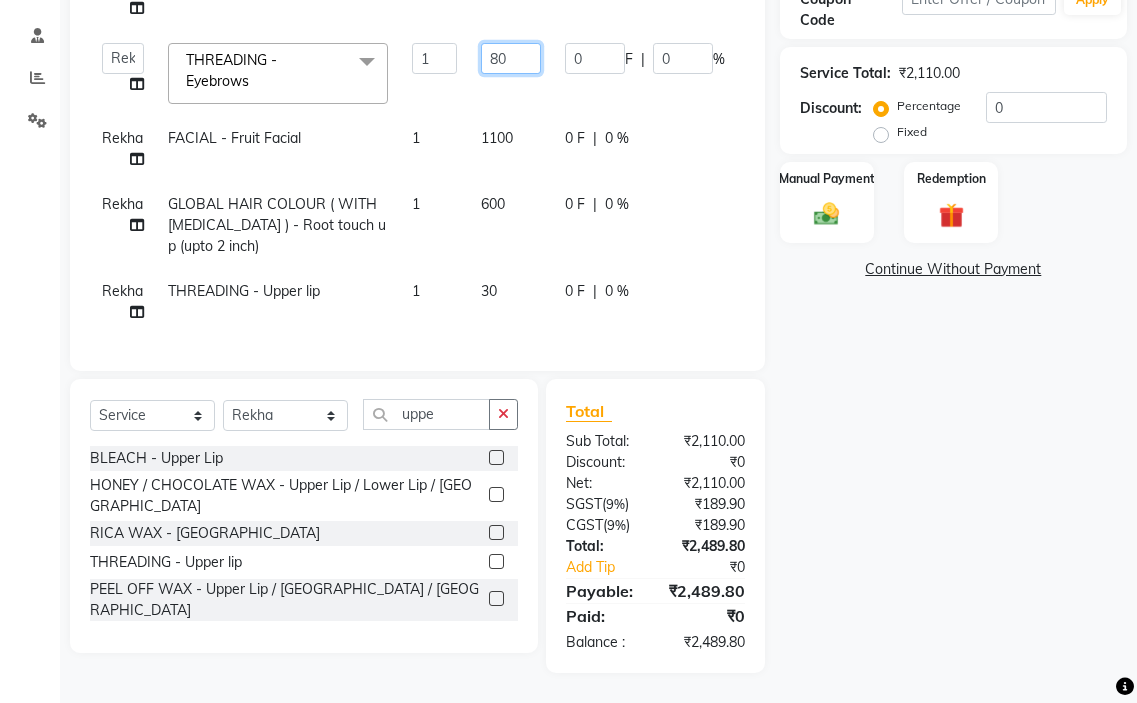 click on "80" 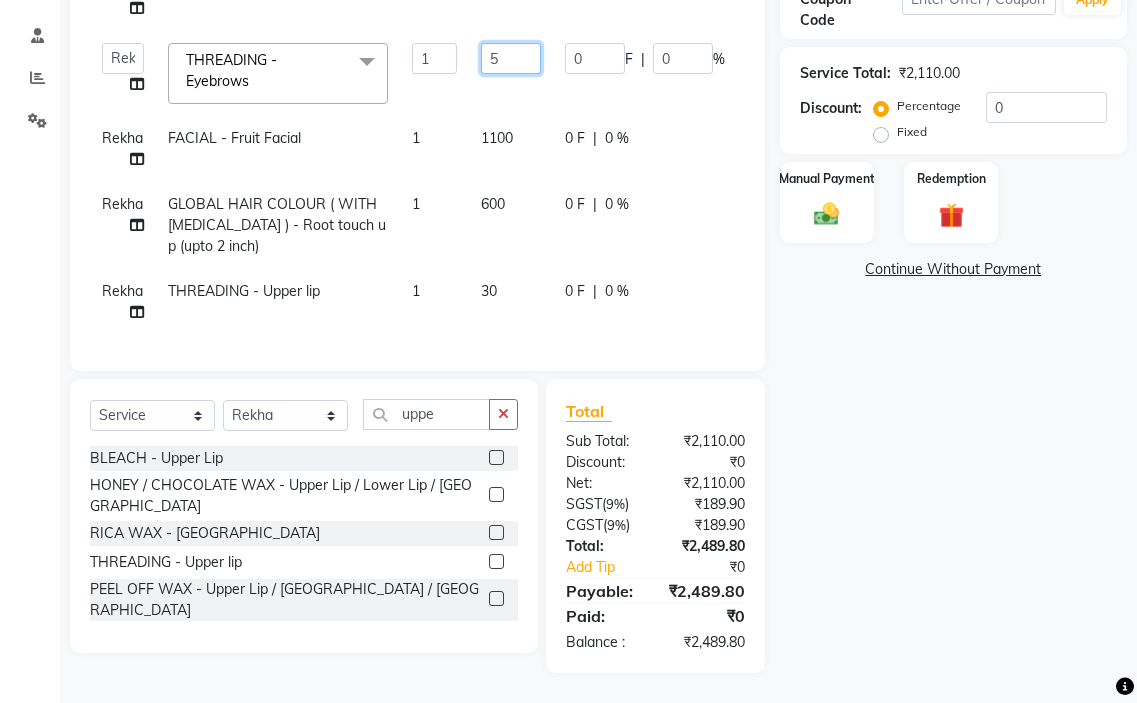 type on "58" 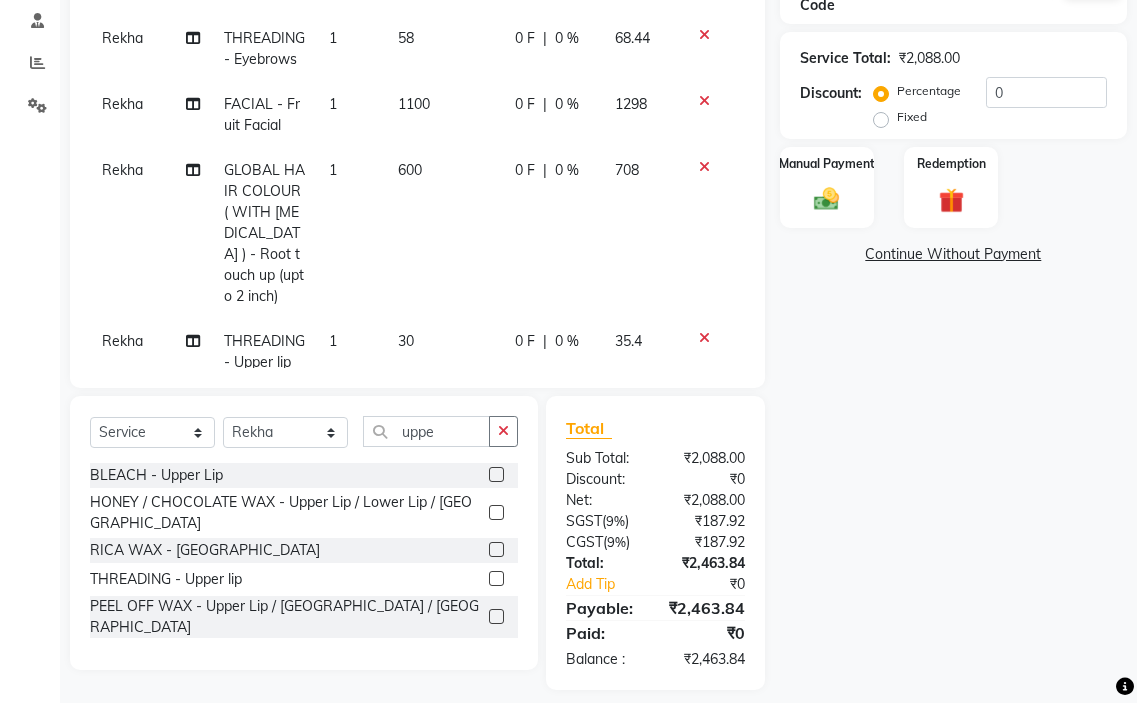 click on "Rekha THREADING - Eyebrows 1 58 0 F | 0 % 68.44" 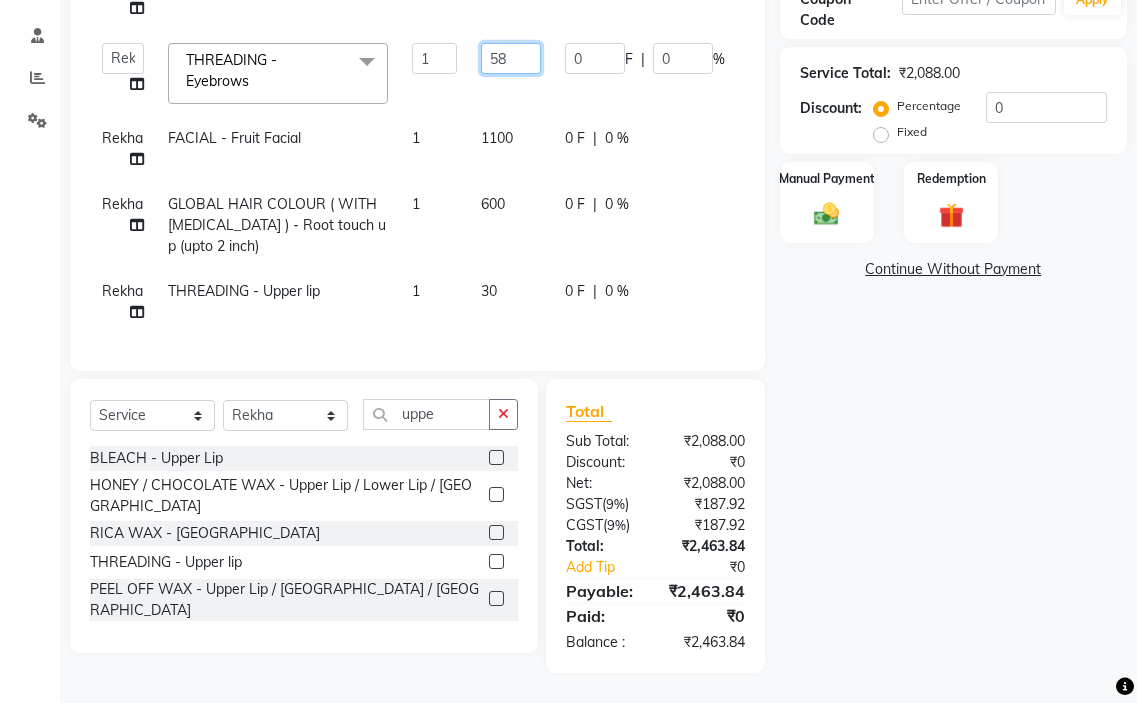 click on "58" 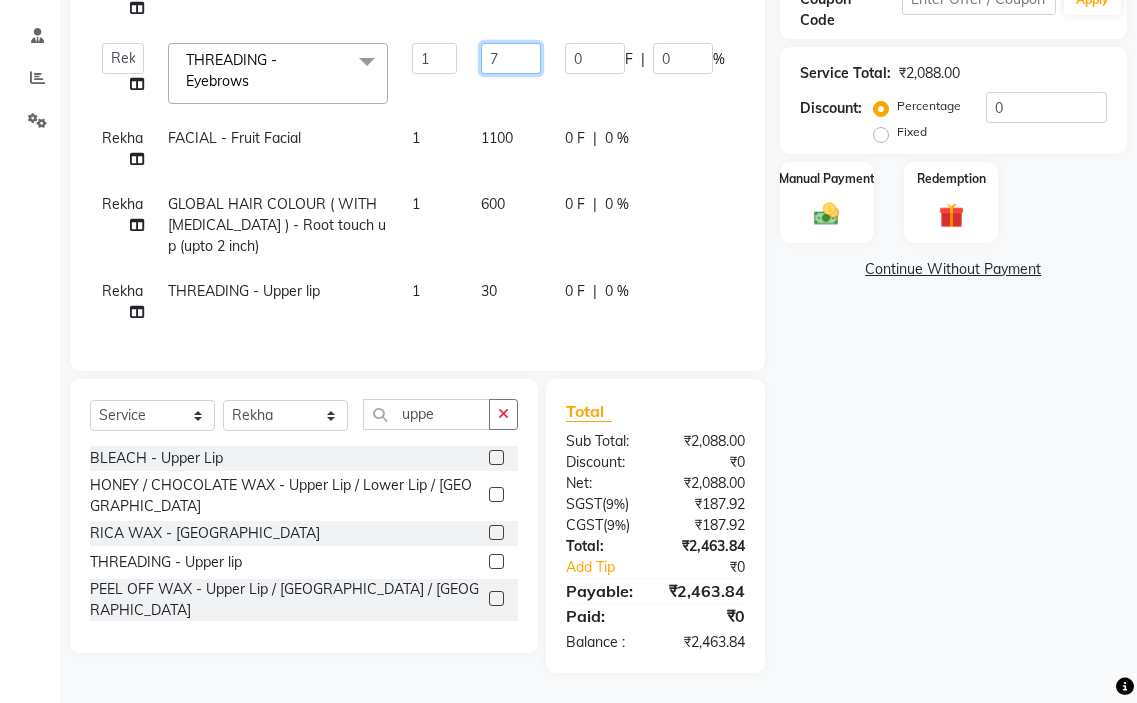 type on "70" 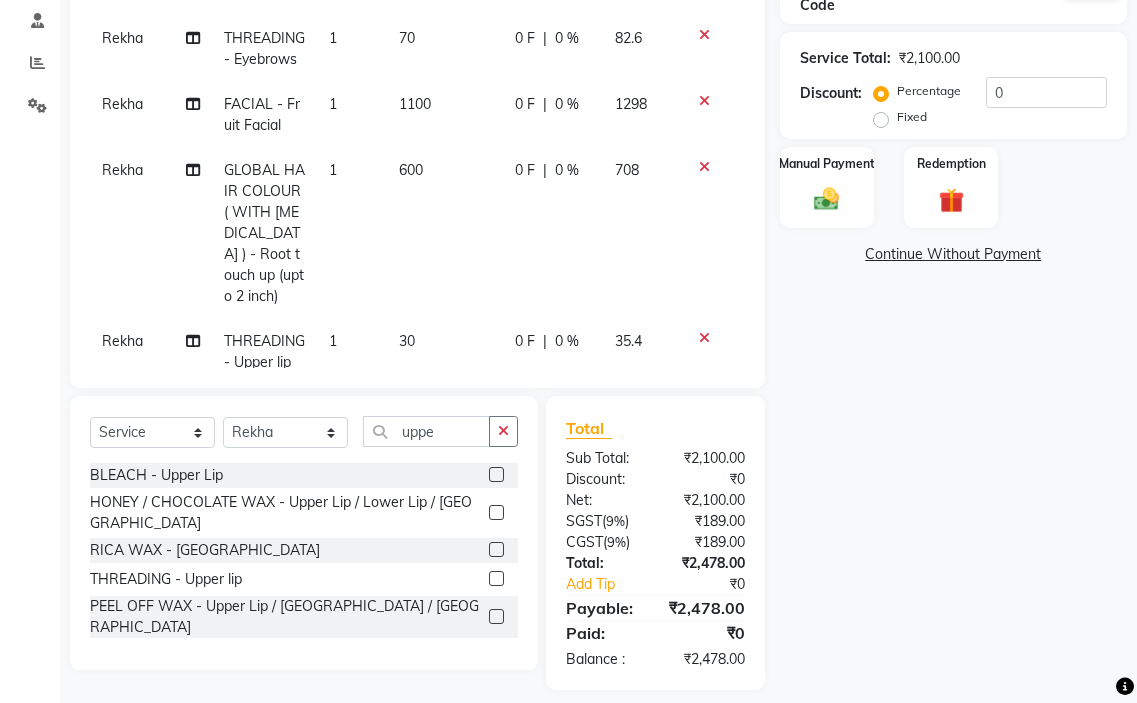 click on "Rekha THREADING - Eyebrows 1 70 0 F | 0 % 82.6" 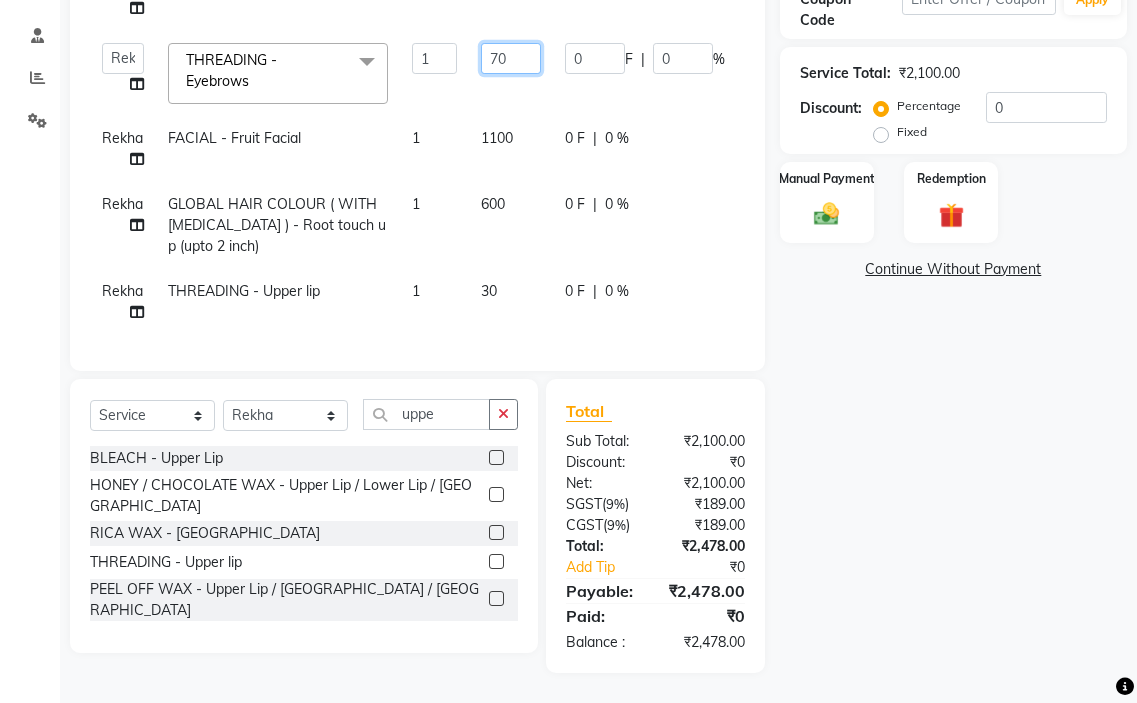 click on "70" 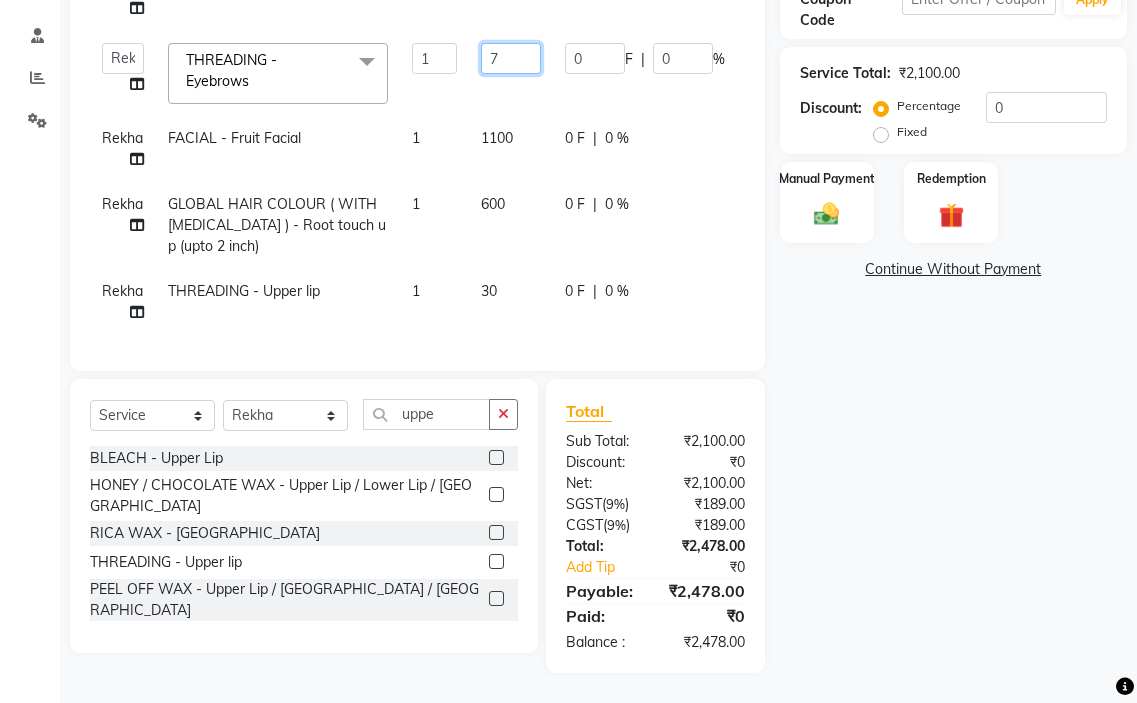 type on "75" 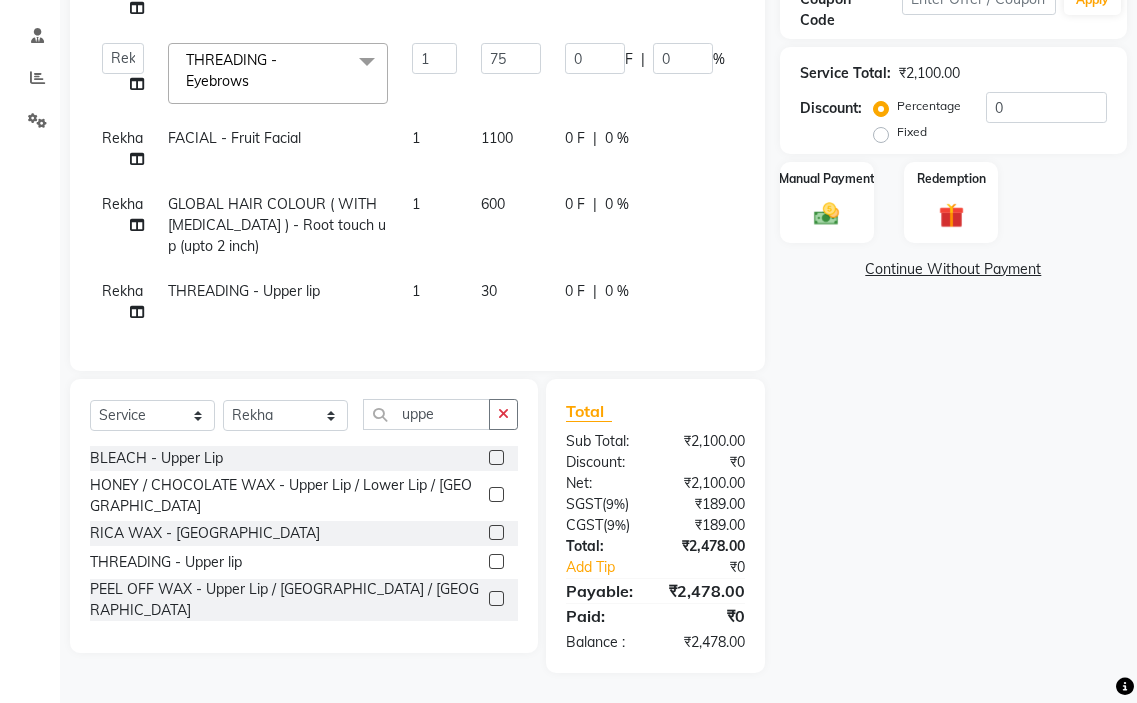 click on "amir hair stylish   [PERSON_NAME]   pooja beautycian   [PERSON_NAME] beautycian   Rekha   [PERSON_NAME]   [PERSON_NAME] beauty and hair  THREADING - Eyebrows  x TONGS & ROLLER SET - Shoulder Length TONGS & ROLLER SET - Waist Length TONGS & ROLLER SET - Blow Dry TONGS & ROLLER SET - Wash & Plain Dry TONGS & ROLLER SET - Wash & Blow Dry TONGS & ROLLER SET - Premium Shampoo Wash & Palin Dry TONGS & ROLLER SET - Premium Shampoo Wash & Blow Dry GLOBAL HAIR COLOUR ( WITH [MEDICAL_DATA] ) - Upto Neck GLOBAL HAIR COLOUR ( WITH [MEDICAL_DATA] ) - Upto Sholder GLOBAL HAIR COLOUR ( WITH [MEDICAL_DATA] ) - Upto Mid-back GLOBAL HAIR COLOUR ( WITH [MEDICAL_DATA] ) - Waist & Below GLOBAL HAIR COLOUR ( WITH [MEDICAL_DATA] ) - Root touch up (upto 2 inch) GLOBAL HIGHLIGHTS - Upto Neck GLOBAL HIGHLIGHTS - Upto Sholder GLOBAL HIGHLIGHTS - Upto Mid-back GLOBAL HIGHLIGHTS - Waist & Below GLOBAL HIGHLIGHTS - Crown Highlights GLOBAL HIGHLIGHTS - Highlight Perstreaks & Prelightninh SMOOTHENING / REBONDING - Upto Neck SMOOTHENING / REBONDING - Upto Sholder KERATIN - Upto Neck 1 75 0 F |" 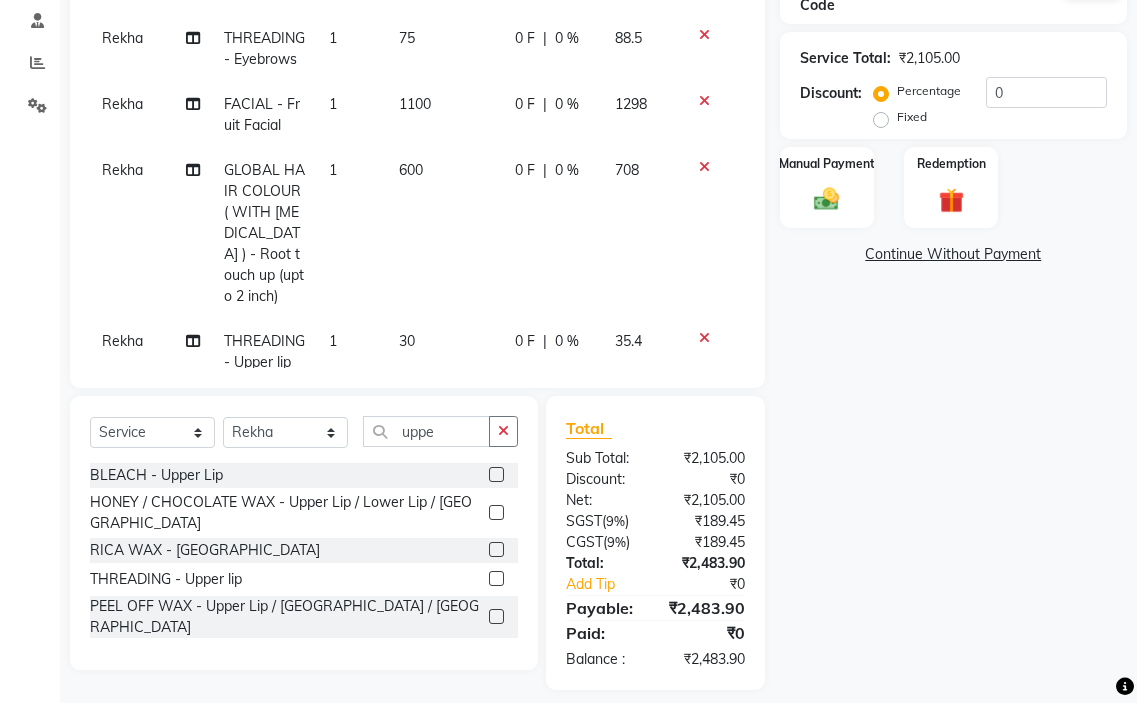 click on "75" 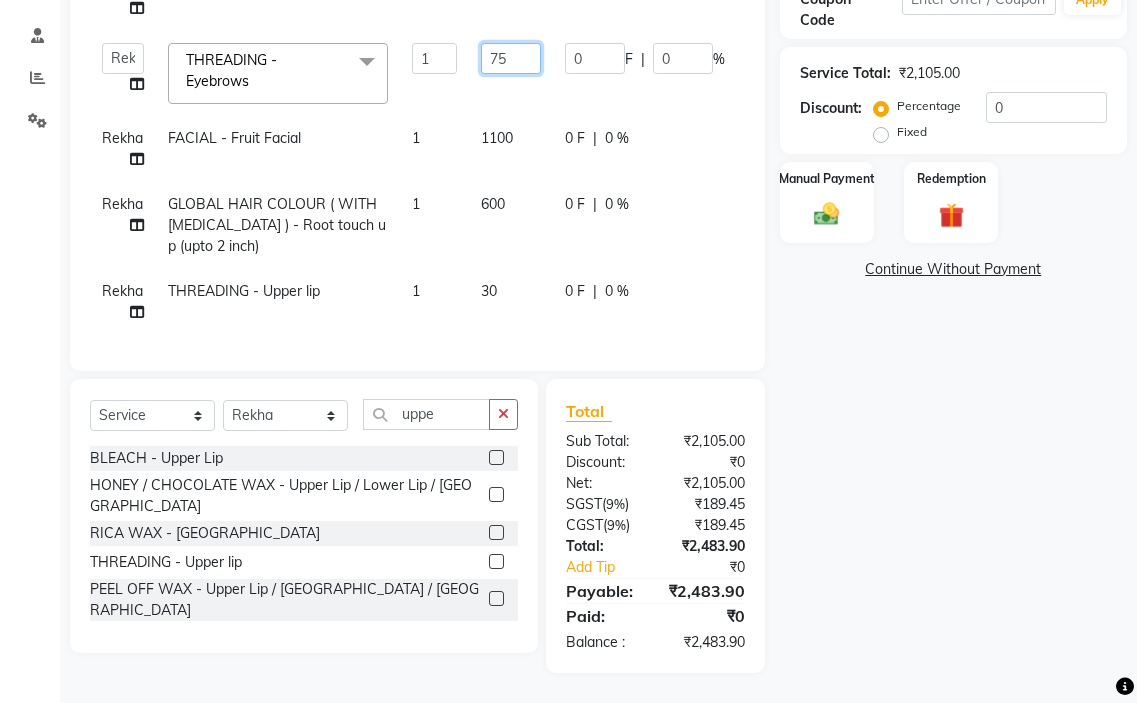 click on "75" 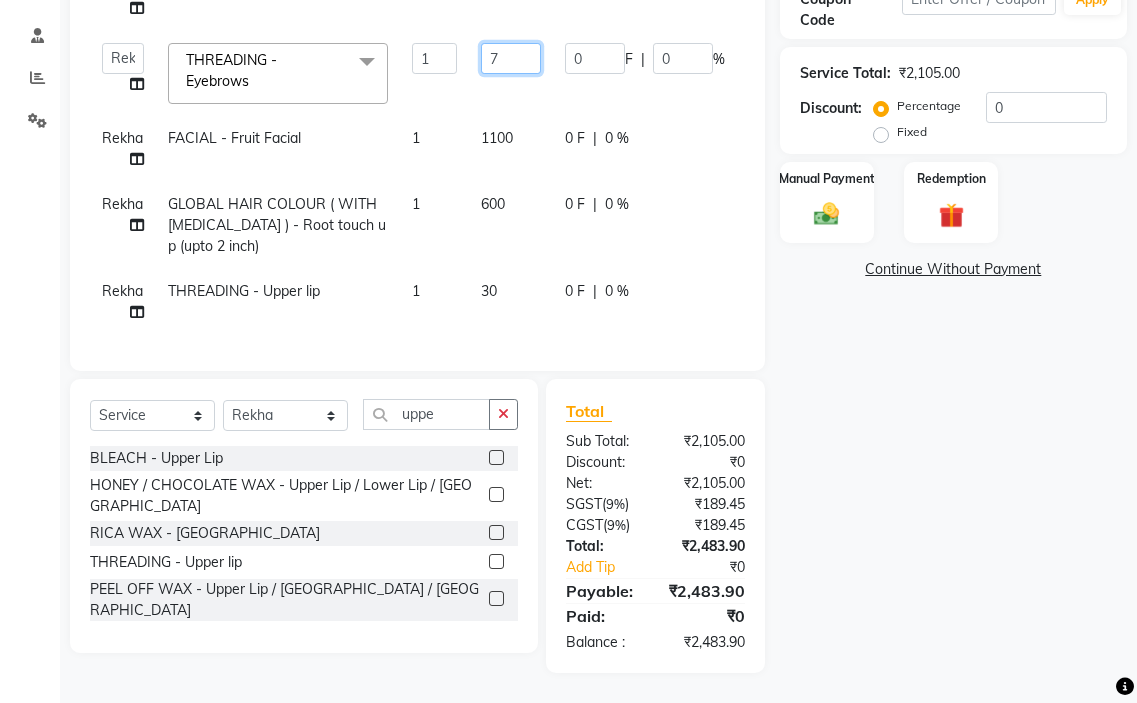 type on "73" 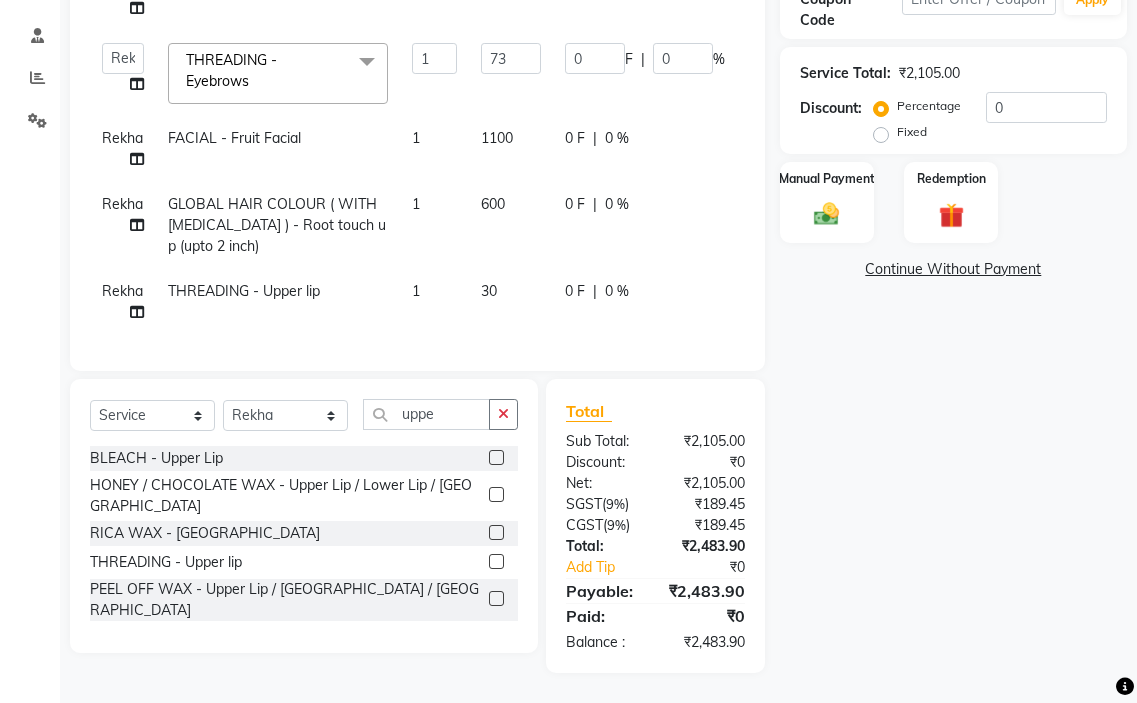 click on "amir hair stylish   [PERSON_NAME]   pooja beautycian   [PERSON_NAME] beautycian   Rekha   [PERSON_NAME]   [PERSON_NAME] beauty and hair  THREADING - Eyebrows  x TONGS & ROLLER SET - Shoulder Length TONGS & ROLLER SET - Waist Length TONGS & ROLLER SET - Blow Dry TONGS & ROLLER SET - Wash & Plain Dry TONGS & ROLLER SET - Wash & Blow Dry TONGS & ROLLER SET - Premium Shampoo Wash & Palin Dry TONGS & ROLLER SET - Premium Shampoo Wash & Blow Dry GLOBAL HAIR COLOUR ( WITH [MEDICAL_DATA] ) - Upto Neck GLOBAL HAIR COLOUR ( WITH [MEDICAL_DATA] ) - Upto Sholder GLOBAL HAIR COLOUR ( WITH [MEDICAL_DATA] ) - Upto Mid-back GLOBAL HAIR COLOUR ( WITH [MEDICAL_DATA] ) - Waist & Below GLOBAL HAIR COLOUR ( WITH [MEDICAL_DATA] ) - Root touch up (upto 2 inch) GLOBAL HIGHLIGHTS - Upto Neck GLOBAL HIGHLIGHTS - Upto Sholder GLOBAL HIGHLIGHTS - Upto Mid-back GLOBAL HIGHLIGHTS - Waist & Below GLOBAL HIGHLIGHTS - Crown Highlights GLOBAL HIGHLIGHTS - Highlight Perstreaks & Prelightninh SMOOTHENING / REBONDING - Upto Neck SMOOTHENING / REBONDING - Upto Sholder KERATIN - Upto Neck 1 73 0 F |" 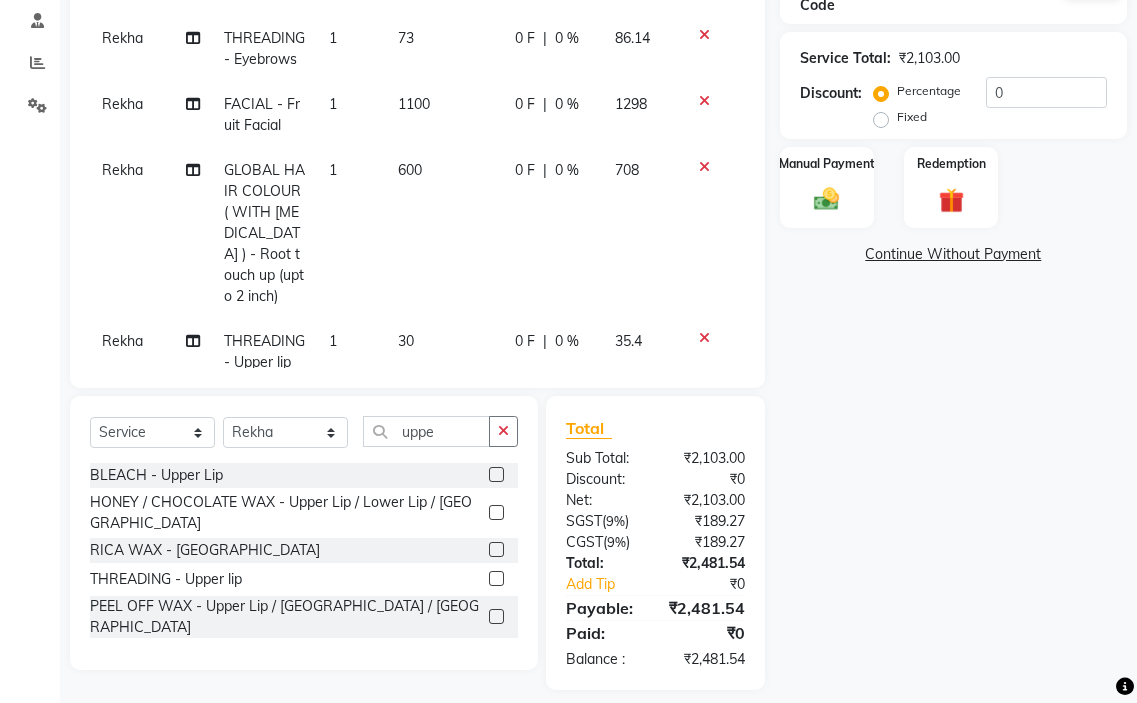 click on "73" 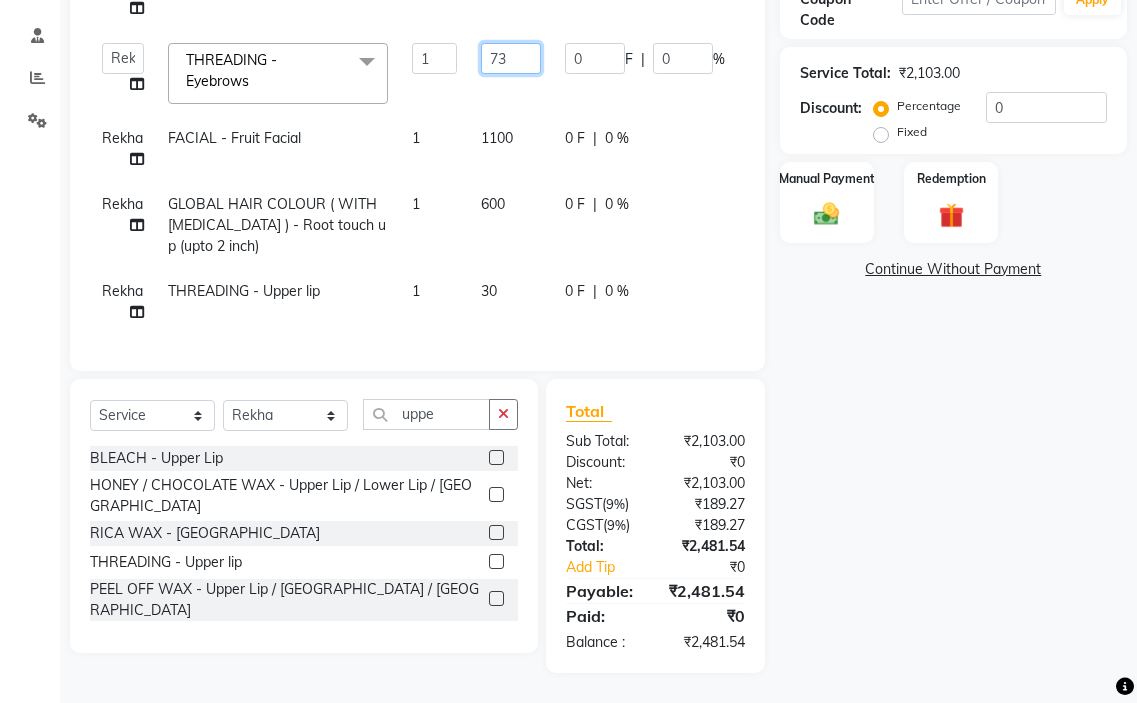 click on "73" 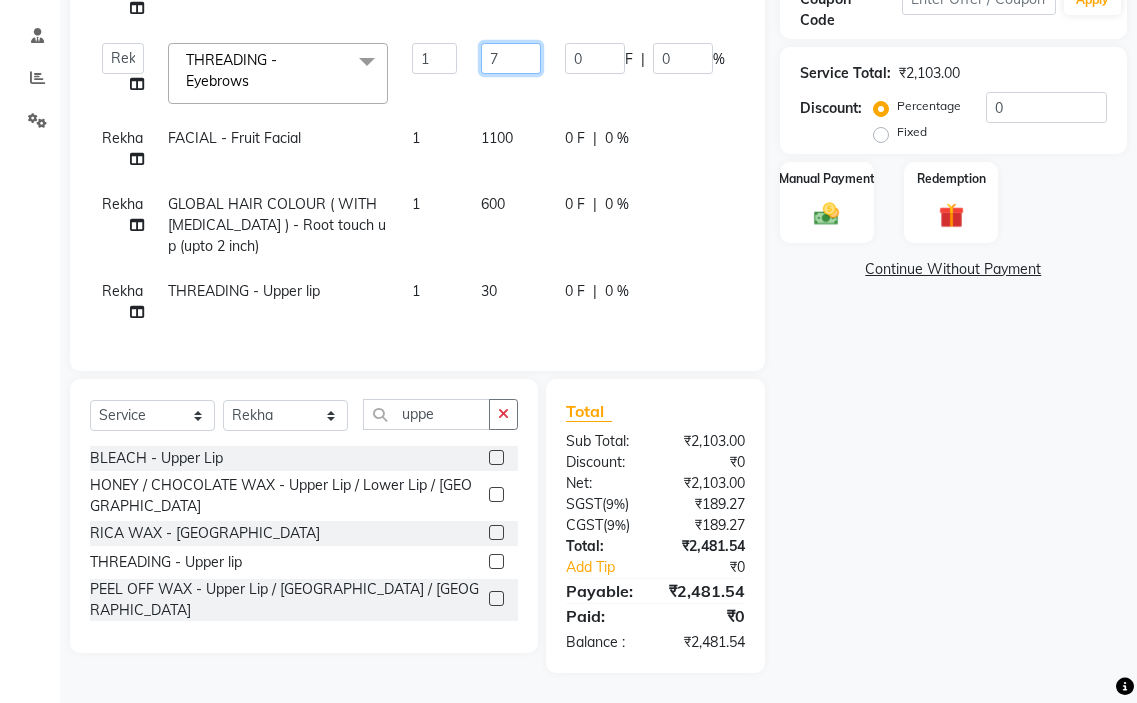 type on "72" 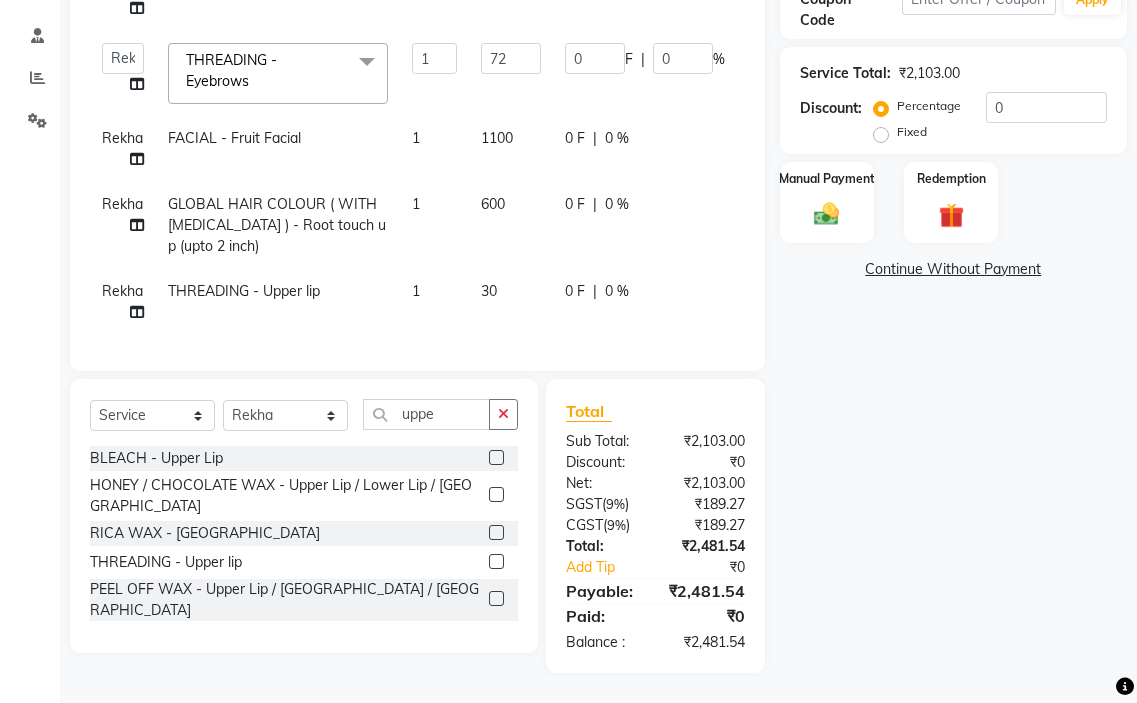 click on "amir hair stylish   [PERSON_NAME]   pooja beautycian   [PERSON_NAME] beautycian   Rekha   [PERSON_NAME]   [PERSON_NAME] beauty and hair  THREADING - Eyebrows  x TONGS & ROLLER SET - Shoulder Length TONGS & ROLLER SET - Waist Length TONGS & ROLLER SET - Blow Dry TONGS & ROLLER SET - Wash & Plain Dry TONGS & ROLLER SET - Wash & Blow Dry TONGS & ROLLER SET - Premium Shampoo Wash & Palin Dry TONGS & ROLLER SET - Premium Shampoo Wash & Blow Dry GLOBAL HAIR COLOUR ( WITH [MEDICAL_DATA] ) - Upto Neck GLOBAL HAIR COLOUR ( WITH [MEDICAL_DATA] ) - Upto Sholder GLOBAL HAIR COLOUR ( WITH [MEDICAL_DATA] ) - Upto Mid-back GLOBAL HAIR COLOUR ( WITH [MEDICAL_DATA] ) - Waist & Below GLOBAL HAIR COLOUR ( WITH [MEDICAL_DATA] ) - Root touch up (upto 2 inch) GLOBAL HIGHLIGHTS - Upto Neck GLOBAL HIGHLIGHTS - Upto Sholder GLOBAL HIGHLIGHTS - Upto Mid-back GLOBAL HIGHLIGHTS - Waist & Below GLOBAL HIGHLIGHTS - Crown Highlights GLOBAL HIGHLIGHTS - Highlight Perstreaks & Prelightninh SMOOTHENING / REBONDING - Upto Neck SMOOTHENING / REBONDING - Upto Sholder KERATIN - Upto Neck 1 72 0 F |" 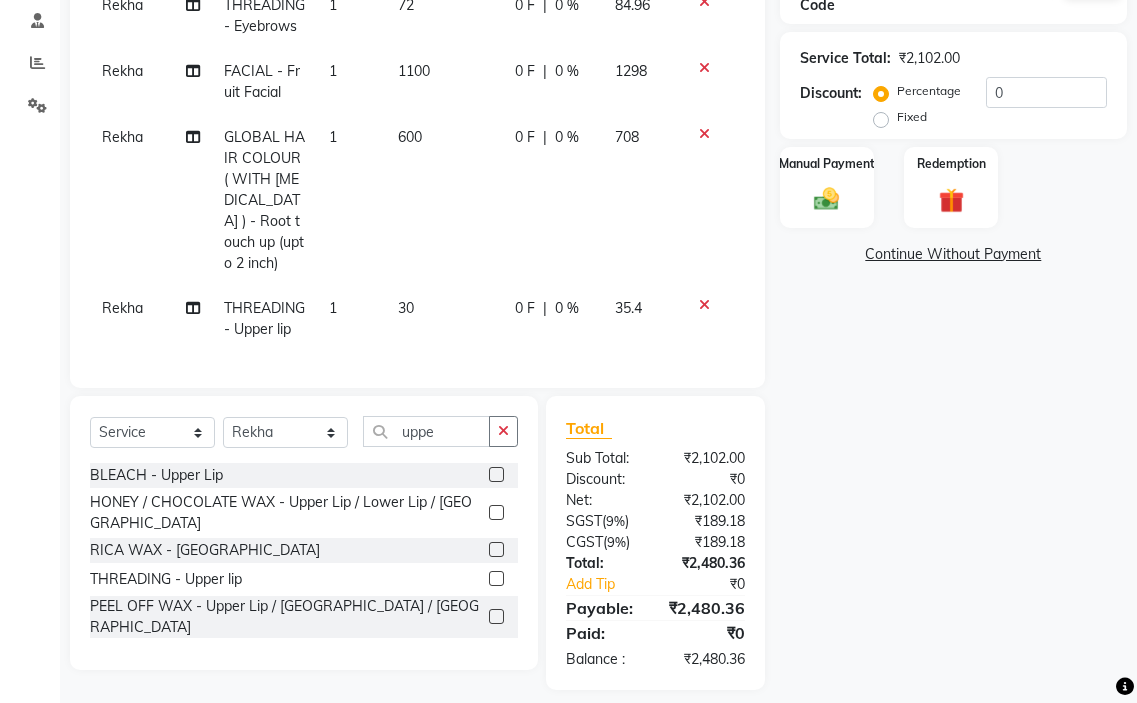 scroll, scrollTop: 90, scrollLeft: 0, axis: vertical 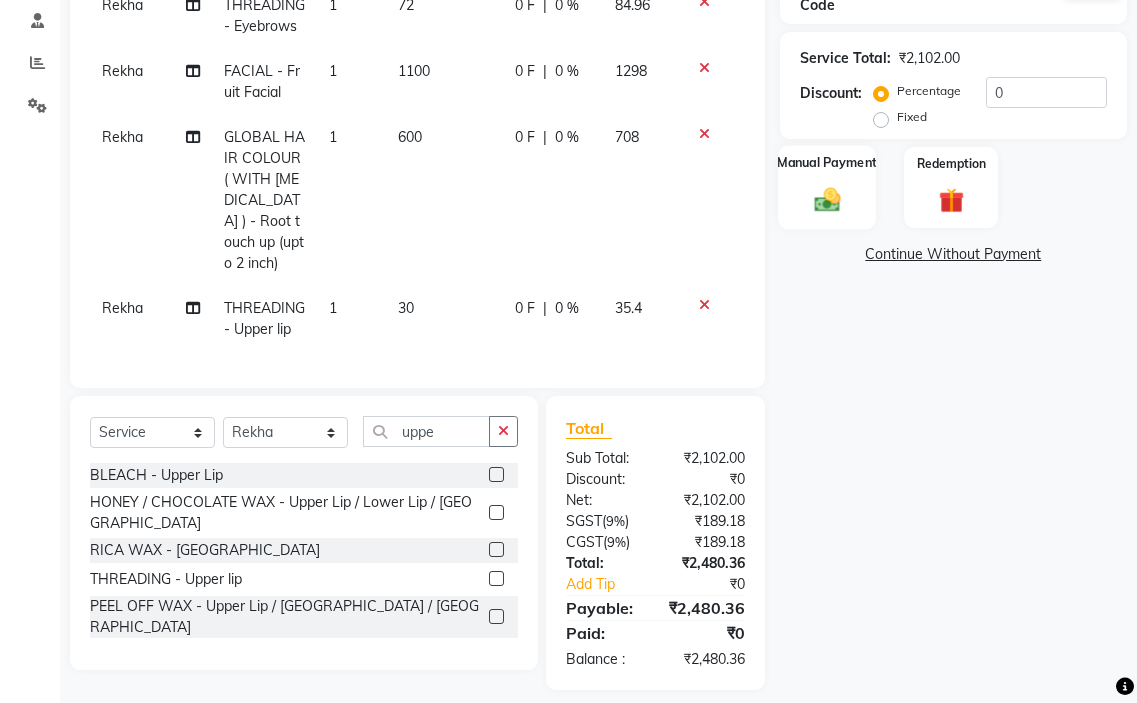 click on "Manual Payment" 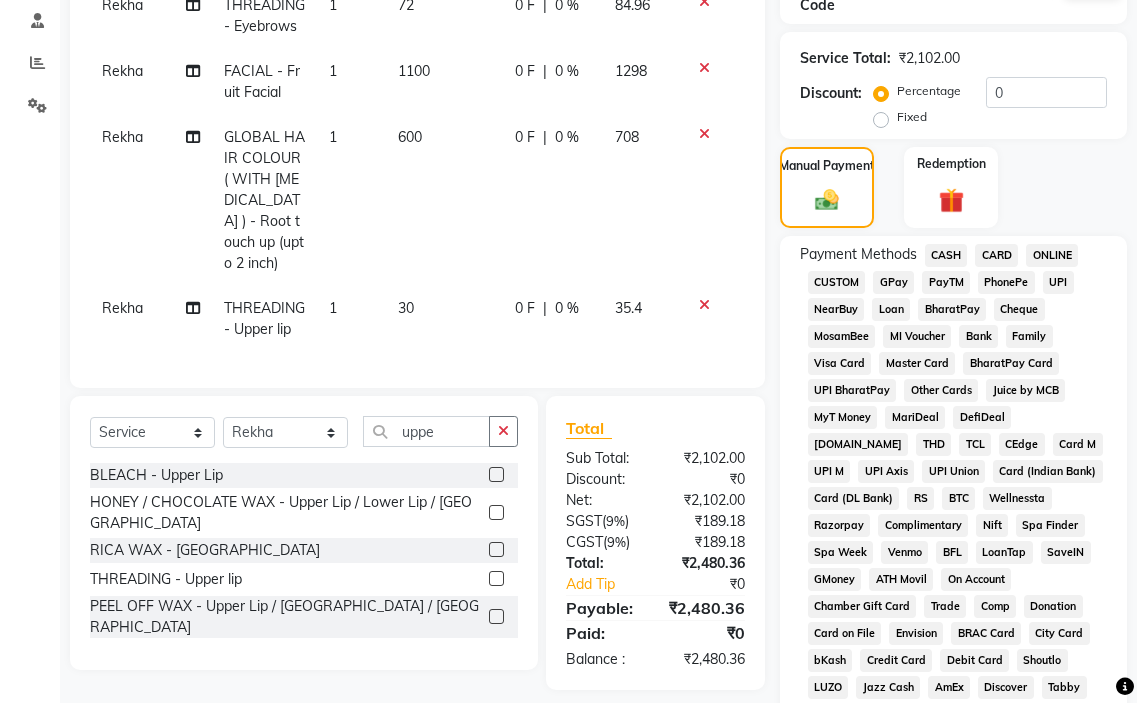 scroll, scrollTop: 0, scrollLeft: 0, axis: both 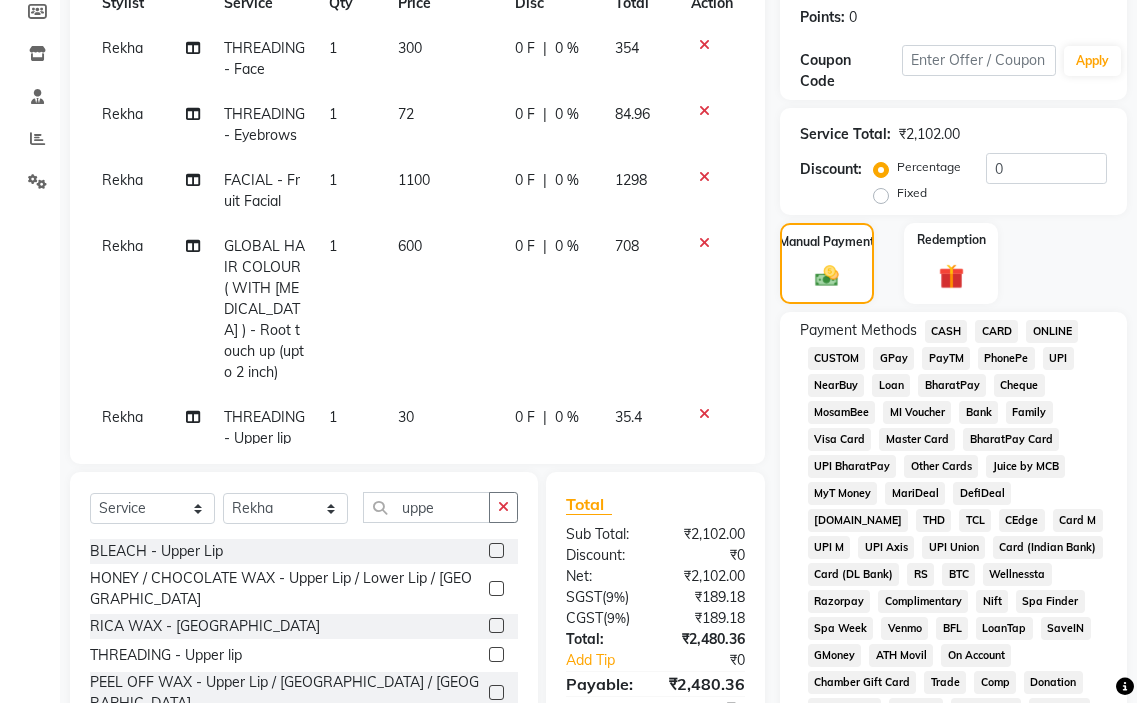 click on "GPay" 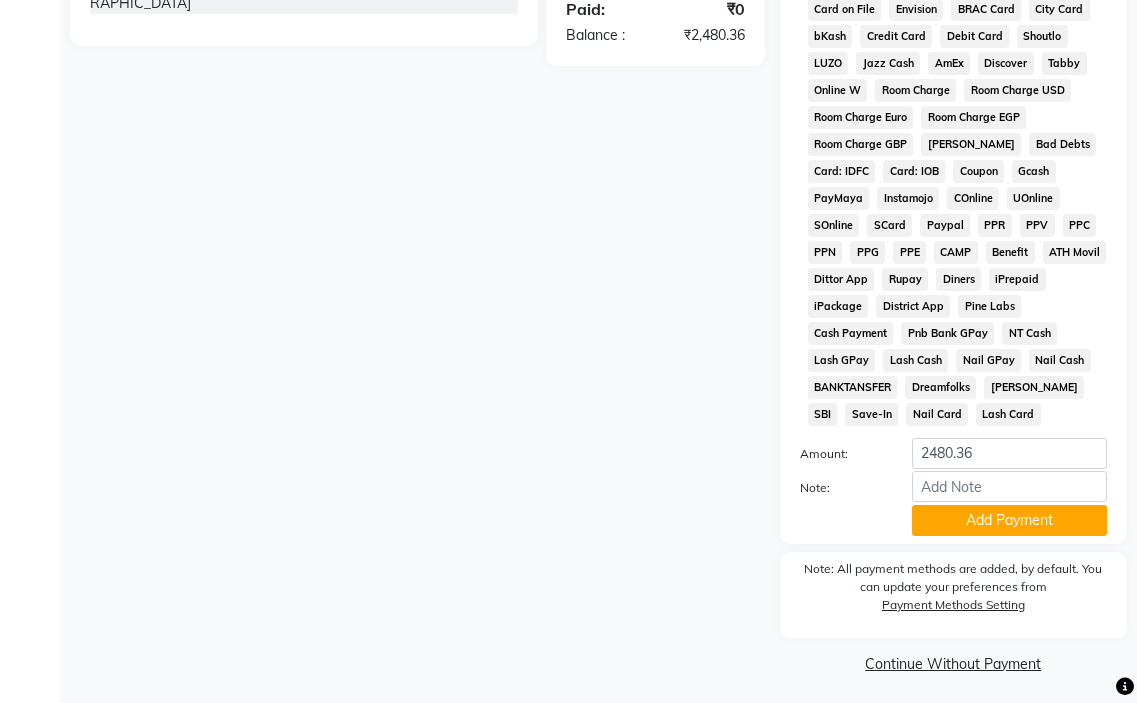 scroll, scrollTop: 1010, scrollLeft: 0, axis: vertical 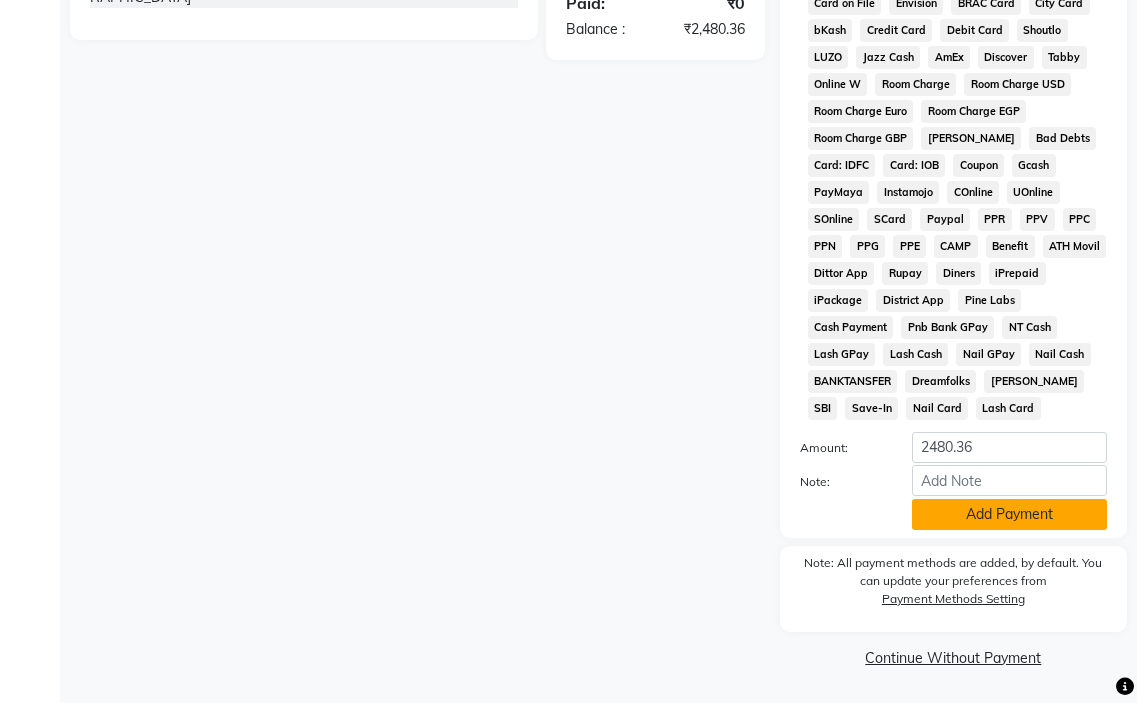 click on "Add Payment" 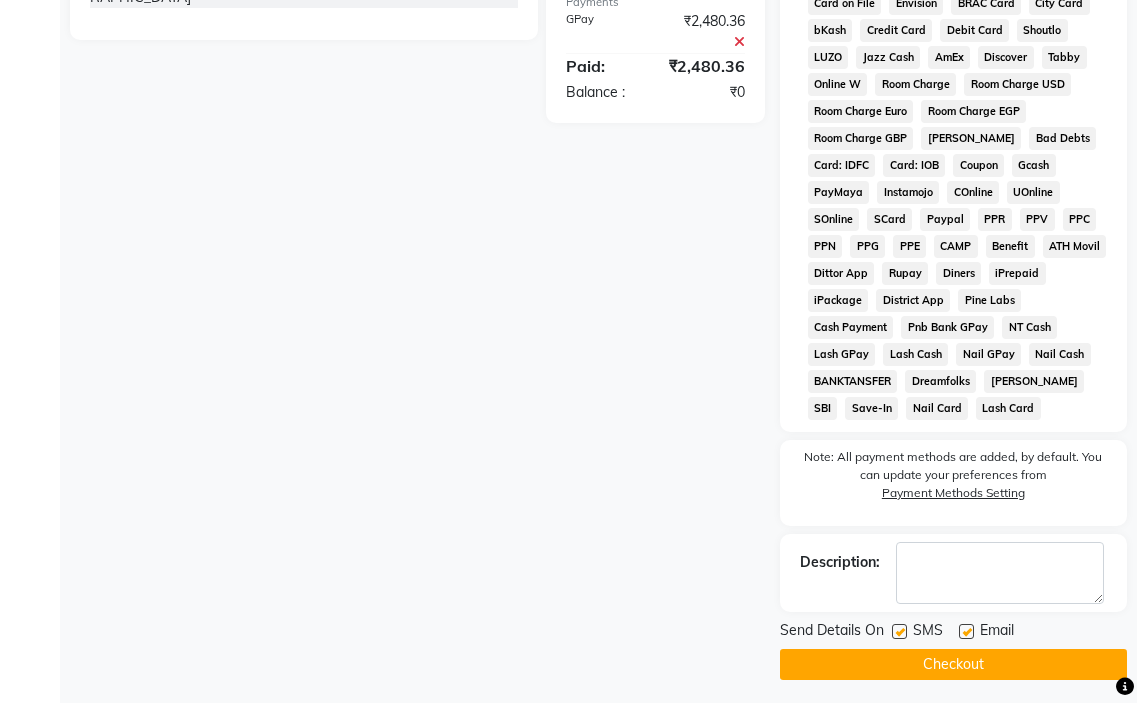 click 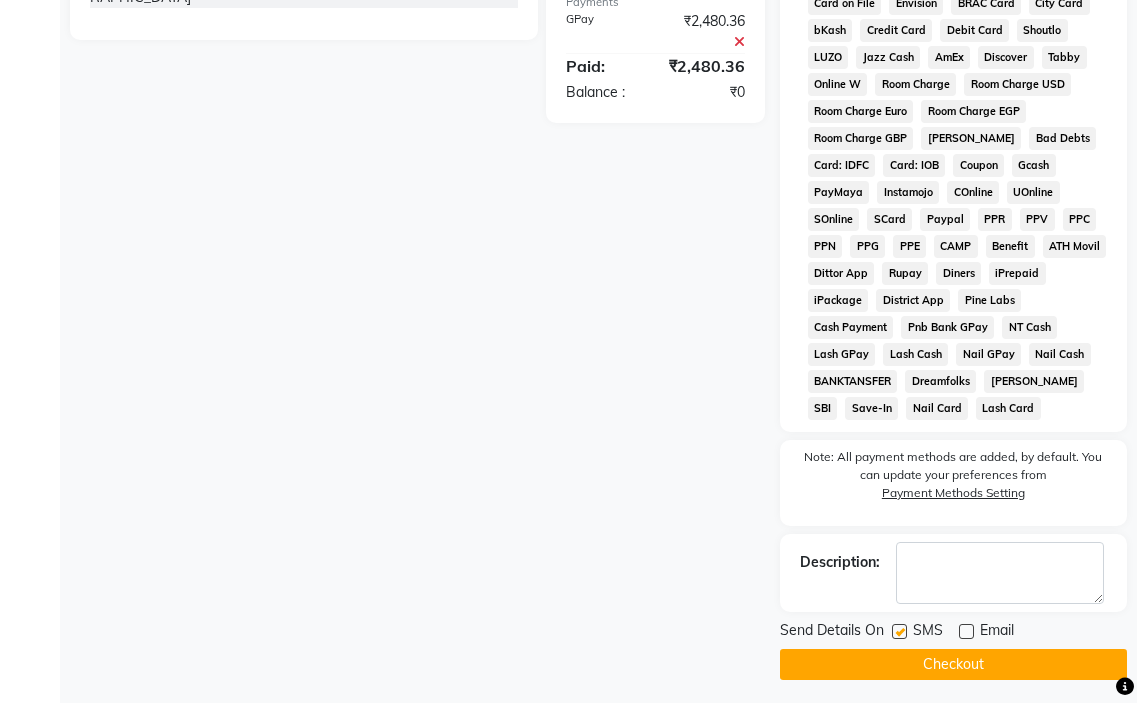 click on "Checkout" 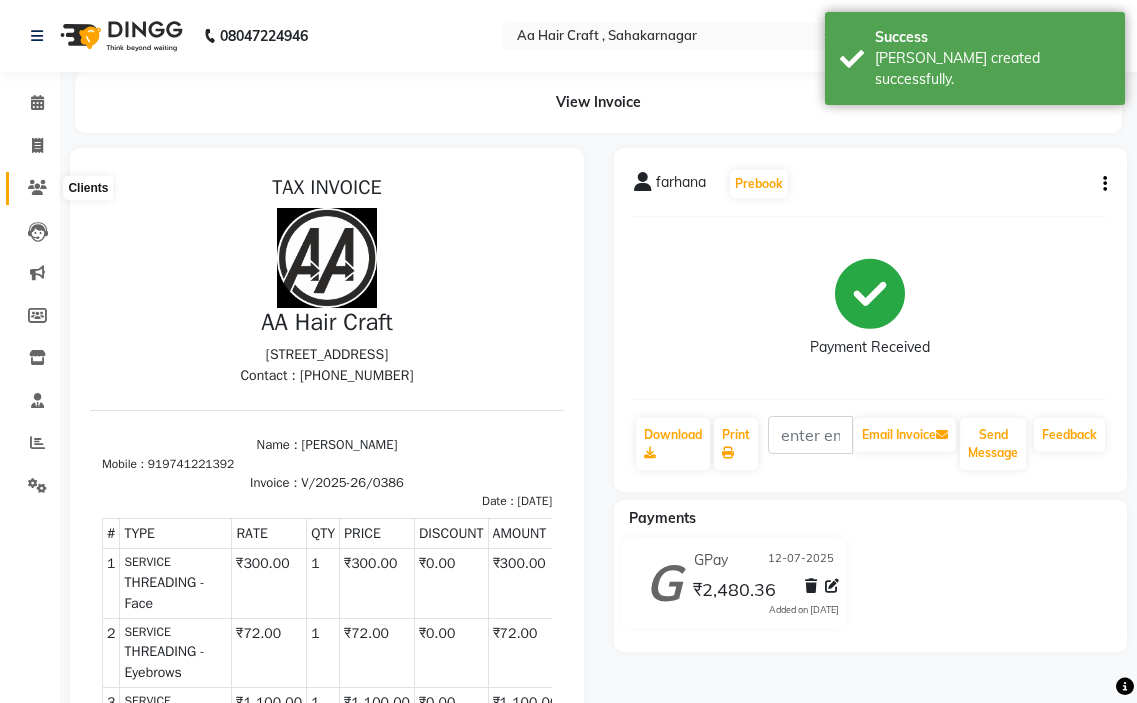 scroll, scrollTop: 0, scrollLeft: 0, axis: both 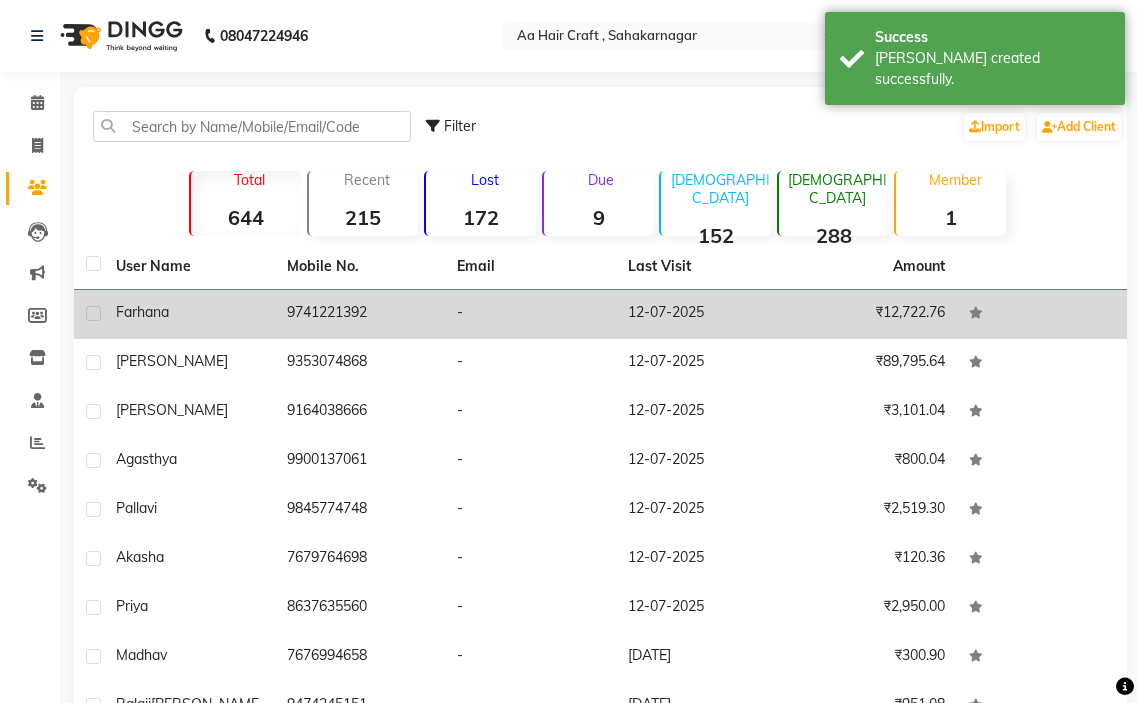click on "farhana" 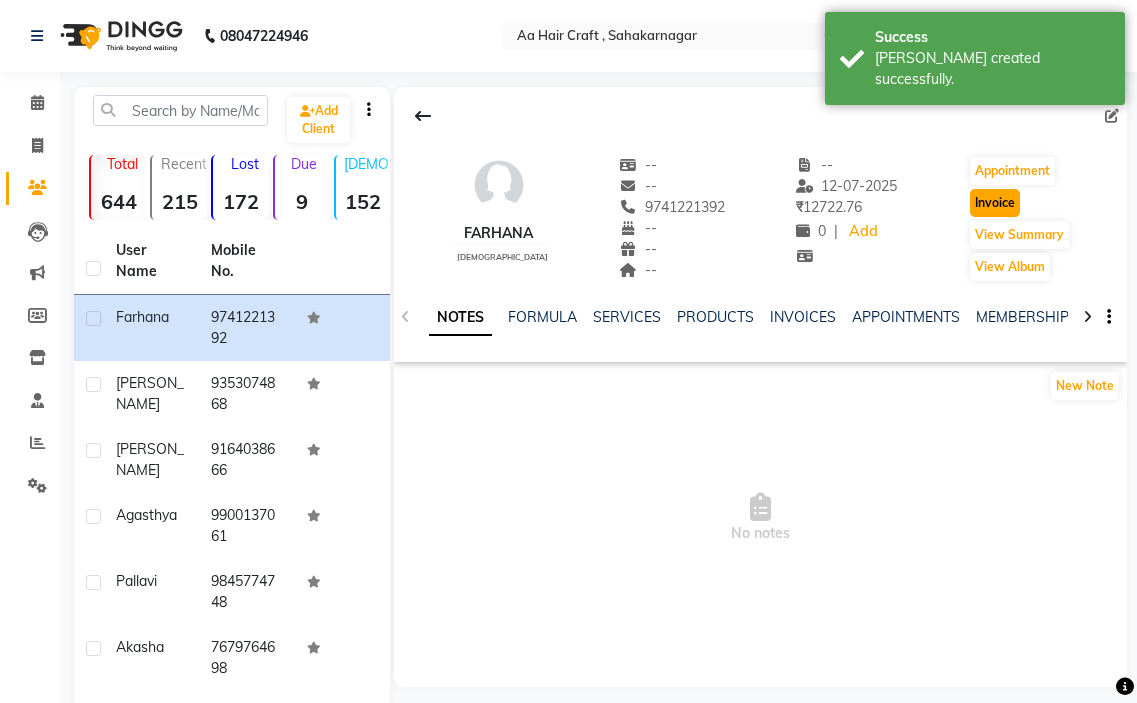drag, startPoint x: 985, startPoint y: 206, endPoint x: 970, endPoint y: 205, distance: 15.033297 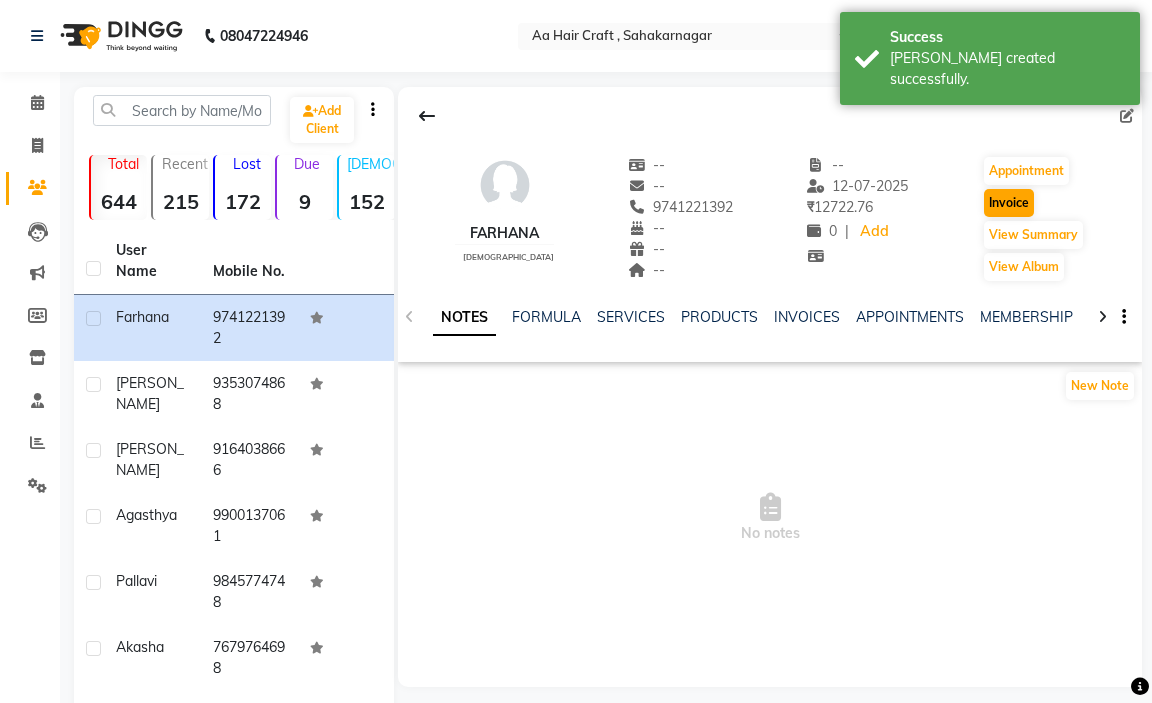 select on "6074" 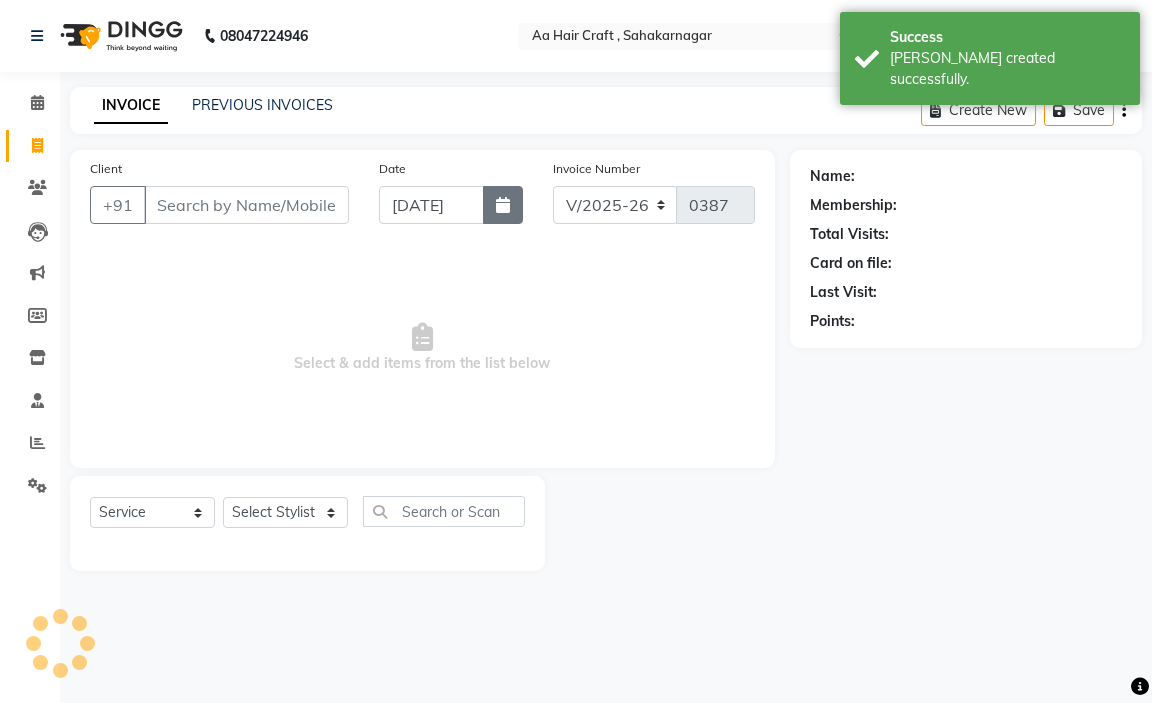 type on "9741221392" 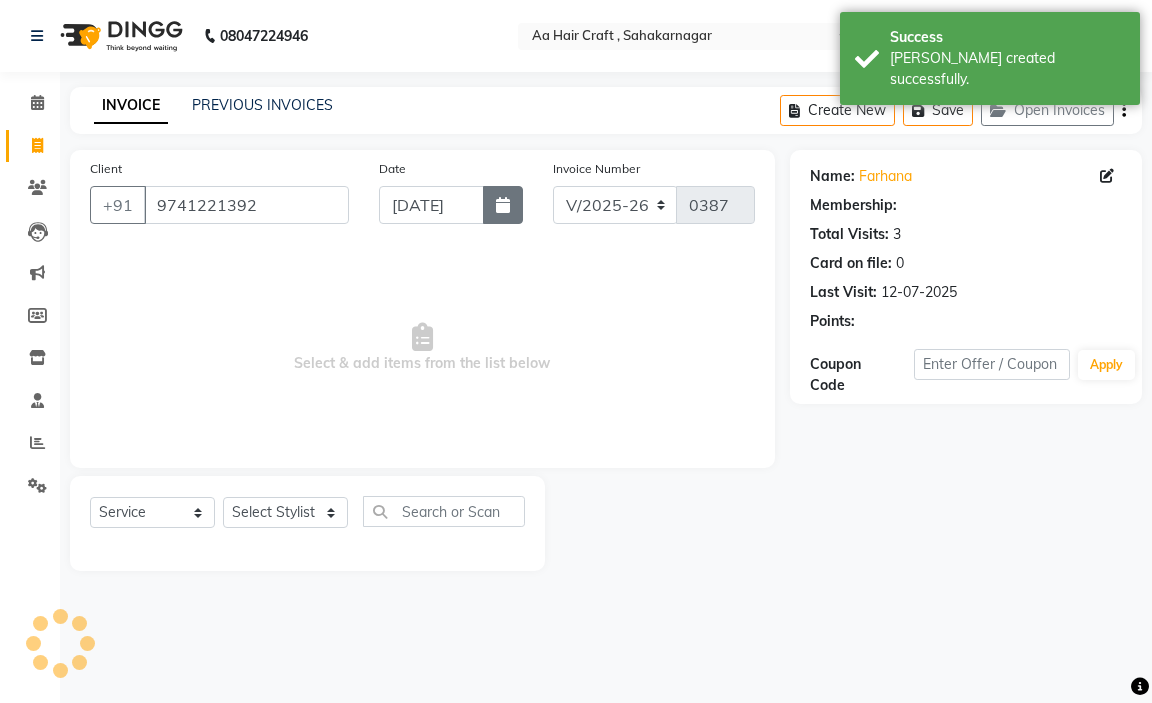 click 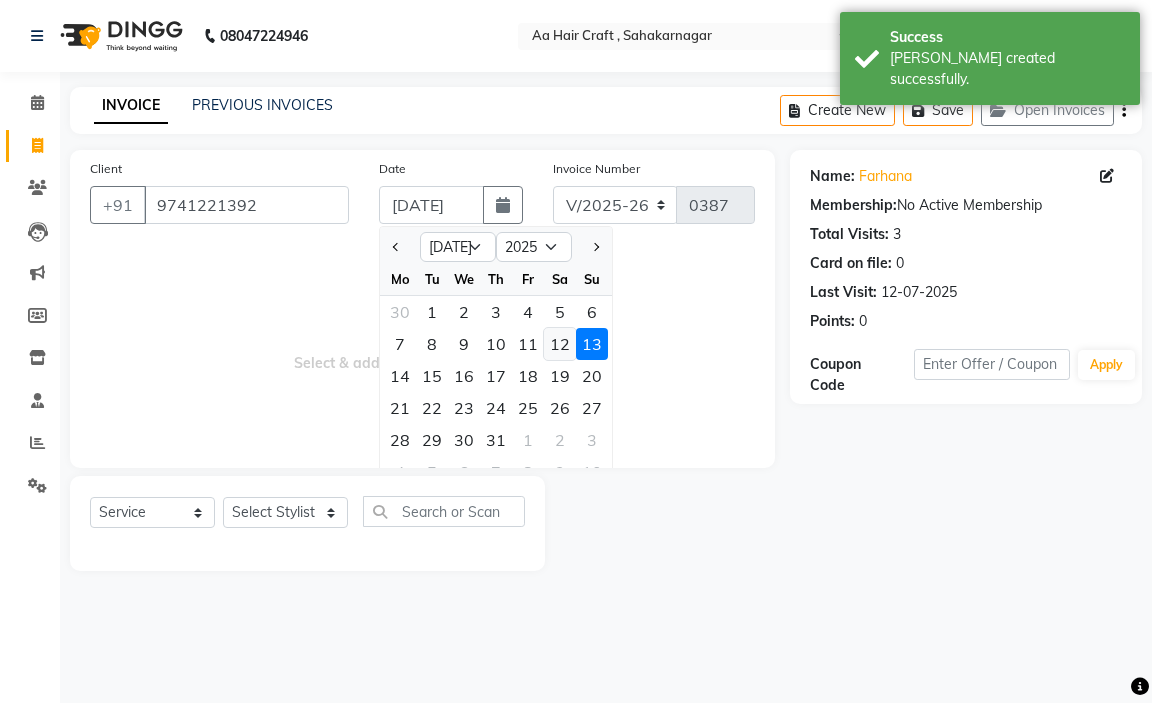 click on "12" 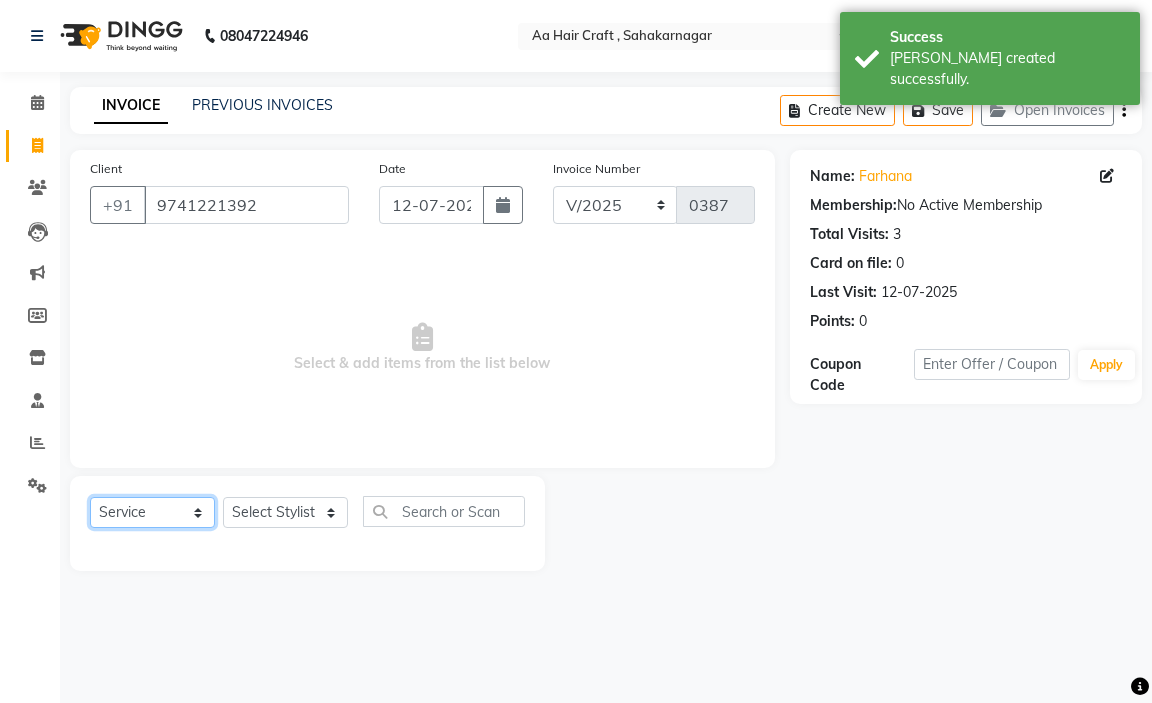 drag, startPoint x: 147, startPoint y: 510, endPoint x: 150, endPoint y: 500, distance: 10.440307 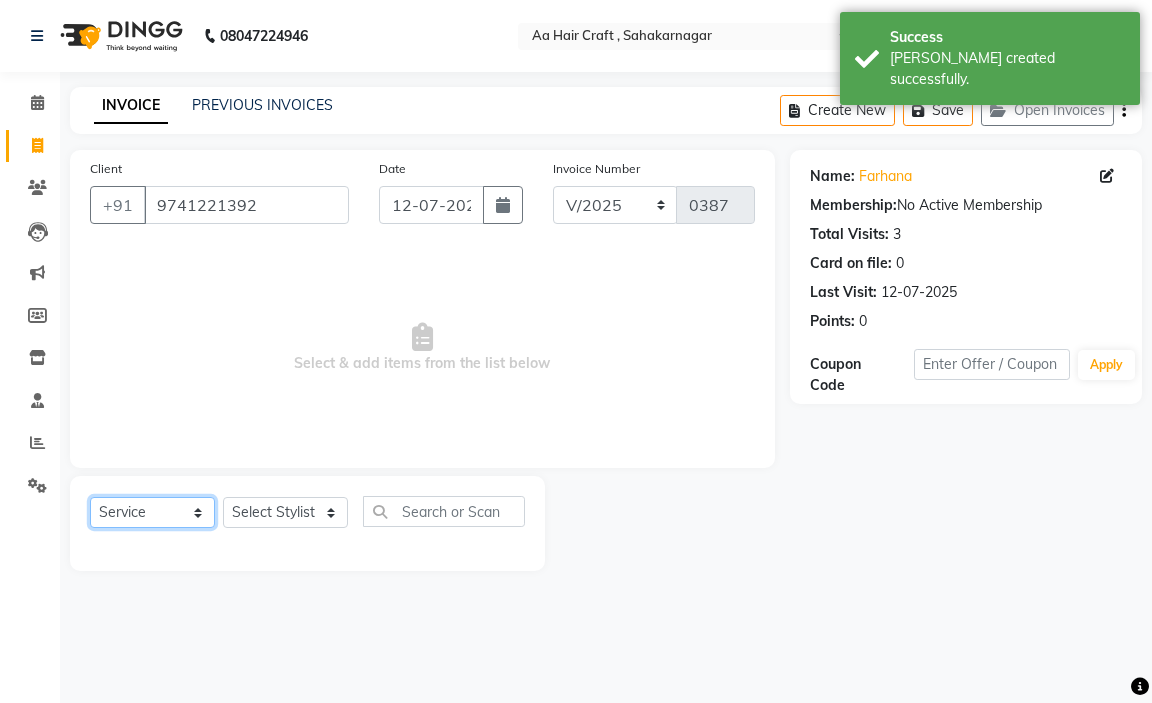 click on "Select  Service  Product  Membership  Package Voucher Prepaid Gift Card" 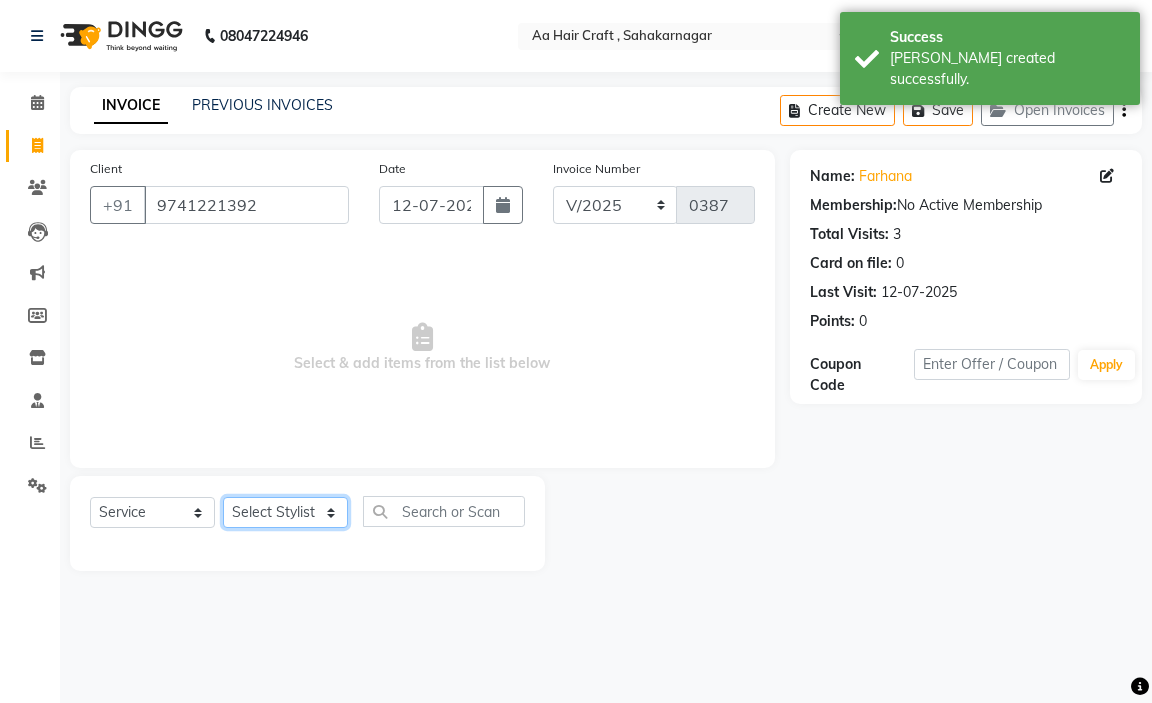 click on "Select Stylist amir hair stylish [PERSON_NAME] pooja beautycian [PERSON_NAME] beautycian Rekha [PERSON_NAME] [PERSON_NAME] beauty and hair" 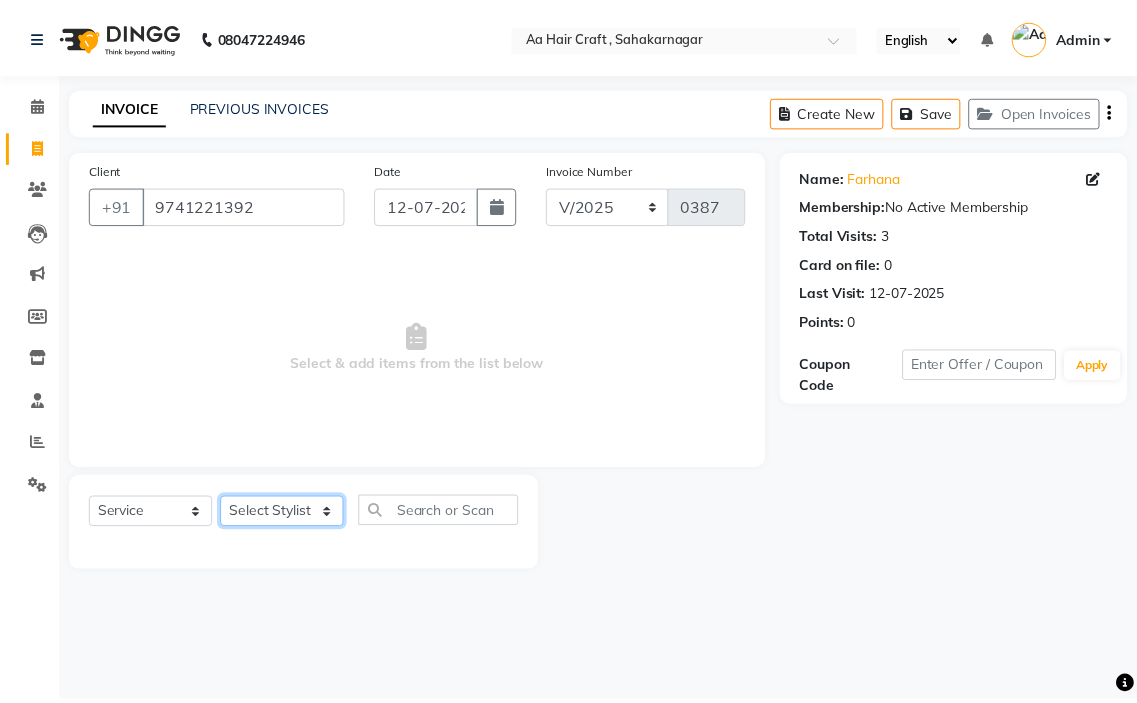 type 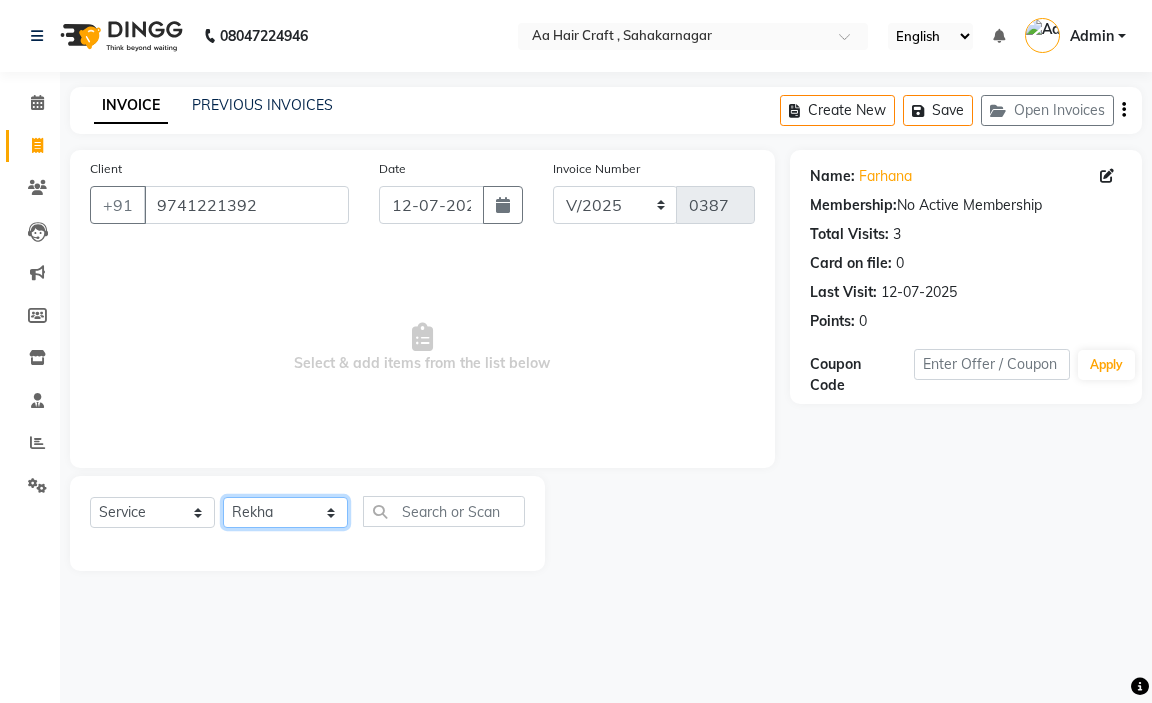 click on "Select Stylist amir hair stylish [PERSON_NAME] pooja beautycian [PERSON_NAME] beautycian Rekha [PERSON_NAME] [PERSON_NAME] beauty and hair" 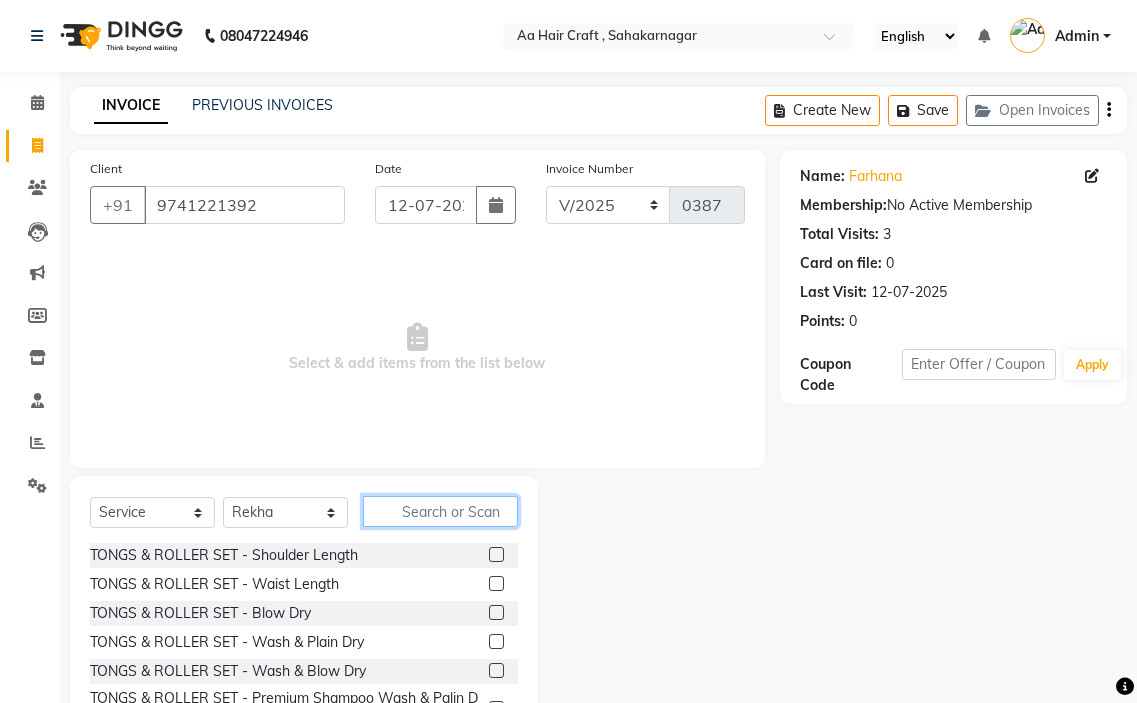drag, startPoint x: 445, startPoint y: 509, endPoint x: 664, endPoint y: 15, distance: 540.3675 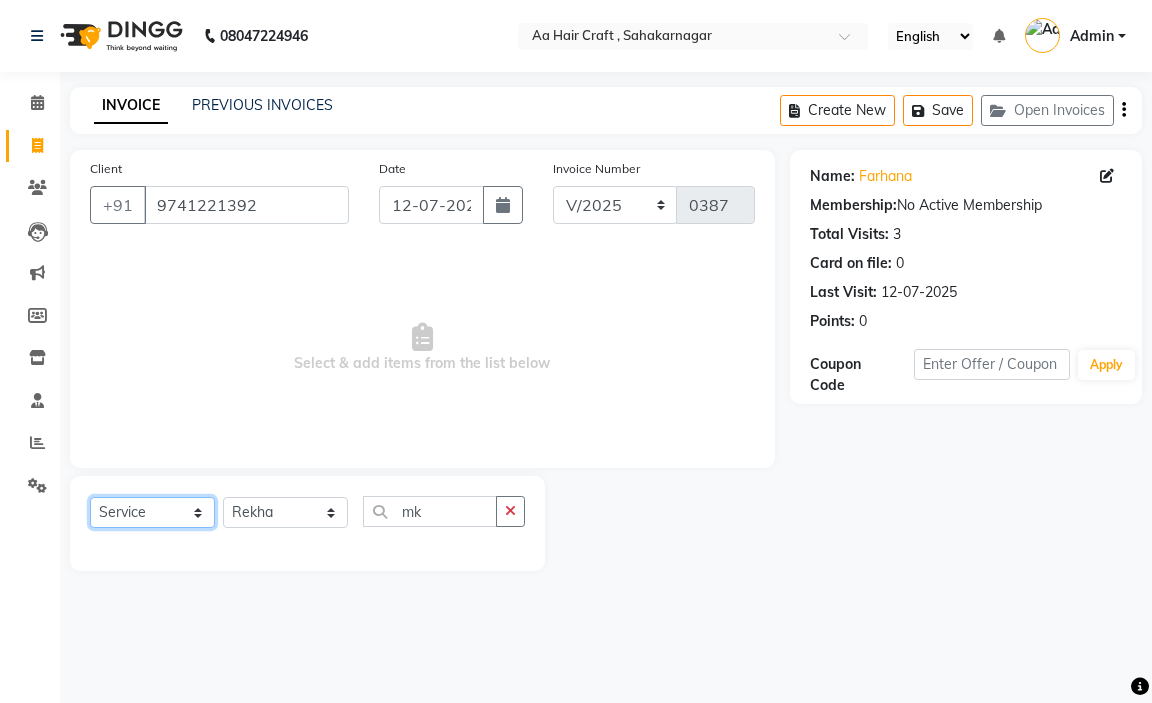 click on "Select  Service  Product  Membership  Package Voucher Prepaid Gift Card" 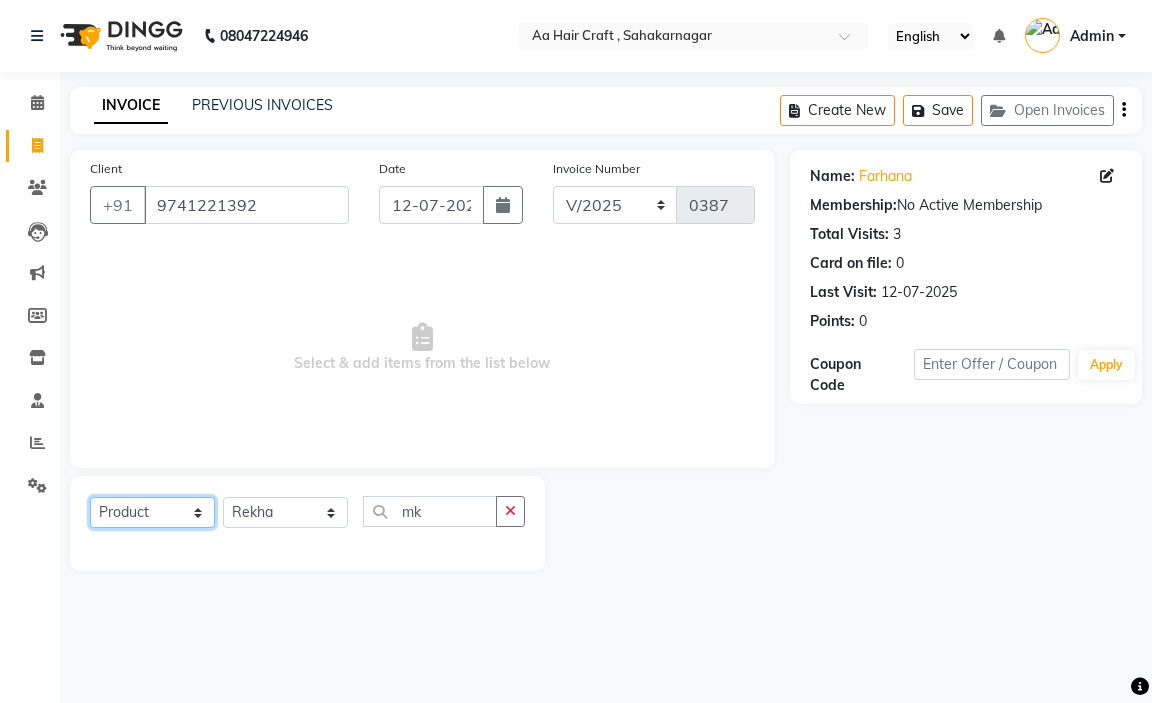 click on "Select  Service  Product  Membership  Package Voucher Prepaid Gift Card" 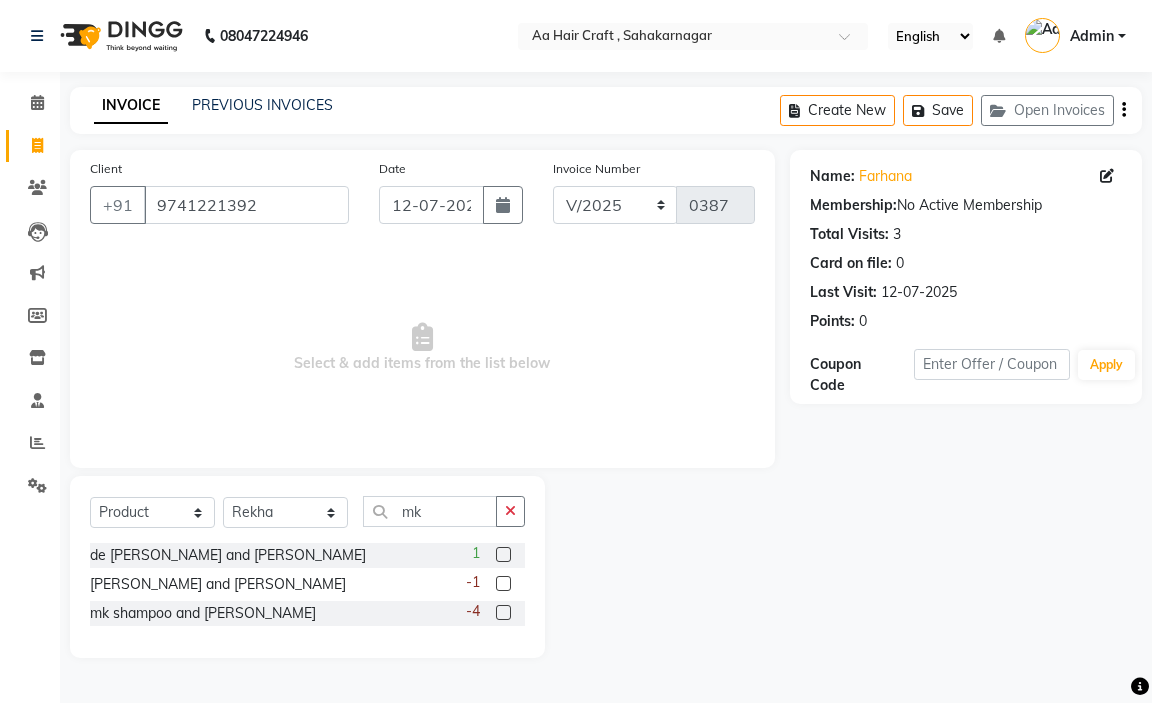 click 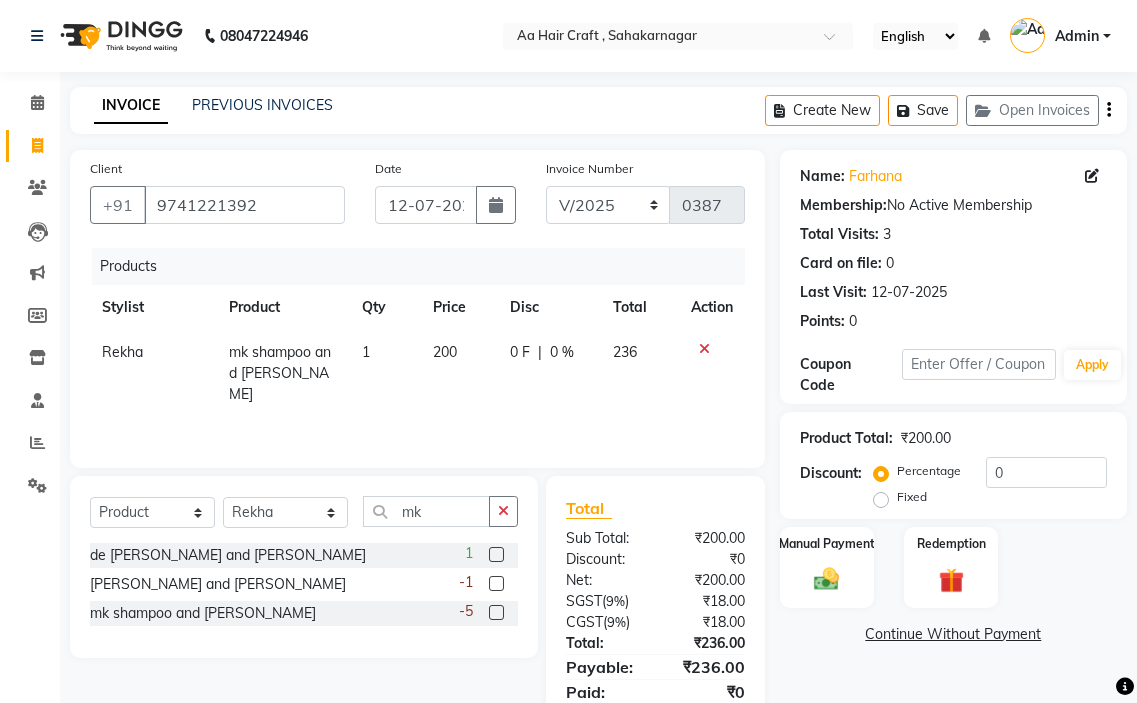 click on "200" 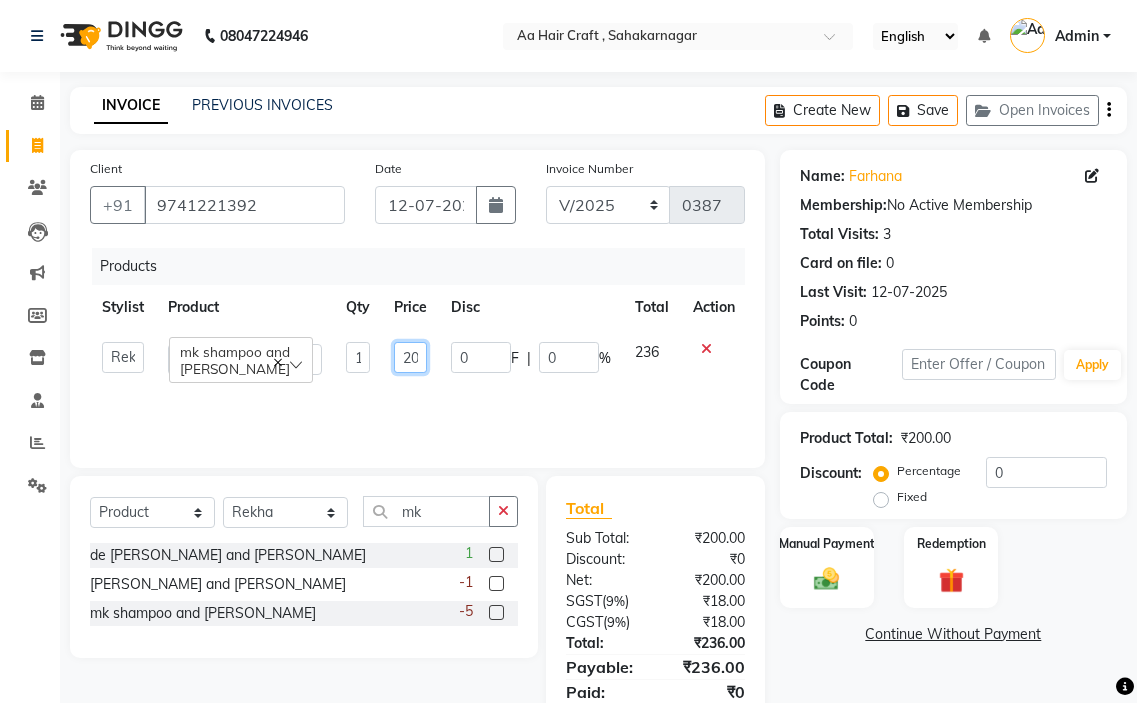 click on "200" 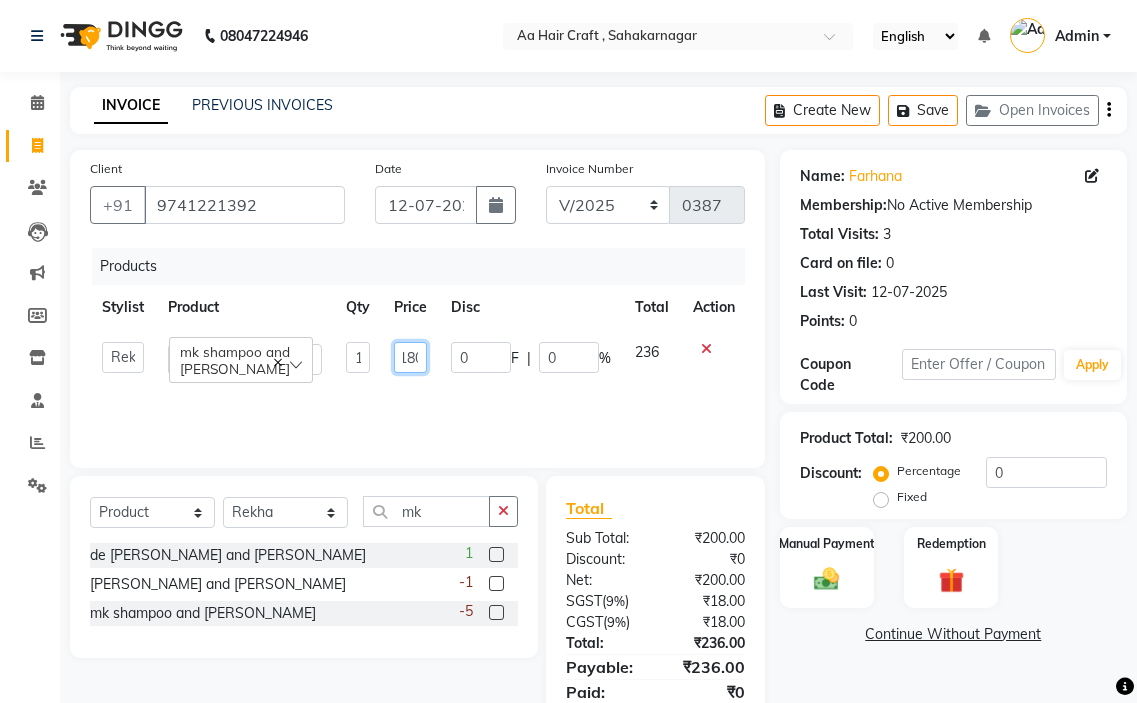 scroll, scrollTop: 0, scrollLeft: 12, axis: horizontal 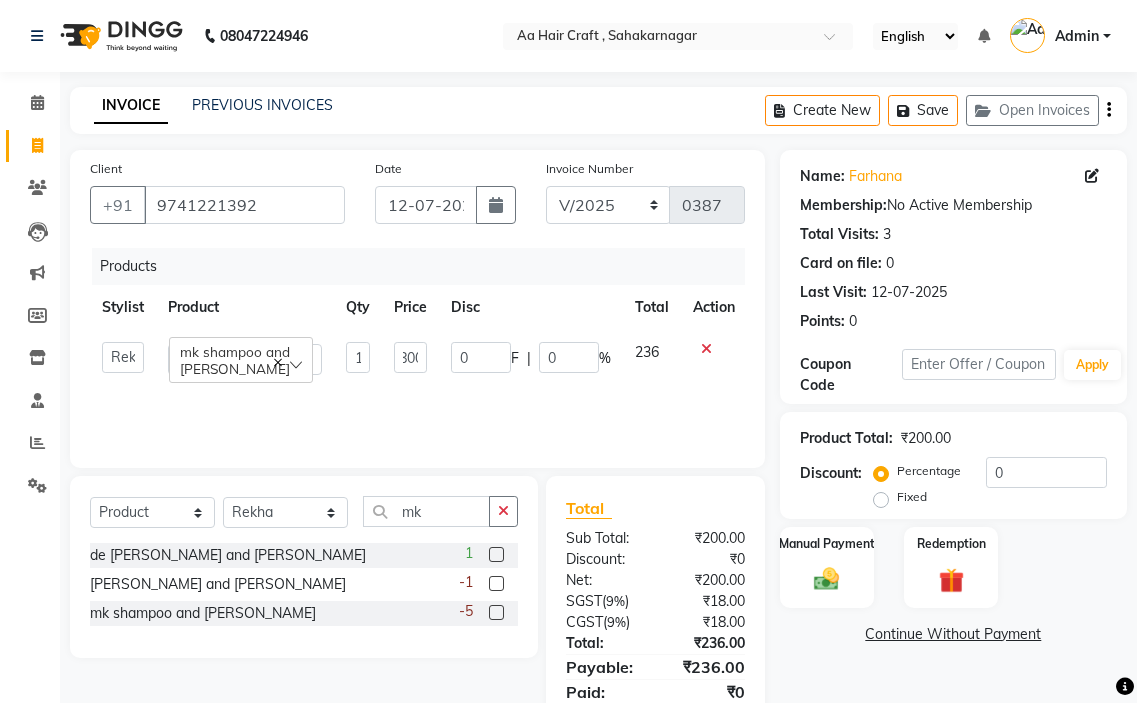 click on "Products" 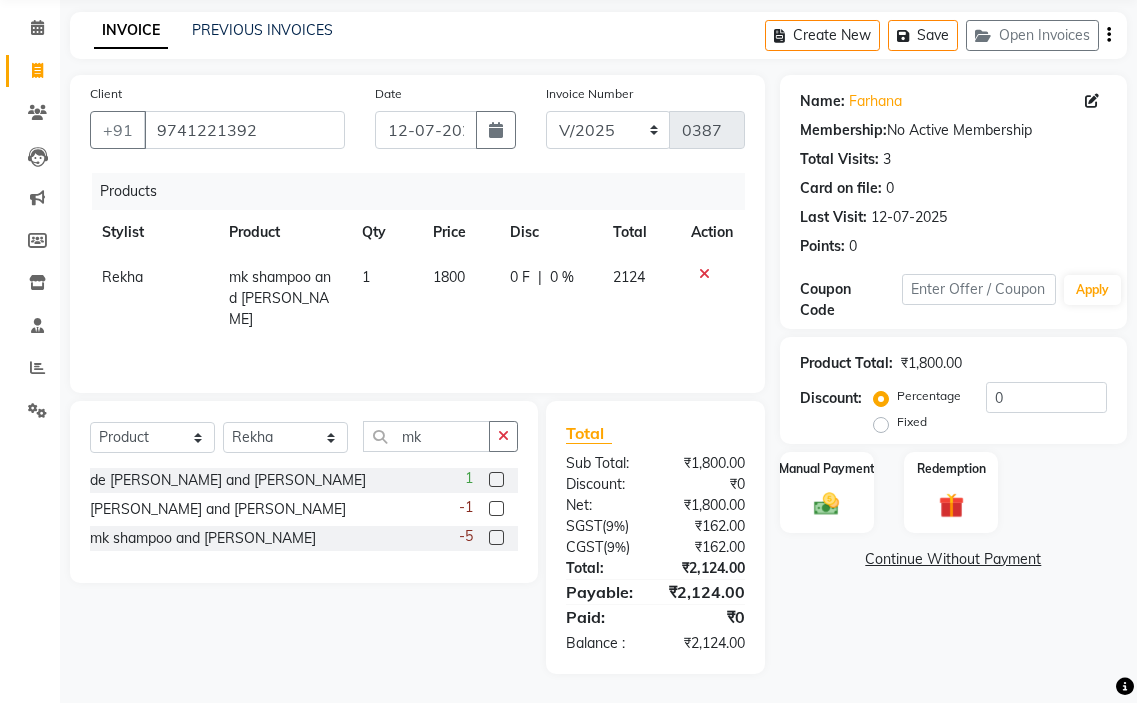 scroll, scrollTop: 76, scrollLeft: 0, axis: vertical 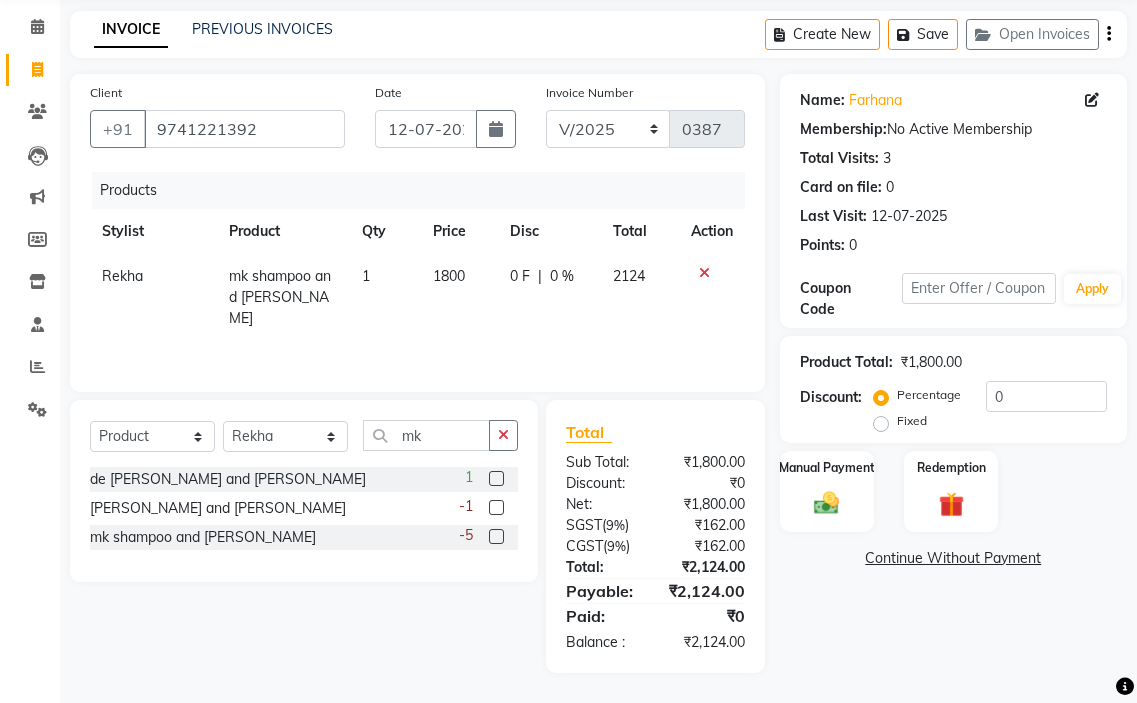 click on "1800" 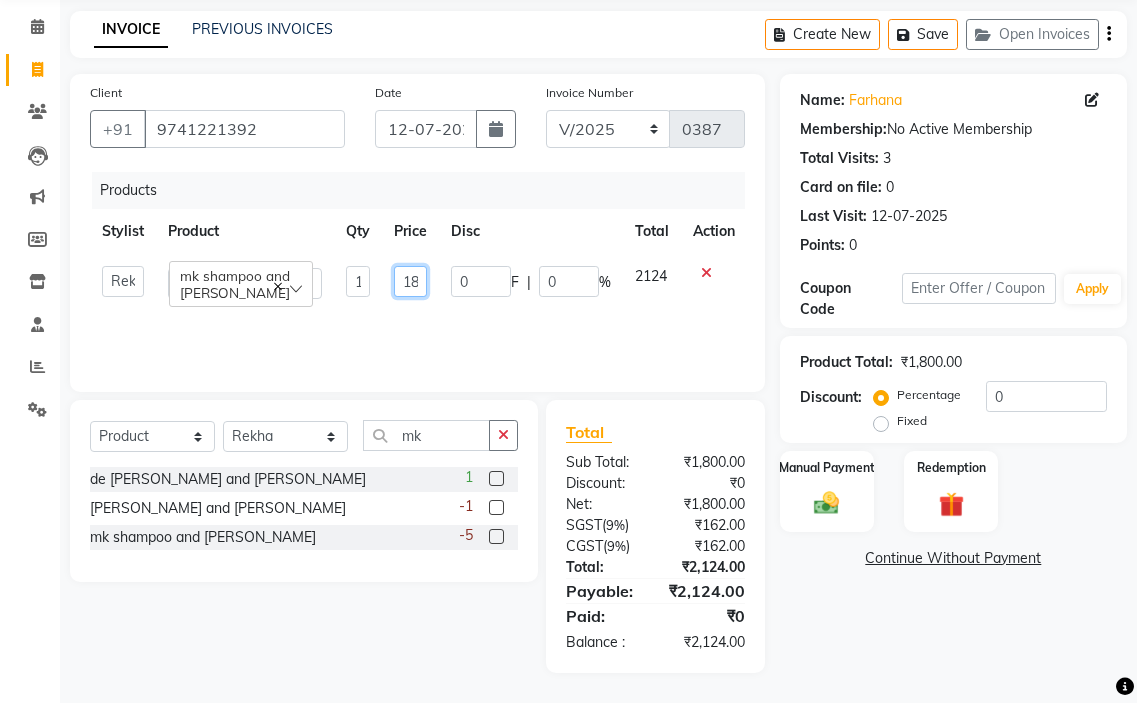 click on "1800" 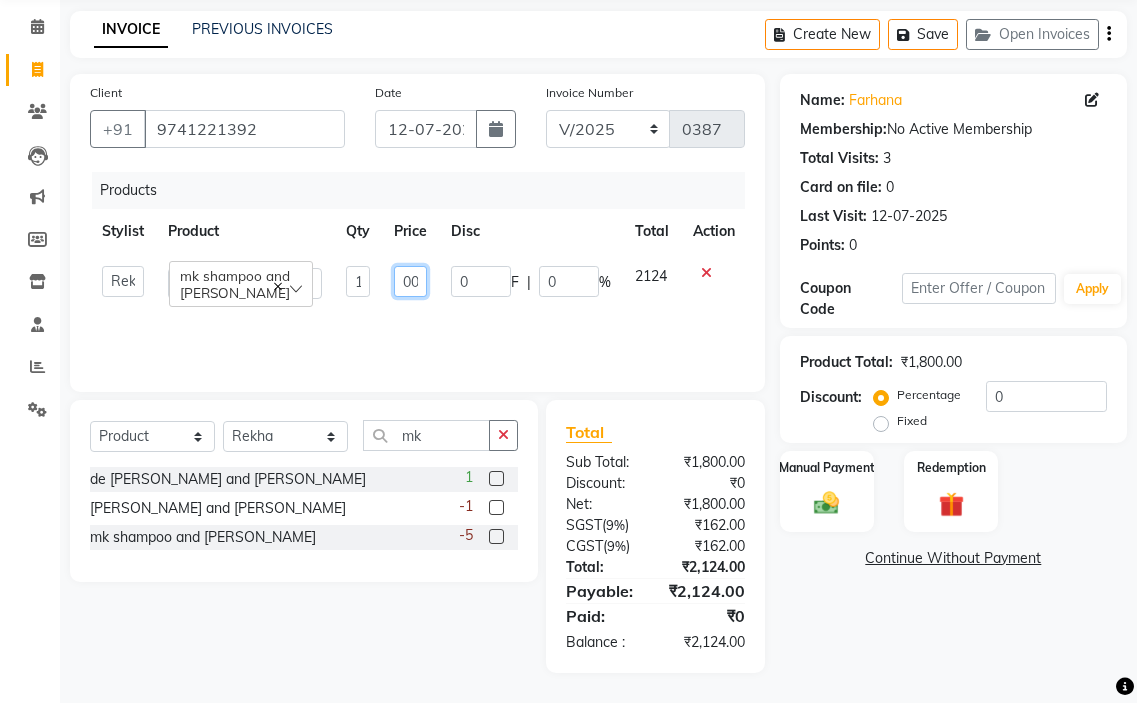 click on "00" 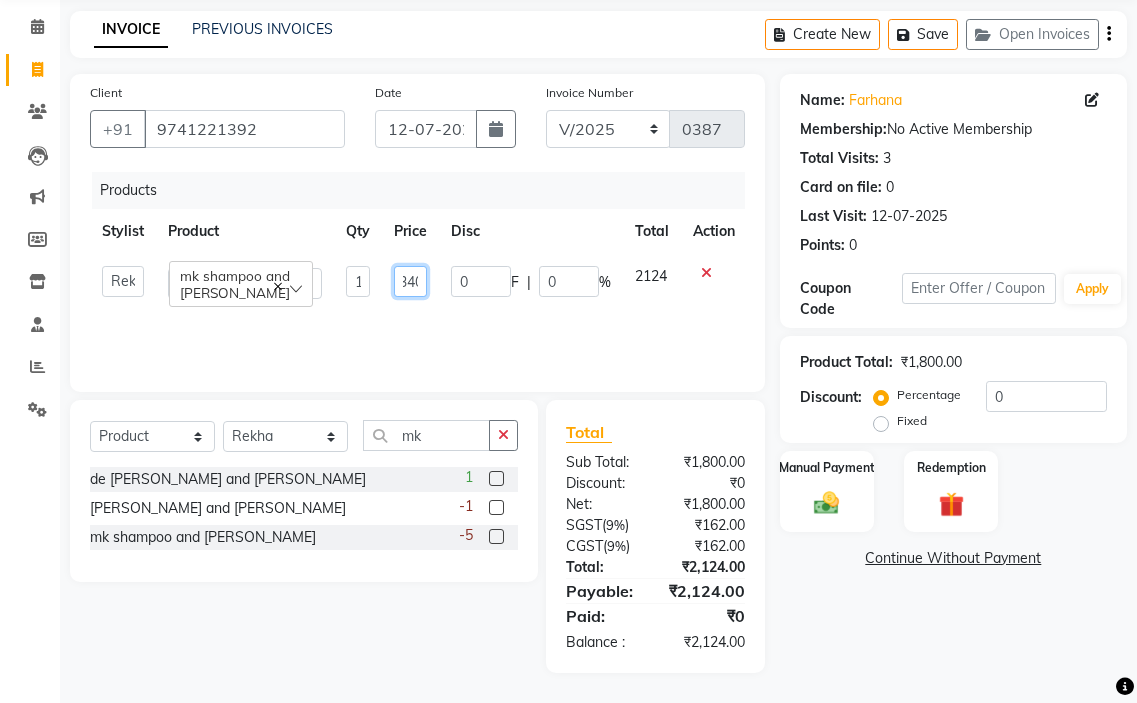 scroll, scrollTop: 0, scrollLeft: 12, axis: horizontal 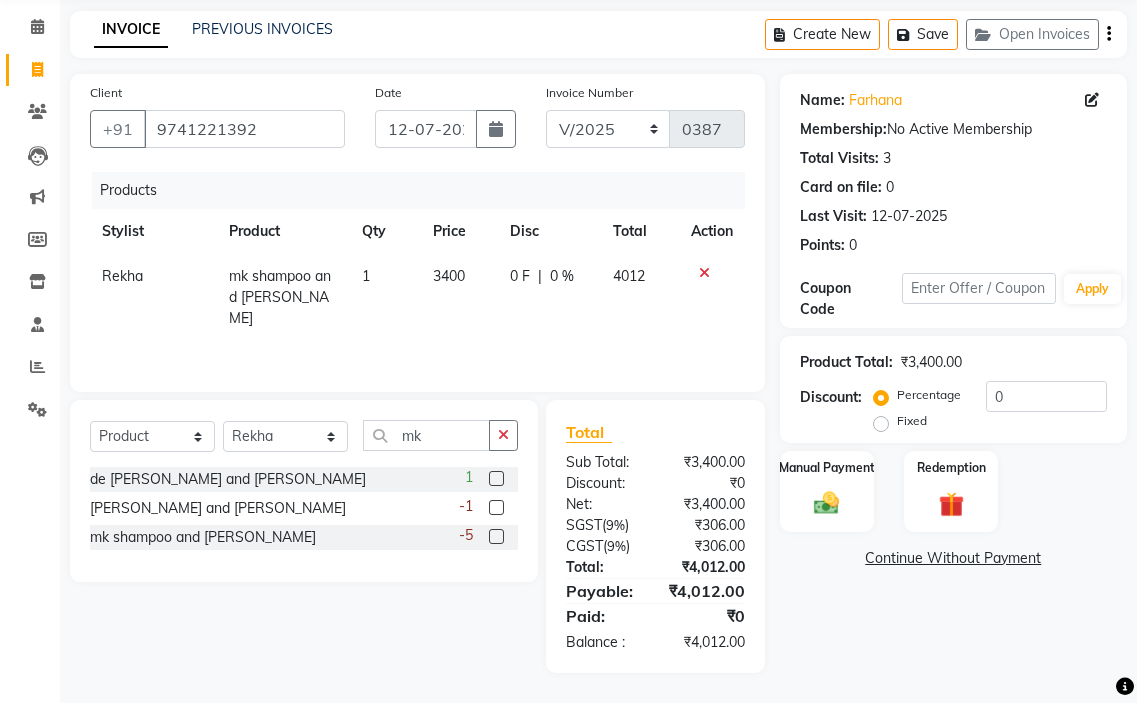 click on "Stylist Product Qty Price Disc Total Action" 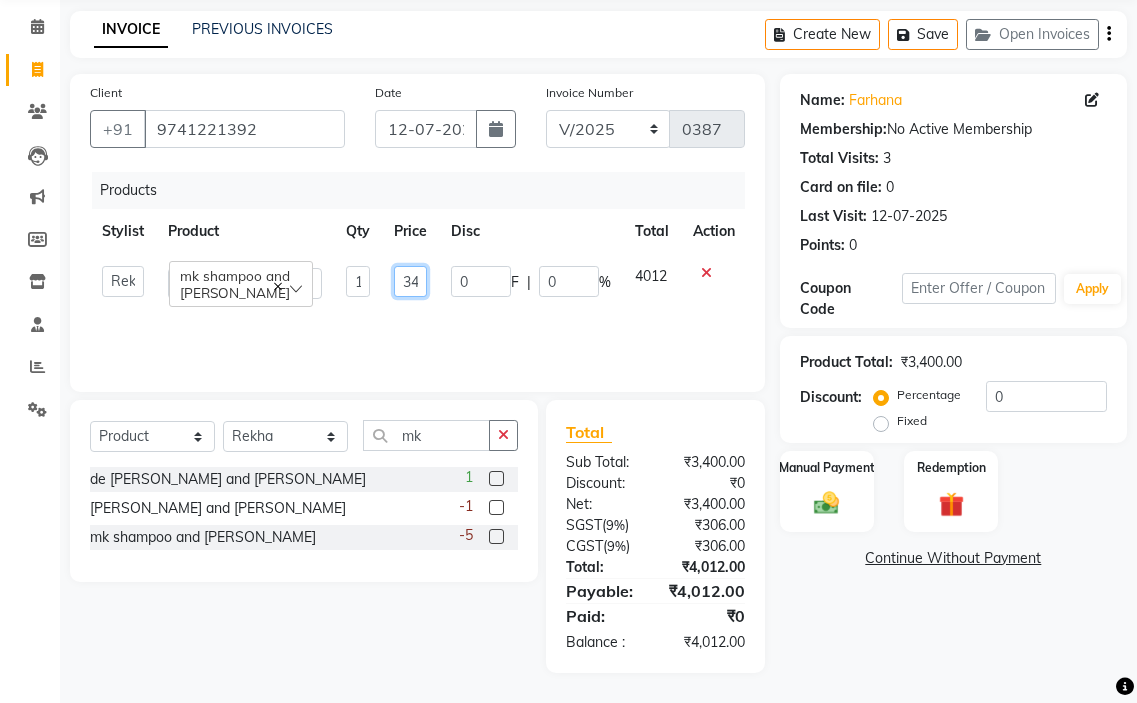 click on "3400" 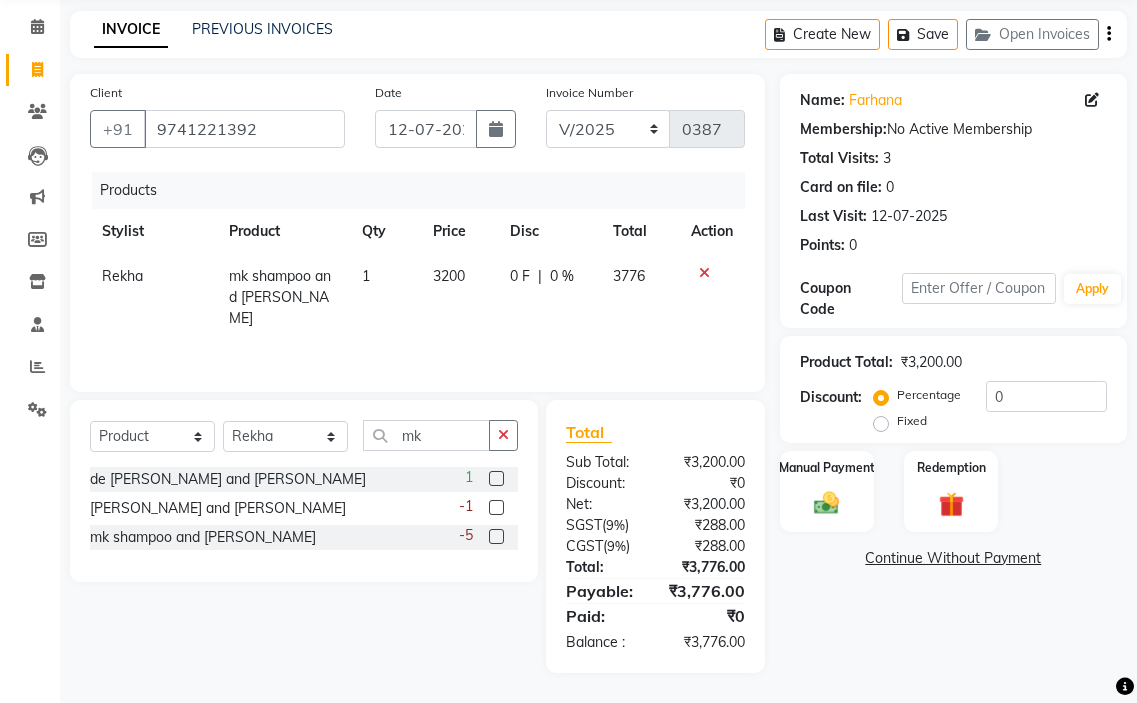 click on "Products" 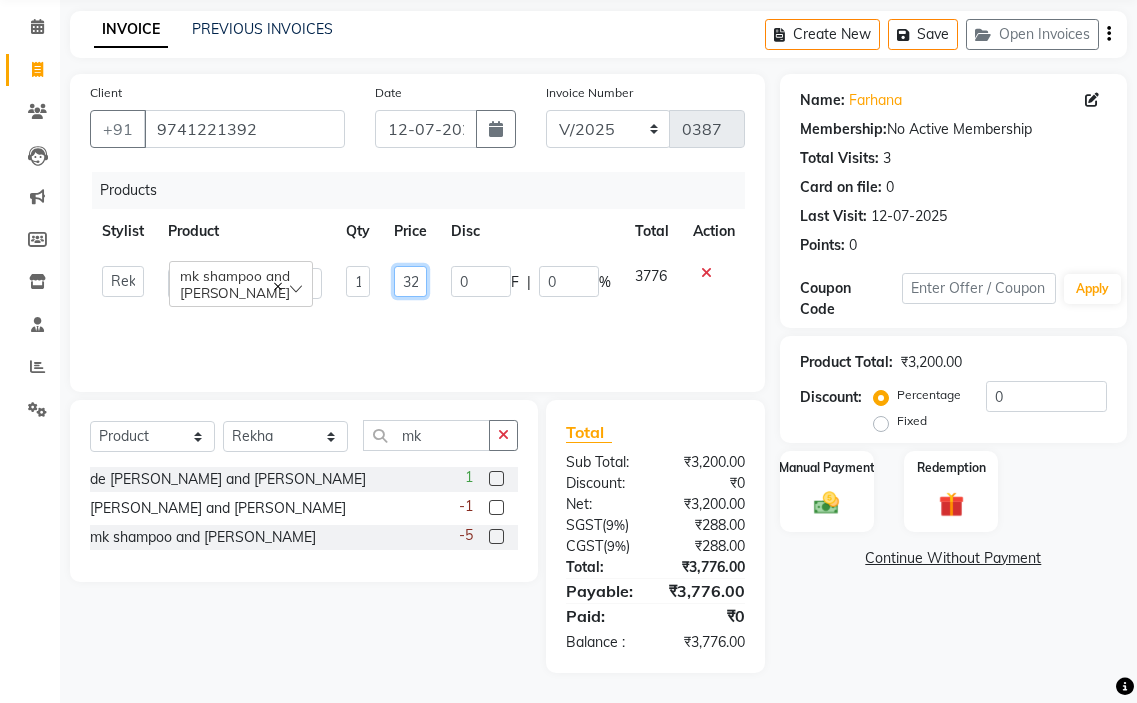 click on "3200" 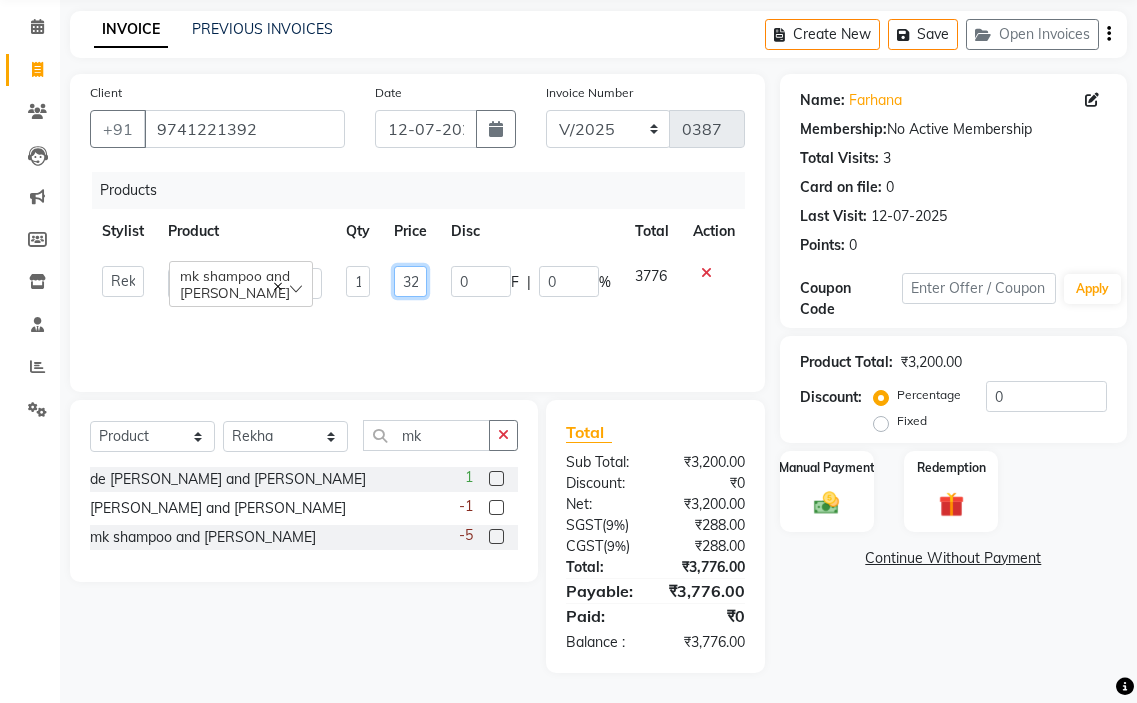 click on "3200" 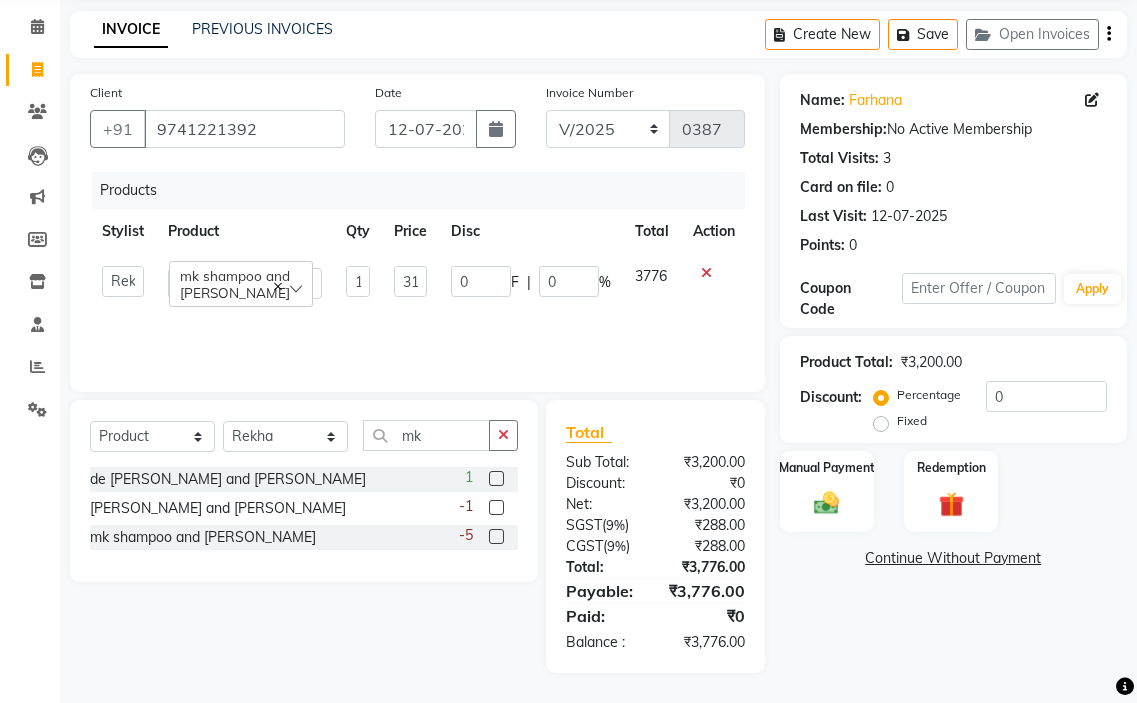 click on "Products" 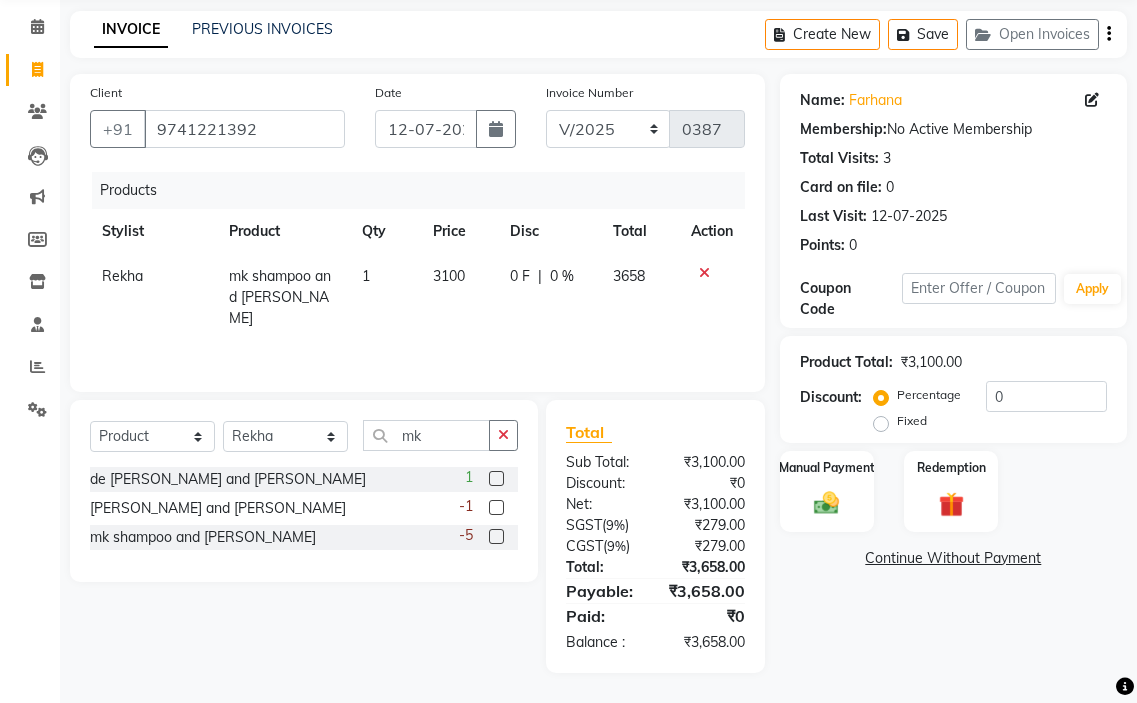 click on "3100" 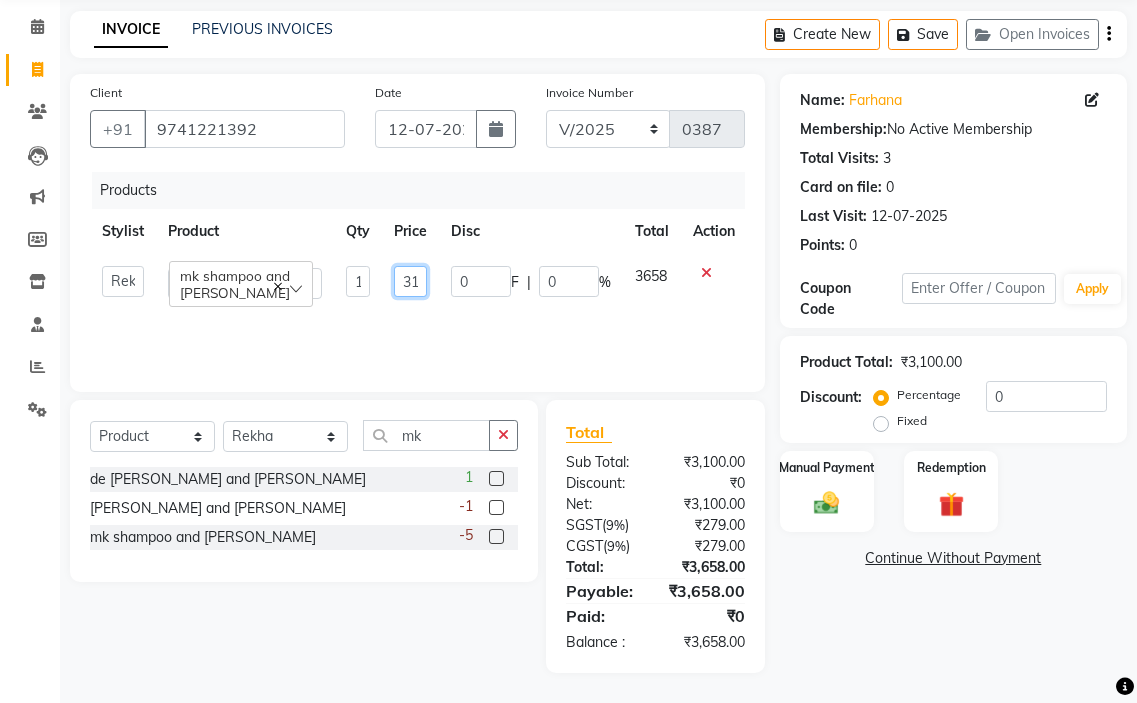 click on "3100" 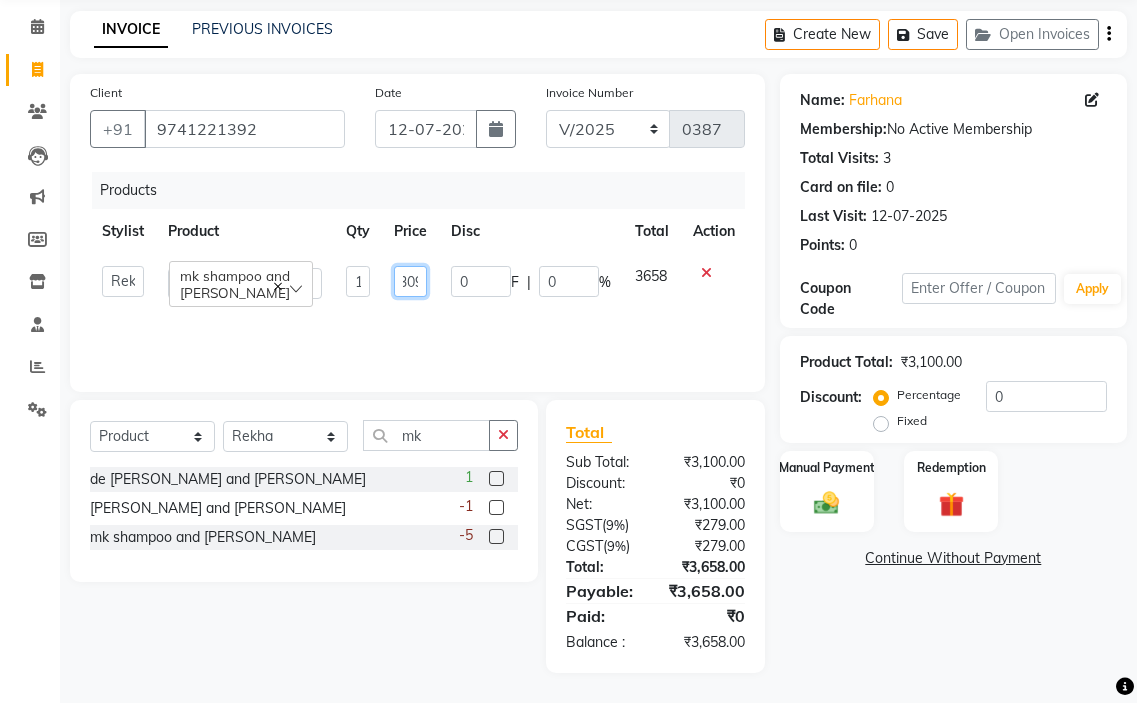 scroll, scrollTop: 0, scrollLeft: 12, axis: horizontal 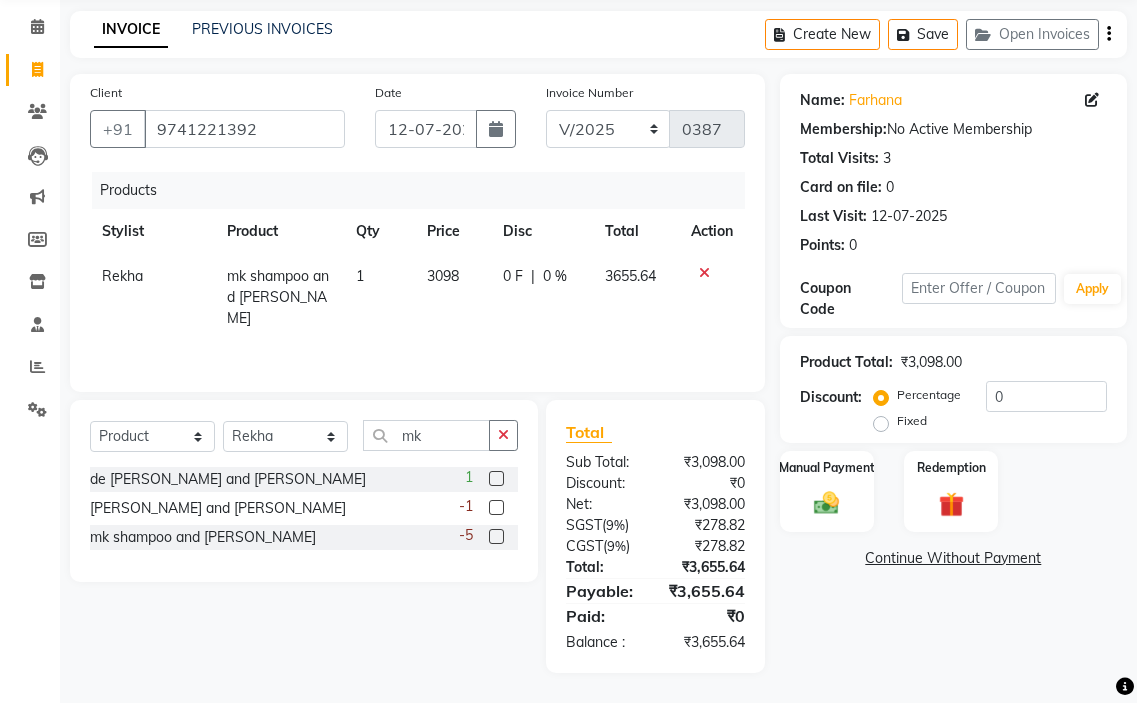click on "Products Stylist Product Qty Price Disc Total Action Rekha mk shampoo and condisner 1 3098 0 F | 0 % 3655.64" 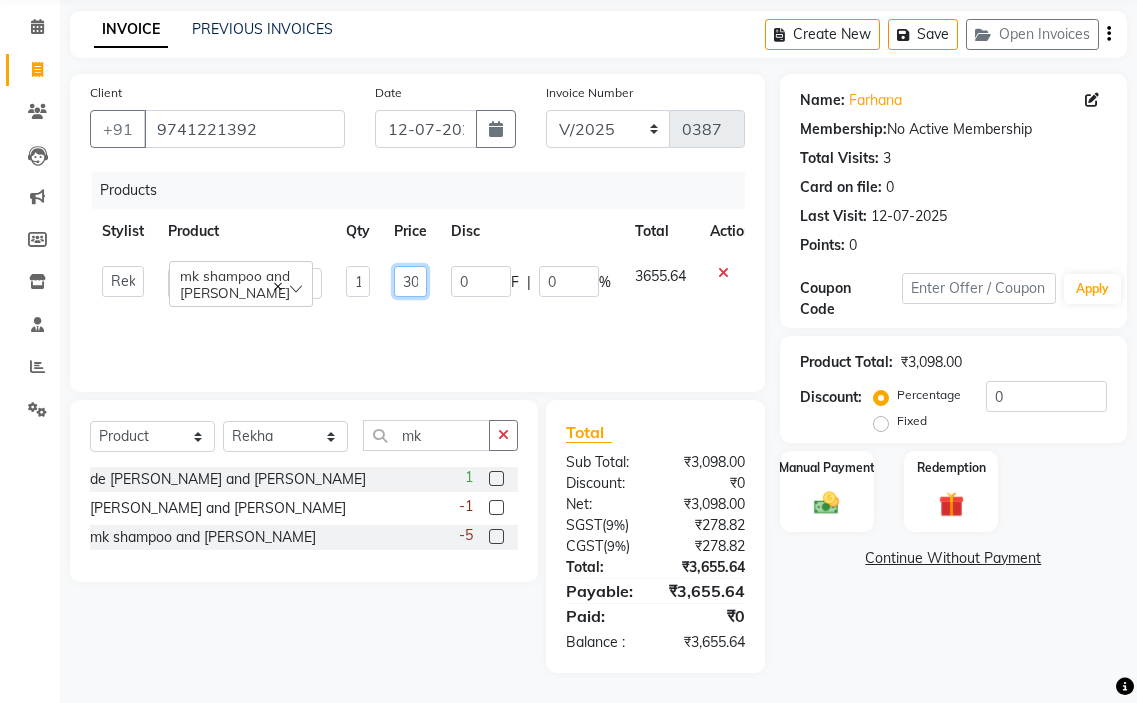 click on "3098" 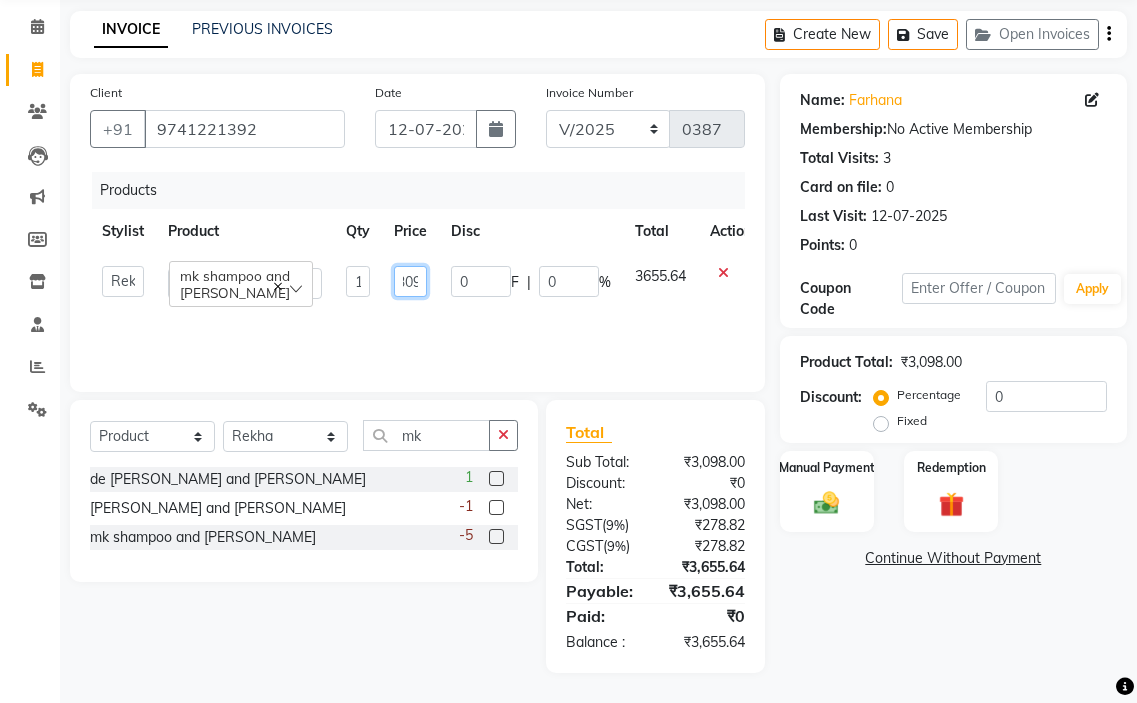 scroll, scrollTop: 0, scrollLeft: 15, axis: horizontal 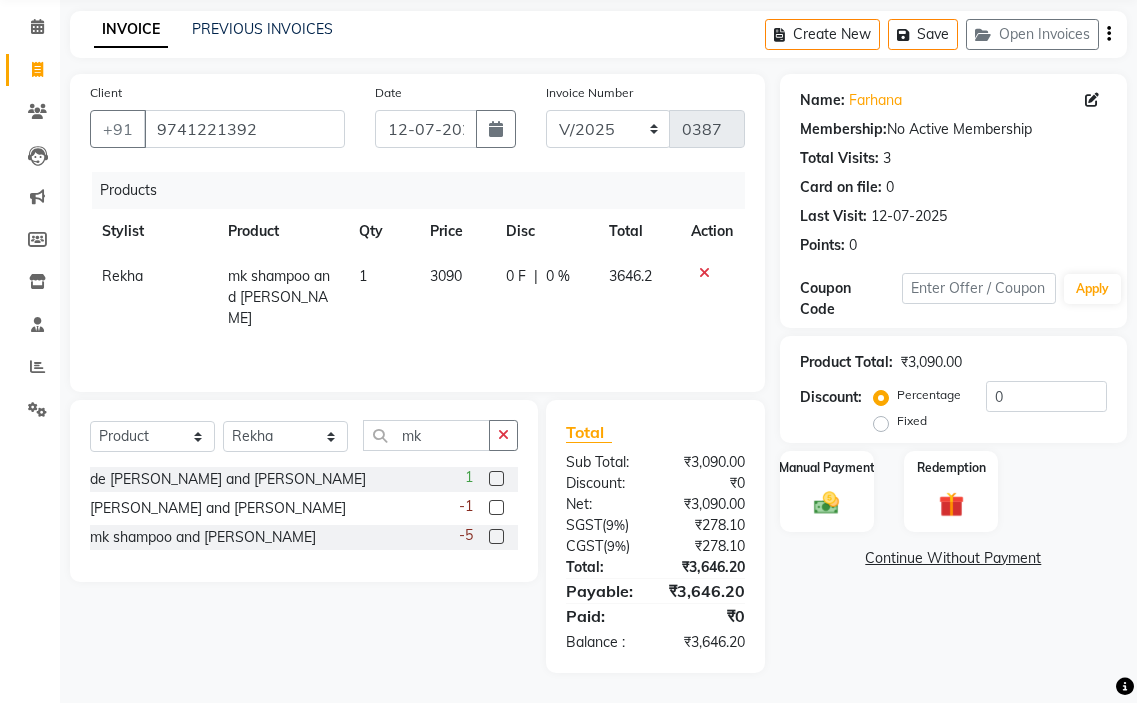 click on "Rekha mk shampoo and condisner 1 3090 0 F | 0 % 3646.2" 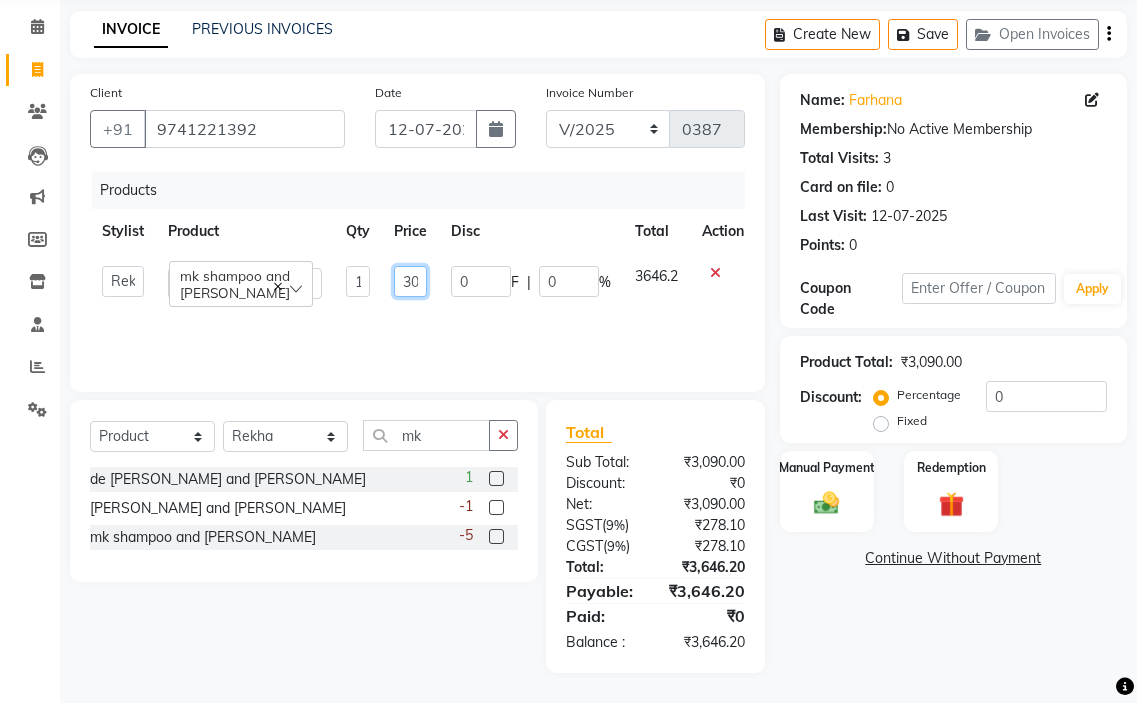 click on "3090" 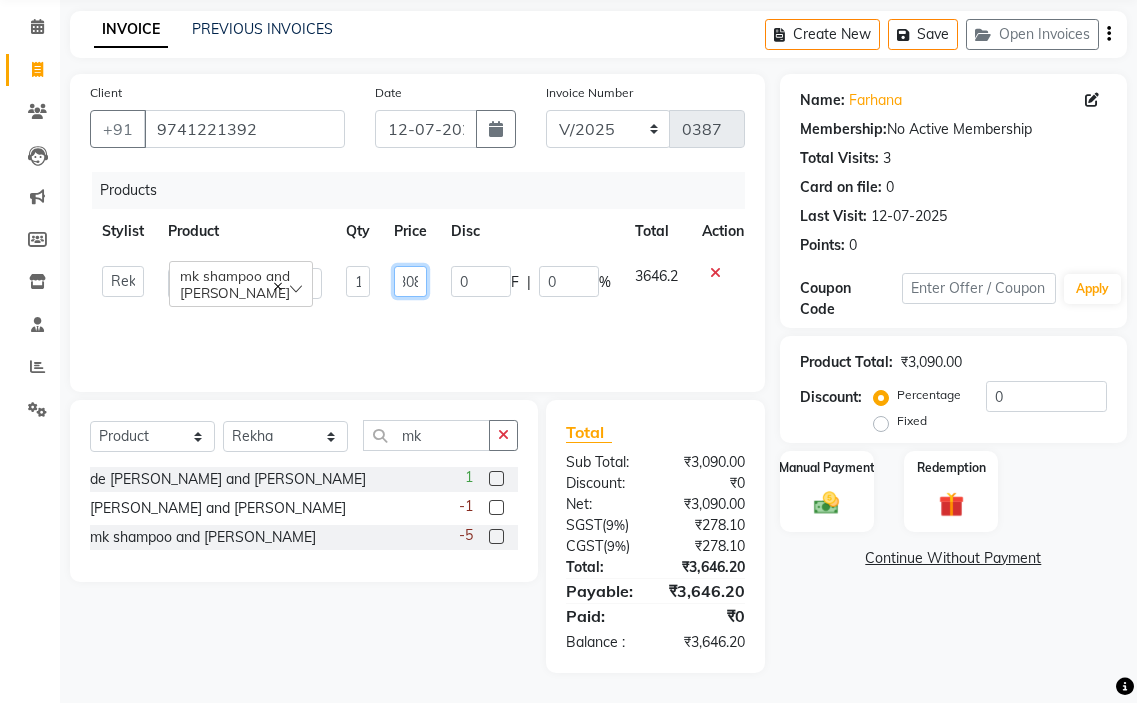 scroll, scrollTop: 0, scrollLeft: 14, axis: horizontal 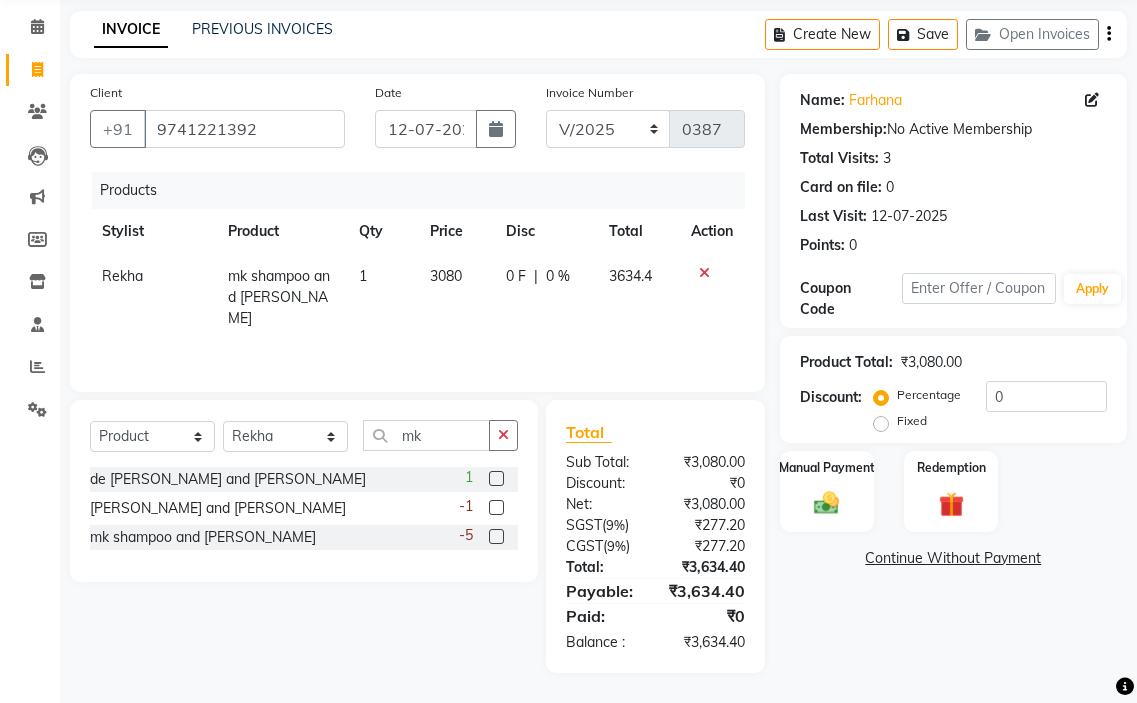 click on "Rekha mk shampoo and condisner 1 3080 0 F | 0 % 3634.4" 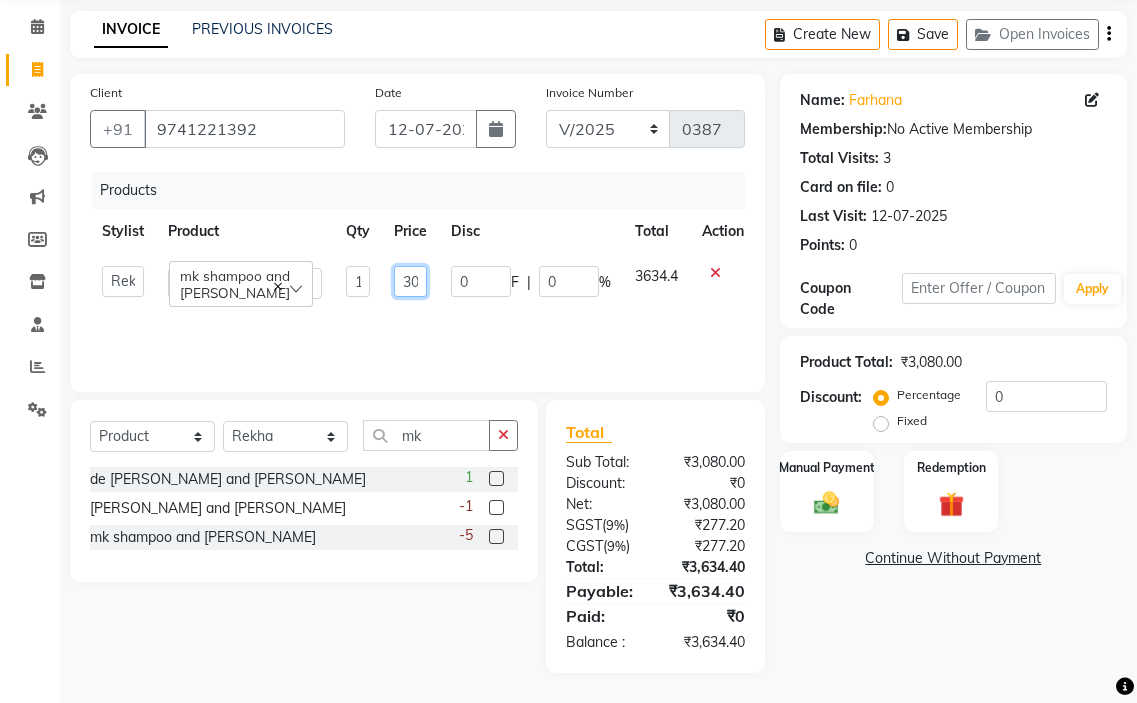 click on "3080" 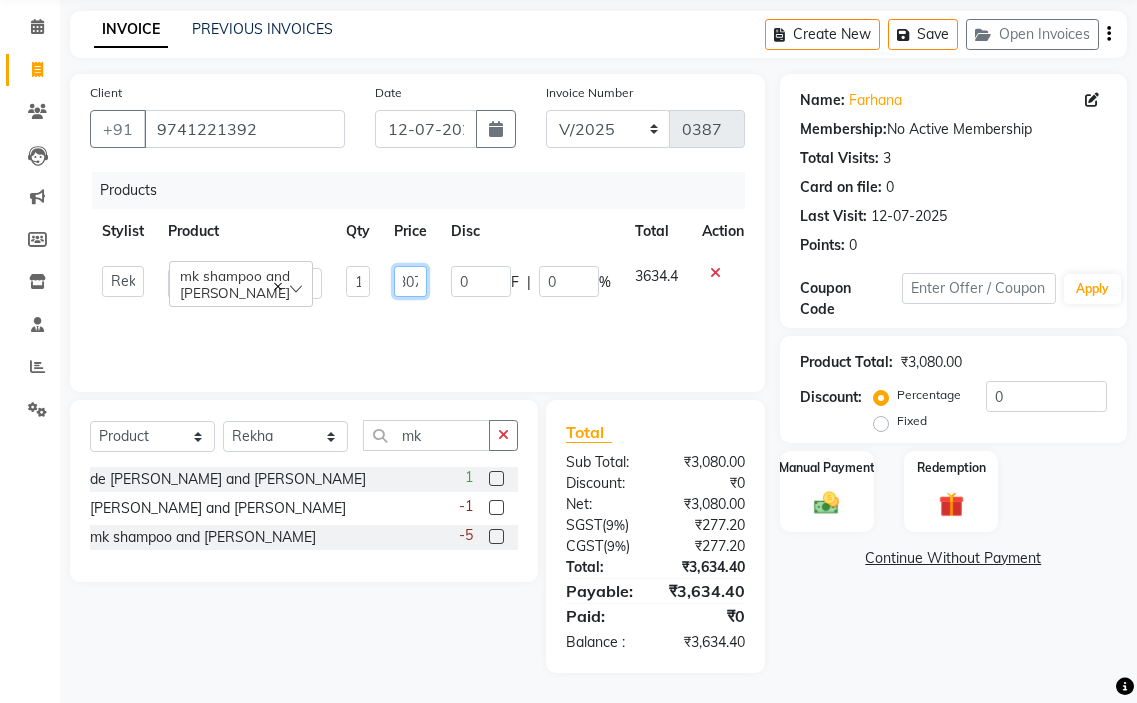 scroll, scrollTop: 0, scrollLeft: 14, axis: horizontal 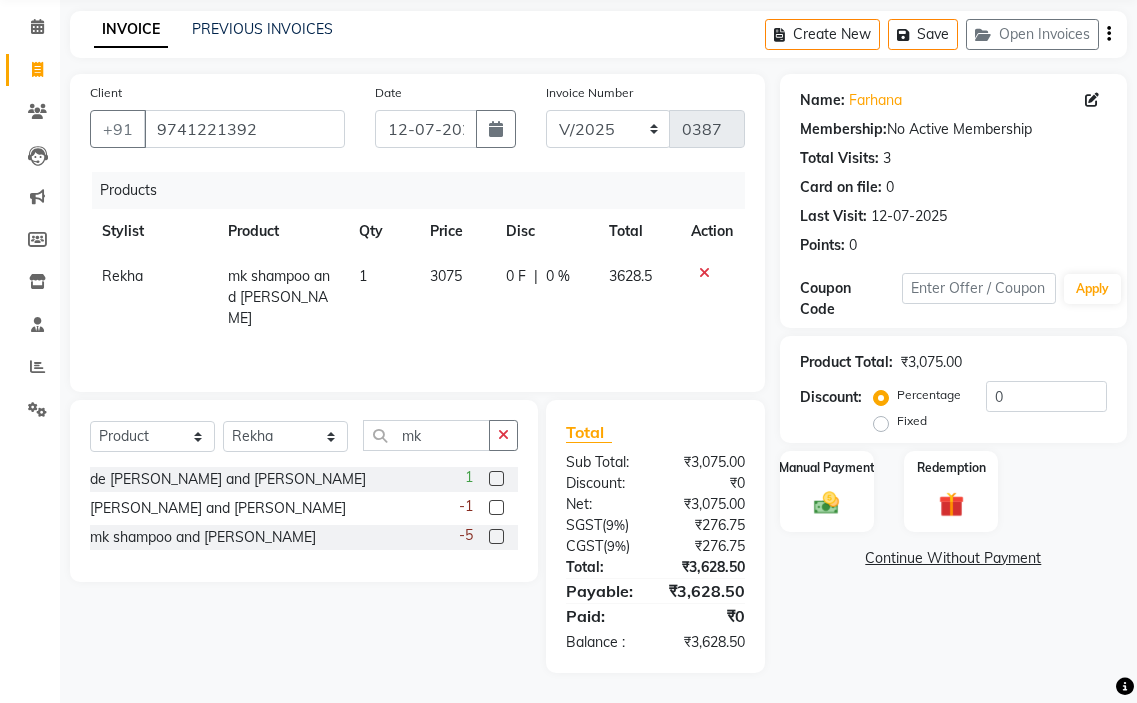 click on "3075" 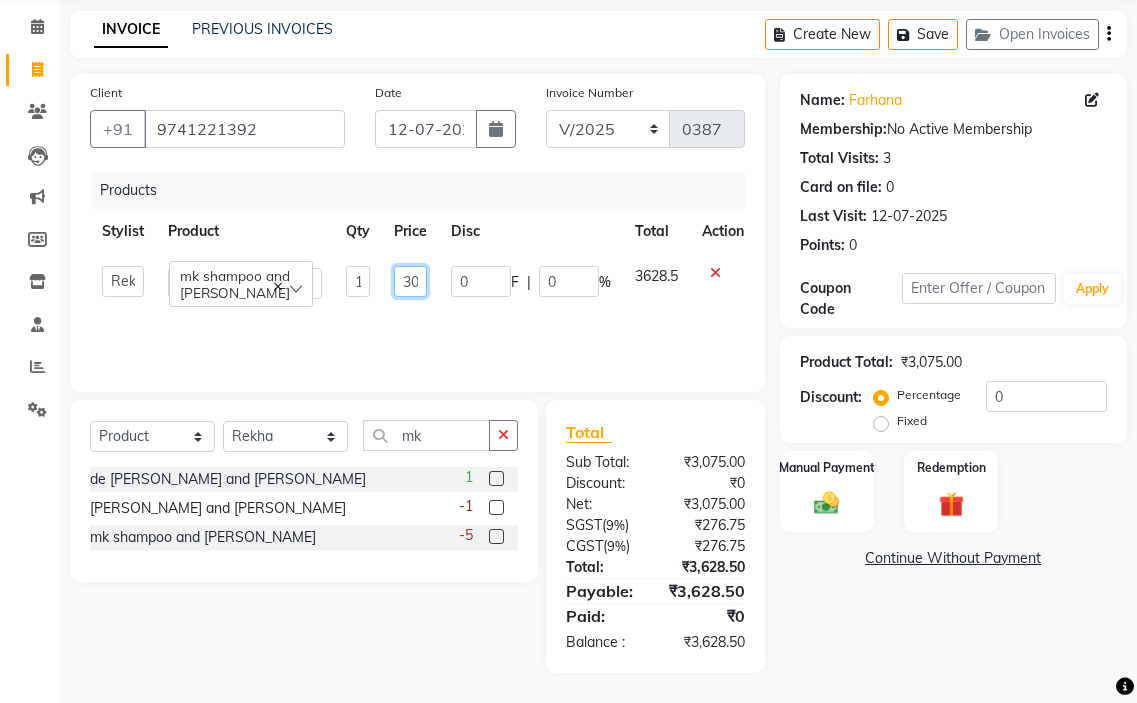click on "3075" 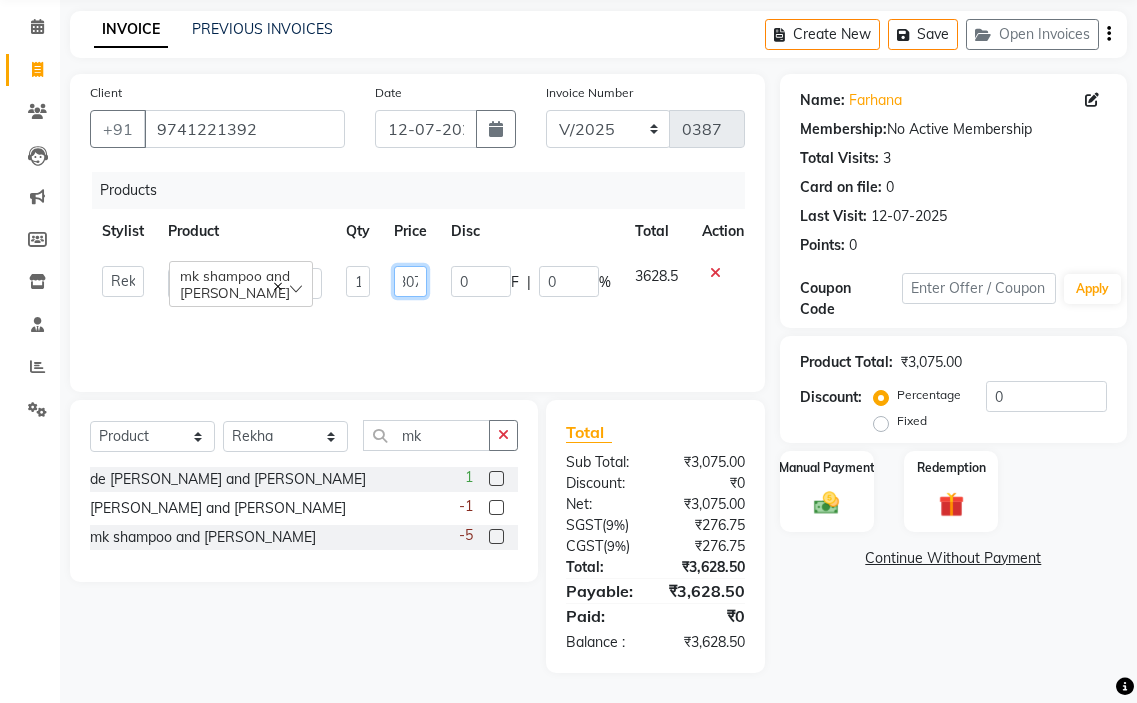scroll, scrollTop: 0, scrollLeft: 14, axis: horizontal 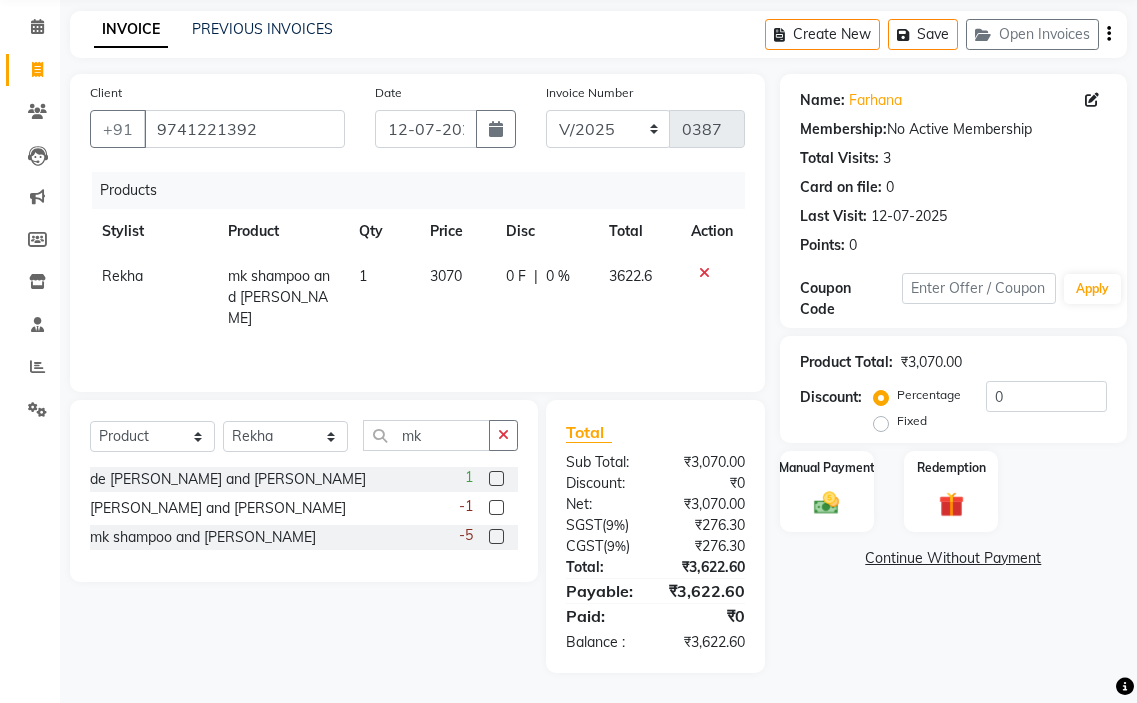 click on "Rekha mk shampoo and condisner 1 3070 0 F | 0 % 3622.6" 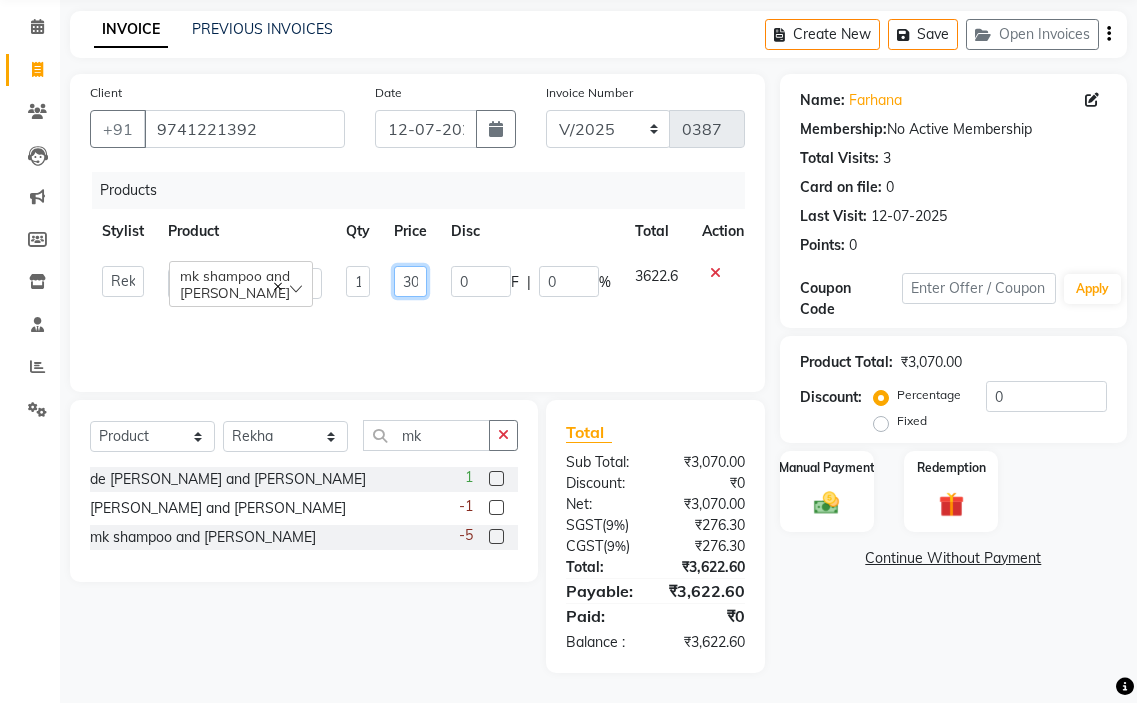 click on "3070" 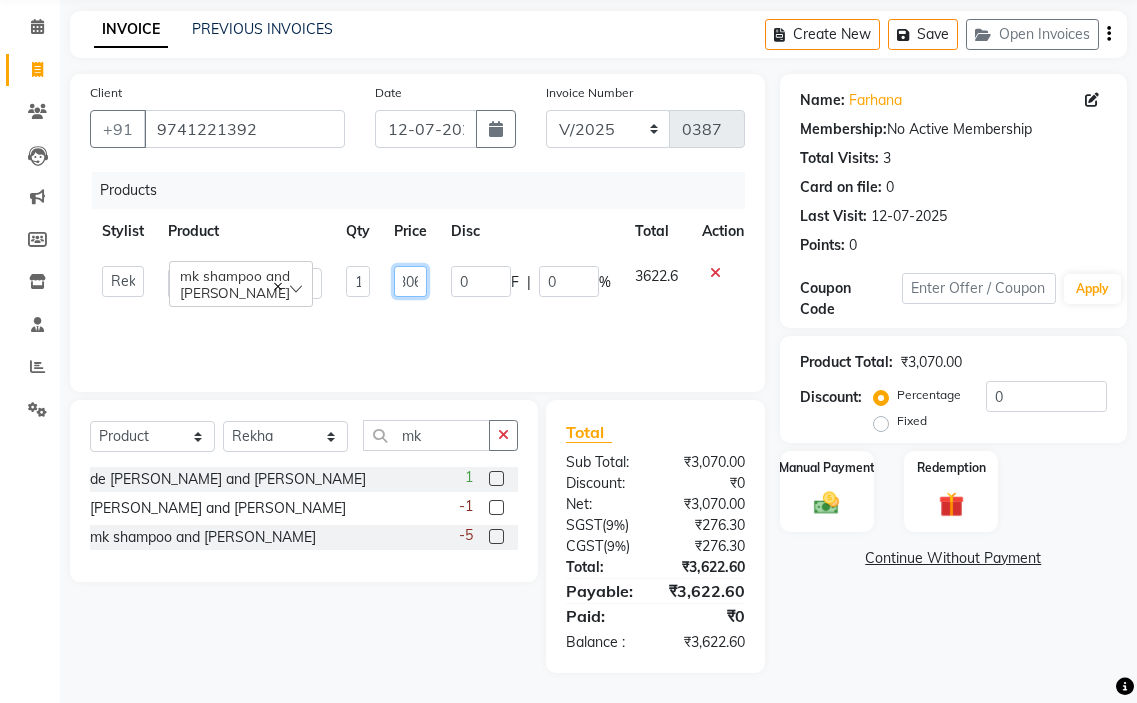 scroll, scrollTop: 0, scrollLeft: 14, axis: horizontal 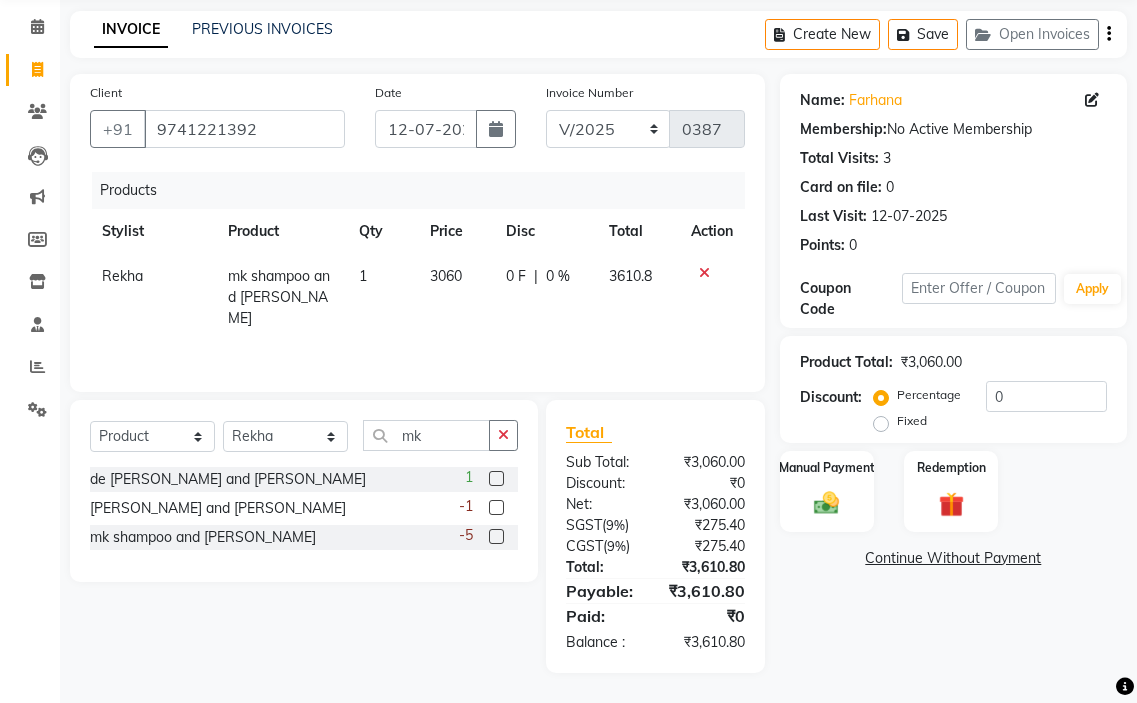 click on "Products Stylist Product Qty Price Disc Total Action Rekha mk shampoo and condisner 1 3060 0 F | 0 % 3610.8" 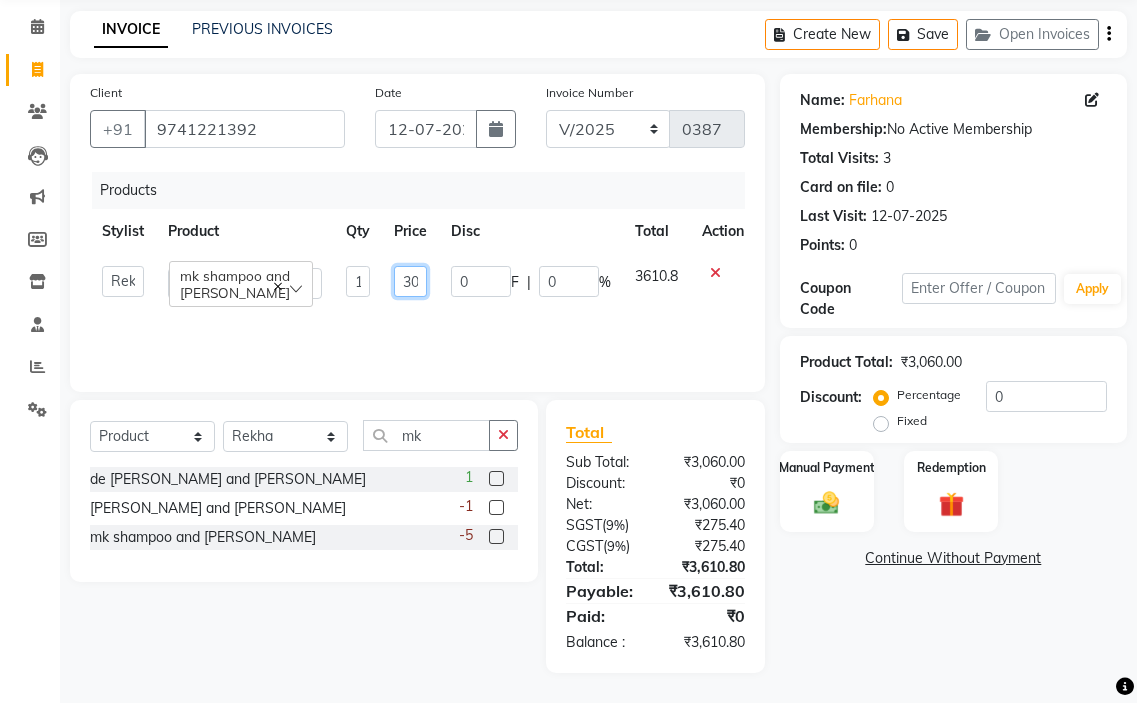 click on "3060" 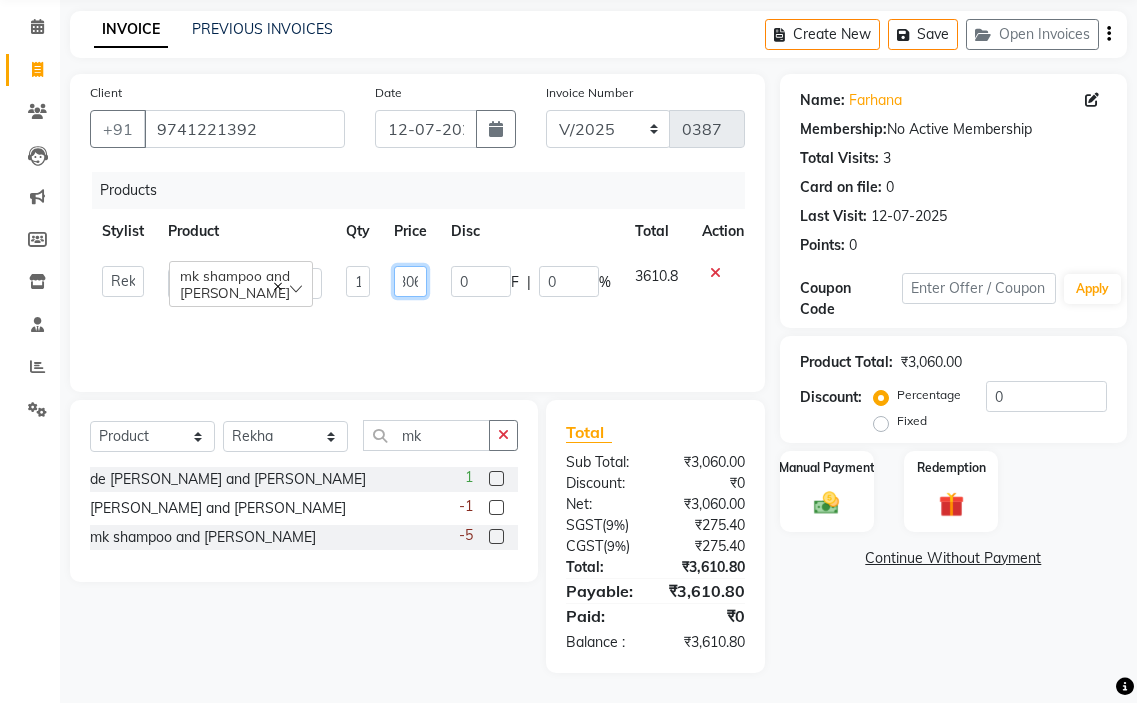 scroll, scrollTop: 0, scrollLeft: 14, axis: horizontal 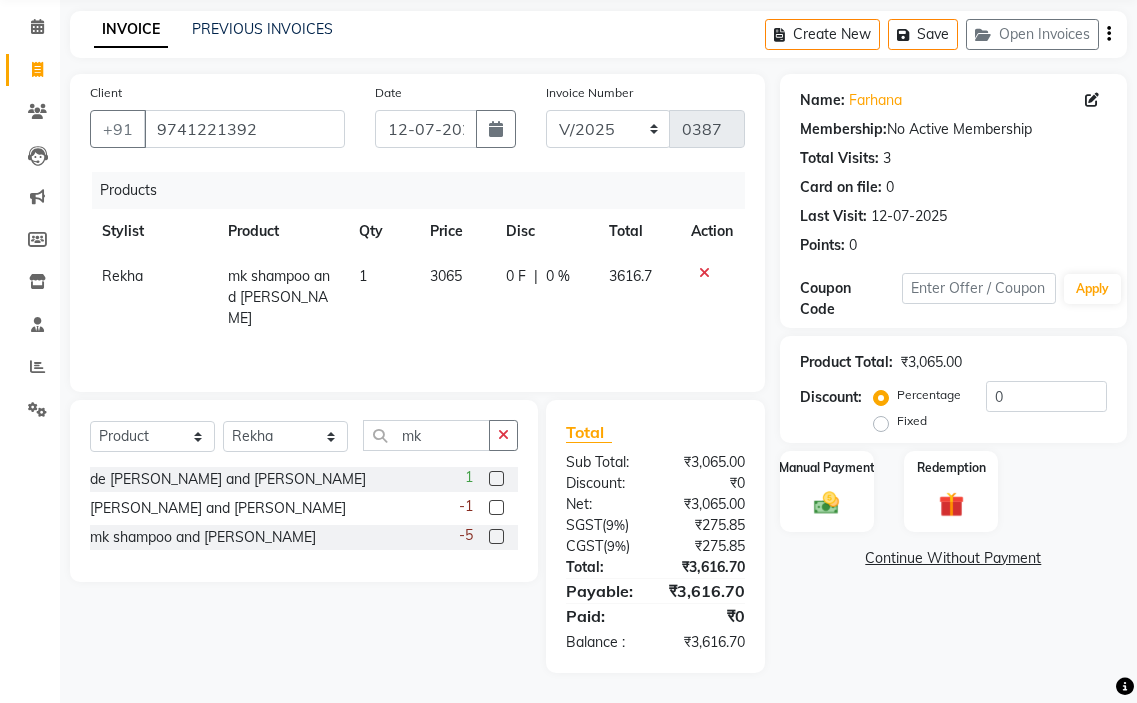 click on "Rekha mk shampoo and condisner 1 3065 0 F | 0 % 3616.7" 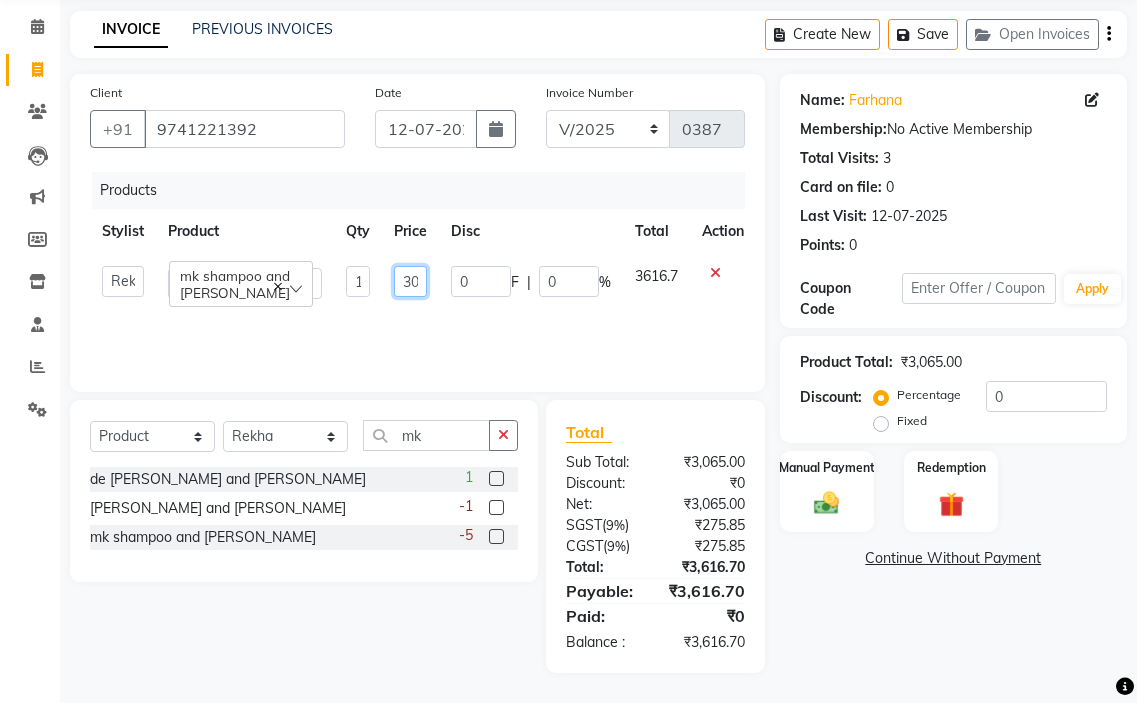 click on "3065" 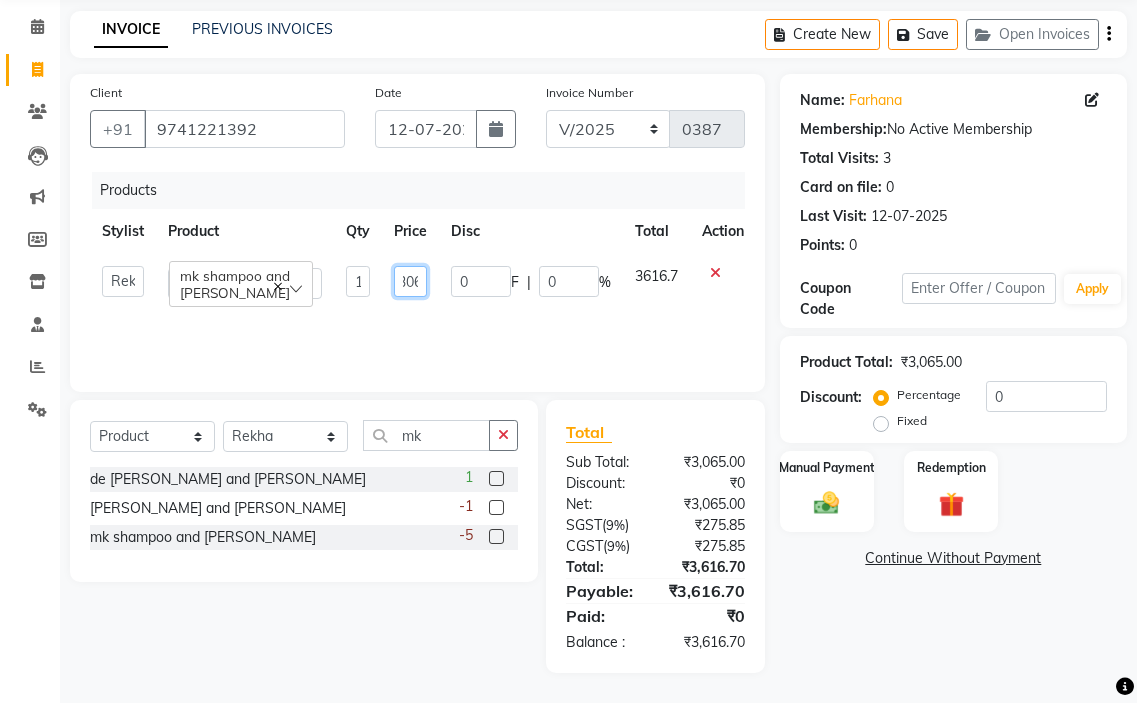 scroll, scrollTop: 0, scrollLeft: 14, axis: horizontal 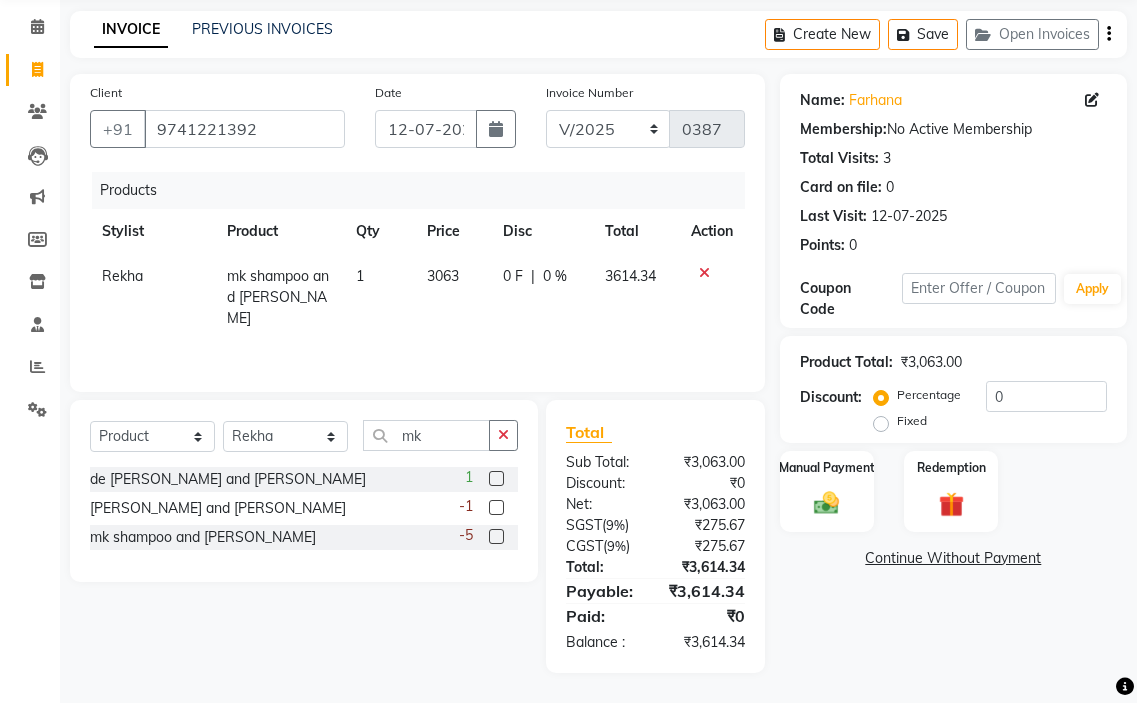 click on "Products Stylist Product Qty Price Disc Total Action Rekha mk shampoo and condisner 1 3063 0 F | 0 % 3614.34" 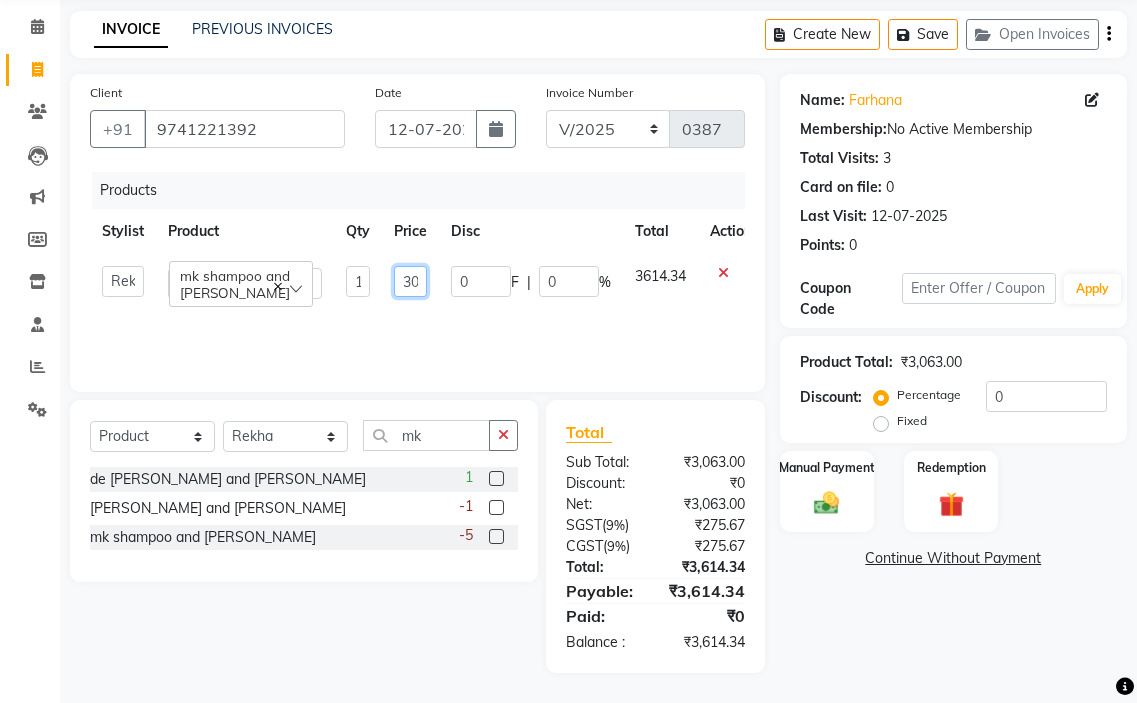 click on "3063" 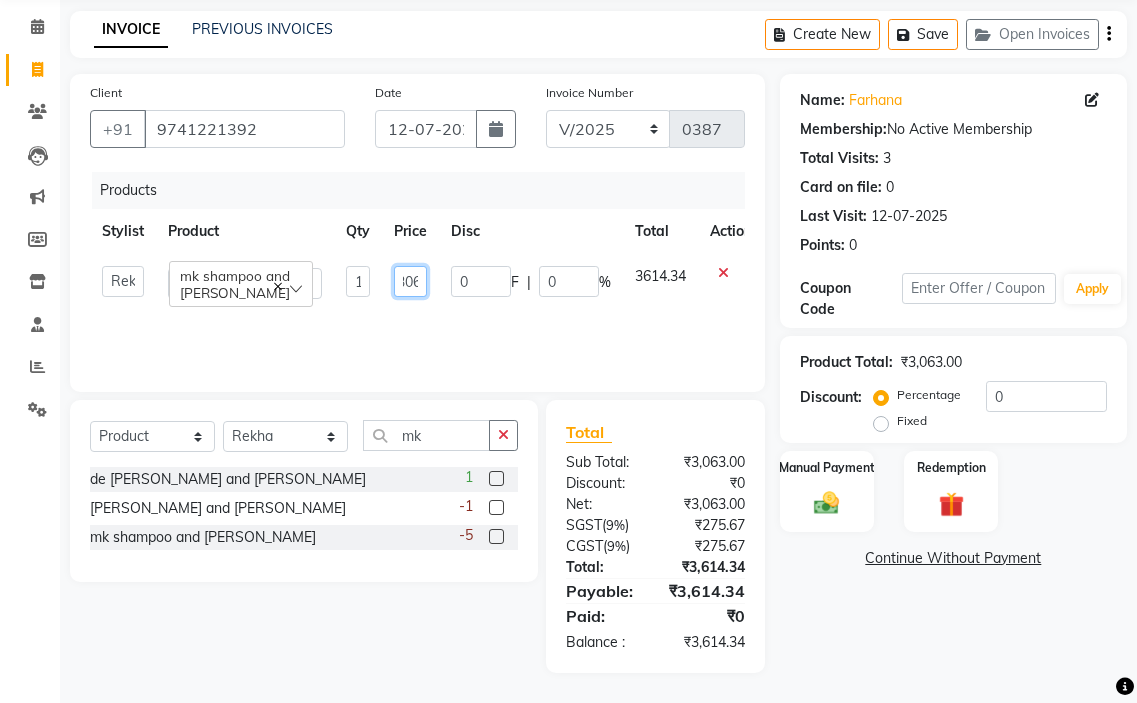 scroll, scrollTop: 0, scrollLeft: 15, axis: horizontal 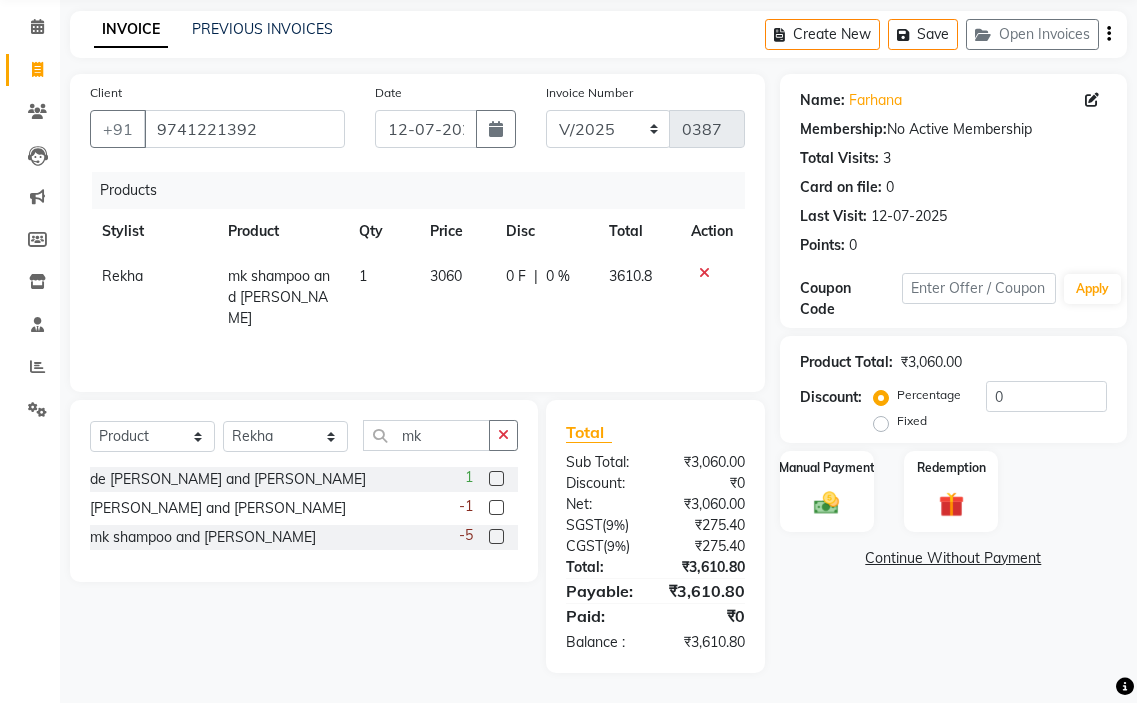 click on "Rekha mk shampoo and condisner 1 3060 0 F | 0 % 3610.8" 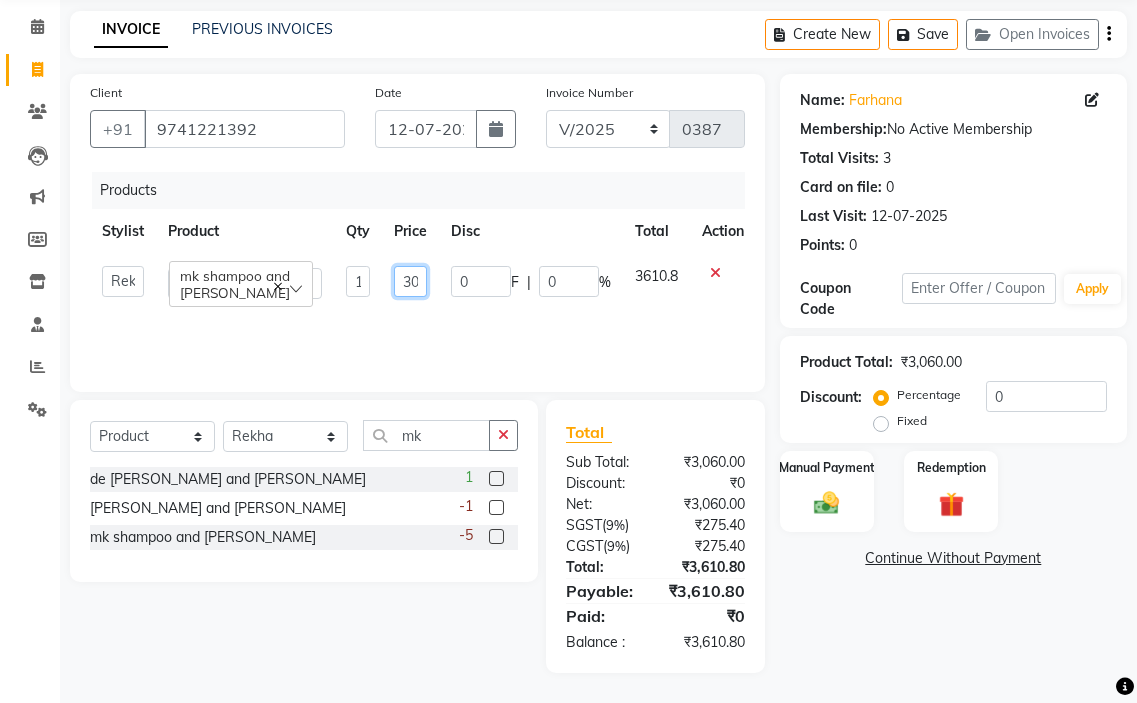 click on "3060" 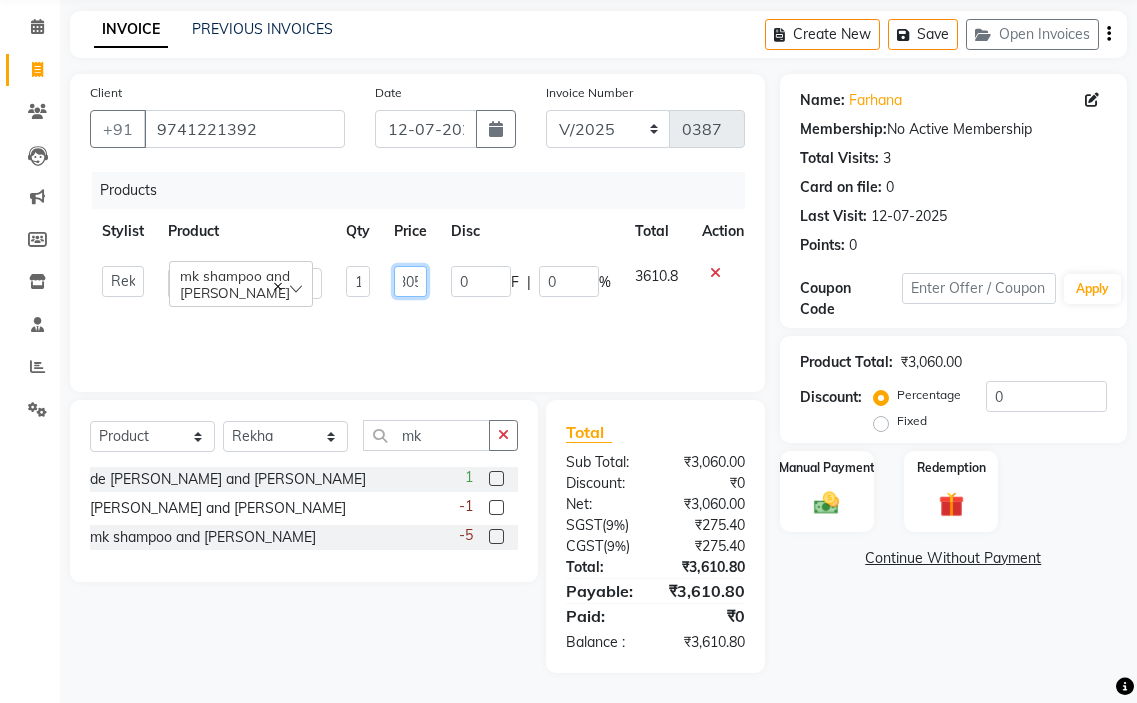scroll, scrollTop: 0, scrollLeft: 14, axis: horizontal 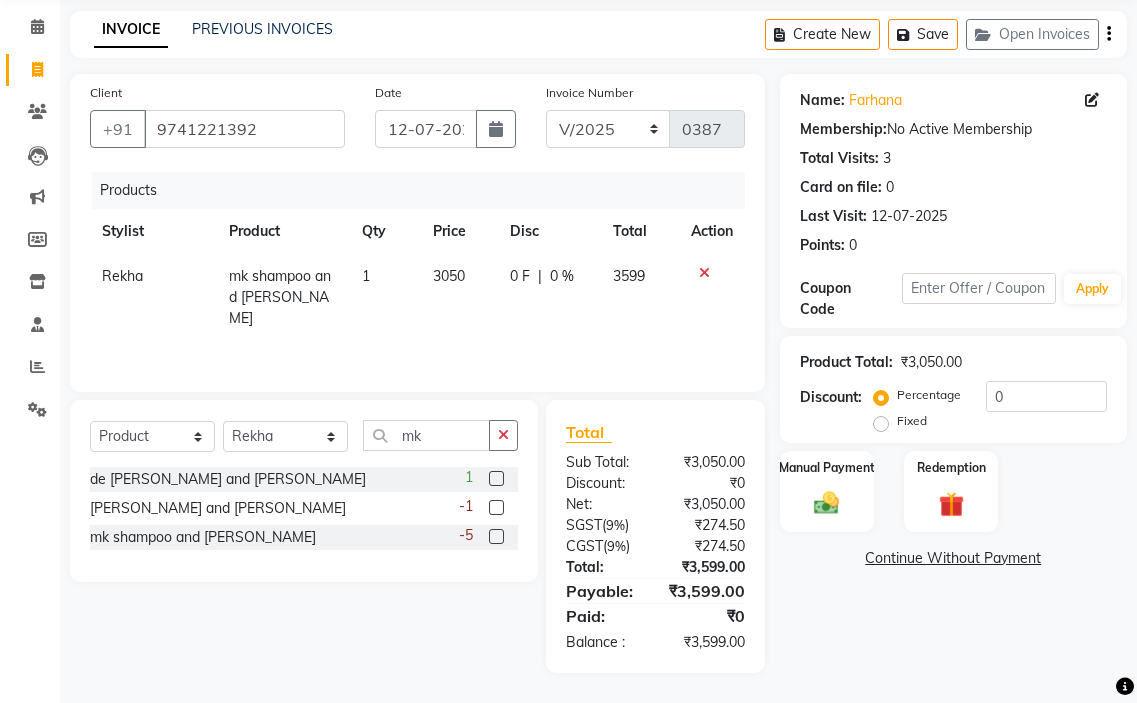 click on "Rekha mk shampoo and condisner 1 3050 0 F | 0 % 3599" 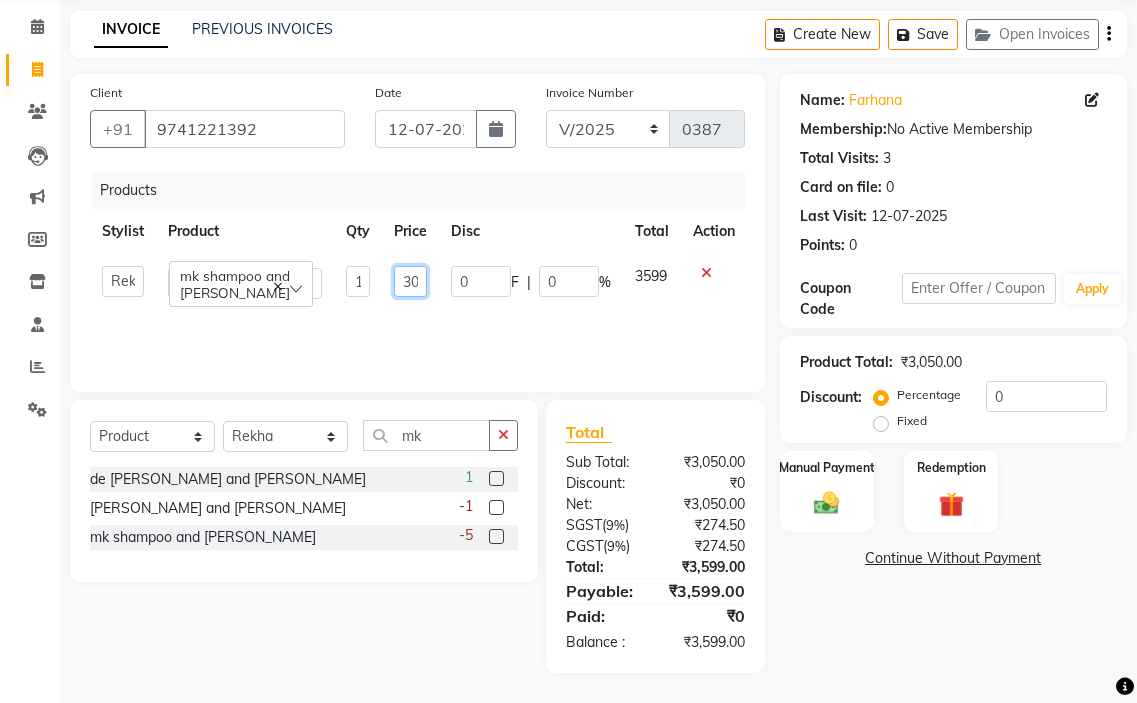 click on "3050" 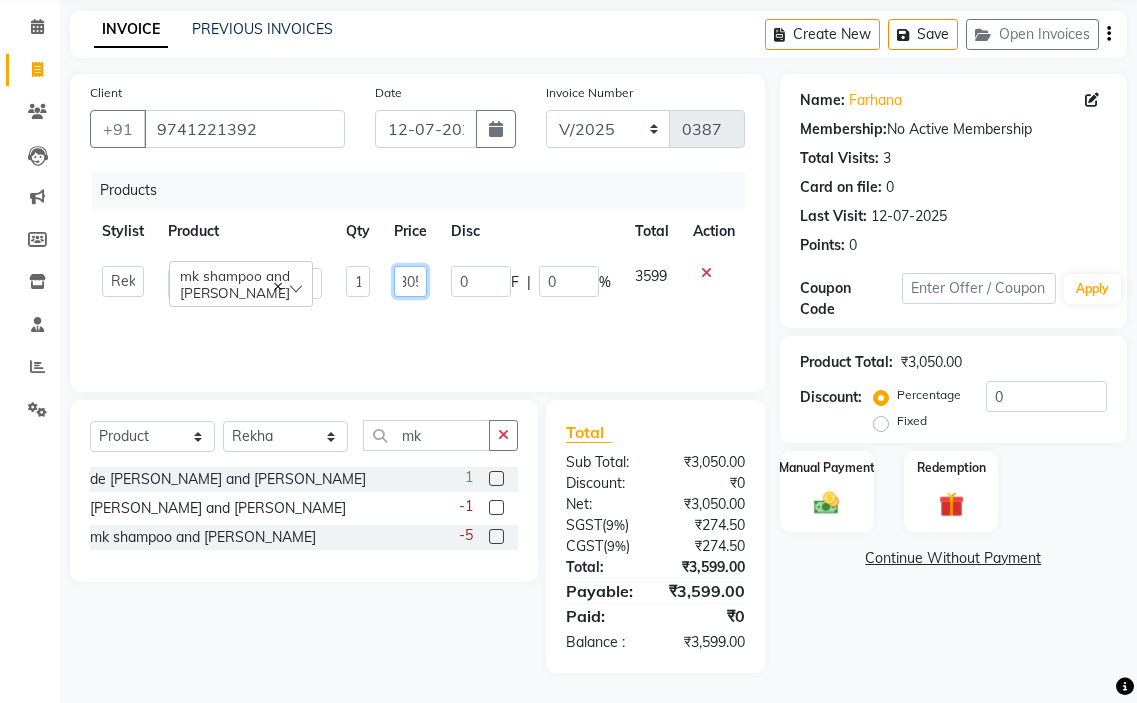scroll, scrollTop: 0, scrollLeft: 12, axis: horizontal 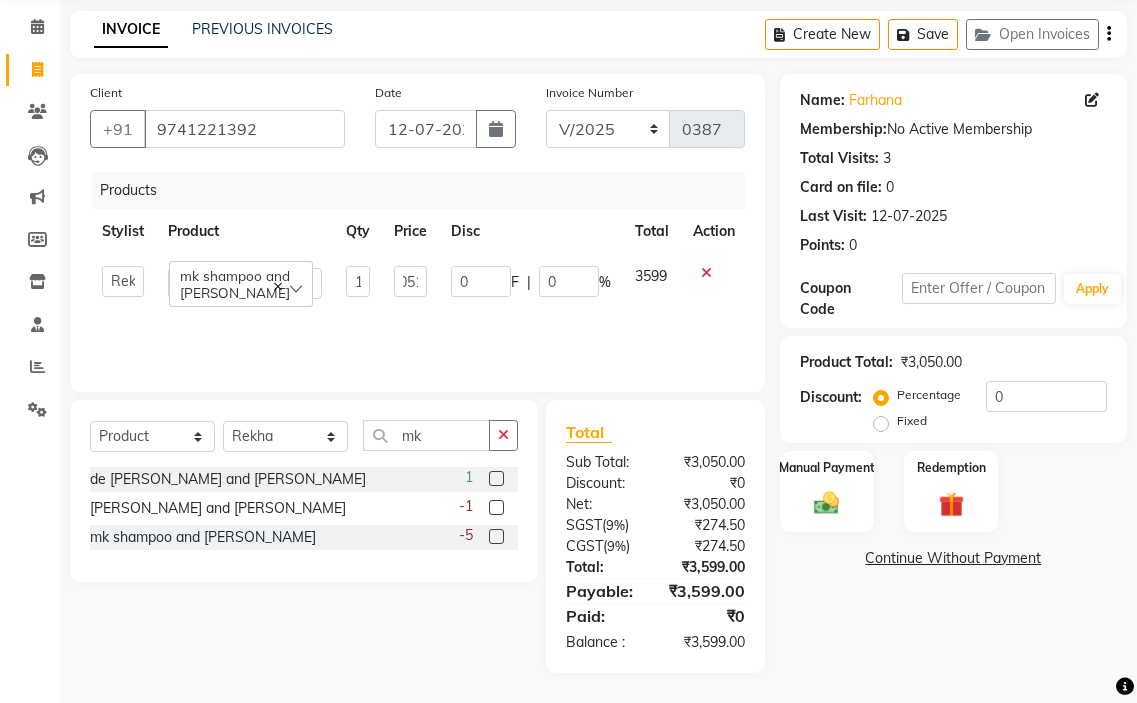 click on "Products Stylist Product Qty Price Disc Total Action  amir hair stylish   [PERSON_NAME]   pooja beautycian   [PERSON_NAME] beautycian   Rekha   [PERSON_NAME]   [PERSON_NAME] beauty and hair   mk shampoo and condisner  1 3051 0 F | 0 % 3599" 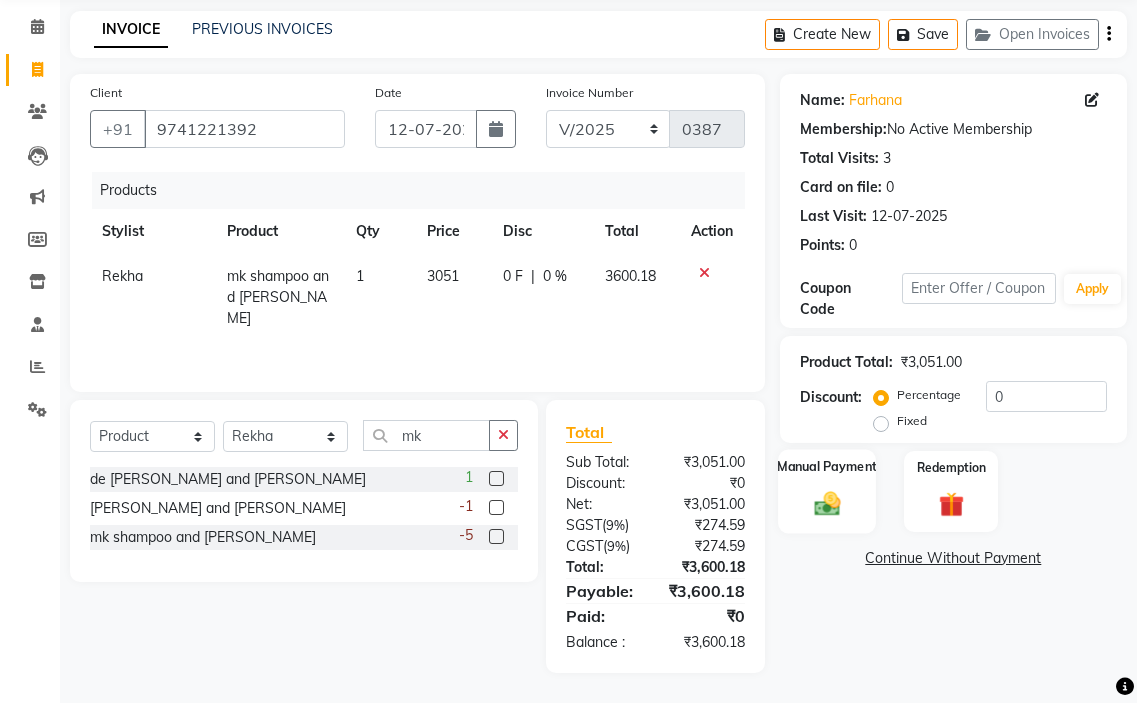 click on "Manual Payment" 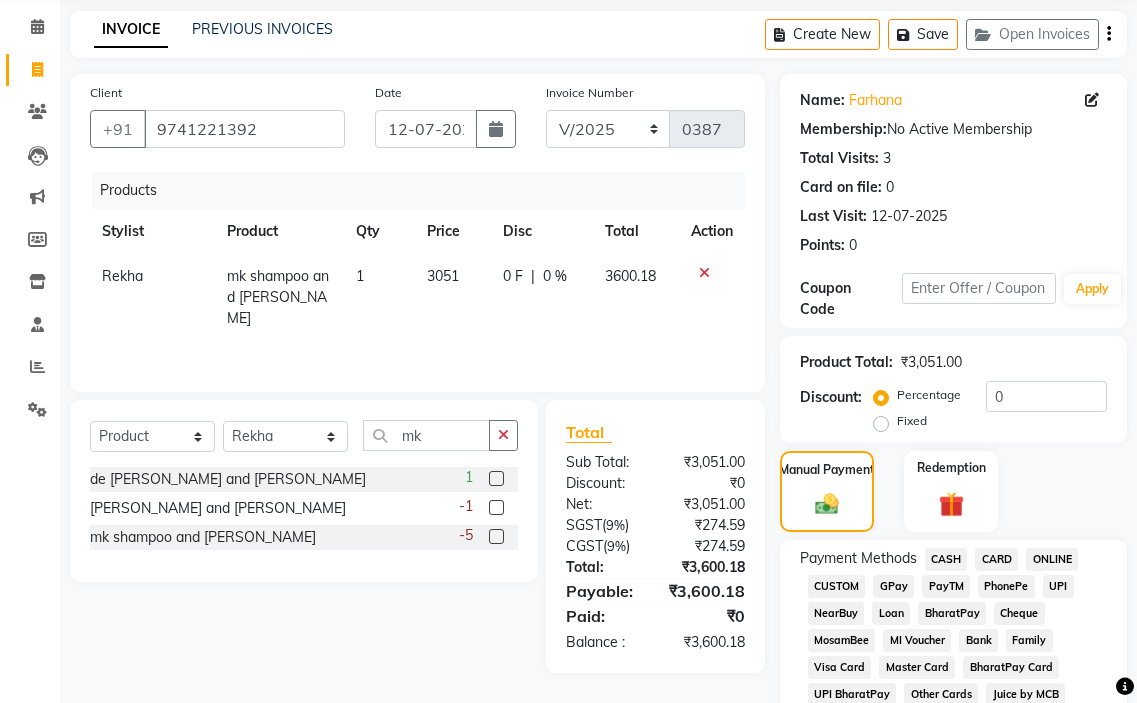click on "GPay" 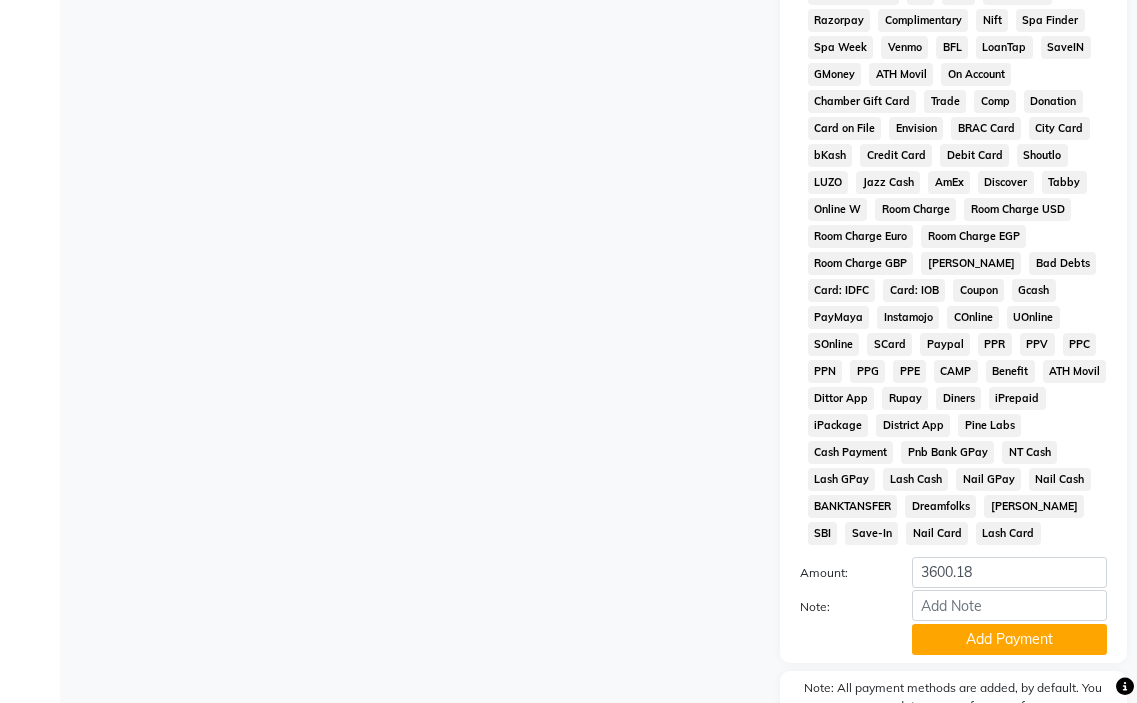 scroll, scrollTop: 1010, scrollLeft: 0, axis: vertical 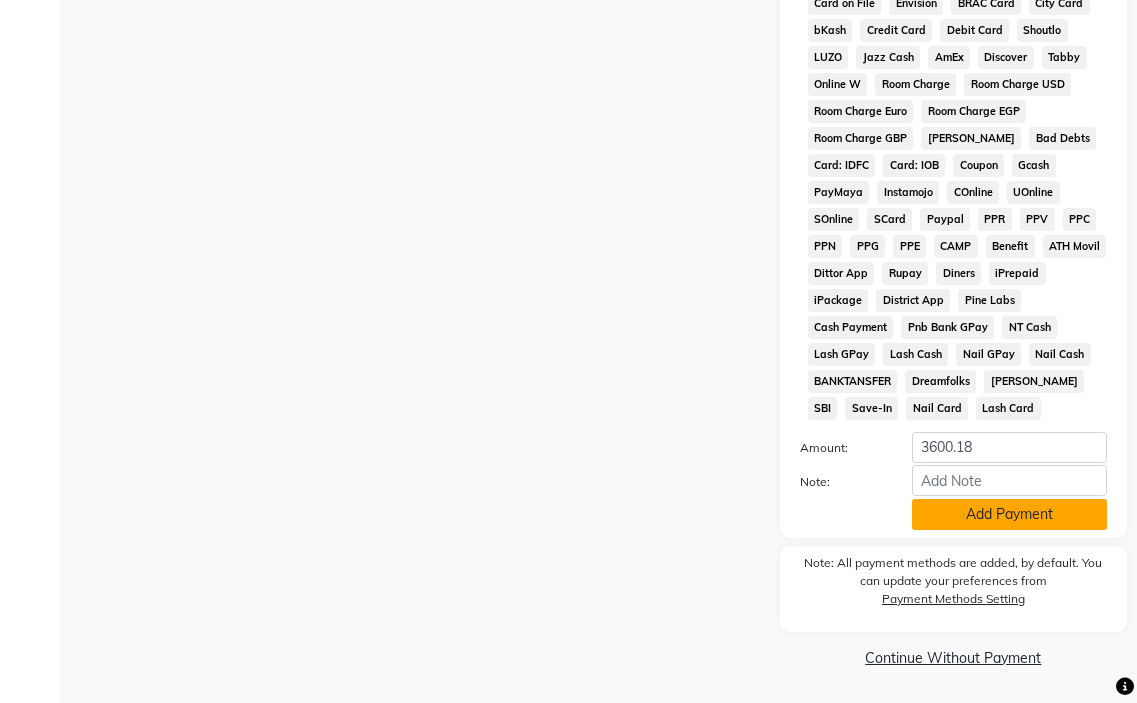click on "Add Payment" 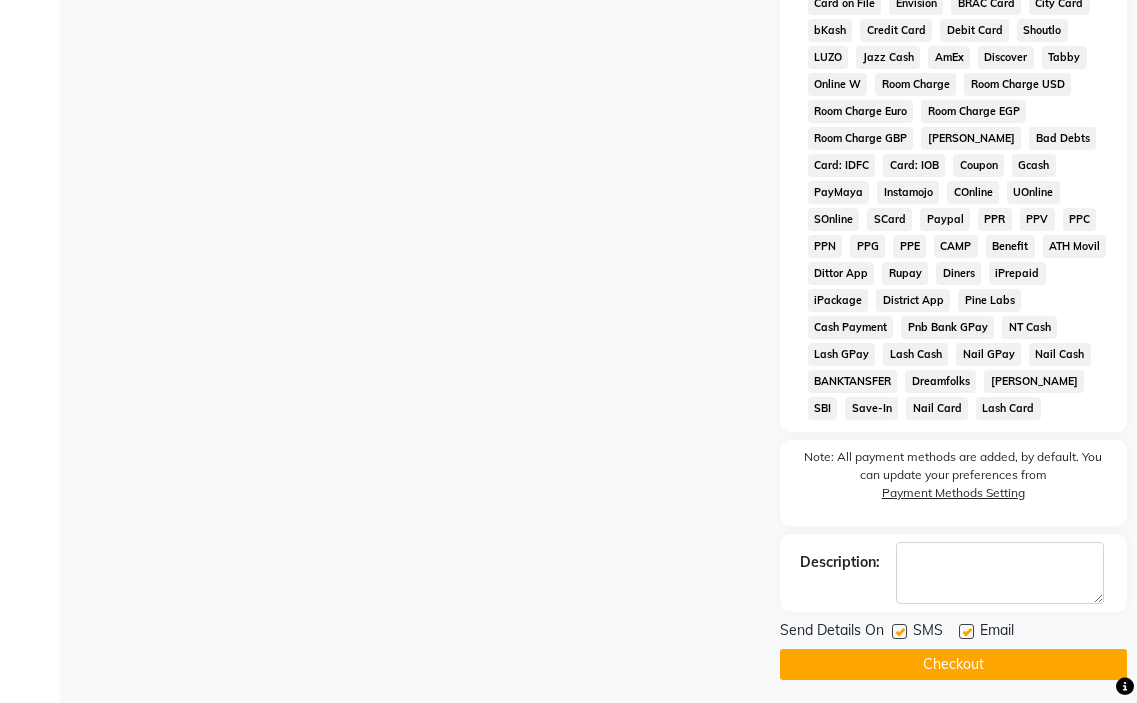 click on "SMS" 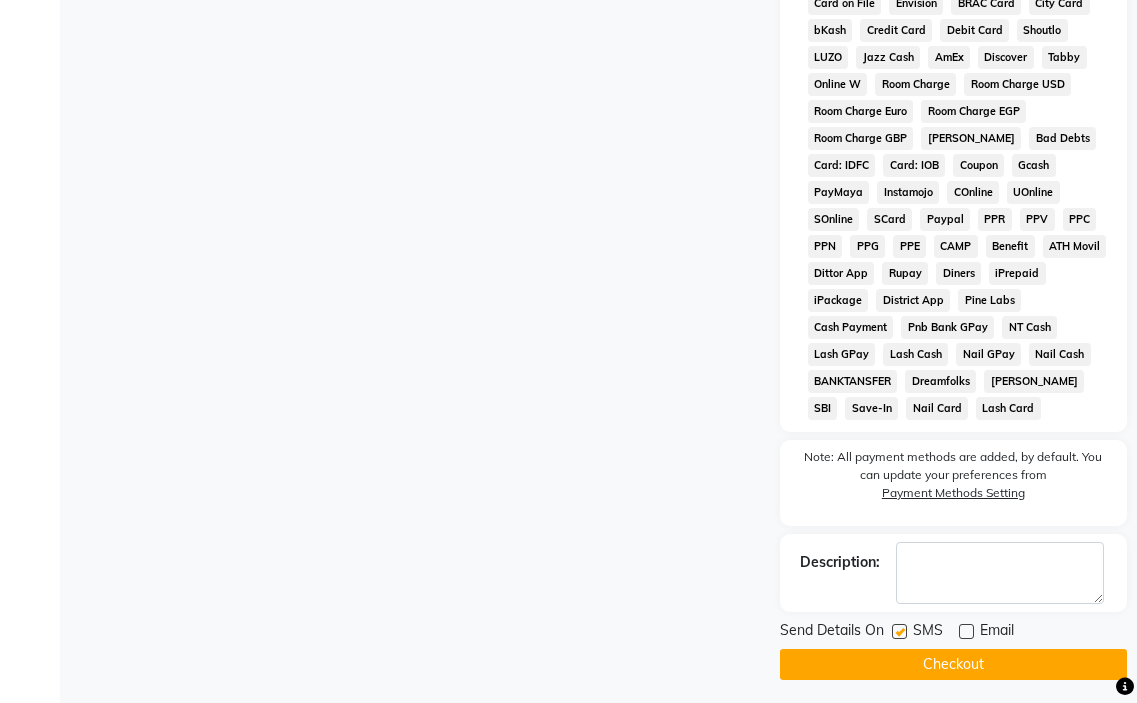 click on "Checkout" 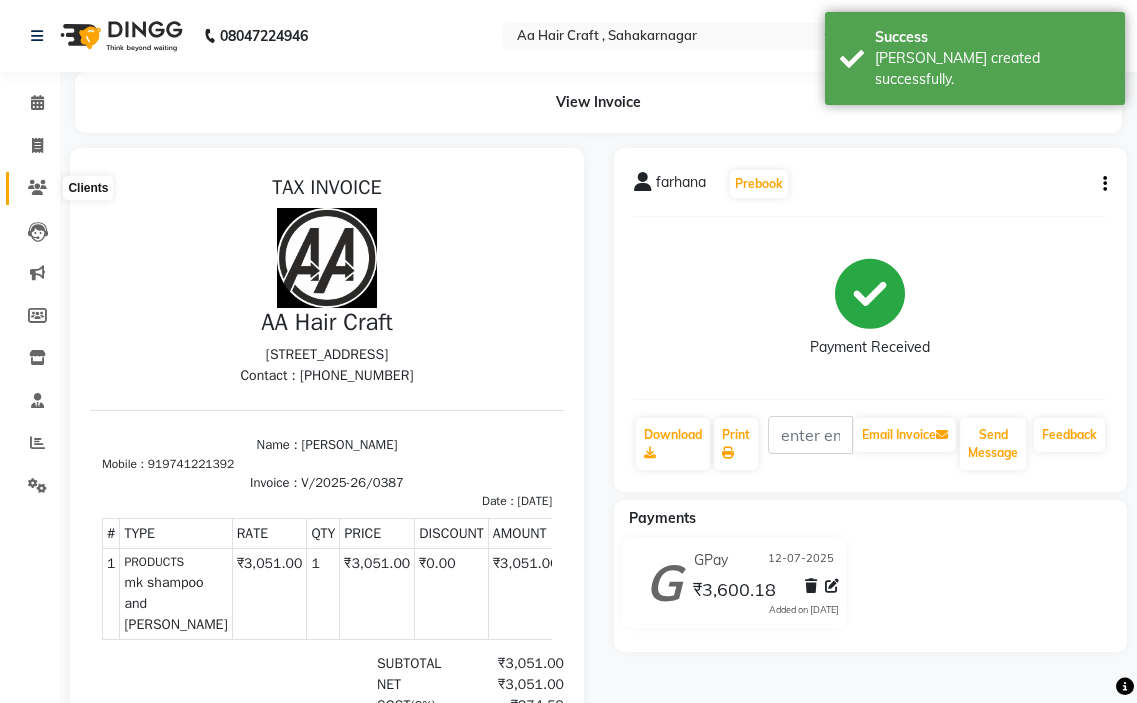 scroll, scrollTop: 0, scrollLeft: 0, axis: both 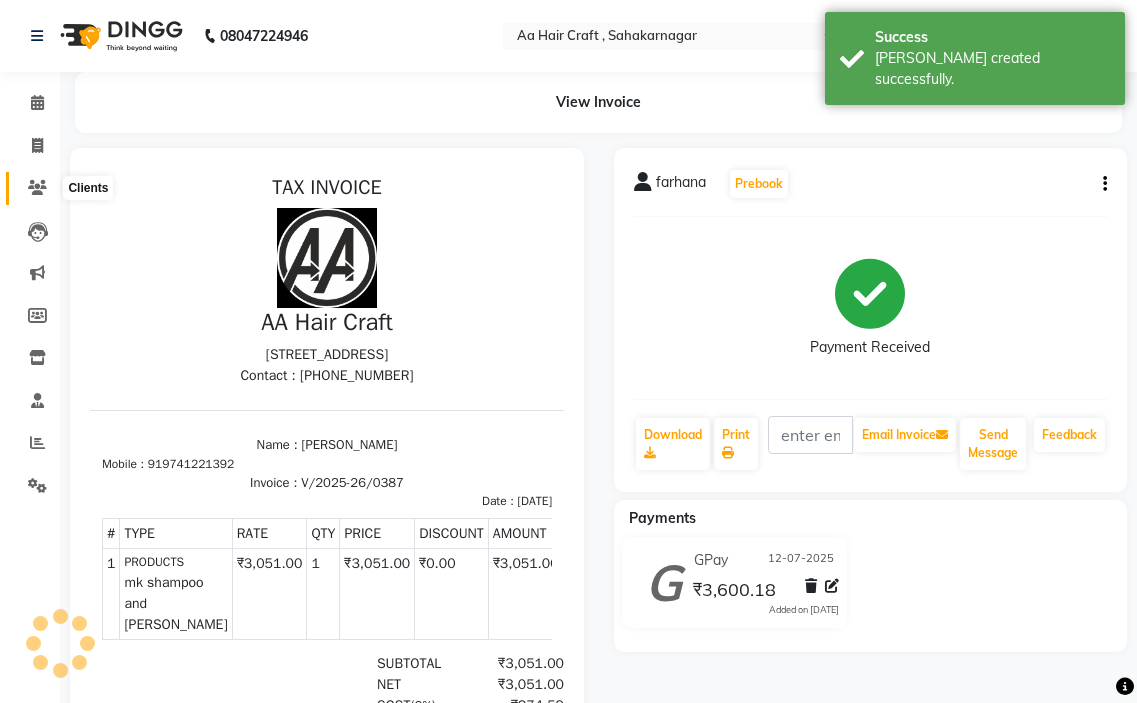 click 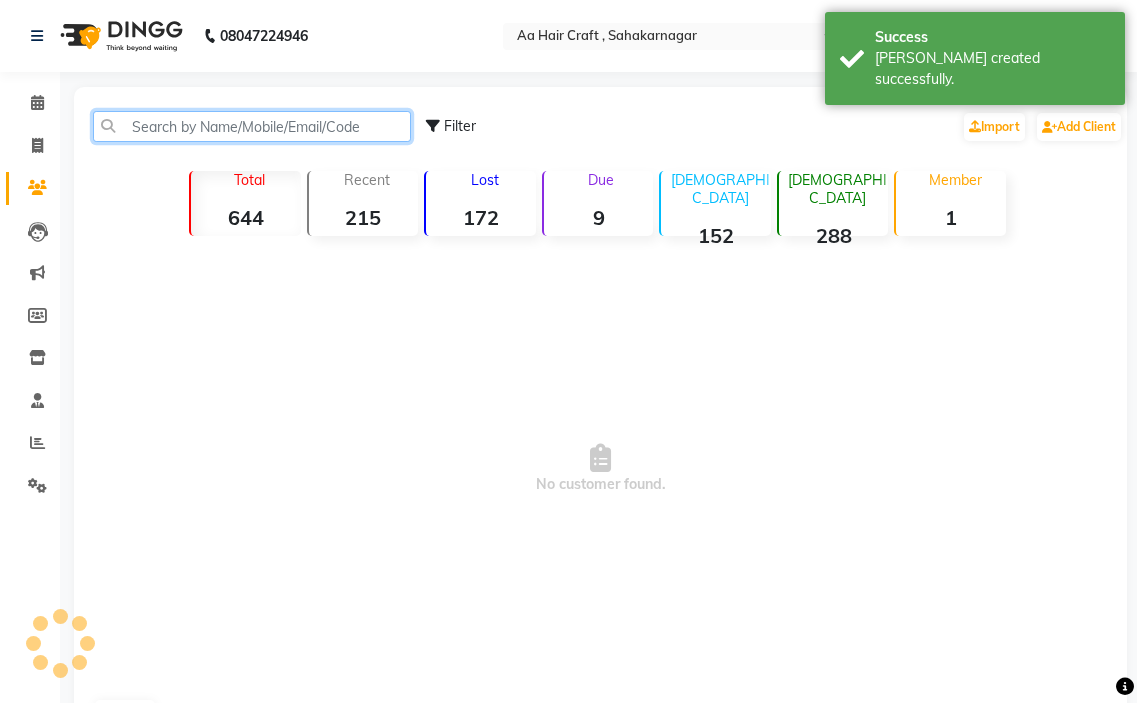 drag, startPoint x: 126, startPoint y: 132, endPoint x: 564, endPoint y: 44, distance: 446.75272 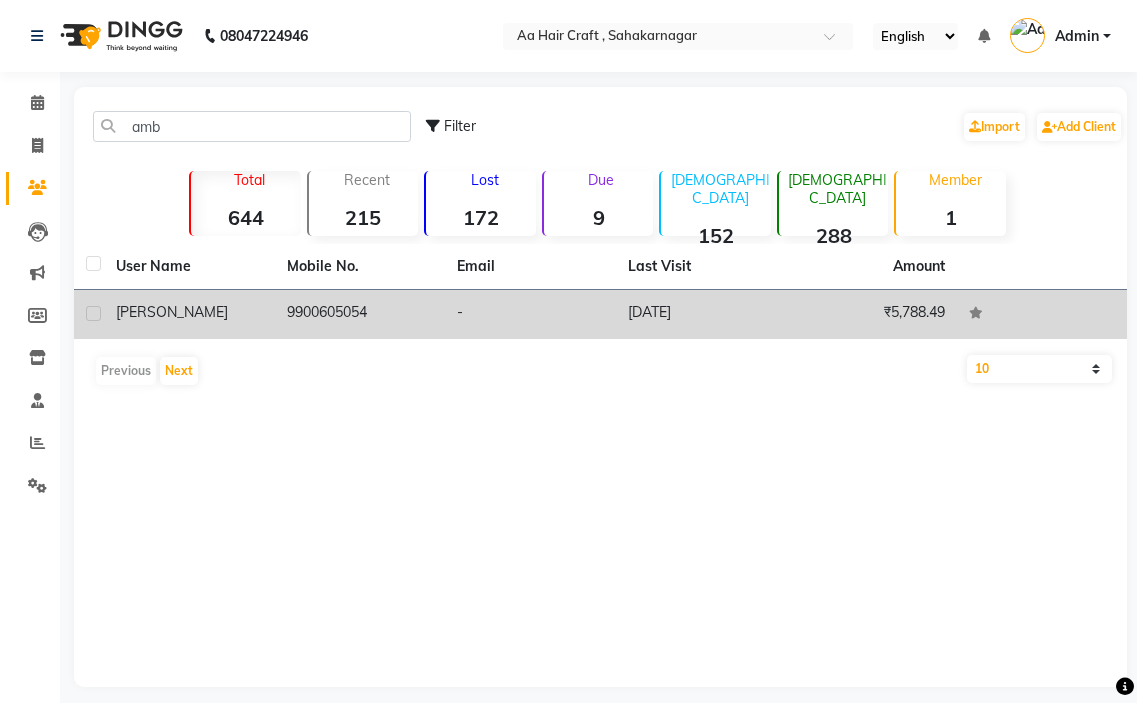 click on "9900605054" 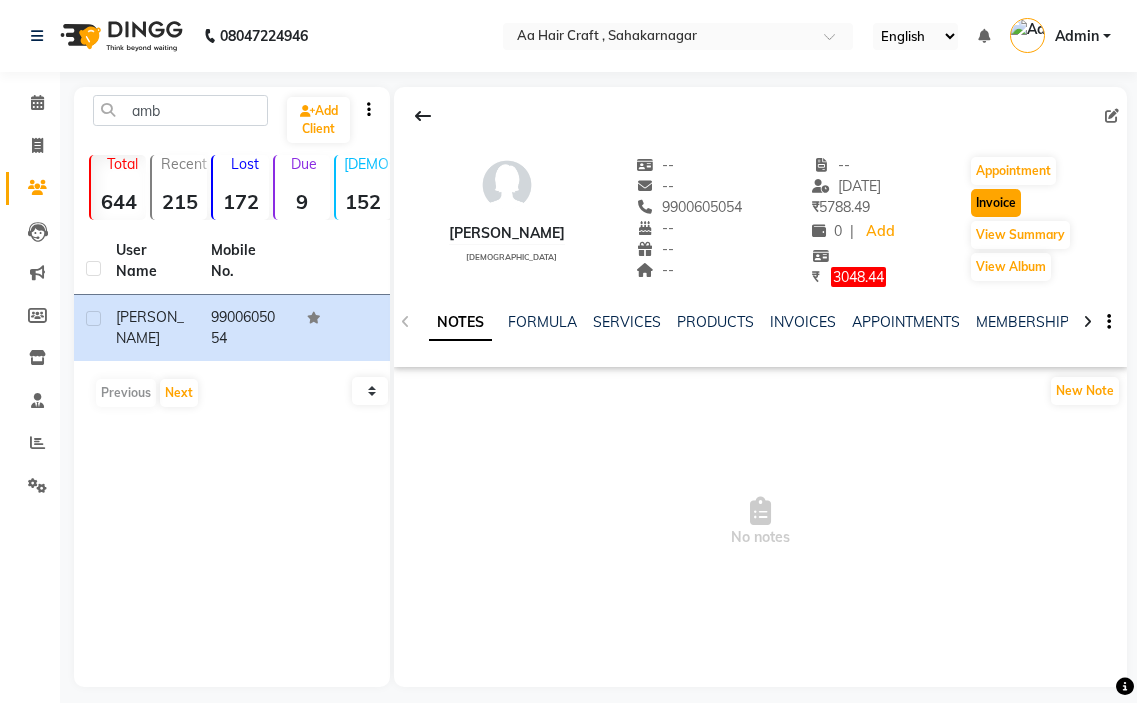 click on "Invoice" 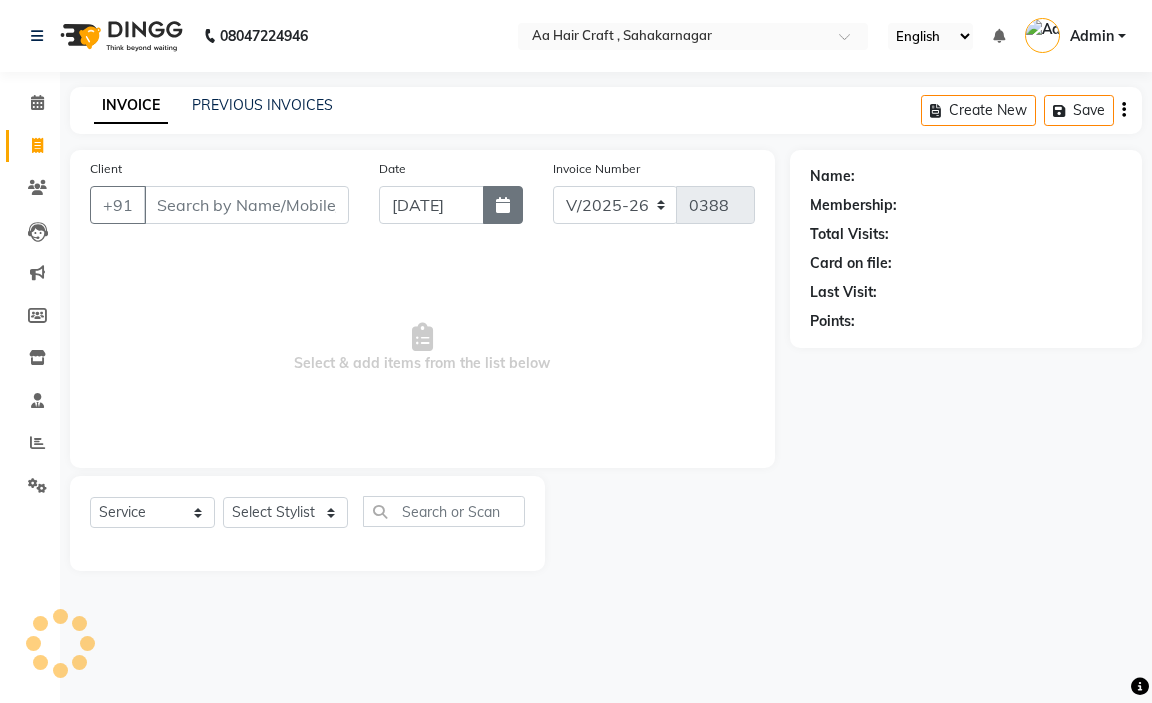 click 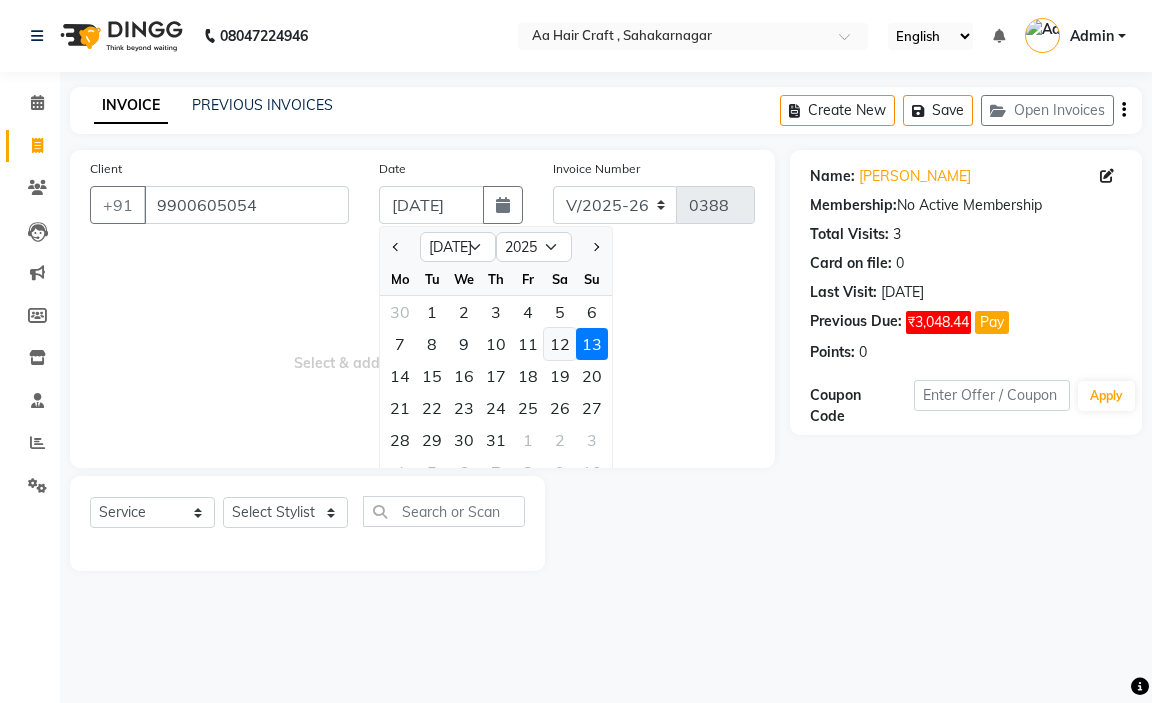 click on "12" 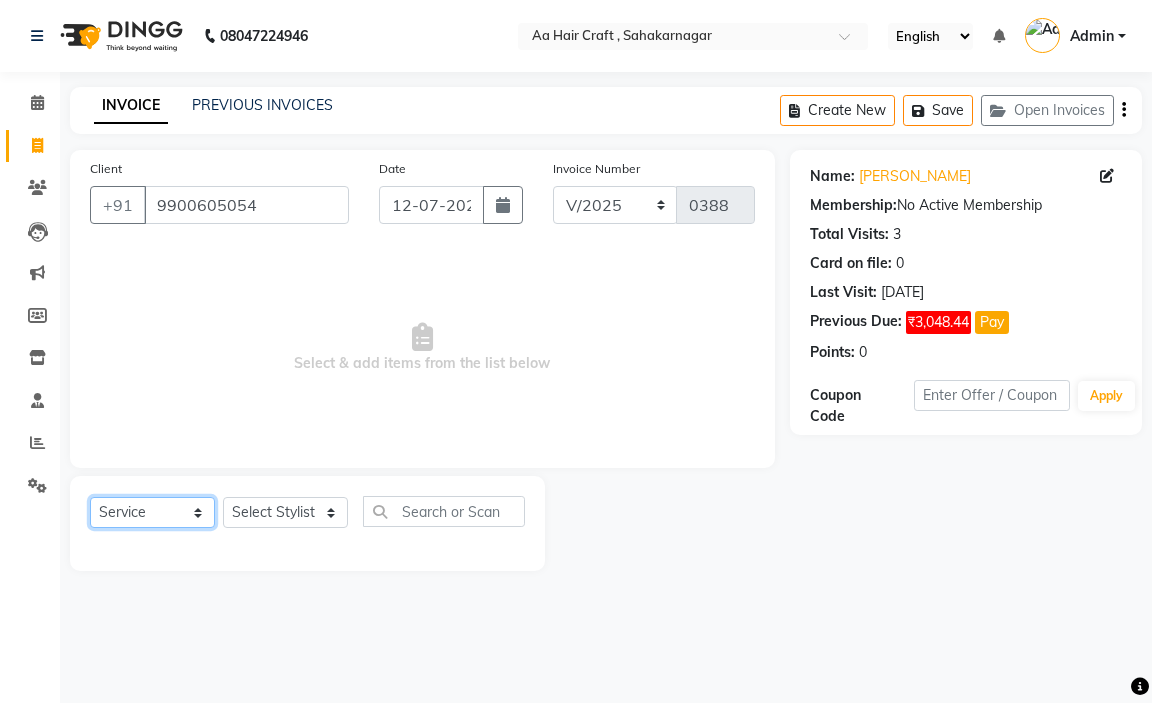 click on "Select  Service  Product  Membership  Package Voucher Prepaid Gift Card" 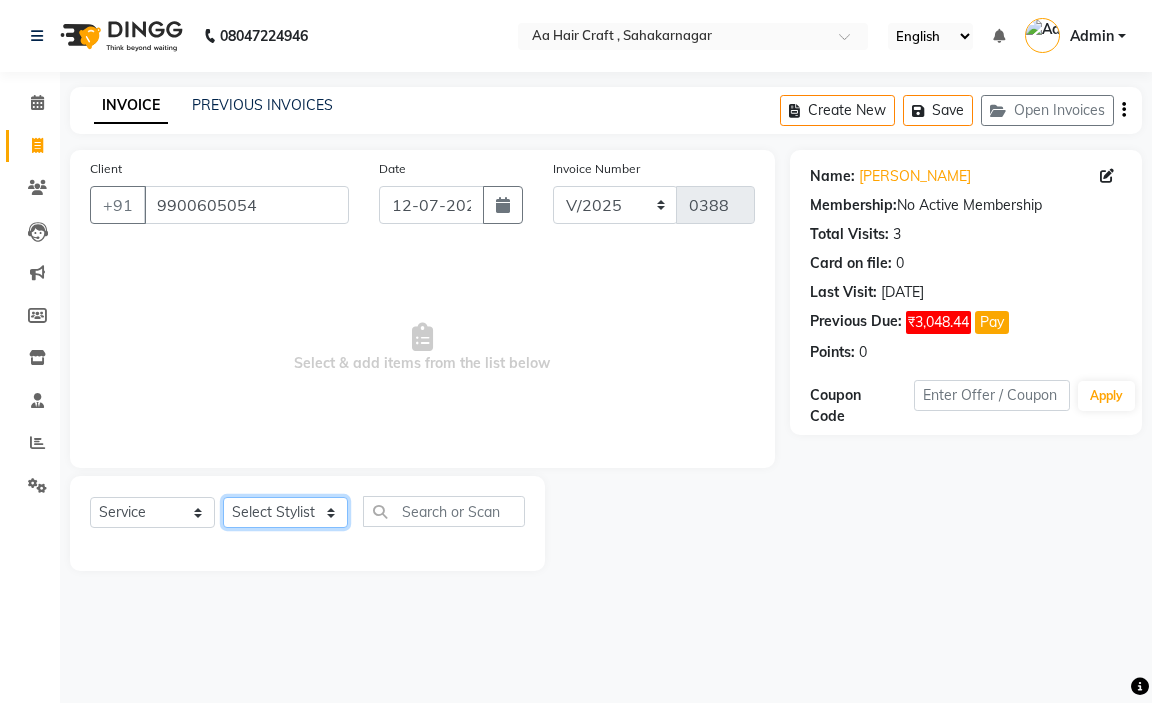 drag, startPoint x: 255, startPoint y: 509, endPoint x: 255, endPoint y: 497, distance: 12 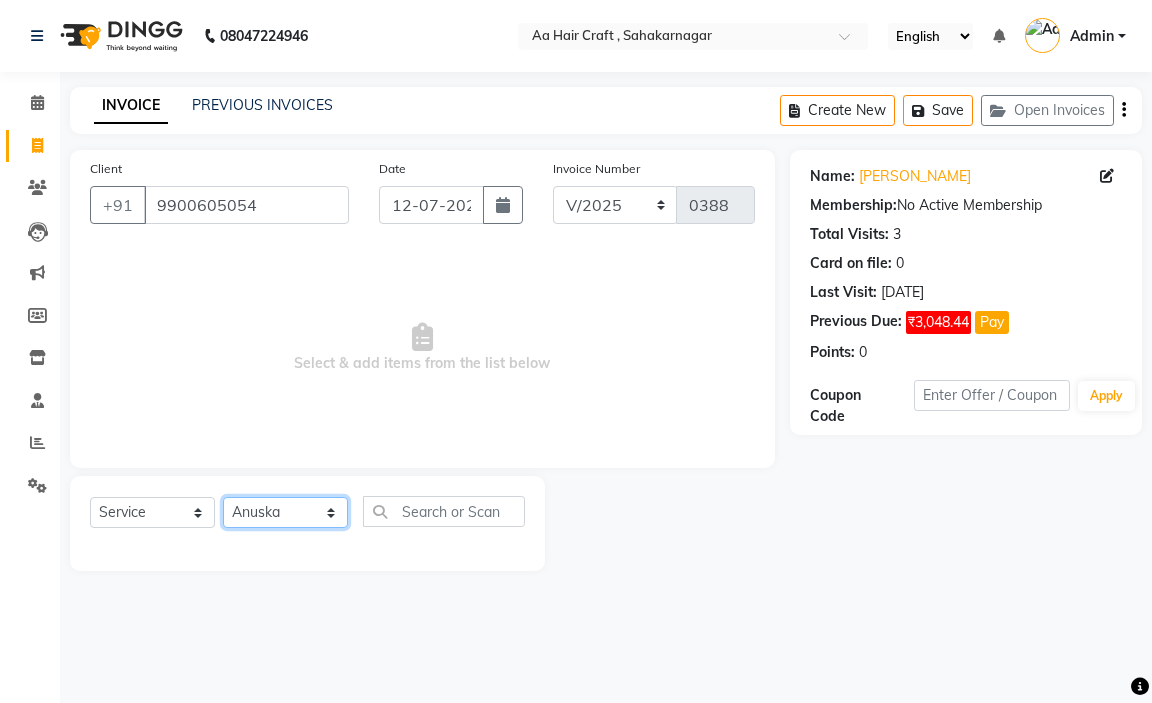 click on "Select Stylist amir hair stylish [PERSON_NAME] pooja beautycian [PERSON_NAME] beautycian Rekha [PERSON_NAME] [PERSON_NAME] beauty and hair" 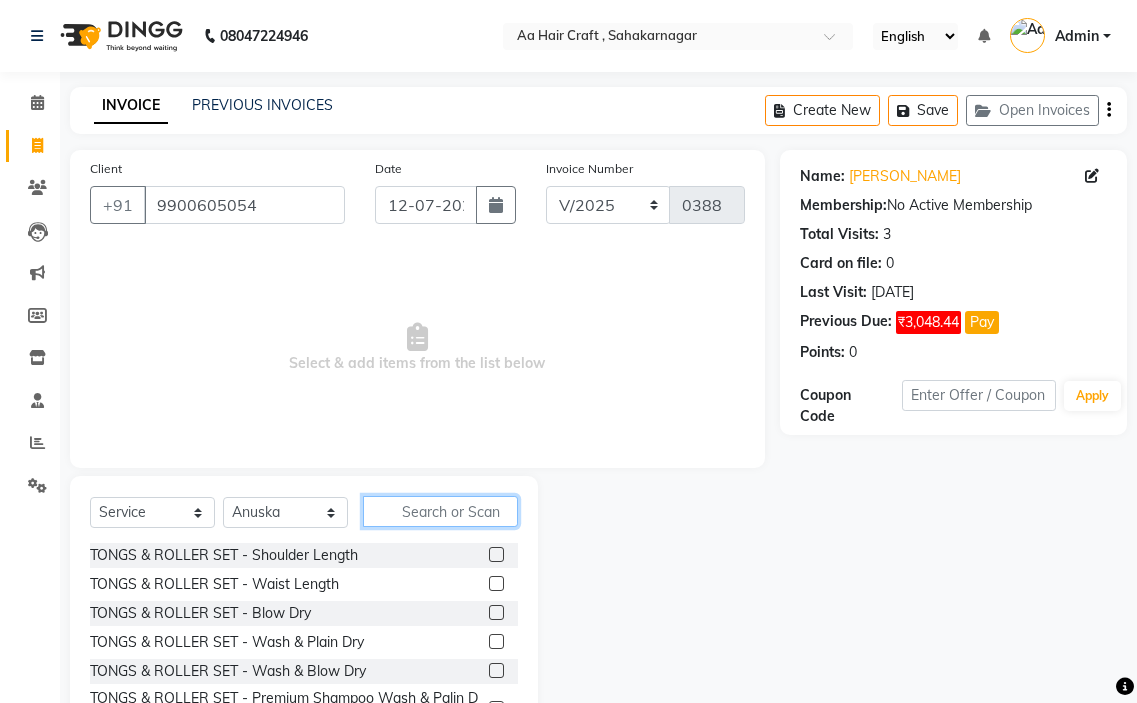 drag, startPoint x: 422, startPoint y: 517, endPoint x: 550, endPoint y: 18, distance: 515.15533 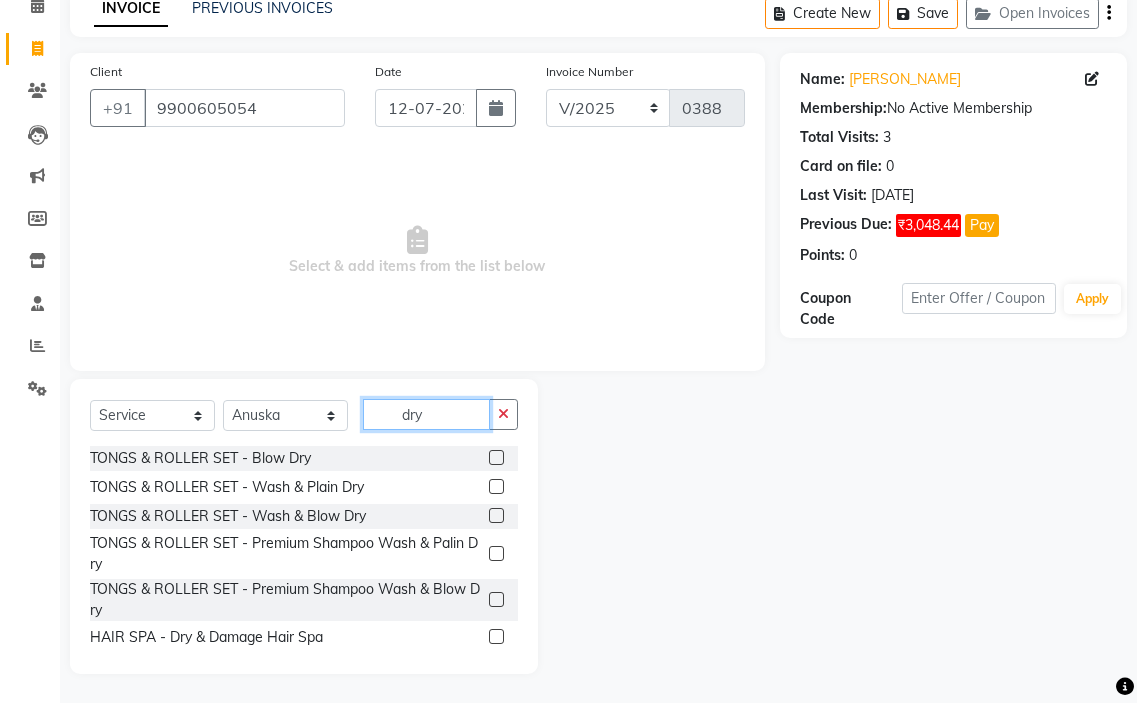 scroll, scrollTop: 98, scrollLeft: 0, axis: vertical 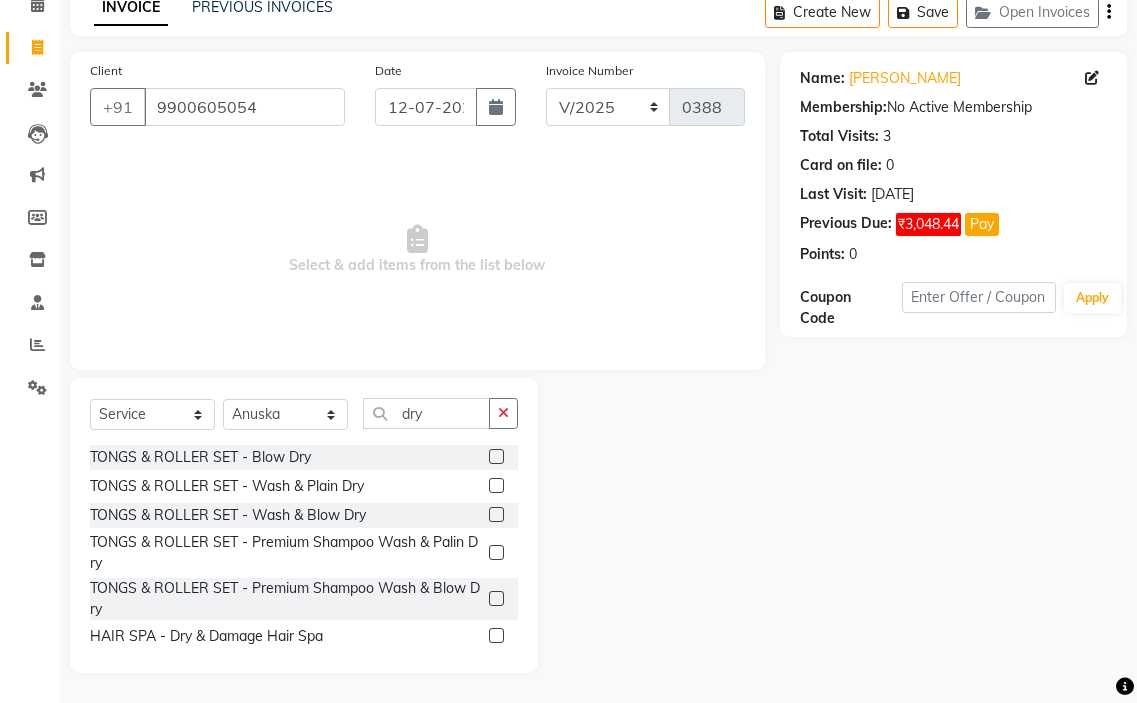 click 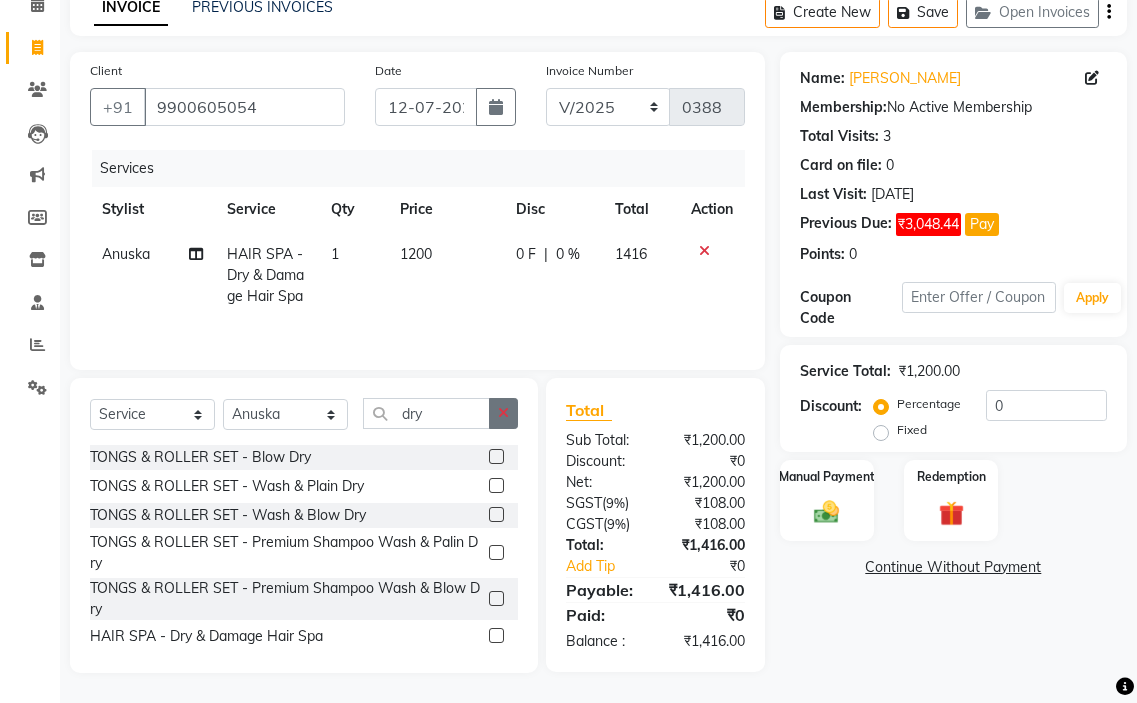 click 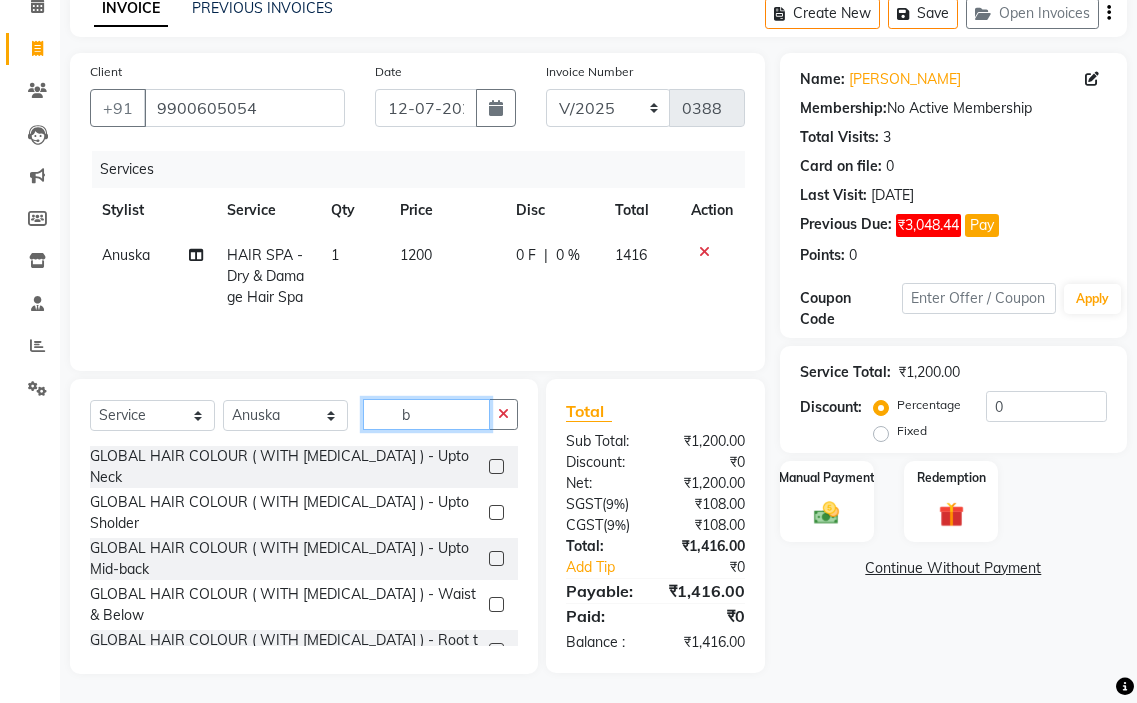 scroll, scrollTop: 98, scrollLeft: 0, axis: vertical 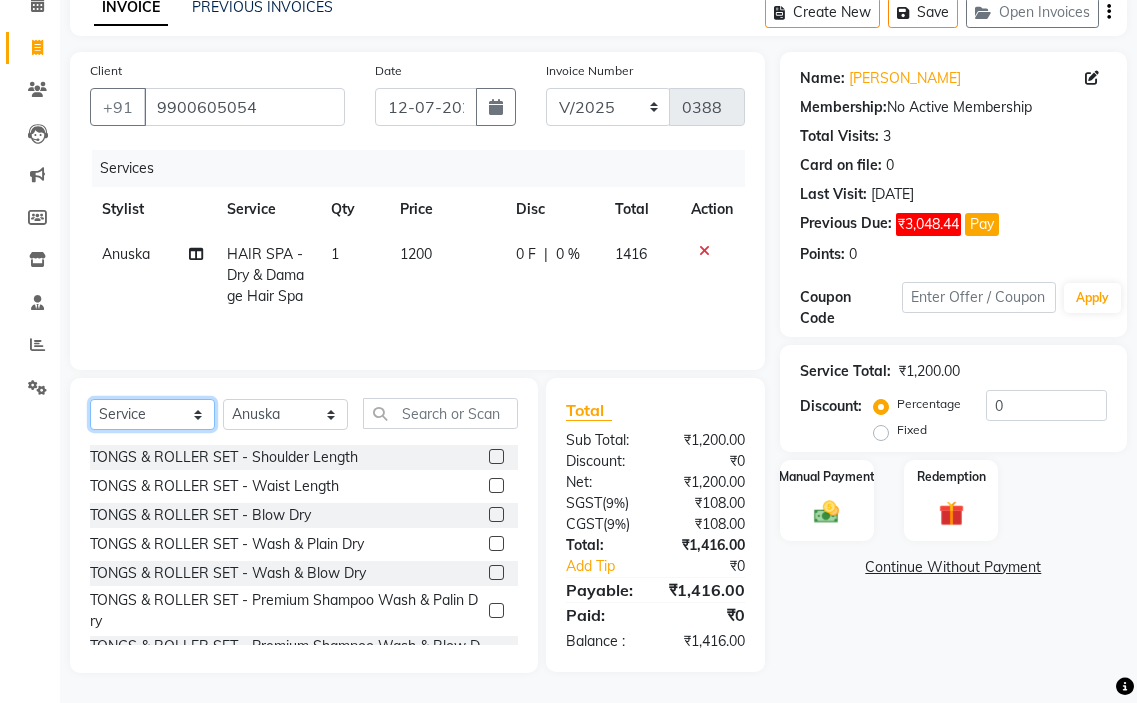 click on "Select  Service  Product  Membership  Package Voucher Prepaid Gift Card" 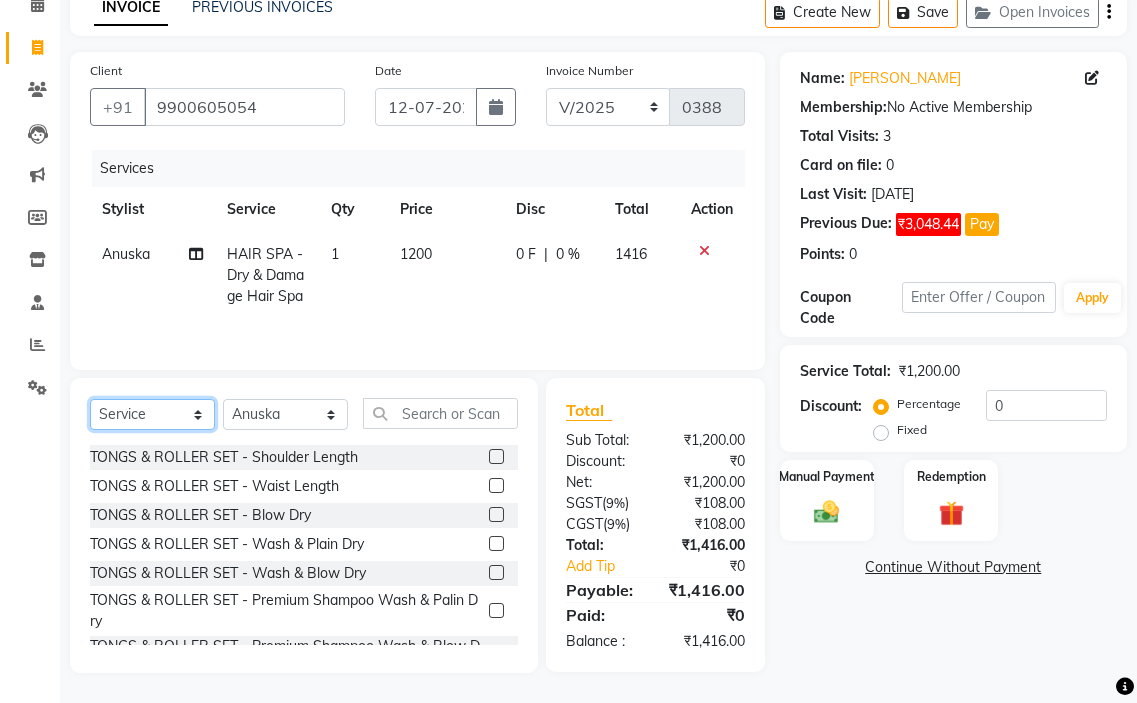 click on "Select  Service  Product  Membership  Package Voucher Prepaid Gift Card" 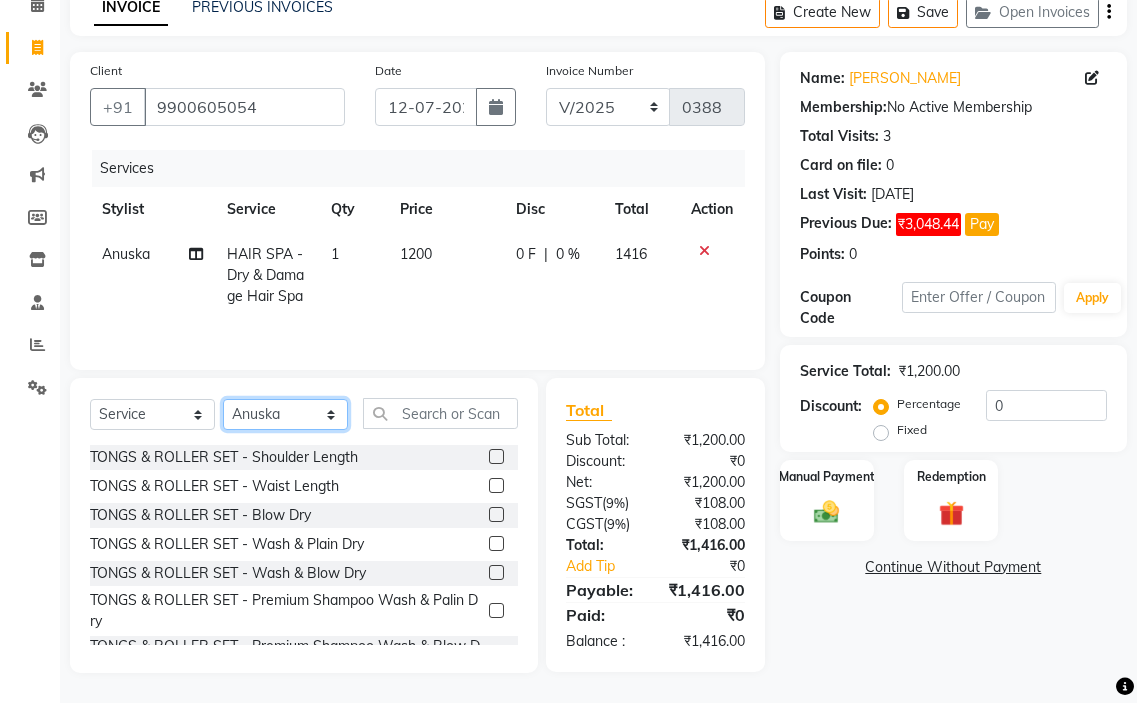 drag, startPoint x: 293, startPoint y: 405, endPoint x: 292, endPoint y: 416, distance: 11.045361 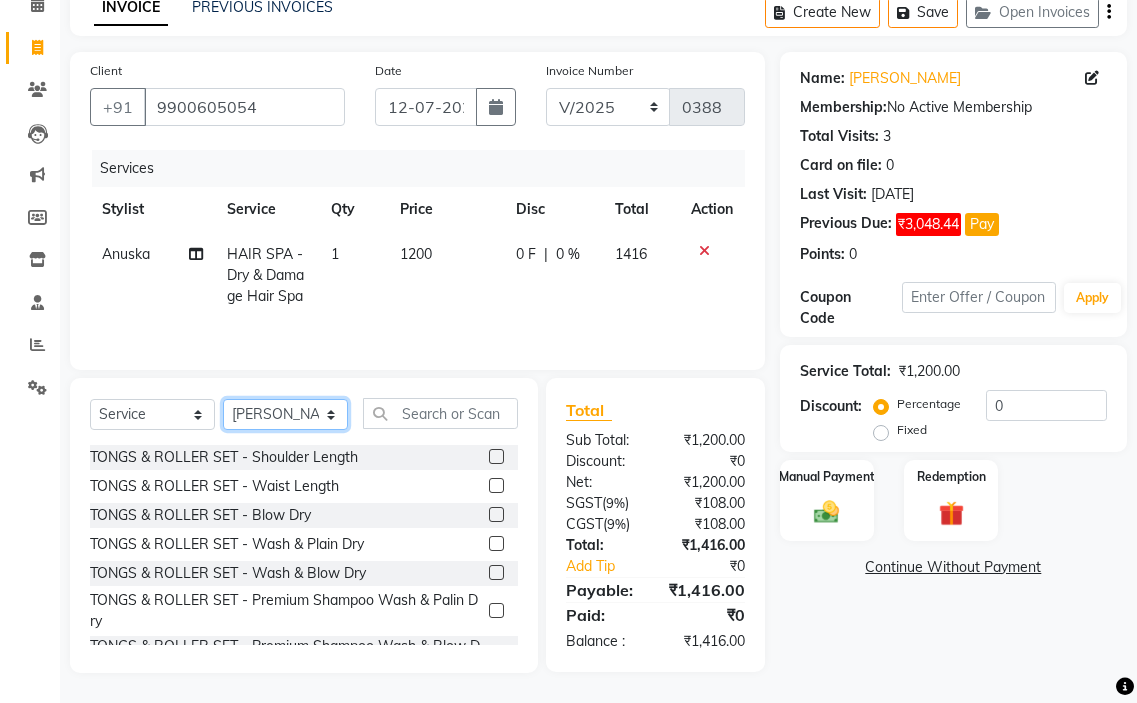 click on "Select Stylist amir hair stylish [PERSON_NAME] pooja beautycian [PERSON_NAME] beautycian Rekha [PERSON_NAME] [PERSON_NAME] beauty and hair" 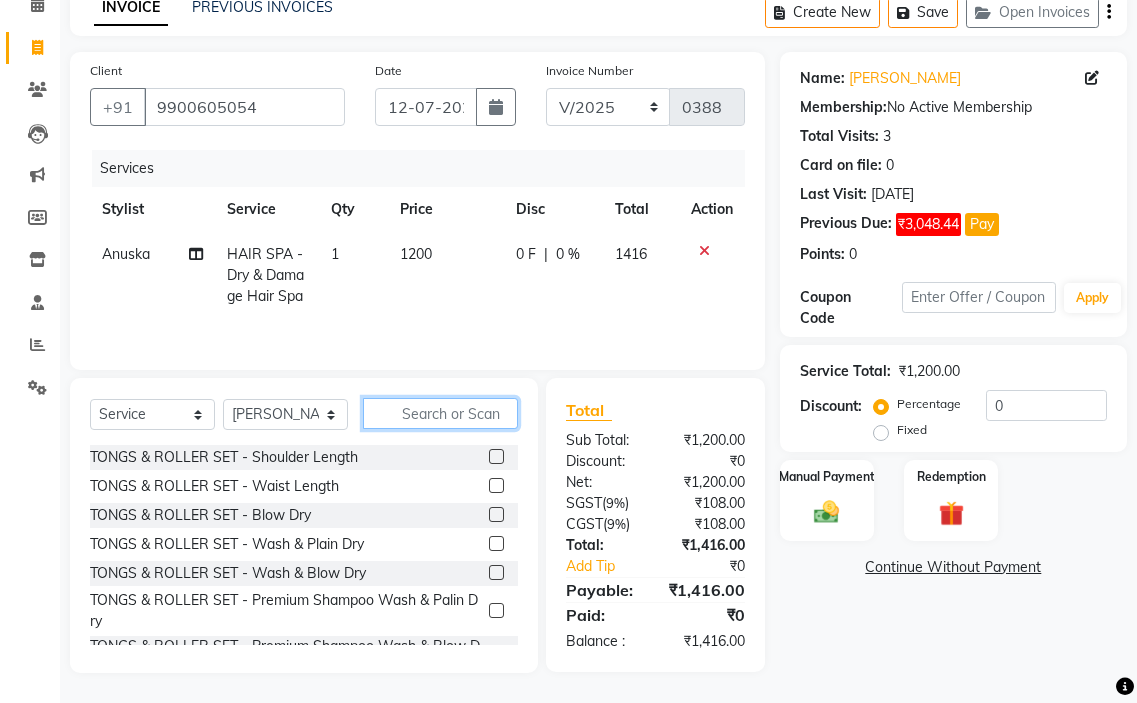 click 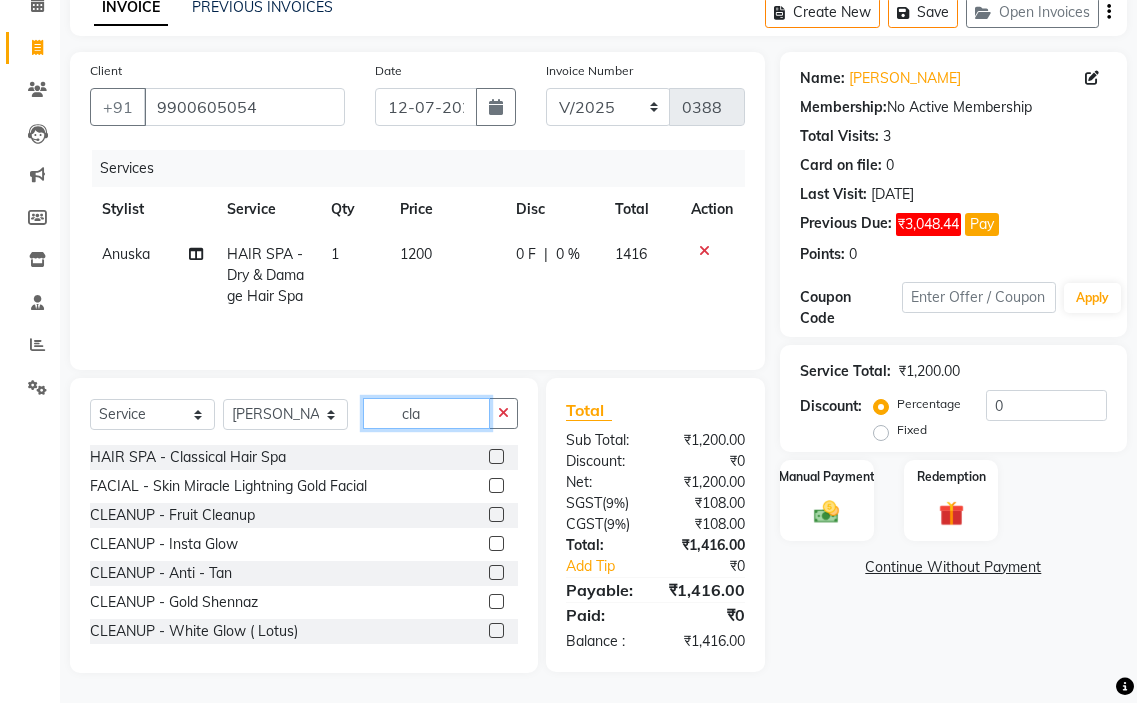 scroll, scrollTop: 97, scrollLeft: 0, axis: vertical 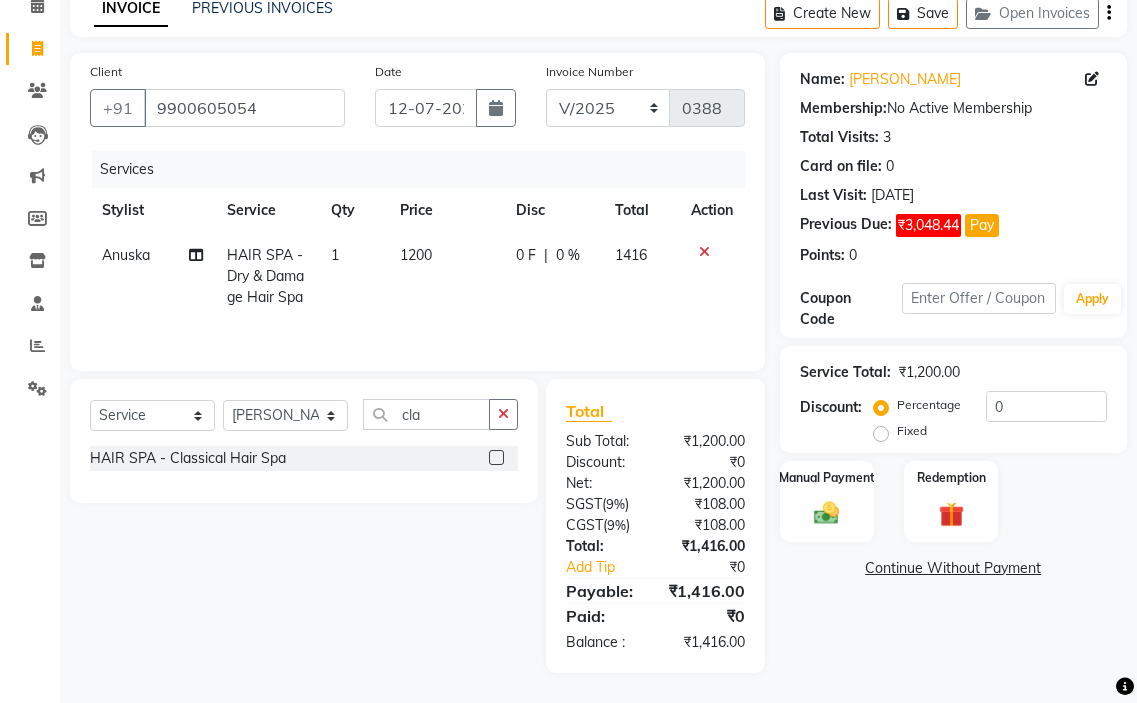 click 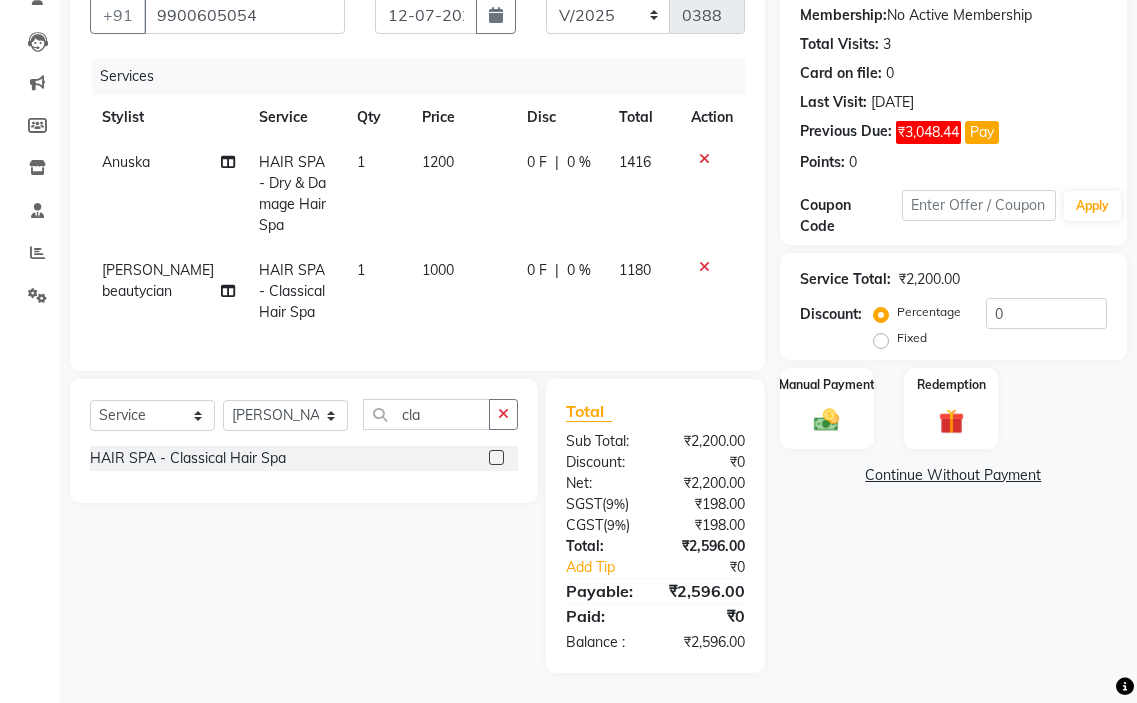 scroll, scrollTop: 205, scrollLeft: 0, axis: vertical 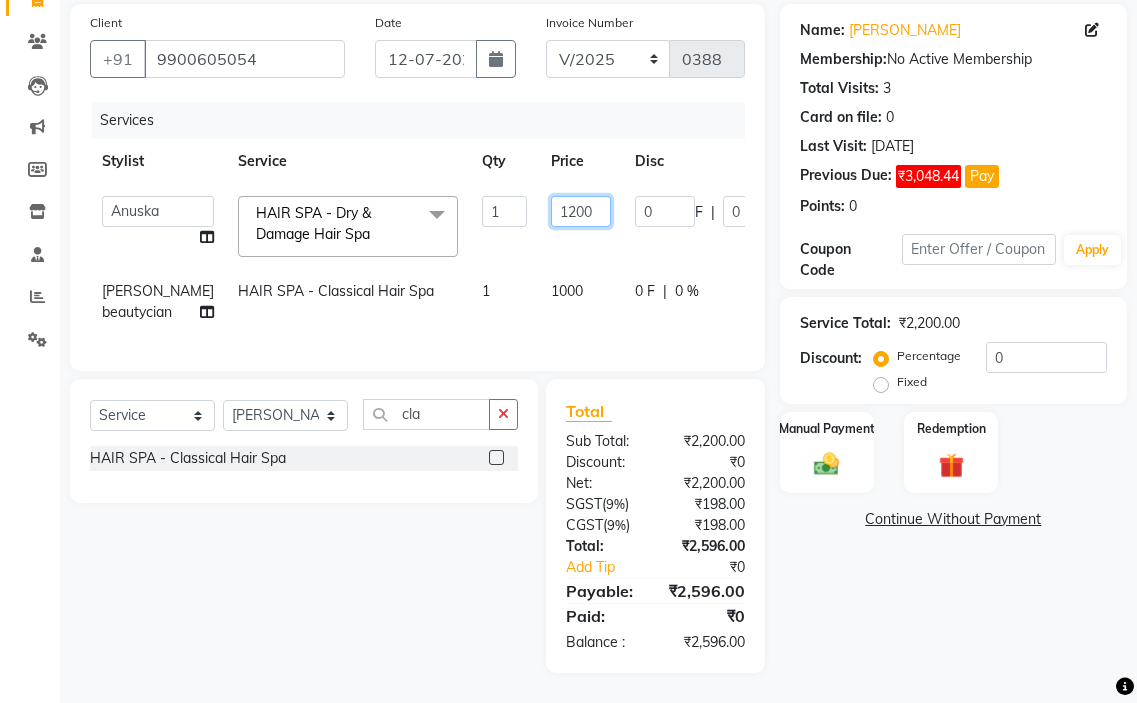 click on "1200" 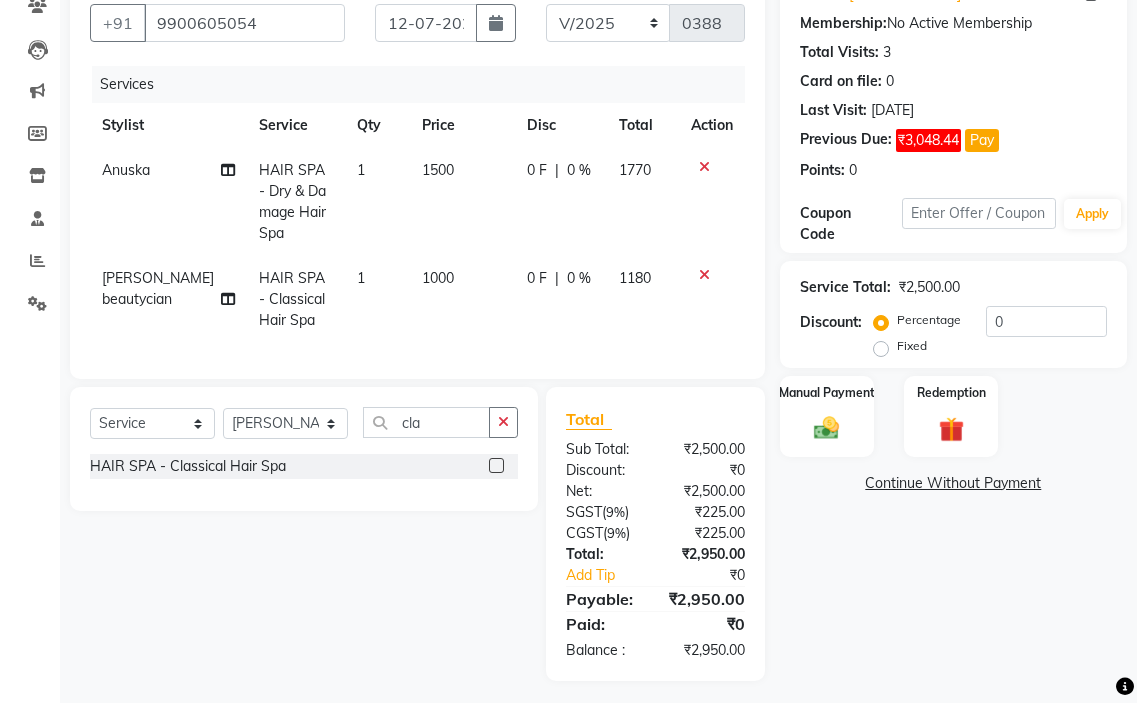 click on "Anuska HAIR SPA - Dry & Damage Hair Spa 1 1500 0 F | 0 % 1770" 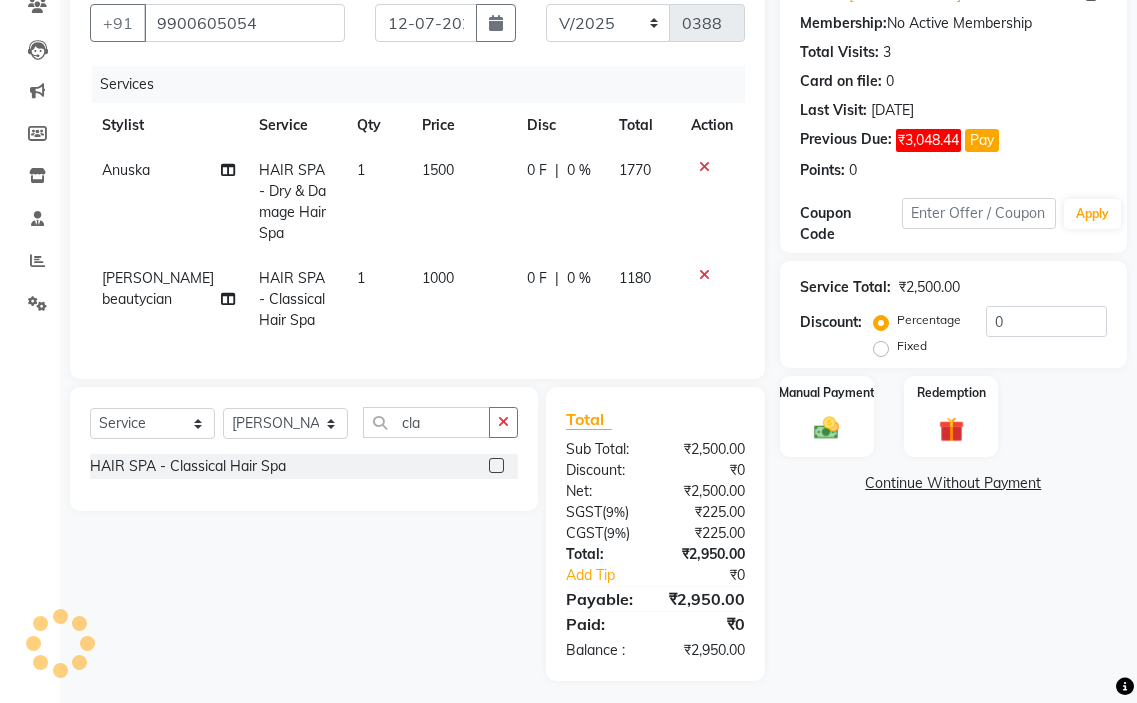 click on "1500" 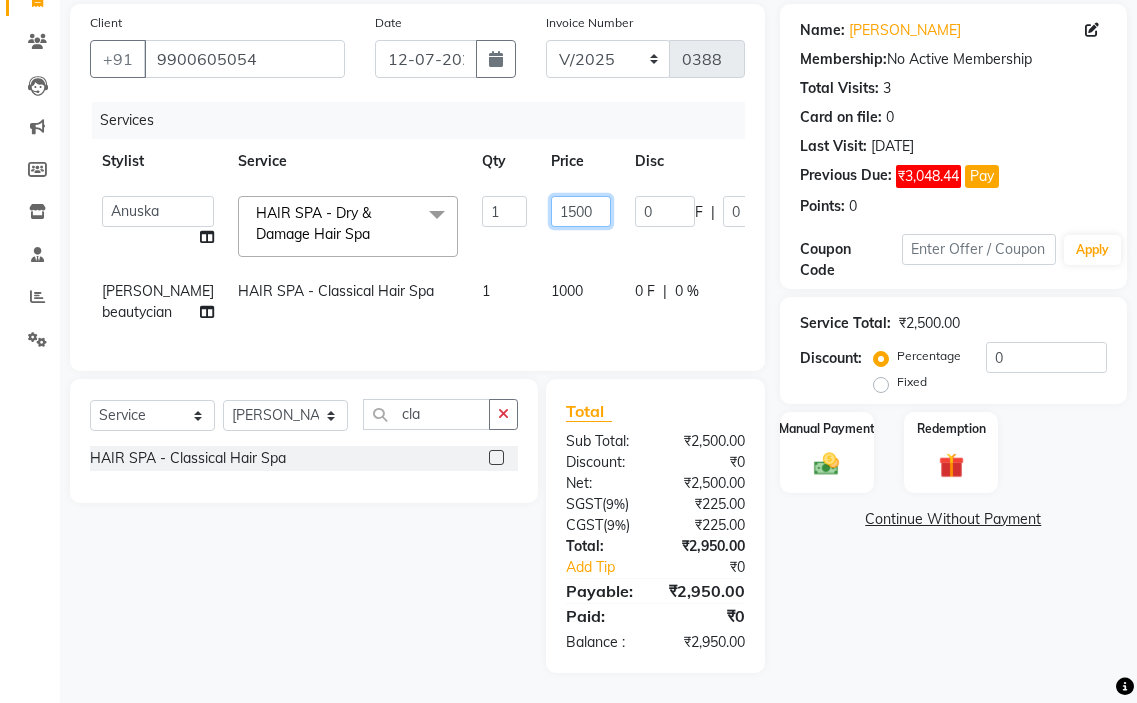 click on "1500" 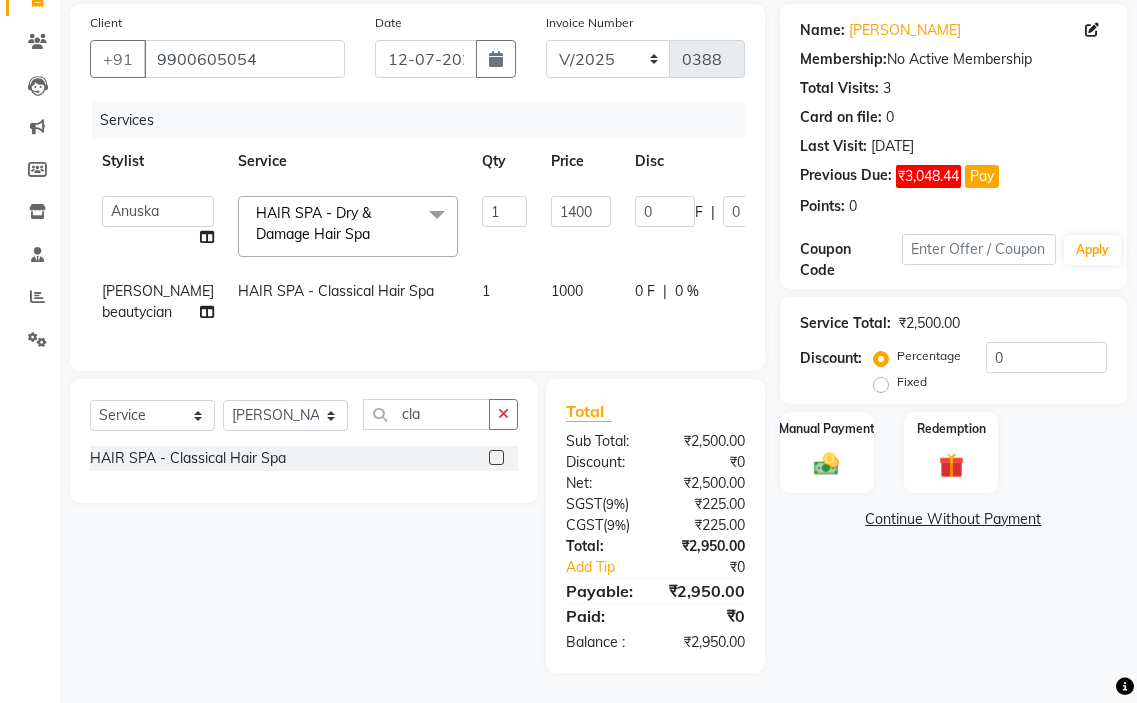 click on "amir hair stylish   [PERSON_NAME]   pooja beautycian   [PERSON_NAME] beautycian   Rekha   [PERSON_NAME]   [PERSON_NAME] beauty and hair  HAIR SPA - Dry & Damage Hair Spa  x TONGS & ROLLER SET - Shoulder Length TONGS & ROLLER SET - Waist Length TONGS & ROLLER SET - Blow Dry TONGS & ROLLER SET - Wash & Plain Dry TONGS & ROLLER SET - Wash & Blow Dry TONGS & ROLLER SET - Premium Shampoo Wash & Palin Dry TONGS & ROLLER SET - Premium Shampoo Wash & Blow Dry GLOBAL HAIR COLOUR ( WITH [MEDICAL_DATA] ) - Upto Neck GLOBAL HAIR COLOUR ( WITH [MEDICAL_DATA] ) - Upto Sholder GLOBAL HAIR COLOUR ( WITH [MEDICAL_DATA] ) - Upto Mid-back GLOBAL HAIR COLOUR ( WITH [MEDICAL_DATA] ) - Waist & Below GLOBAL HAIR COLOUR ( WITH [MEDICAL_DATA] ) - Root touch up (upto 2 inch) GLOBAL HIGHLIGHTS - Upto Neck GLOBAL HIGHLIGHTS - Upto Sholder GLOBAL HIGHLIGHTS - Upto Mid-back GLOBAL HIGHLIGHTS - Waist & Below GLOBAL HIGHLIGHTS - Crown Highlights GLOBAL HIGHLIGHTS - Highlight Perstreaks & Prelightninh SMOOTHENING / REBONDING - Upto Neck SMOOTHENING / REBONDING - Upto Sholder KERATIN - Upto Neck" 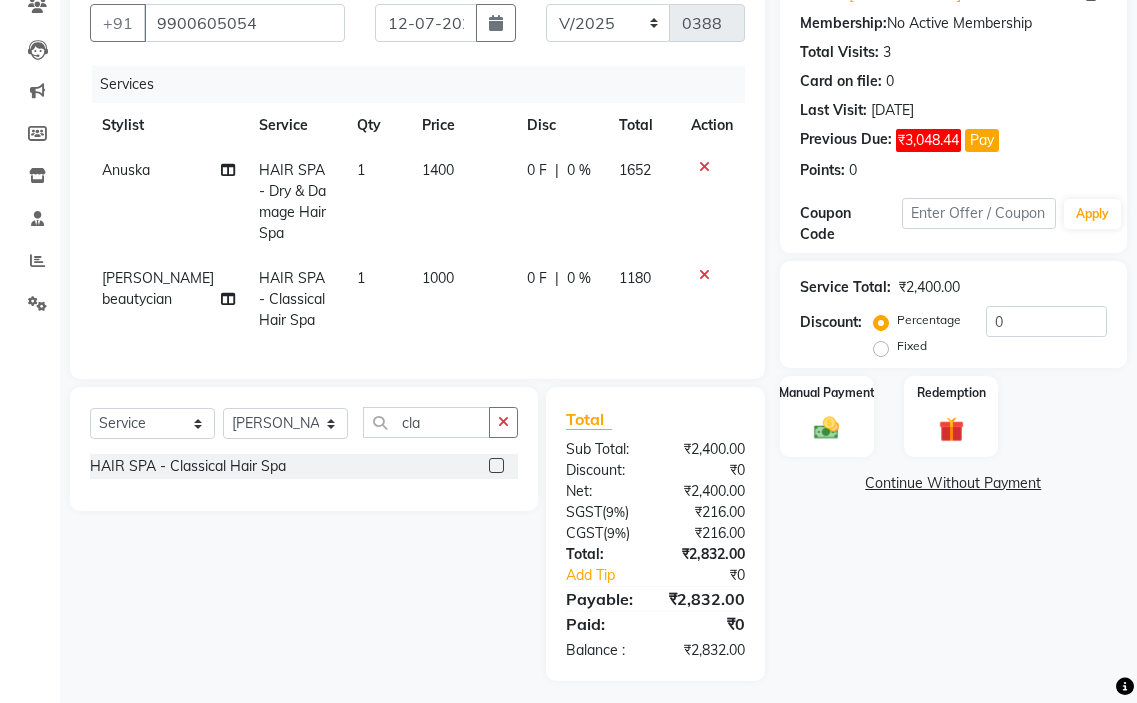 click on "1000" 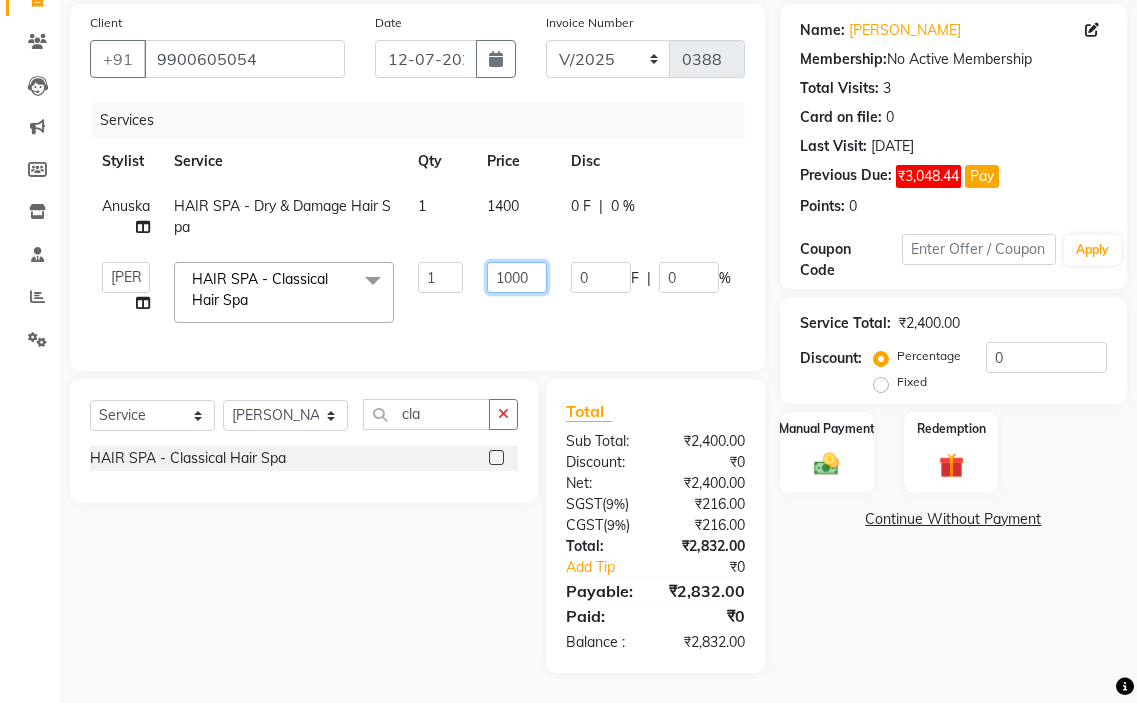 click on "1000" 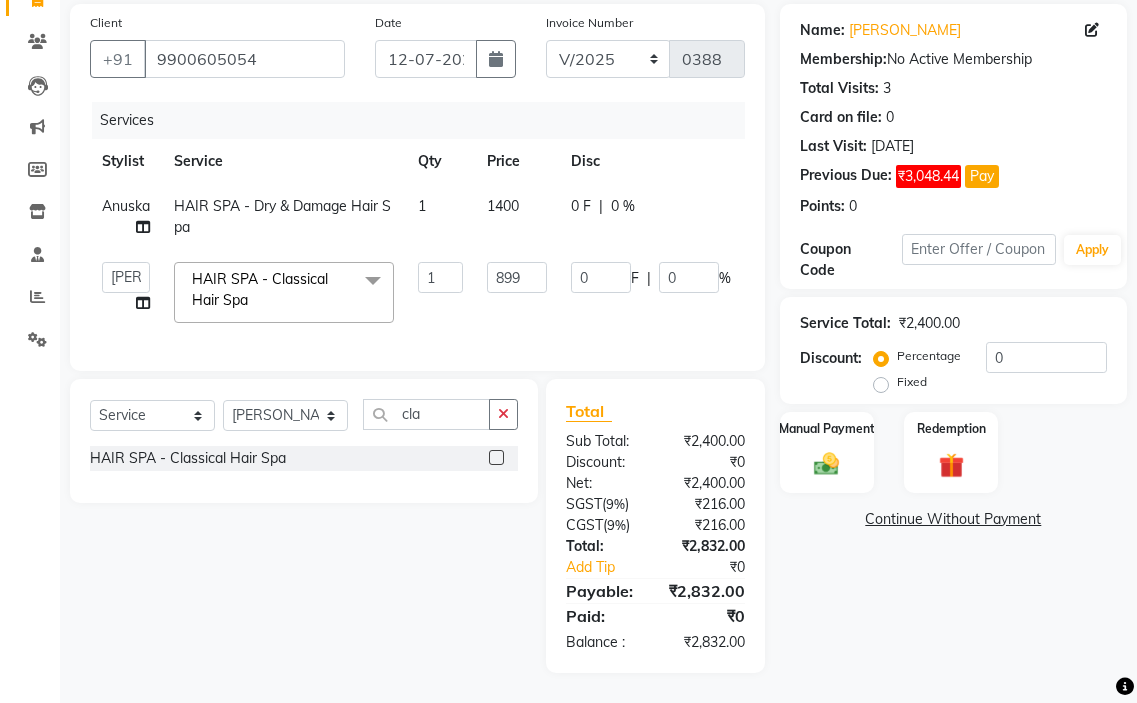click on "amir hair stylish   [PERSON_NAME]   pooja beautycian   [PERSON_NAME] beautycian   Rekha   [PERSON_NAME]   [PERSON_NAME] beauty and hair  HAIR SPA - Classical Hair Spa  x TONGS & ROLLER SET - Shoulder Length TONGS & ROLLER SET - Waist Length TONGS & ROLLER SET - Blow Dry TONGS & ROLLER SET - Wash & Plain Dry TONGS & ROLLER SET - Wash & Blow Dry TONGS & ROLLER SET - Premium Shampoo Wash & Palin Dry TONGS & ROLLER SET - Premium Shampoo Wash & Blow Dry GLOBAL HAIR COLOUR ( WITH [MEDICAL_DATA] ) - Upto Neck GLOBAL HAIR COLOUR ( WITH [MEDICAL_DATA] ) - Upto Sholder GLOBAL HAIR COLOUR ( WITH [MEDICAL_DATA] ) - Upto Mid-back GLOBAL HAIR COLOUR ( WITH [MEDICAL_DATA] ) - Waist & Below GLOBAL HAIR COLOUR ( WITH [MEDICAL_DATA] ) - Root touch up (upto 2 inch) GLOBAL HIGHLIGHTS - Upto Neck GLOBAL HIGHLIGHTS - Upto Sholder GLOBAL HIGHLIGHTS - Upto Mid-back GLOBAL HIGHLIGHTS - Waist & Below GLOBAL HIGHLIGHTS - Crown Highlights GLOBAL HIGHLIGHTS - Highlight Perstreaks & Prelightninh SMOOTHENING / REBONDING - Upto Neck SMOOTHENING / REBONDING - Upto Sholder KERATIN - Upto Neck 1" 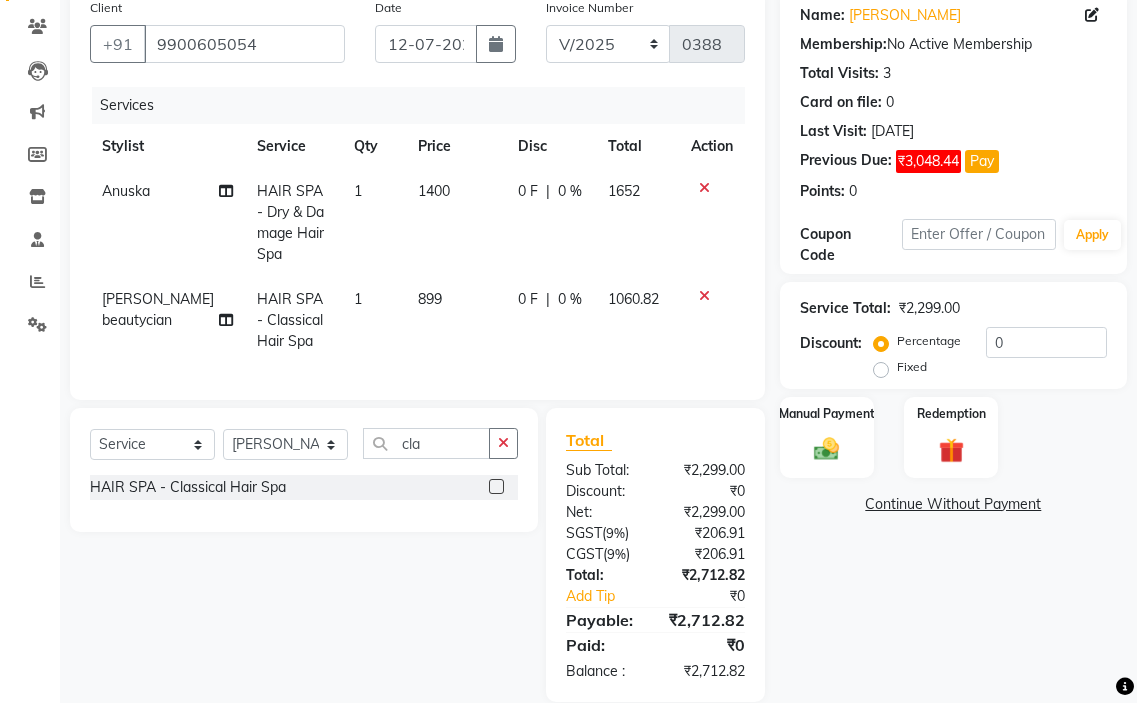 click on "899" 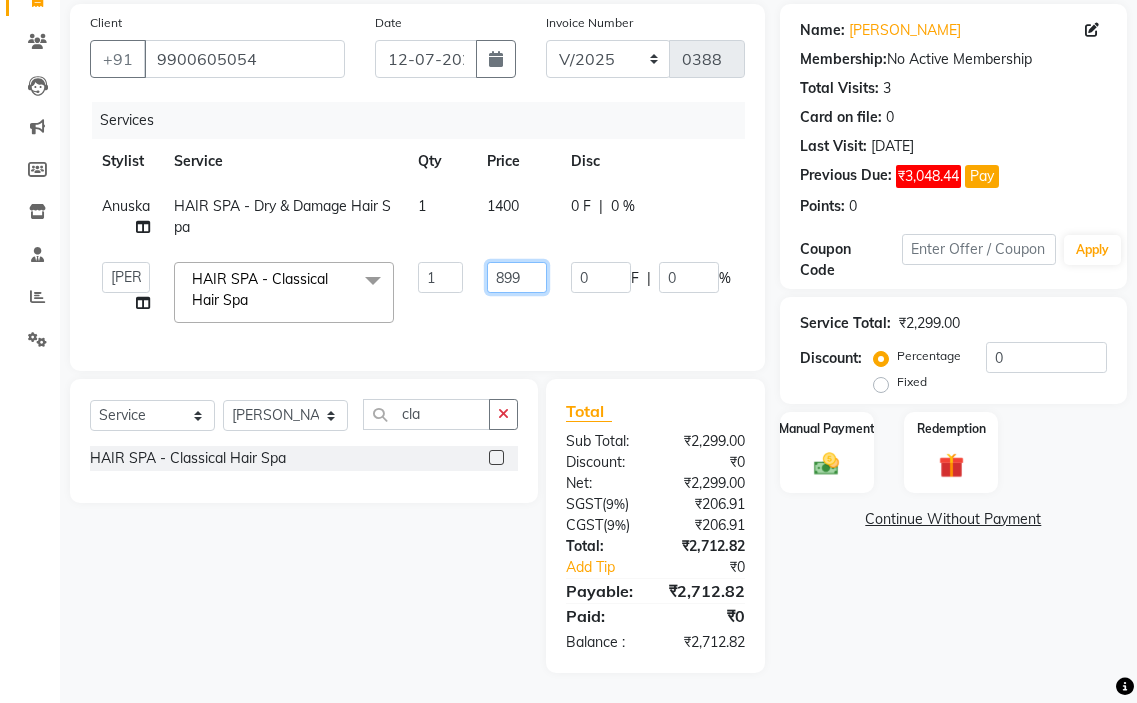 click on "899" 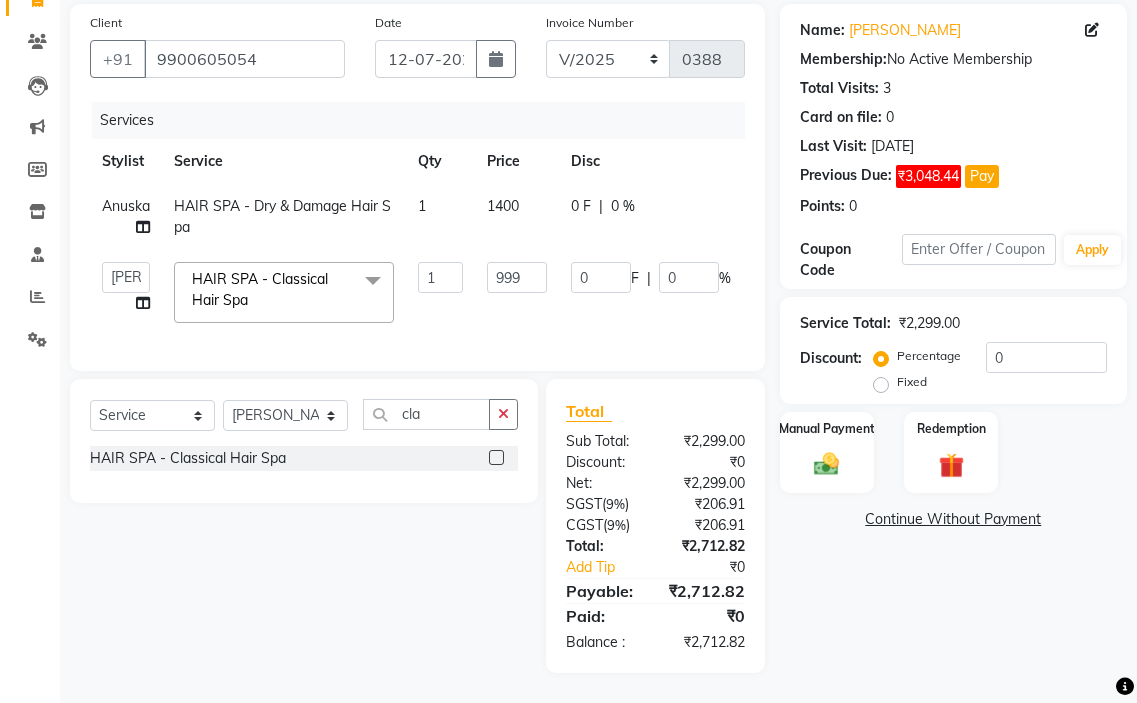 click on "0 F | 0 %" 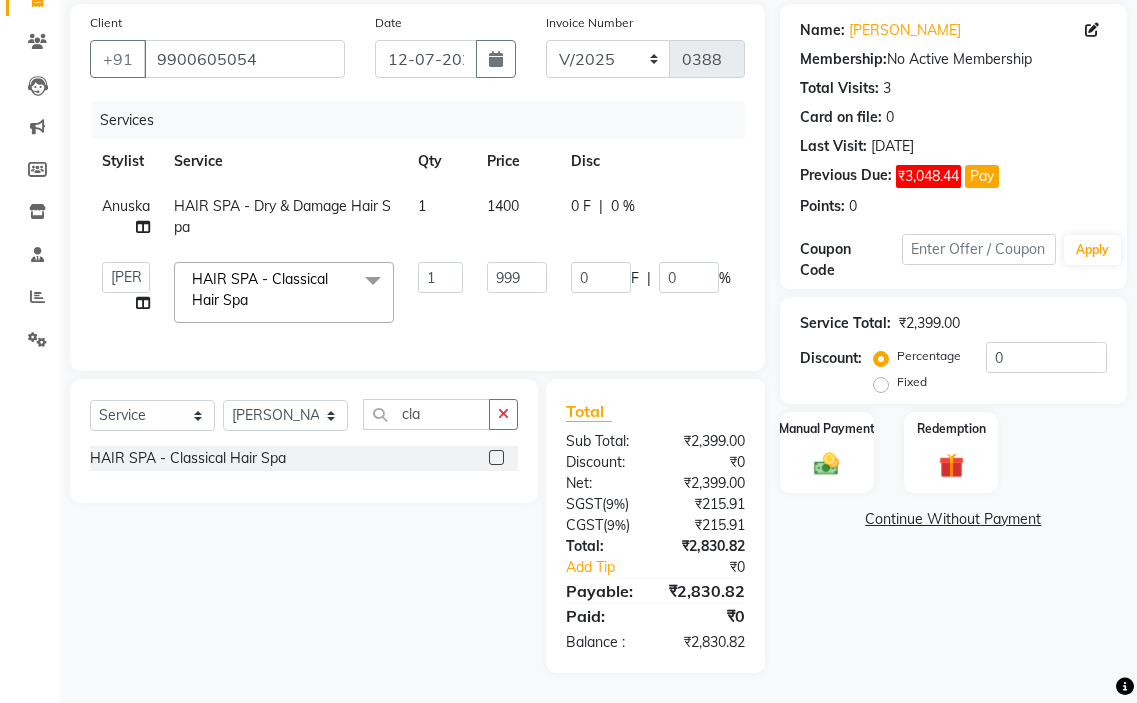 click on "1400" 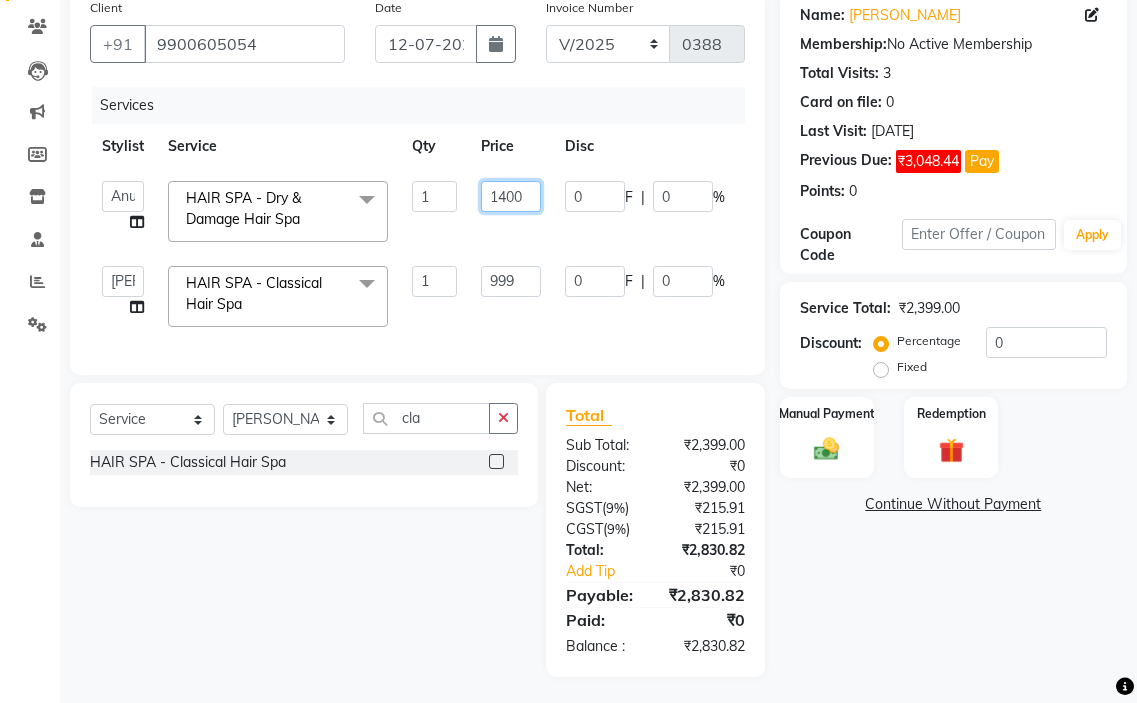 click on "1400" 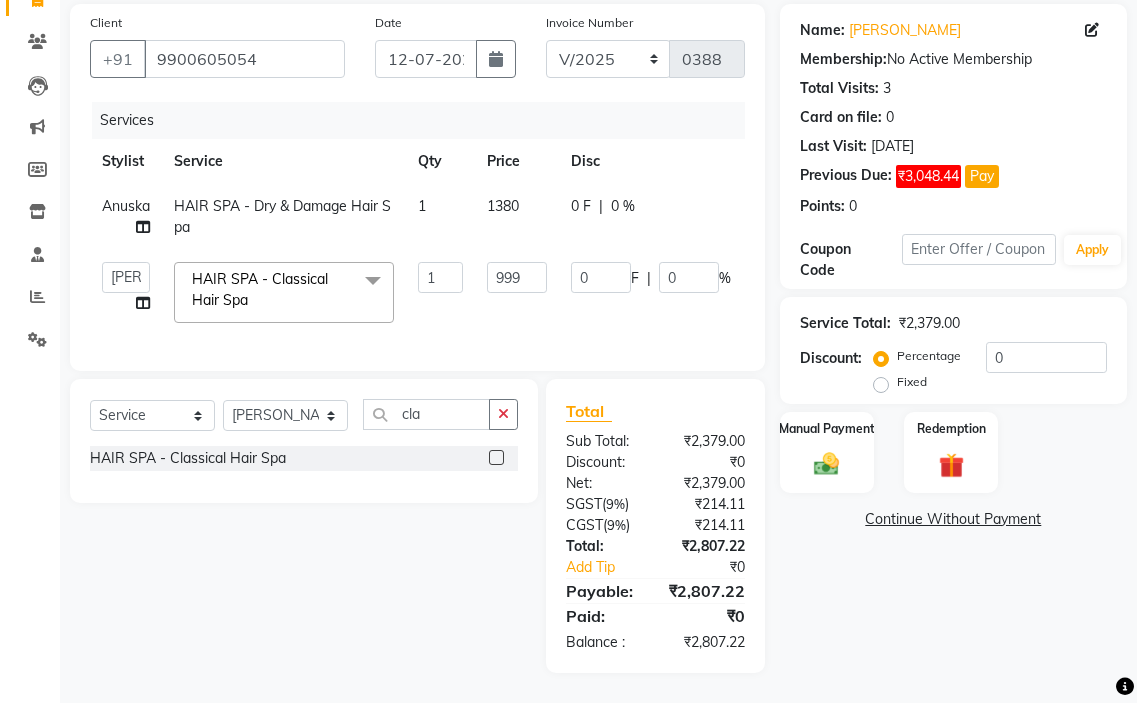 click on "0 F | 0 %" 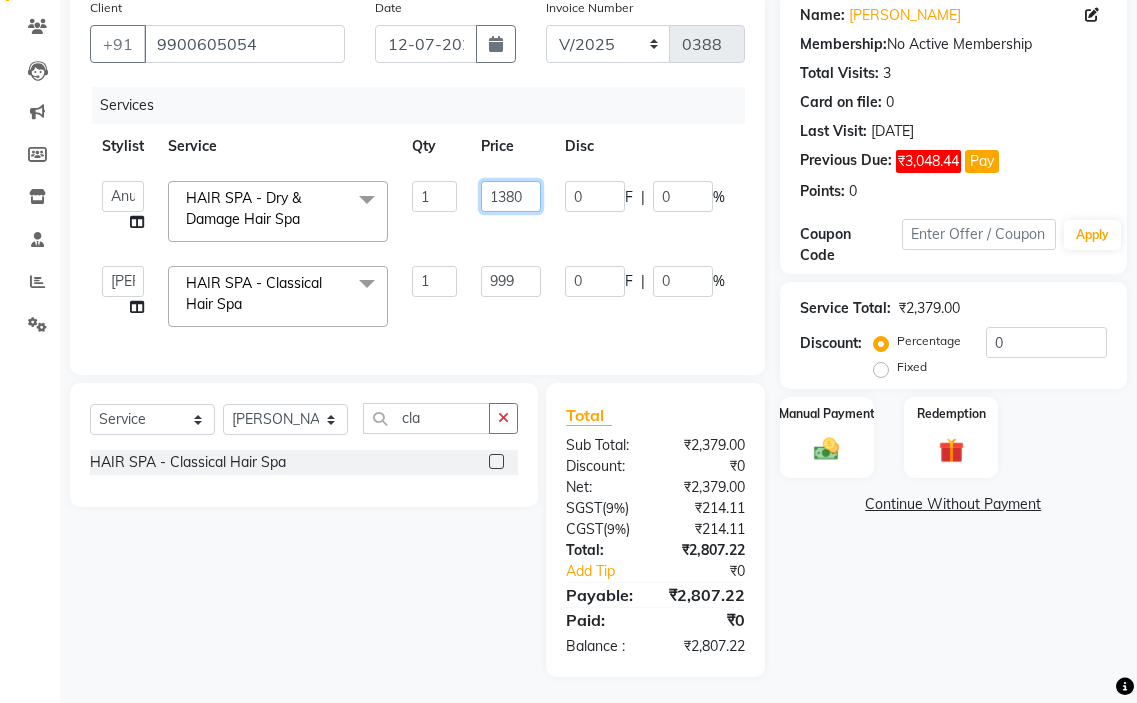 click on "1380" 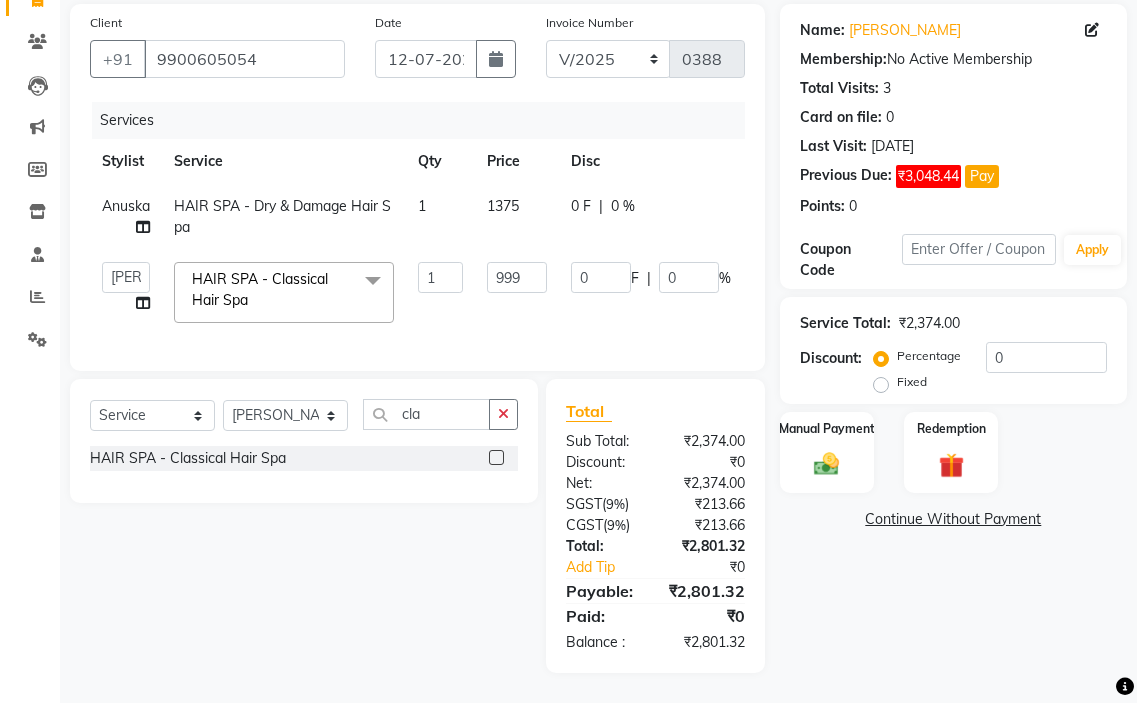 click on "1375" 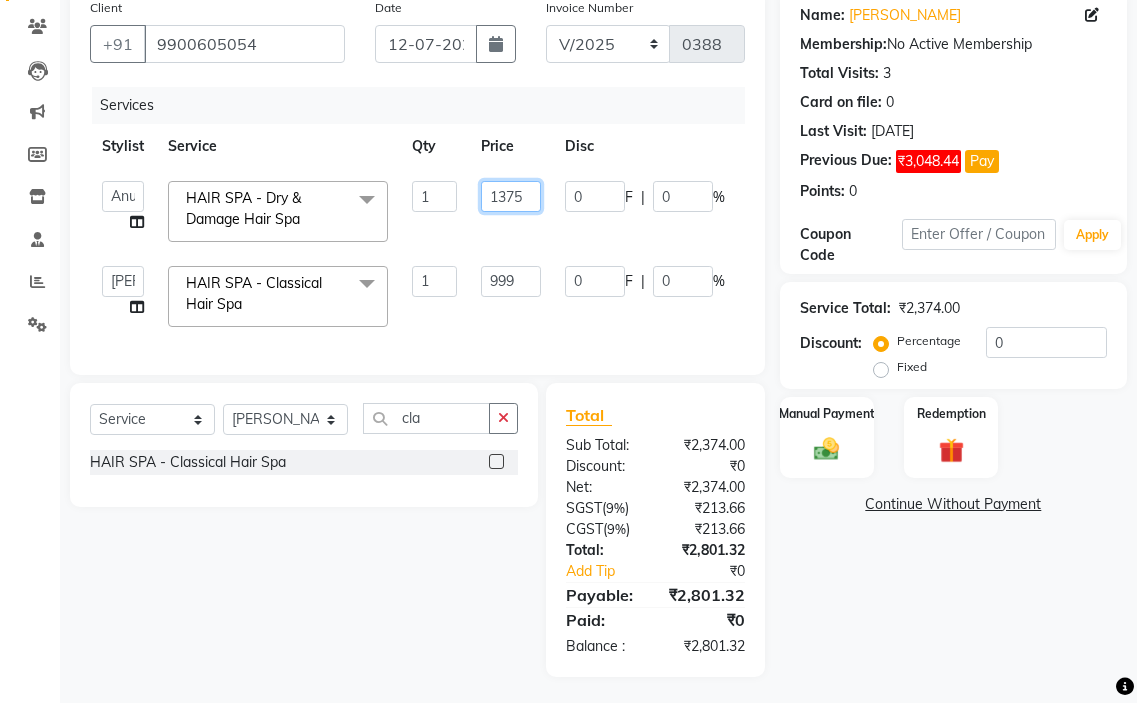 drag, startPoint x: 531, startPoint y: 193, endPoint x: 539, endPoint y: 183, distance: 12.806249 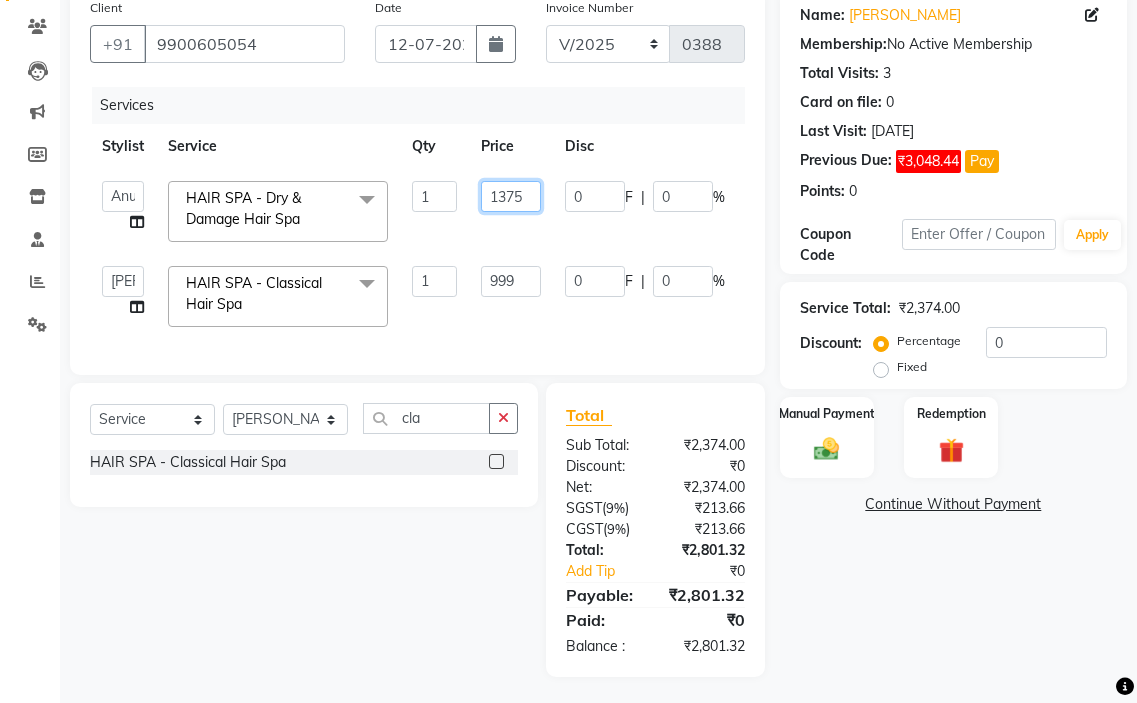 click on "1375" 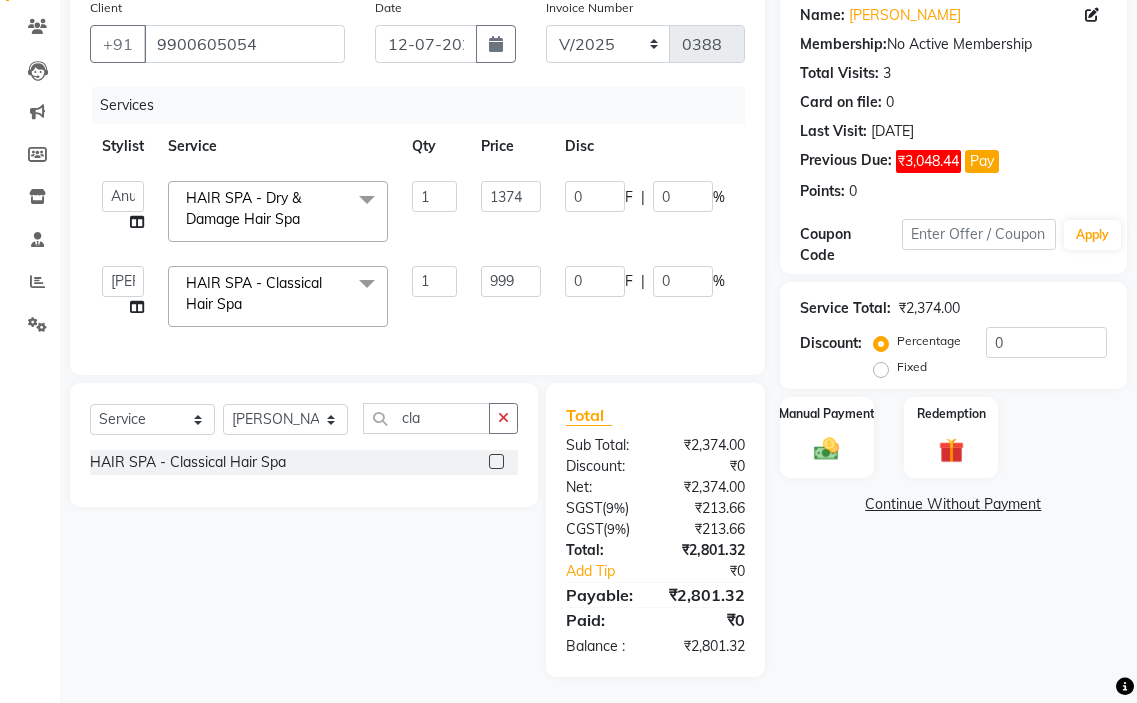 click on "amir hair stylish   [PERSON_NAME]   pooja beautycian   [PERSON_NAME] beautycian   Rekha   [PERSON_NAME]   [PERSON_NAME] beauty and hair  HAIR SPA - Dry & Damage Hair Spa  x TONGS & ROLLER SET - Shoulder Length TONGS & ROLLER SET - Waist Length TONGS & ROLLER SET - Blow Dry TONGS & ROLLER SET - Wash & Plain Dry TONGS & ROLLER SET - Wash & Blow Dry TONGS & ROLLER SET - Premium Shampoo Wash & Palin Dry TONGS & ROLLER SET - Premium Shampoo Wash & Blow Dry GLOBAL HAIR COLOUR ( WITH [MEDICAL_DATA] ) - Upto Neck GLOBAL HAIR COLOUR ( WITH [MEDICAL_DATA] ) - Upto Sholder GLOBAL HAIR COLOUR ( WITH [MEDICAL_DATA] ) - Upto Mid-back GLOBAL HAIR COLOUR ( WITH [MEDICAL_DATA] ) - Waist & Below GLOBAL HAIR COLOUR ( WITH [MEDICAL_DATA] ) - Root touch up (upto 2 inch) GLOBAL HIGHLIGHTS - Upto Neck GLOBAL HIGHLIGHTS - Upto Sholder GLOBAL HIGHLIGHTS - Upto Mid-back GLOBAL HIGHLIGHTS - Waist & Below GLOBAL HIGHLIGHTS - Crown Highlights GLOBAL HIGHLIGHTS - Highlight Perstreaks & Prelightninh SMOOTHENING / REBONDING - Upto Neck SMOOTHENING / REBONDING - Upto Sholder KERATIN - Upto Neck" 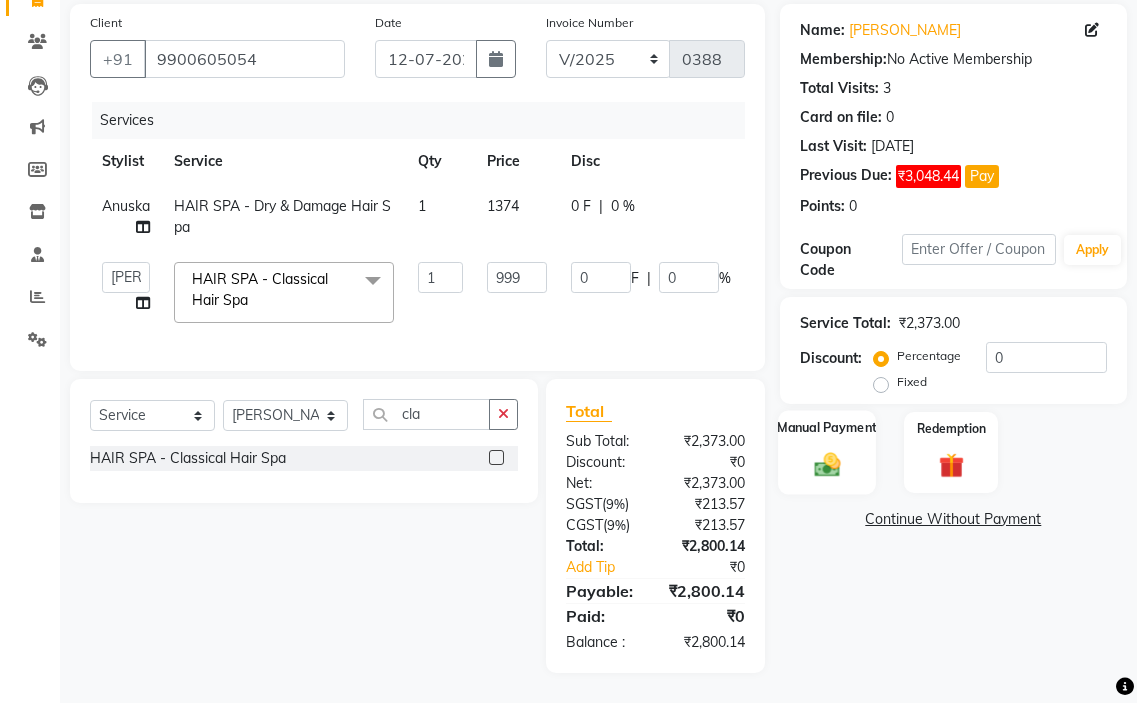 click on "Manual Payment" 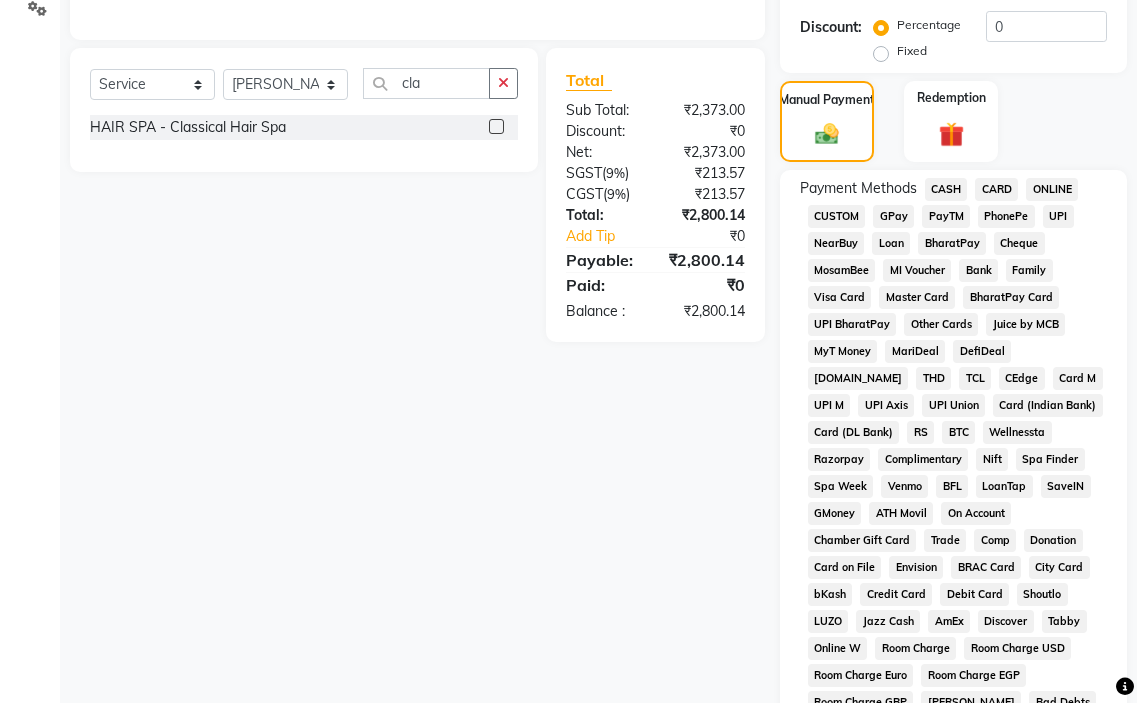 scroll, scrollTop: 500, scrollLeft: 0, axis: vertical 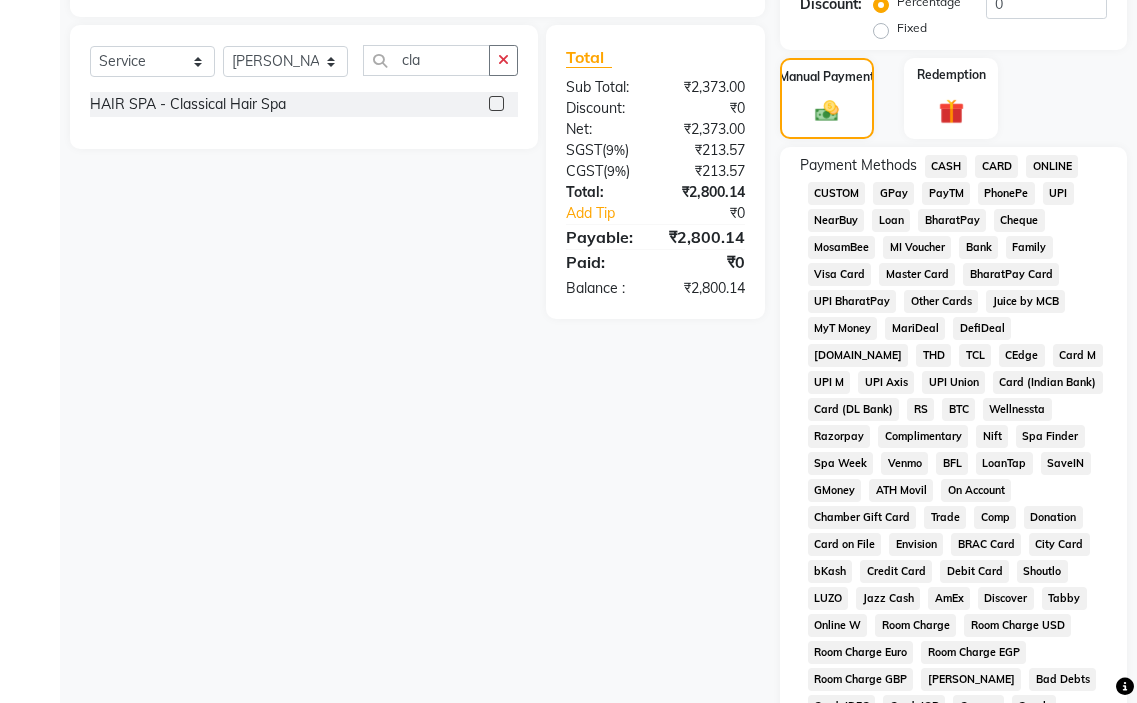 click on "GPay" 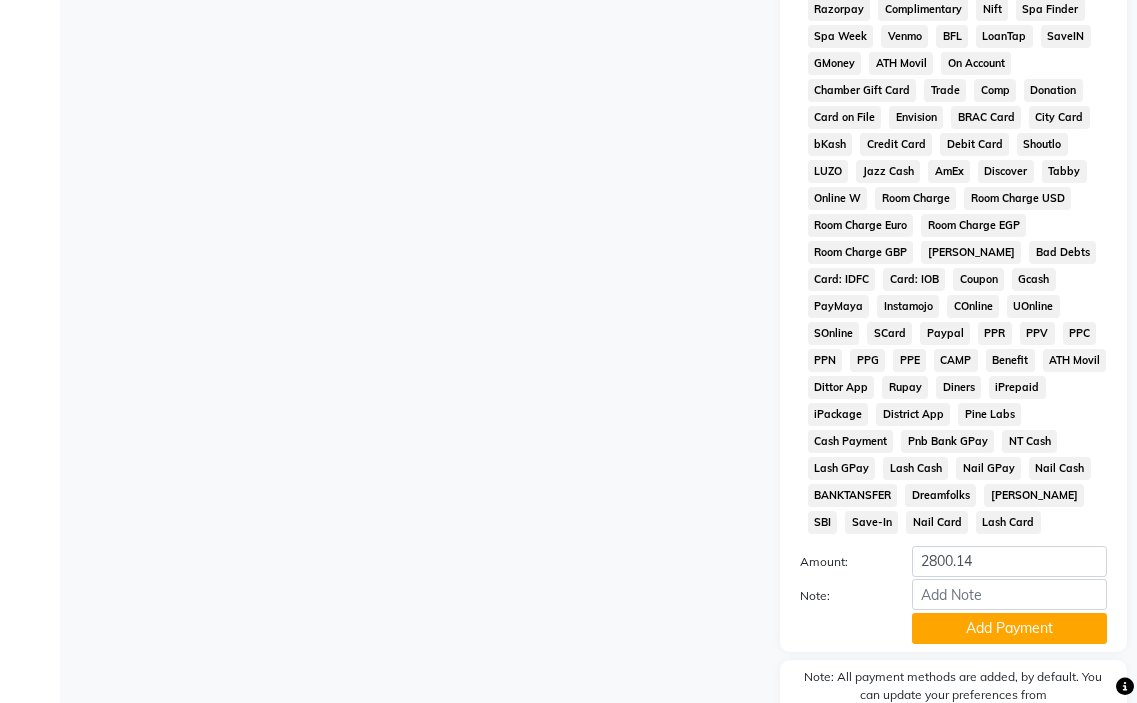 scroll, scrollTop: 941, scrollLeft: 0, axis: vertical 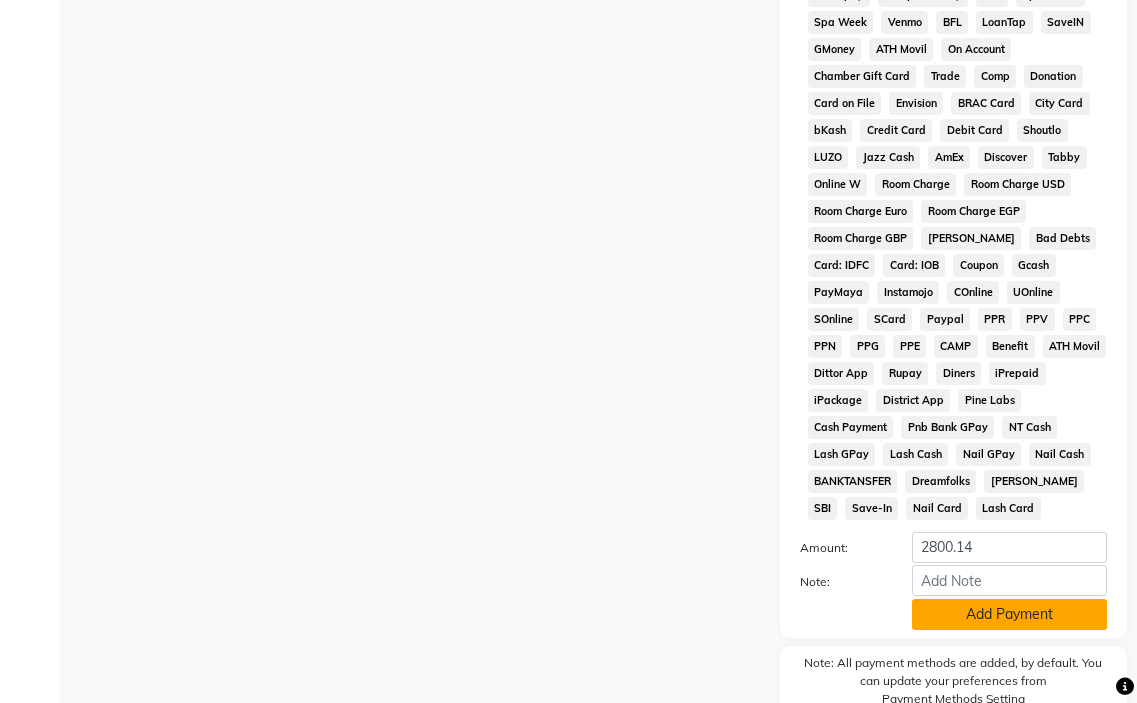 click on "Add Payment" 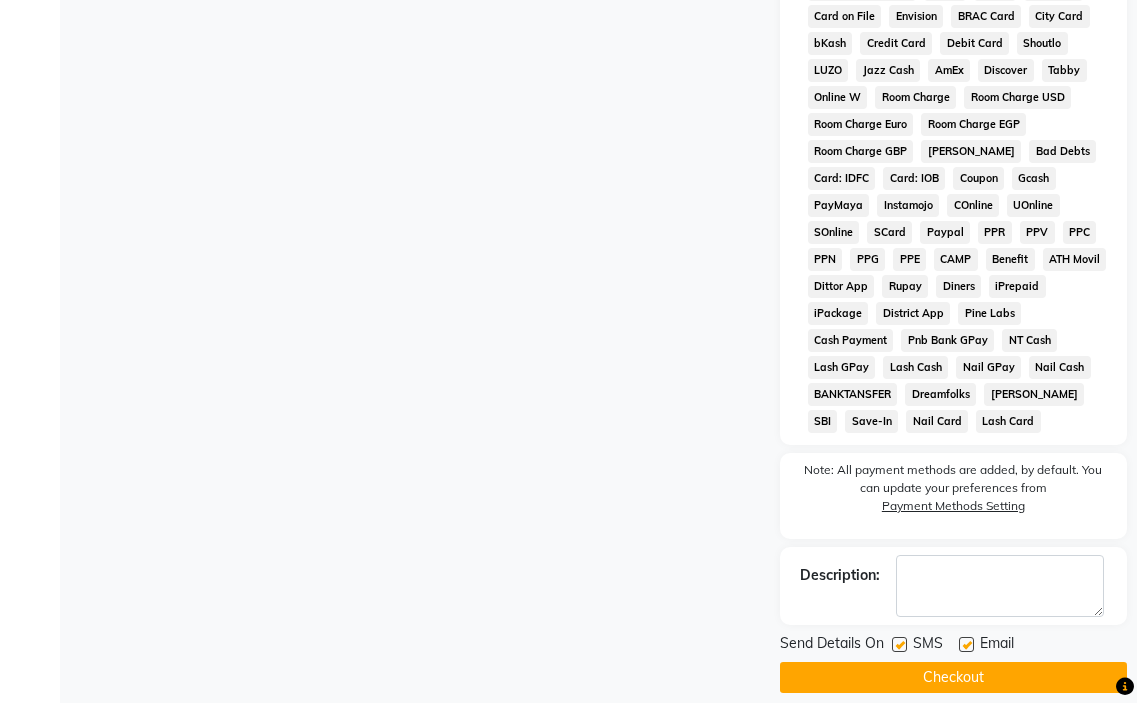 scroll, scrollTop: 1048, scrollLeft: 0, axis: vertical 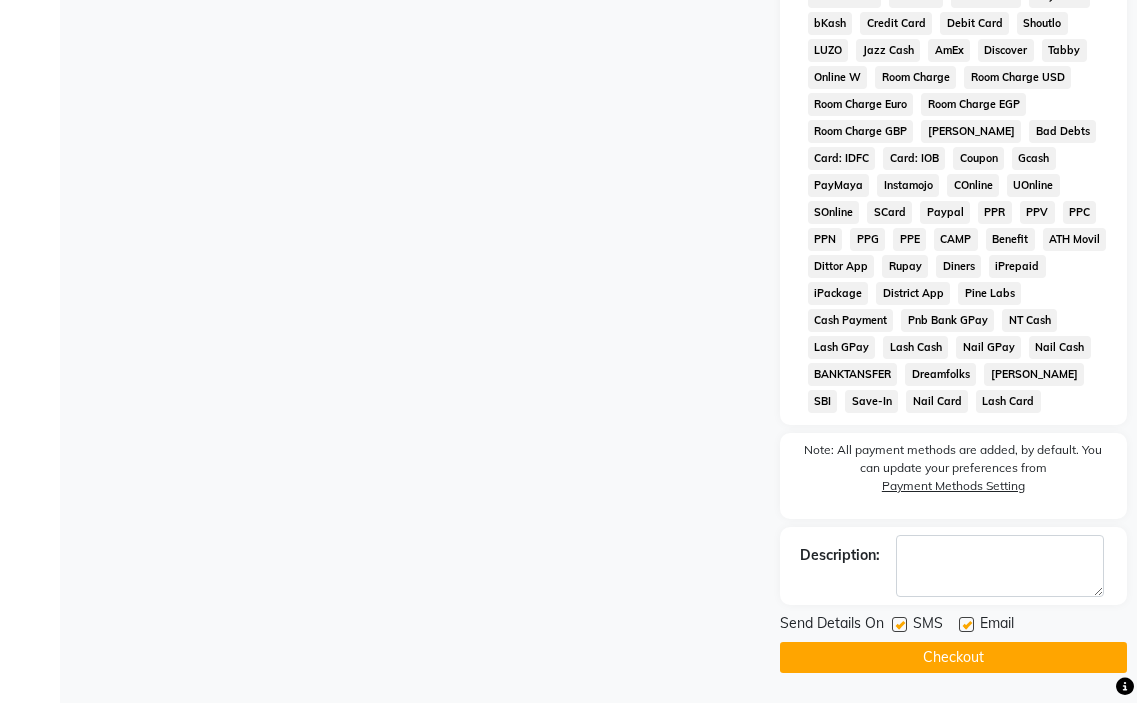 click 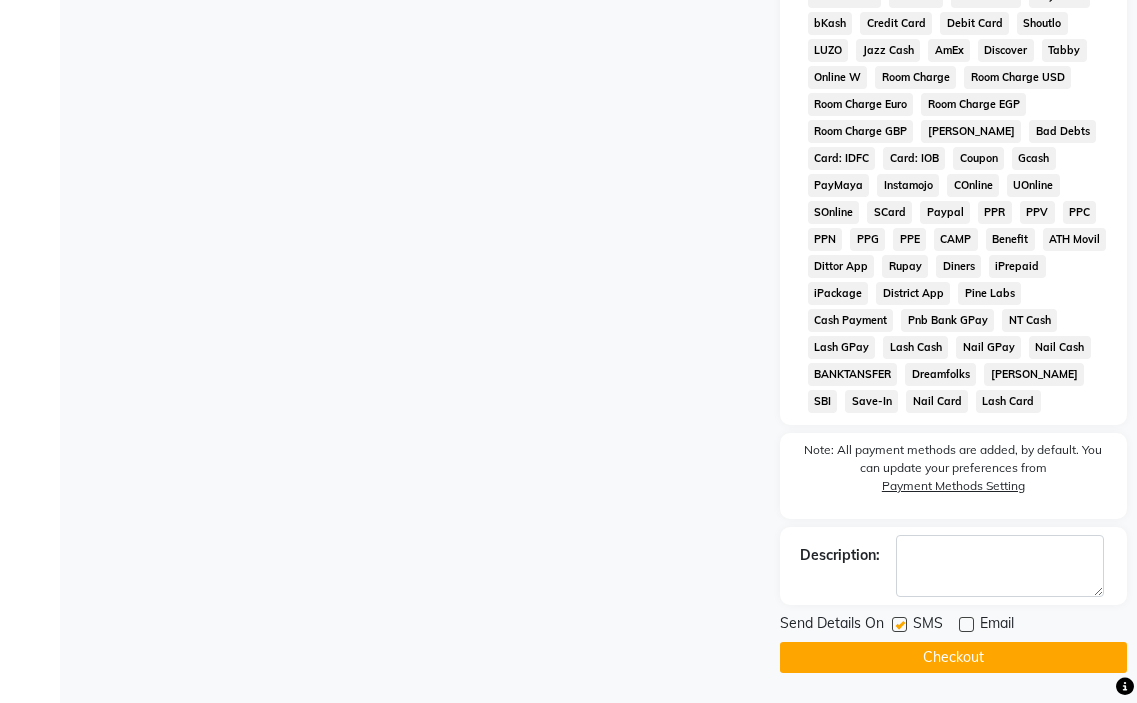 click on "Checkout" 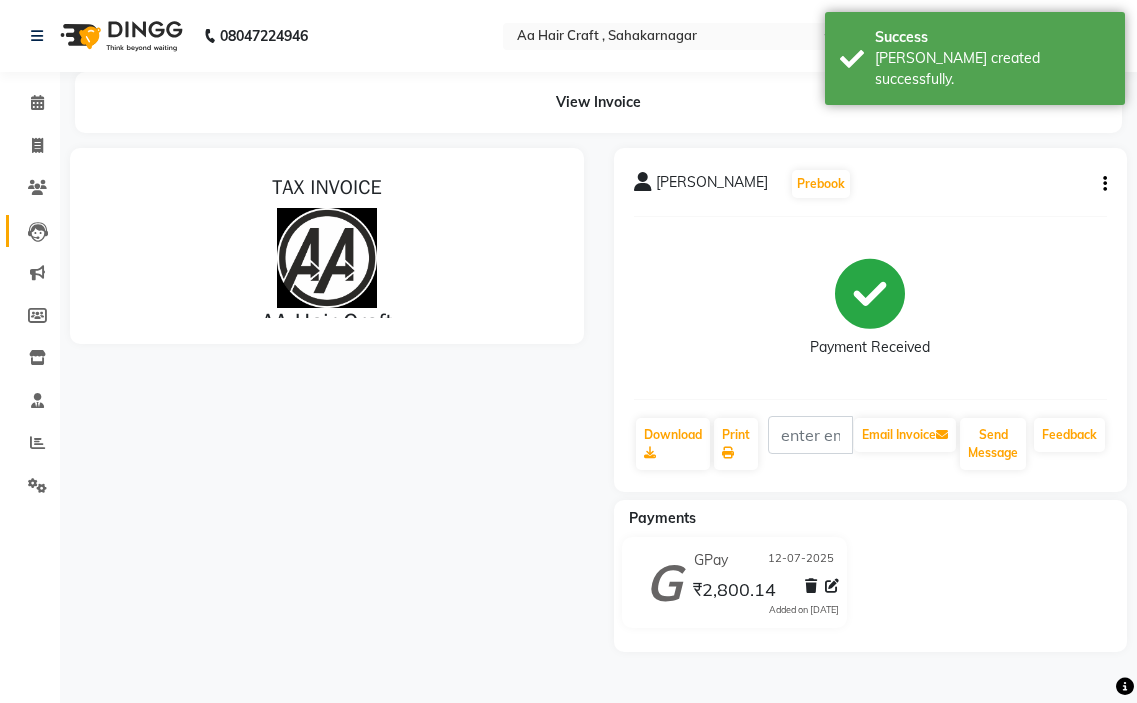 scroll, scrollTop: 0, scrollLeft: 0, axis: both 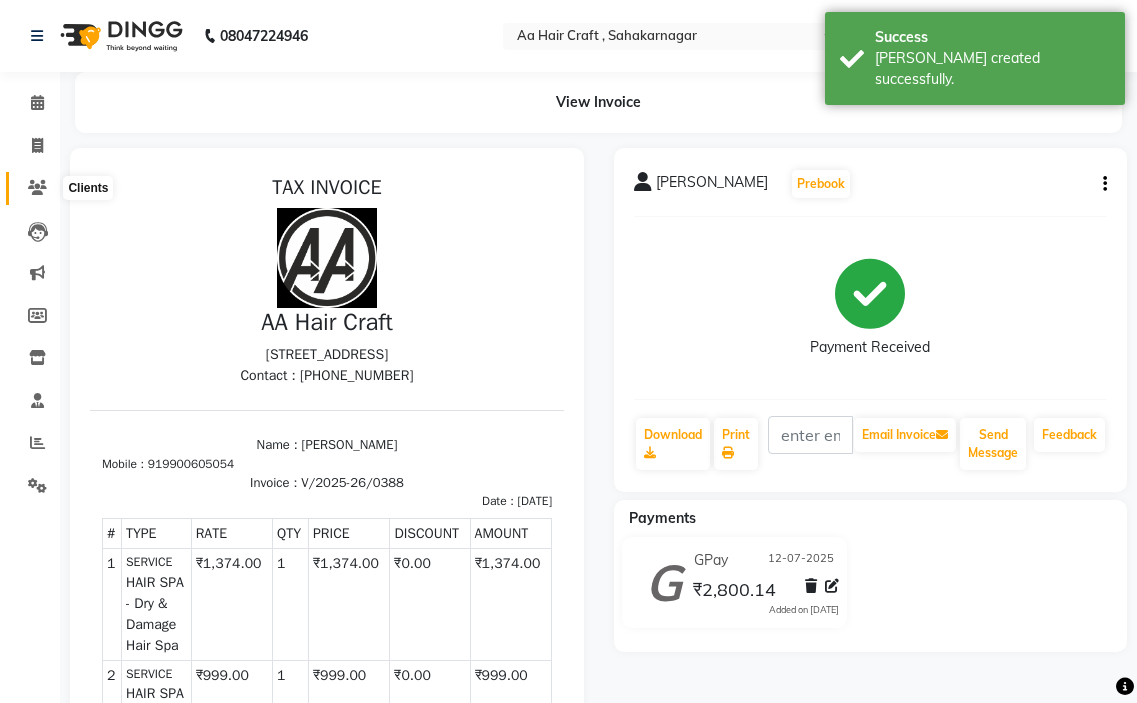 click 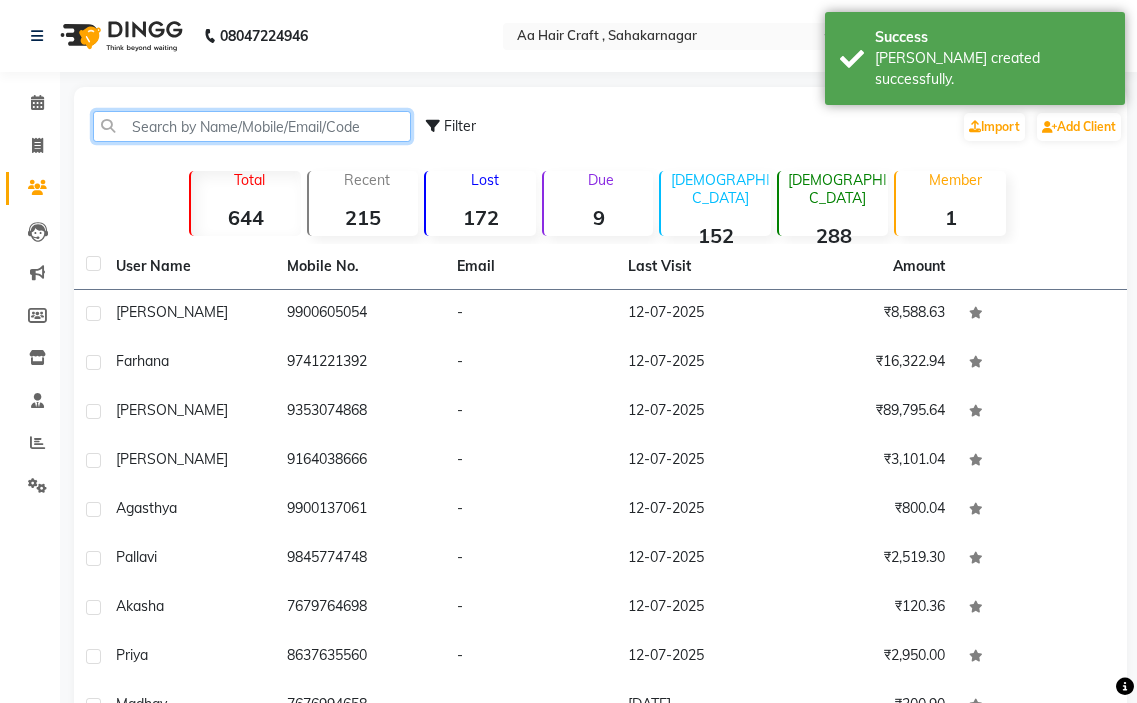 click 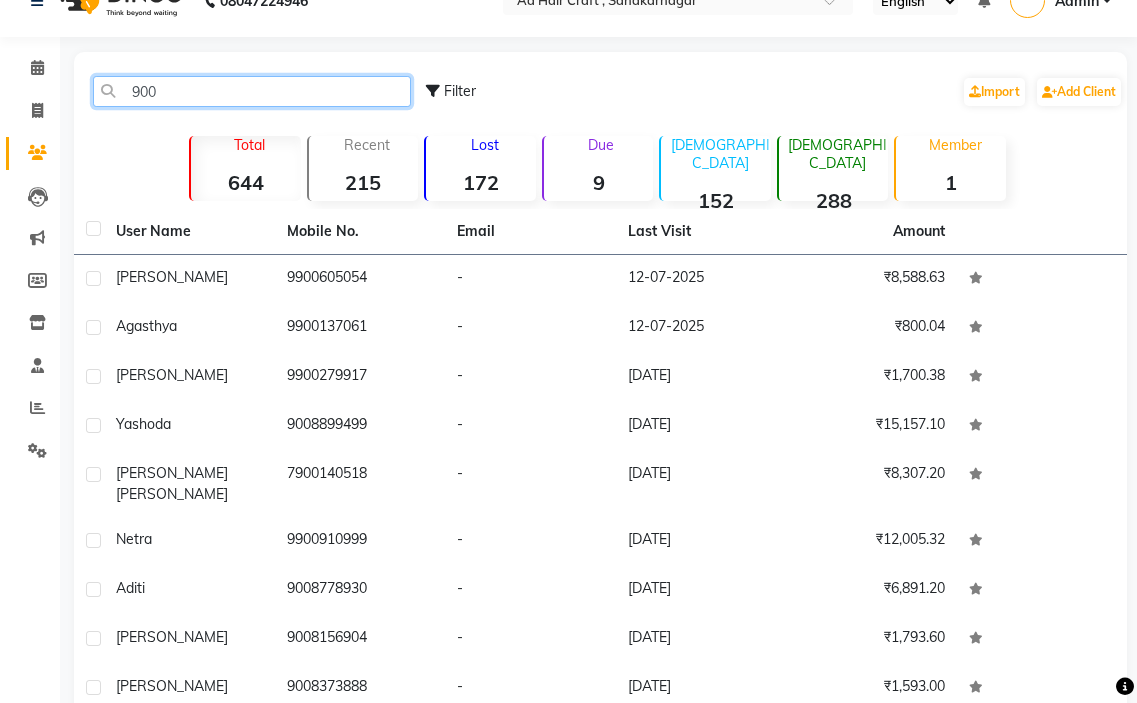 scroll, scrollTop: 0, scrollLeft: 0, axis: both 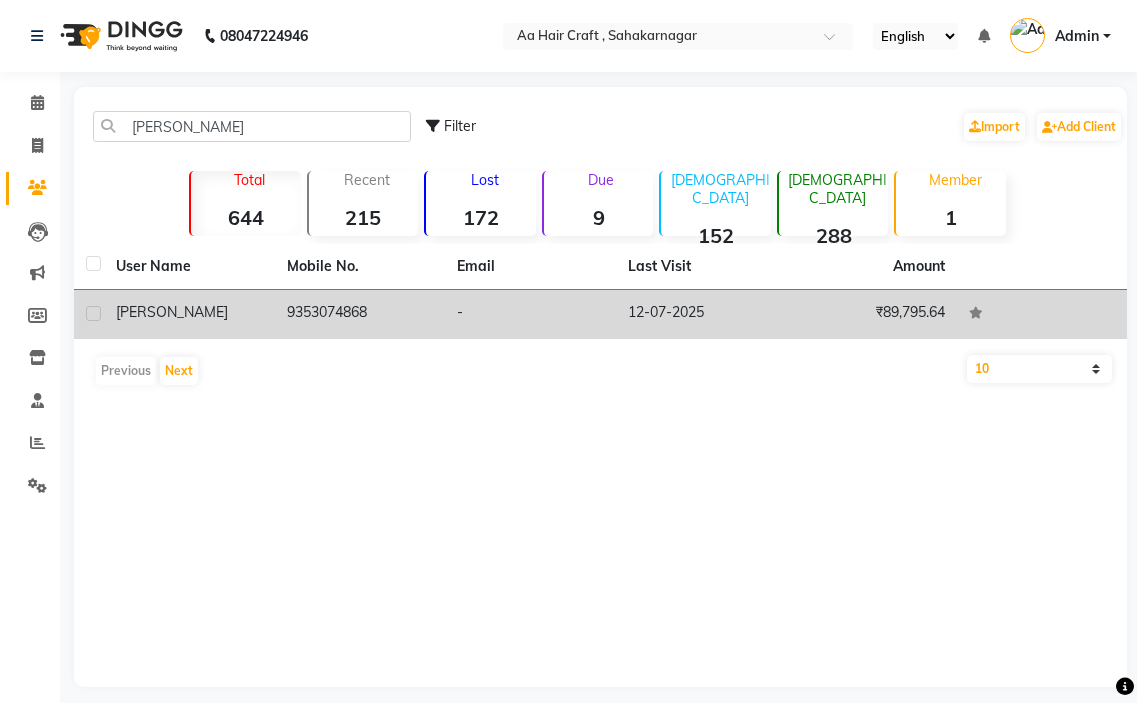 click on "9353074868" 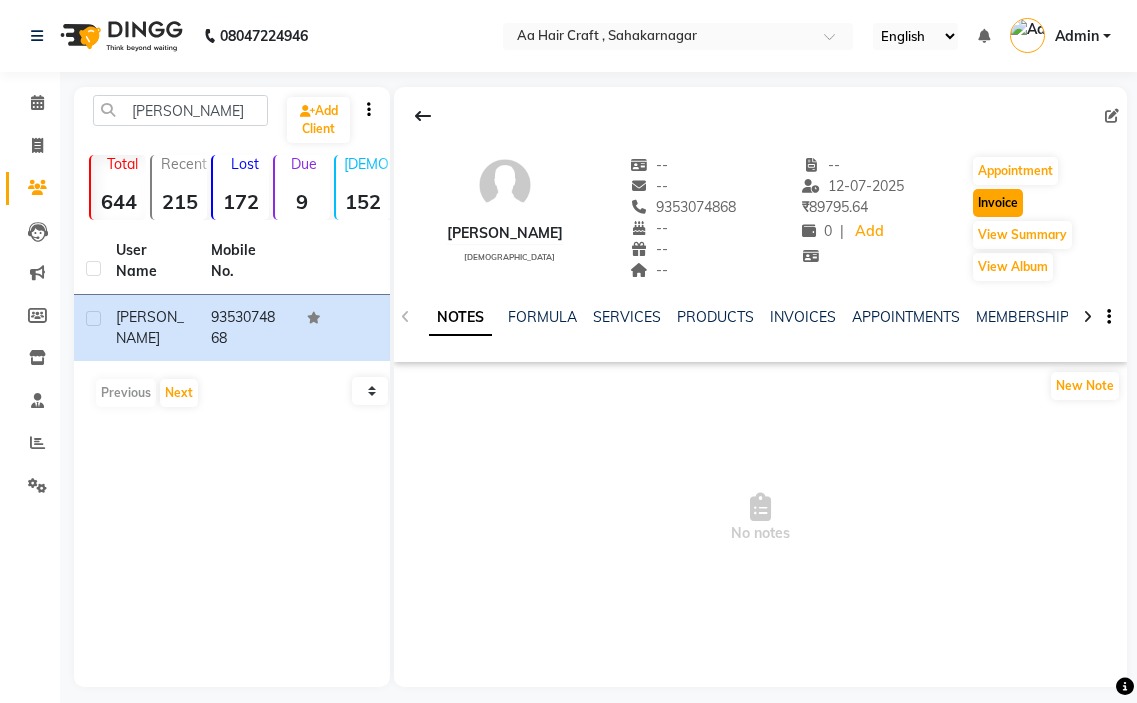 click on "Invoice" 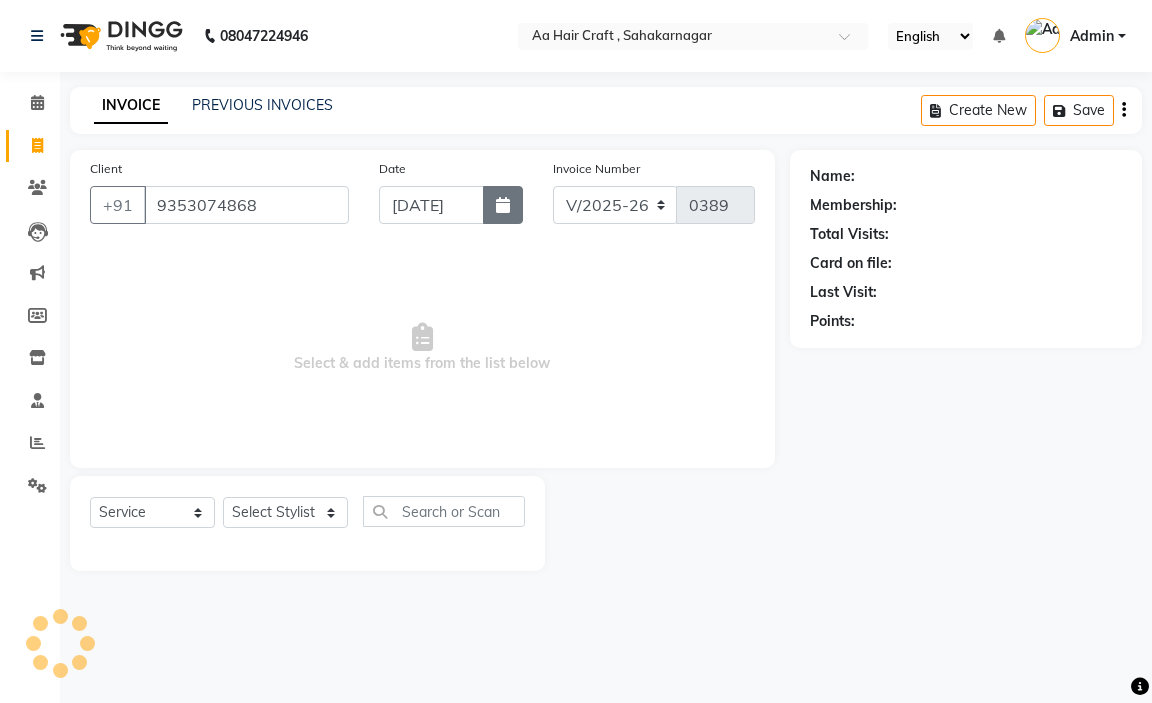 click 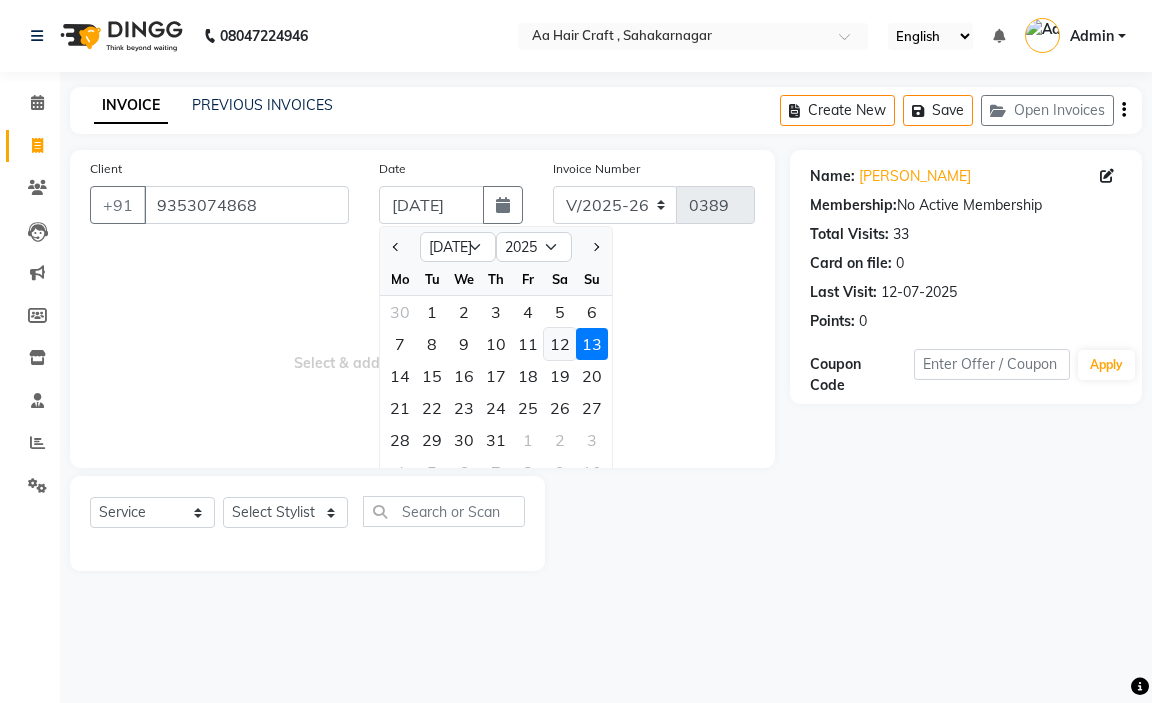 click on "12" 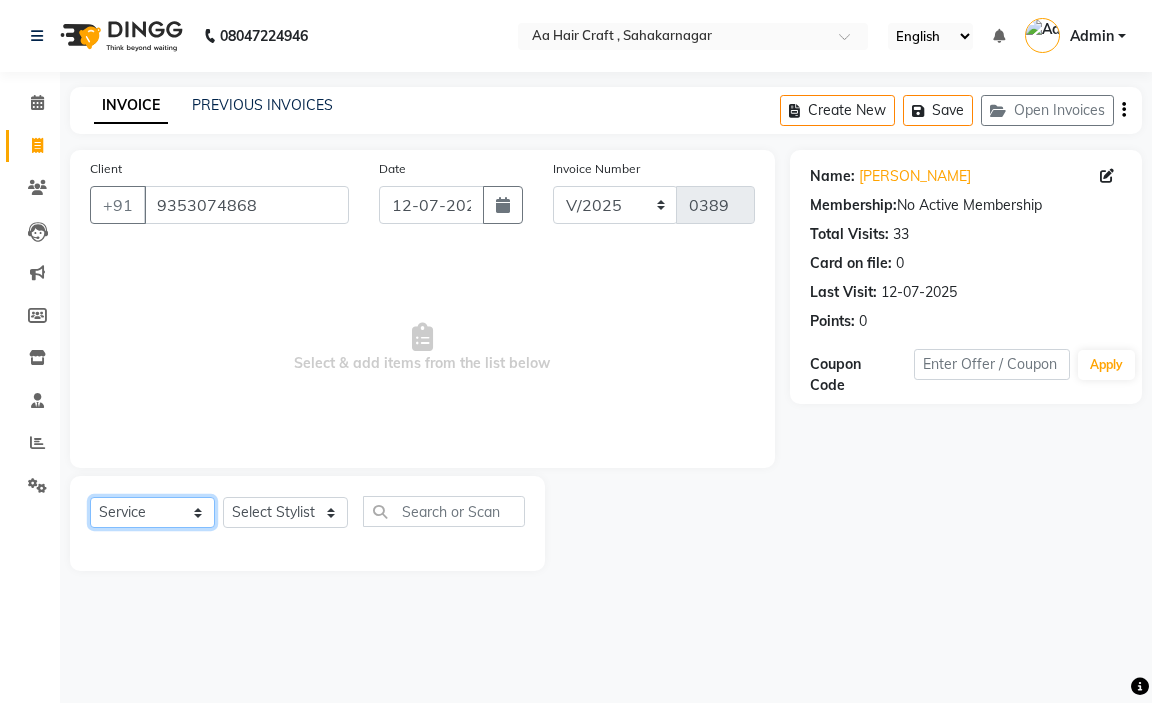 click on "Select  Service  Product  Membership  Package Voucher Prepaid Gift Card" 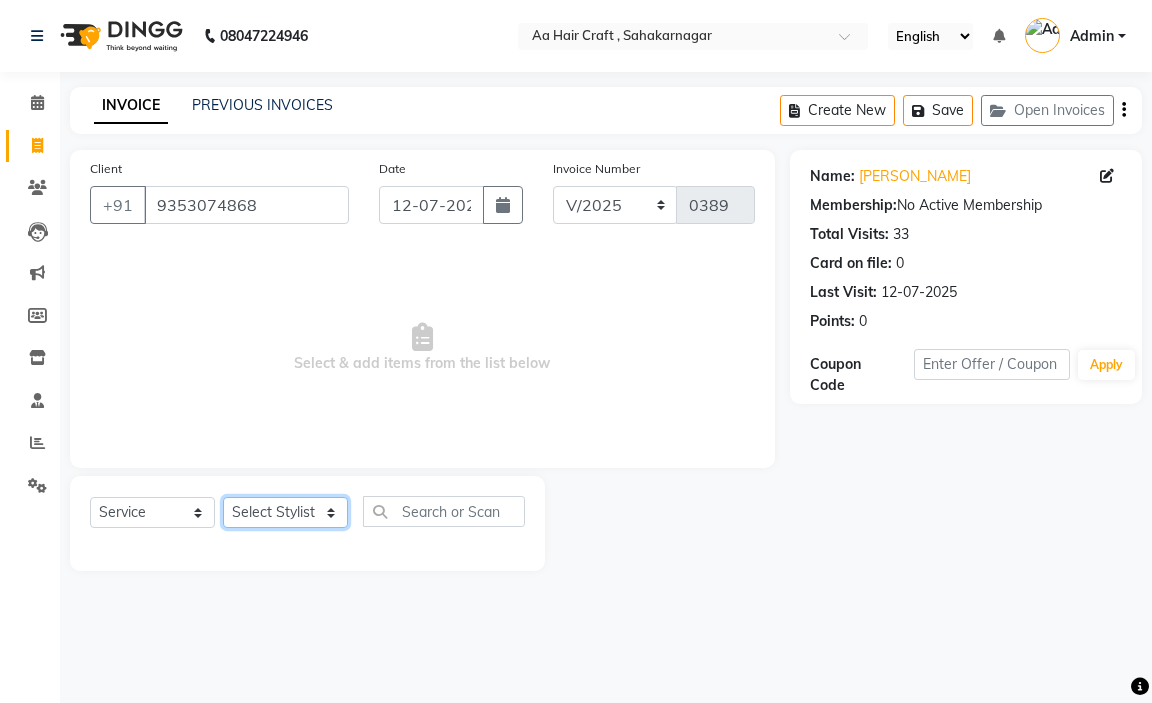 drag, startPoint x: 277, startPoint y: 512, endPoint x: 279, endPoint y: 502, distance: 10.198039 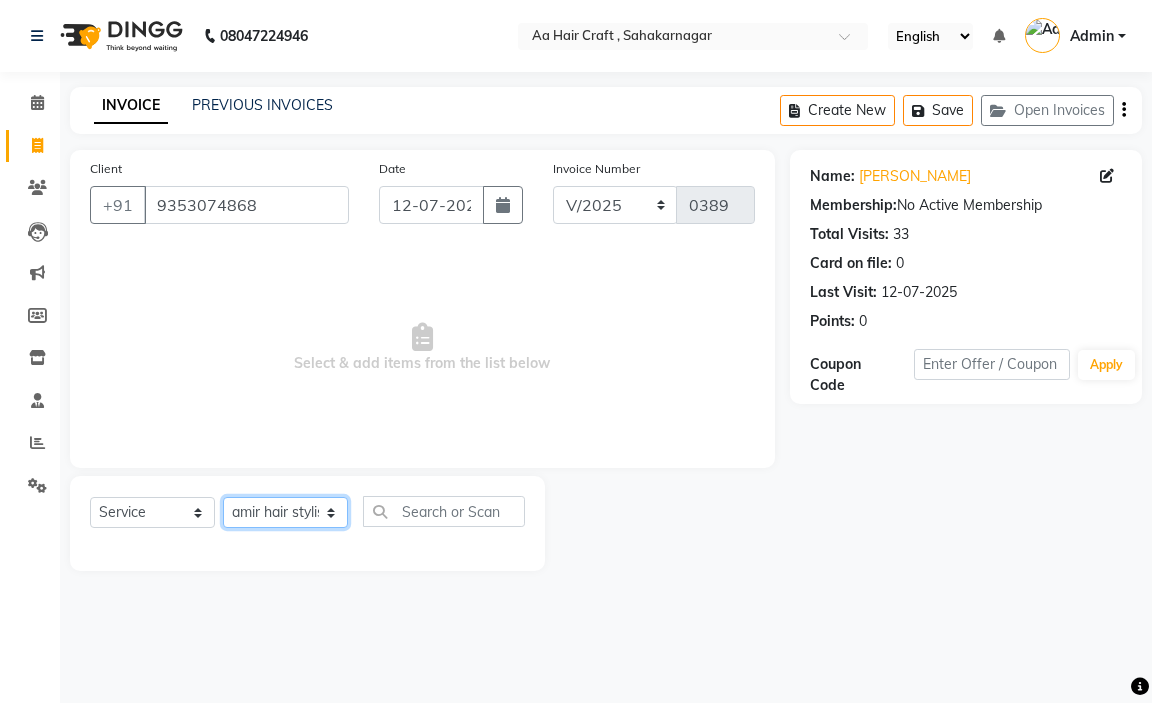 click on "Select Stylist amir hair stylish [PERSON_NAME] pooja beautycian [PERSON_NAME] beautycian Rekha [PERSON_NAME] [PERSON_NAME] beauty and hair" 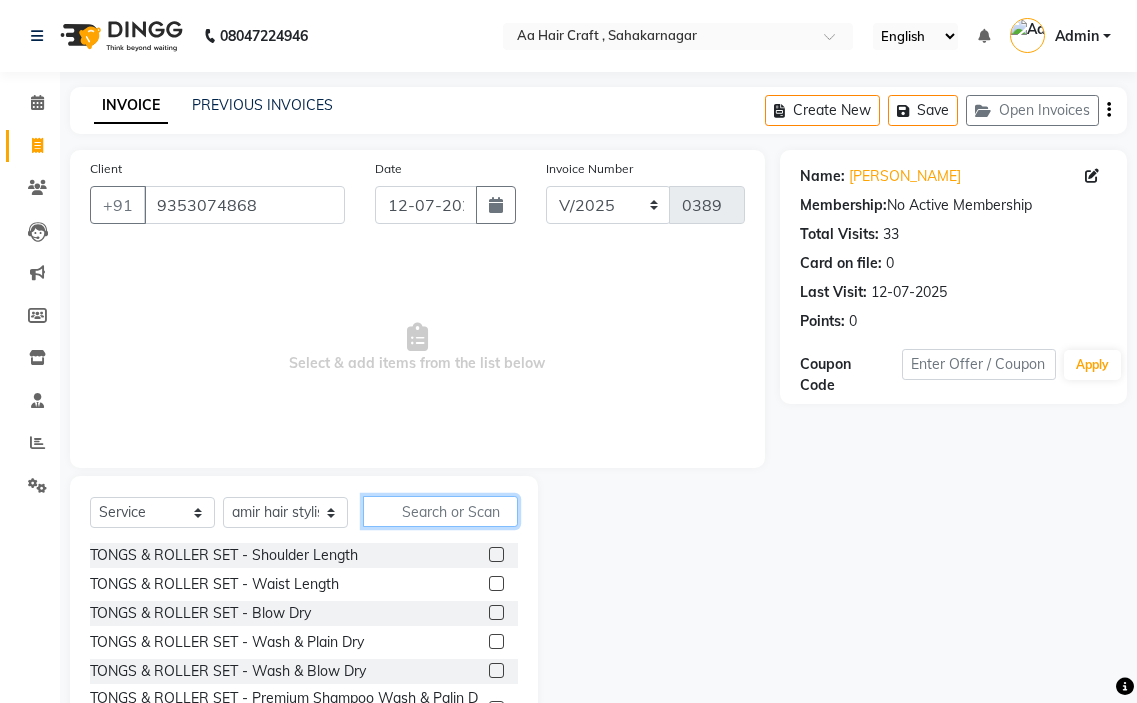 drag, startPoint x: 431, startPoint y: 511, endPoint x: 517, endPoint y: 75, distance: 444.40073 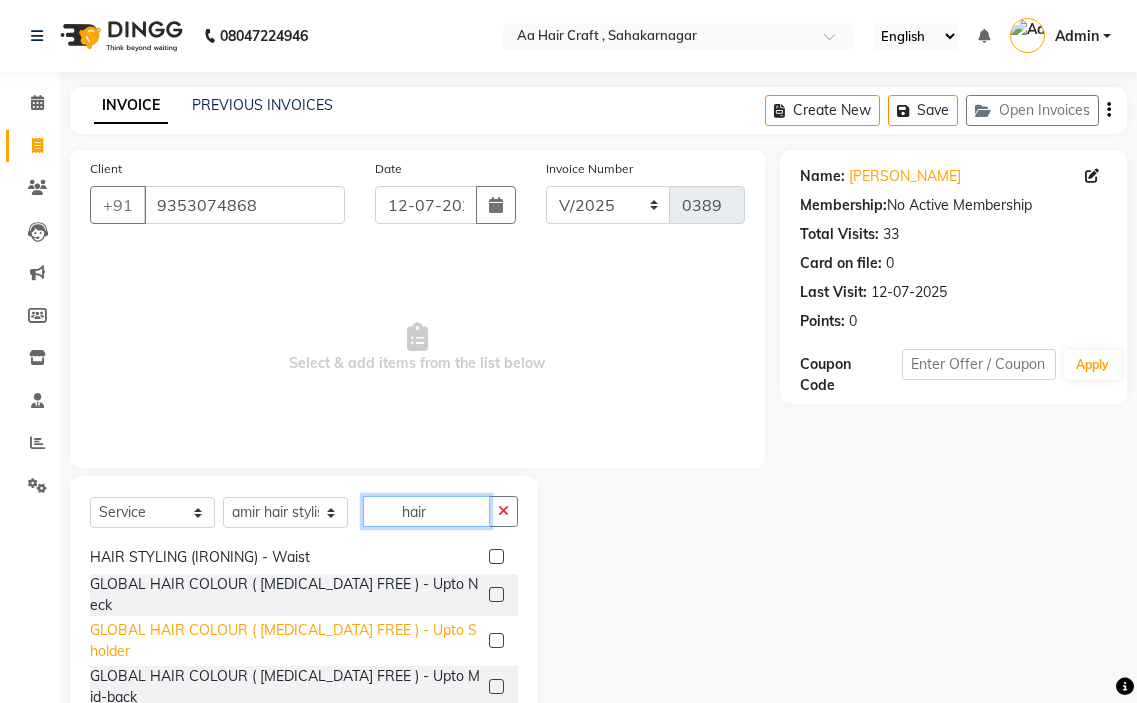 scroll, scrollTop: 1026, scrollLeft: 0, axis: vertical 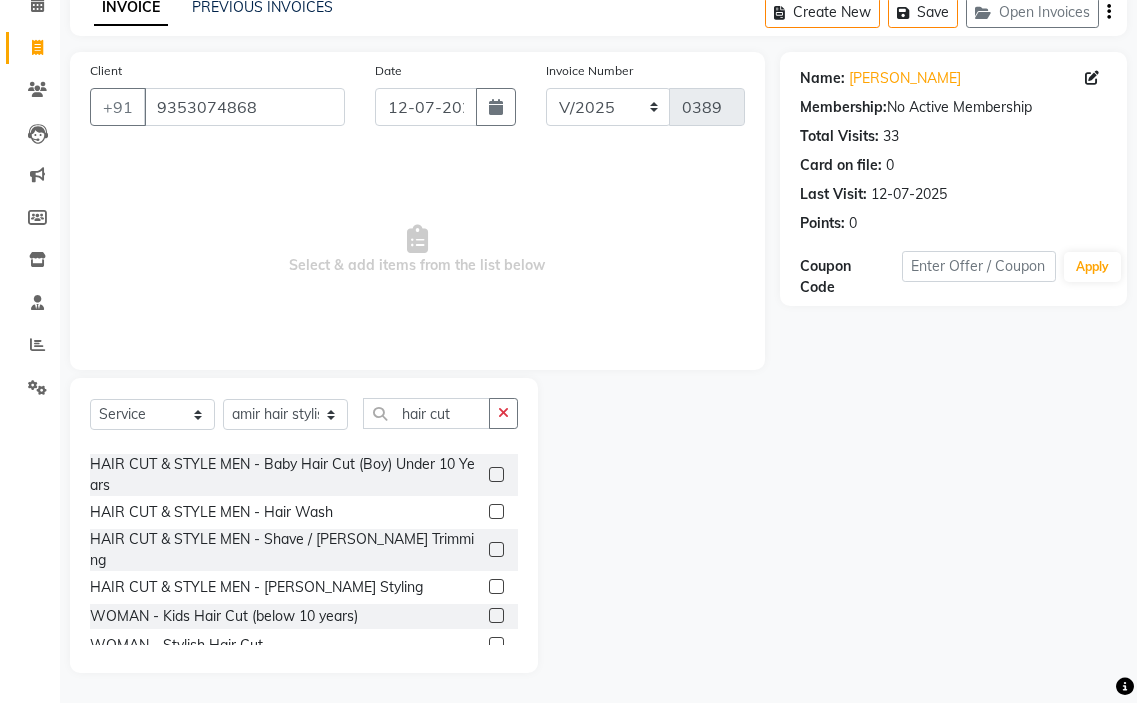 click 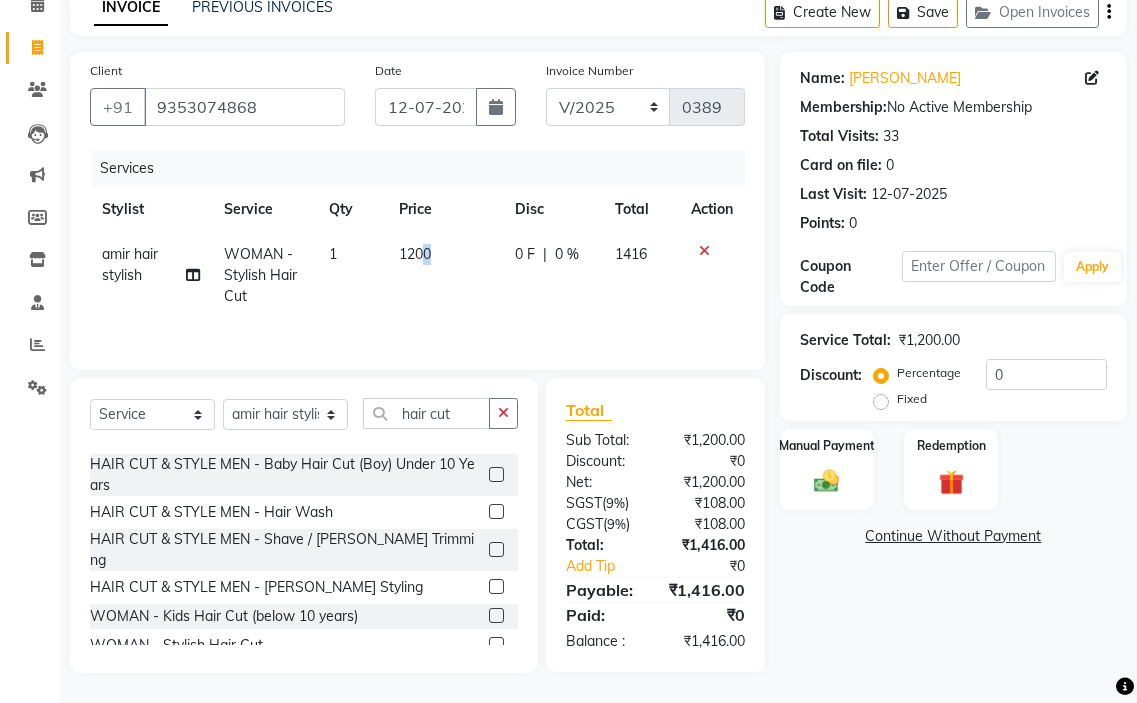 click on "1200" 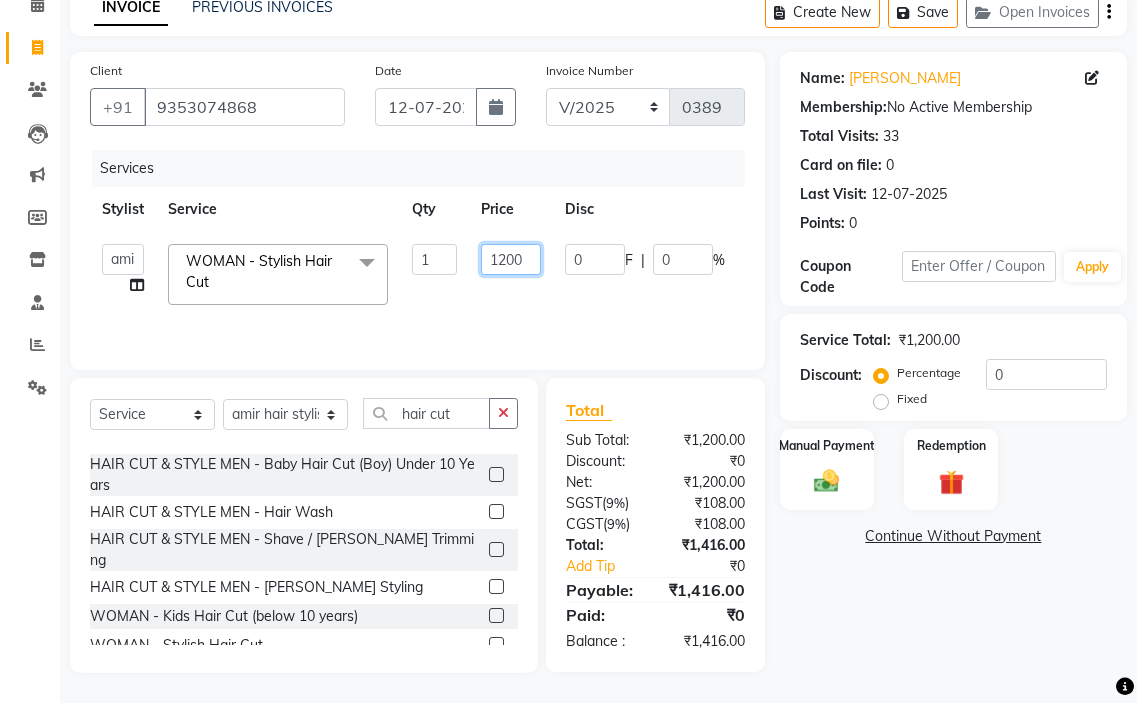 click on "1200" 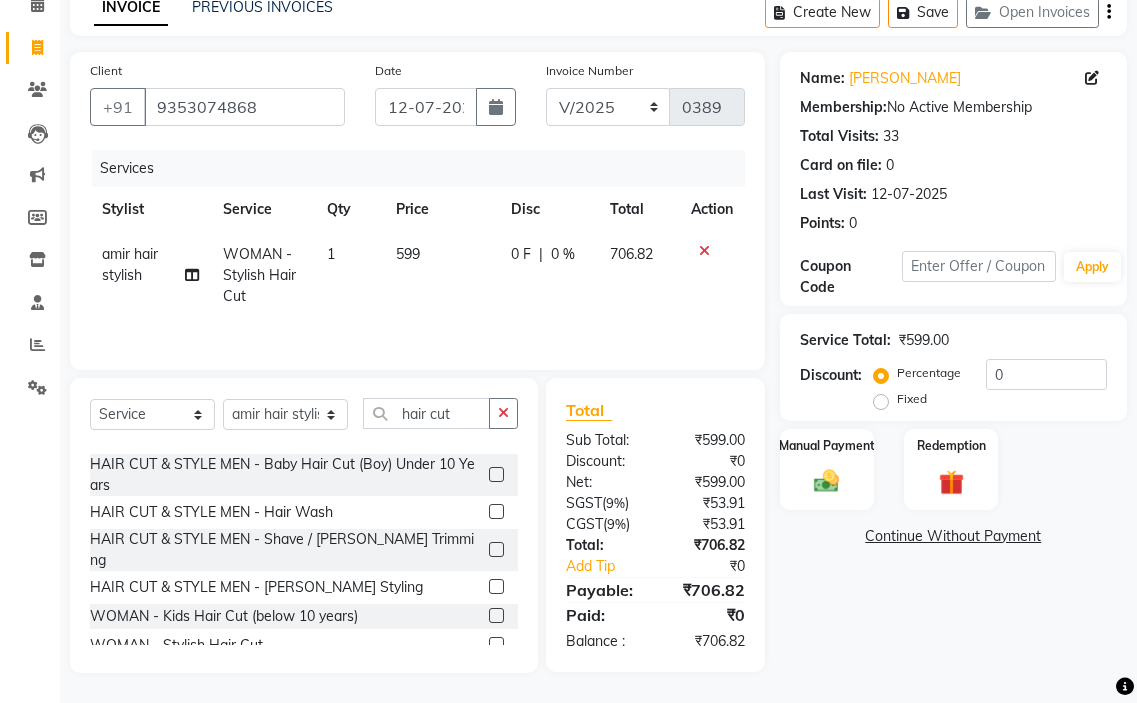 click on "amir hair stylish WOMAN - Stylish Hair Cut 1 599 0 F | 0 % 706.82" 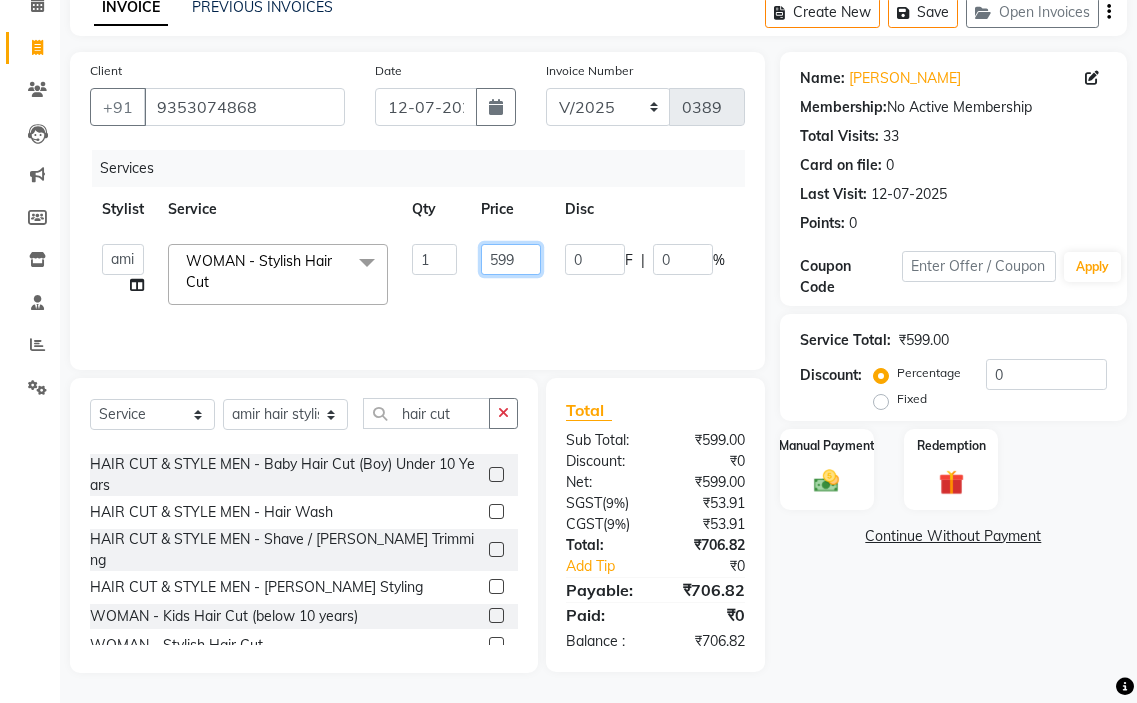 click on "599" 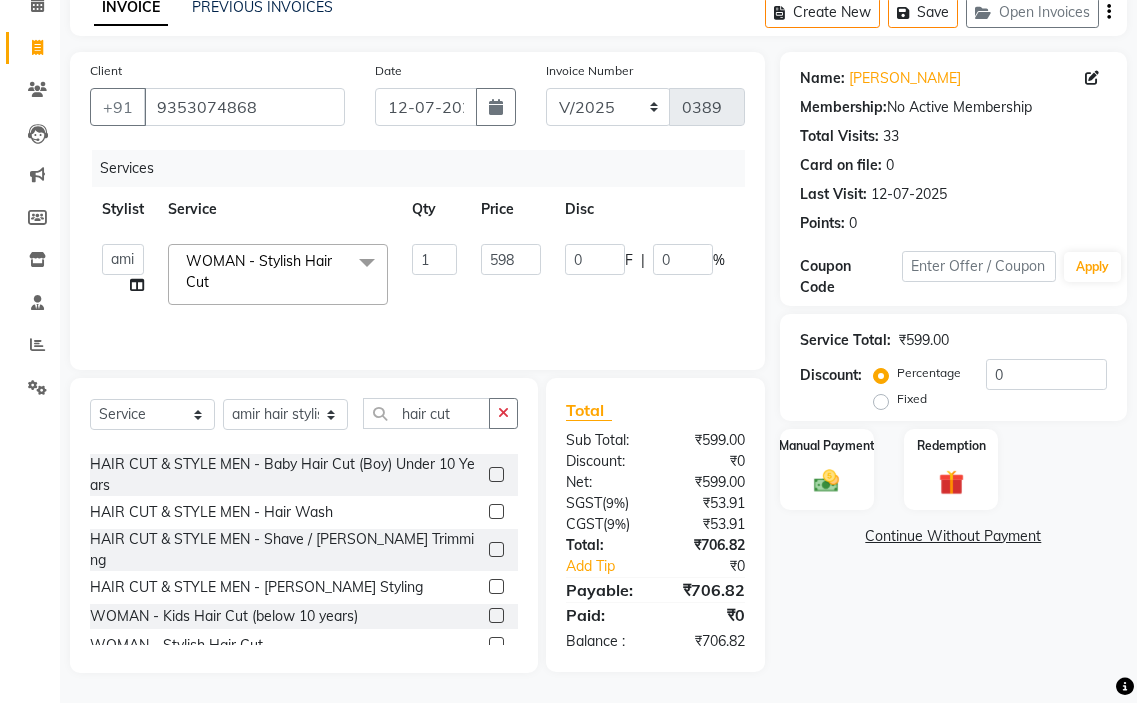 click on "0 F | 0 %" 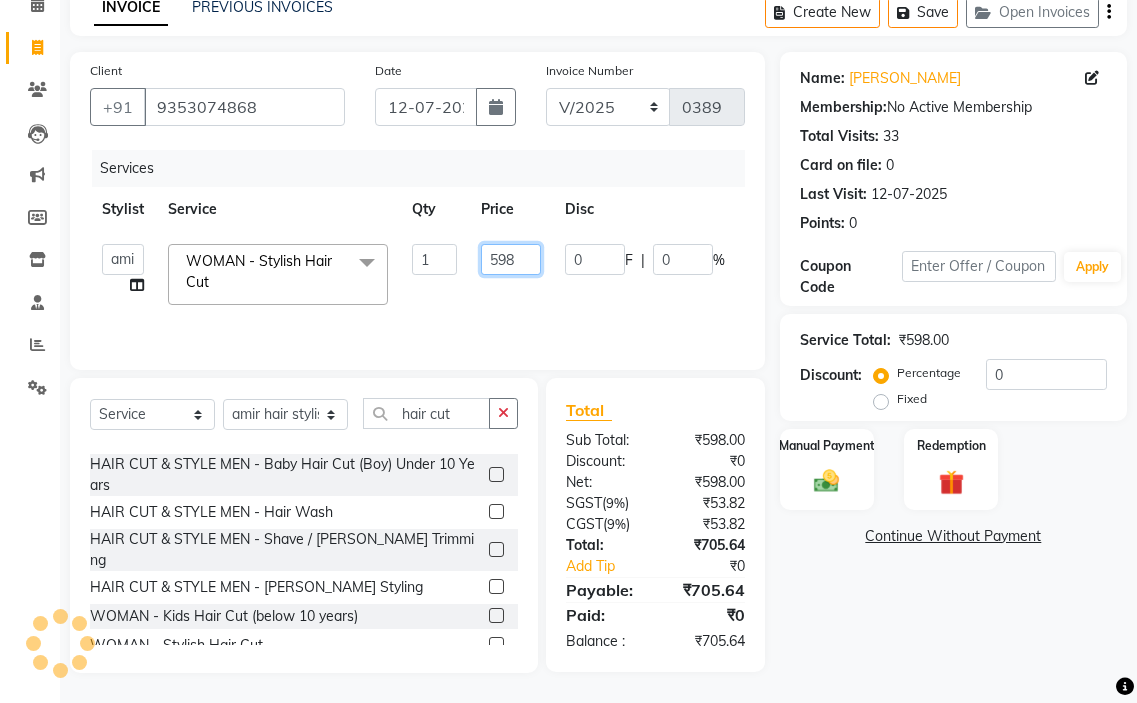 click on "598" 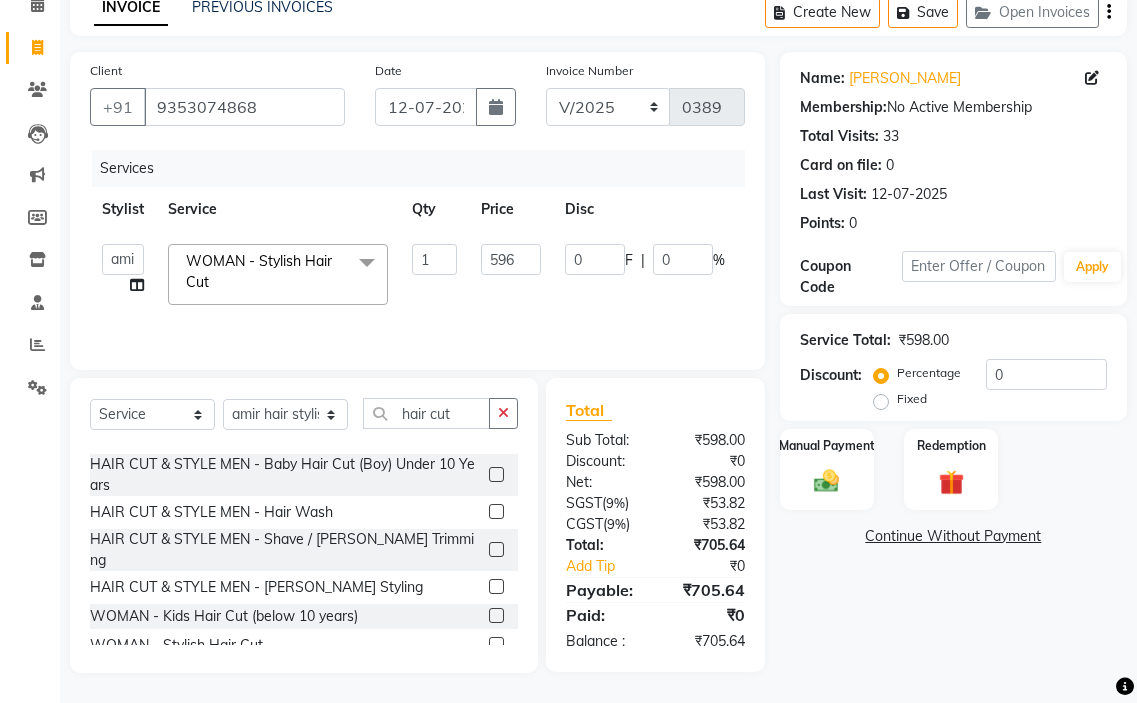 click on "amir hair stylish   [PERSON_NAME]   pooja beautycian   [PERSON_NAME] beautycian   Rekha   [PERSON_NAME]   [PERSON_NAME] beauty and hair  WOMAN - Stylish Hair Cut  x TONGS & ROLLER SET - Shoulder Length TONGS & ROLLER SET - Waist Length TONGS & ROLLER SET - Blow Dry TONGS & ROLLER SET - Wash & Plain Dry TONGS & ROLLER SET - Wash & Blow Dry TONGS & ROLLER SET - Premium Shampoo Wash & Palin Dry TONGS & ROLLER SET - Premium Shampoo Wash & Blow Dry GLOBAL HAIR COLOUR ( WITH [MEDICAL_DATA] ) - Upto Neck GLOBAL HAIR COLOUR ( WITH [MEDICAL_DATA] ) - Upto Sholder GLOBAL HAIR COLOUR ( WITH [MEDICAL_DATA] ) - Upto Mid-back GLOBAL HAIR COLOUR ( WITH [MEDICAL_DATA] ) - Waist & Below GLOBAL HAIR COLOUR ( WITH [MEDICAL_DATA] ) - Root touch up (upto 2 inch) GLOBAL HIGHLIGHTS - Upto Neck GLOBAL HIGHLIGHTS - Upto Sholder GLOBAL HIGHLIGHTS - Upto Mid-back GLOBAL HIGHLIGHTS - Waist & Below GLOBAL HIGHLIGHTS - Crown Highlights GLOBAL HIGHLIGHTS - Highlight Perstreaks & Prelightninh SMOOTHENING / REBONDING - Upto Neck SMOOTHENING / REBONDING - Upto Sholder KERATIN - Upto Neck 1 596 0" 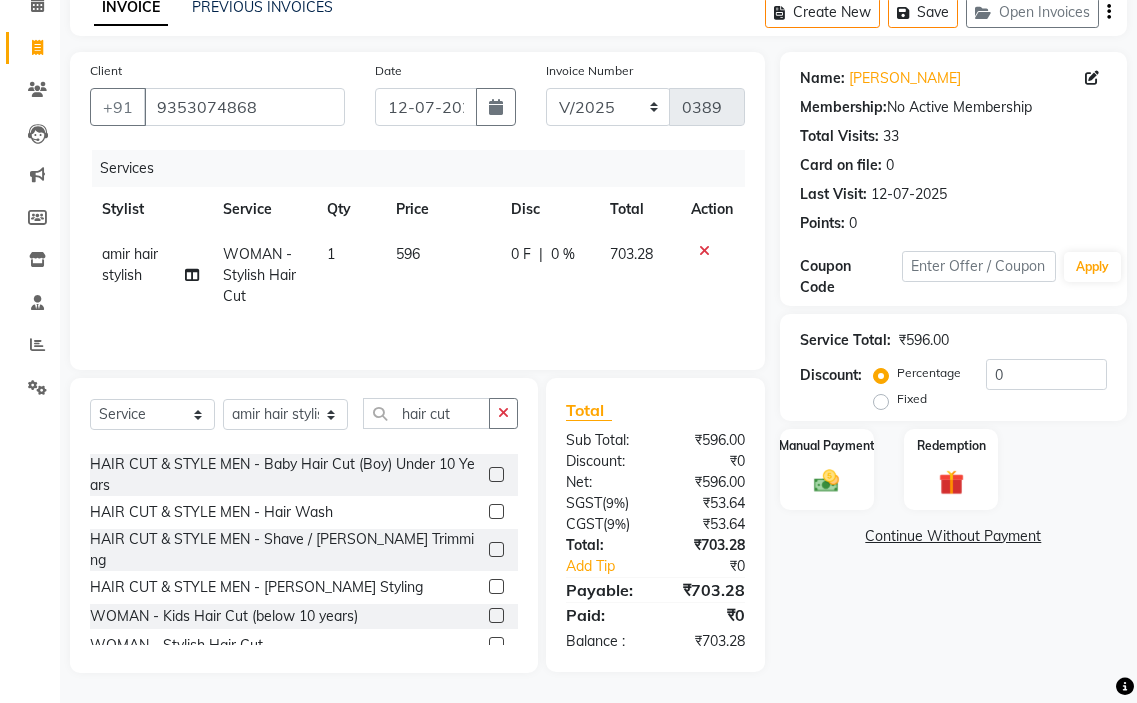 click on "596" 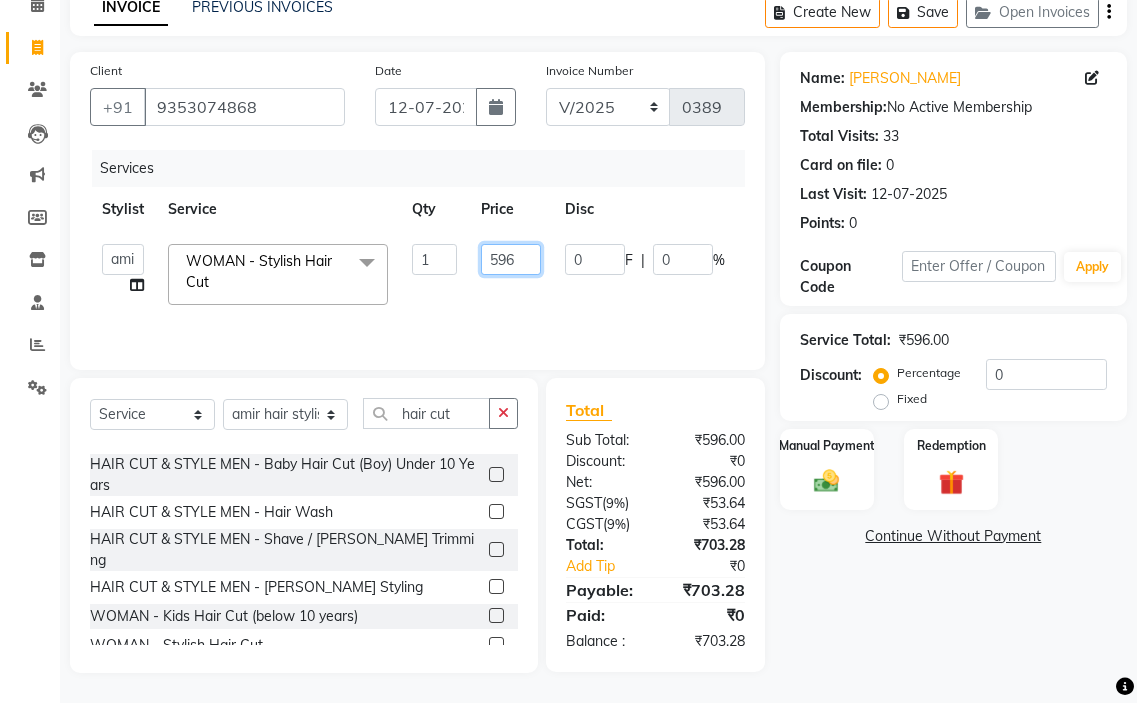 click on "596" 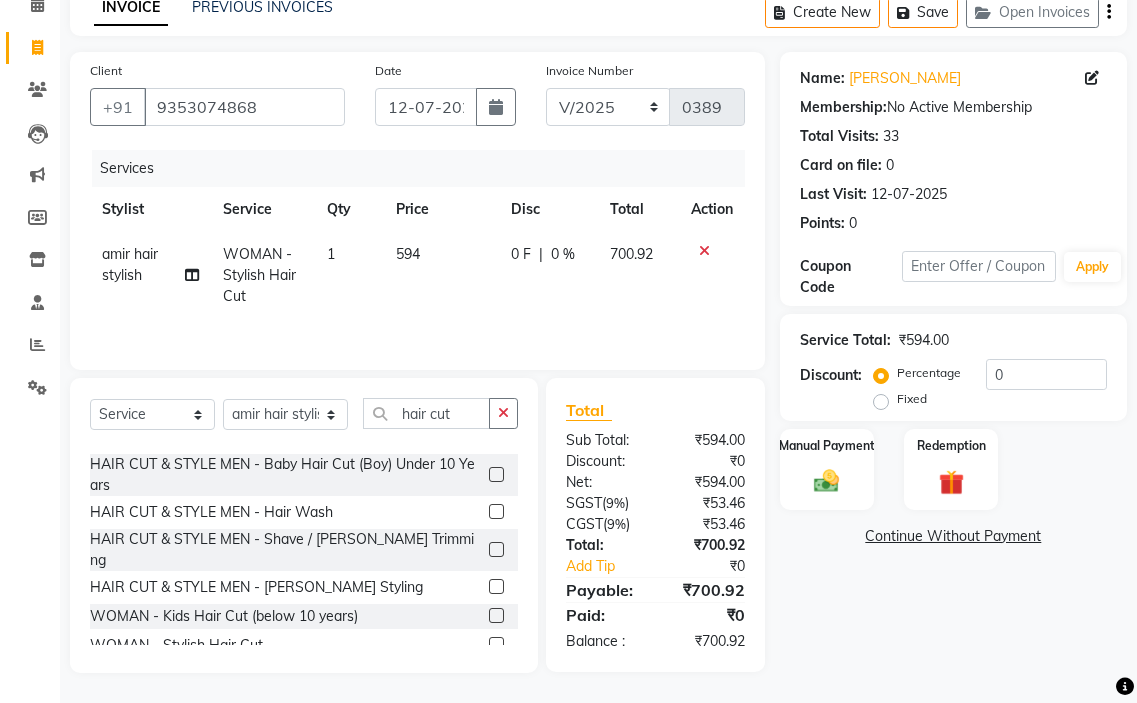 click on "0 F | 0 %" 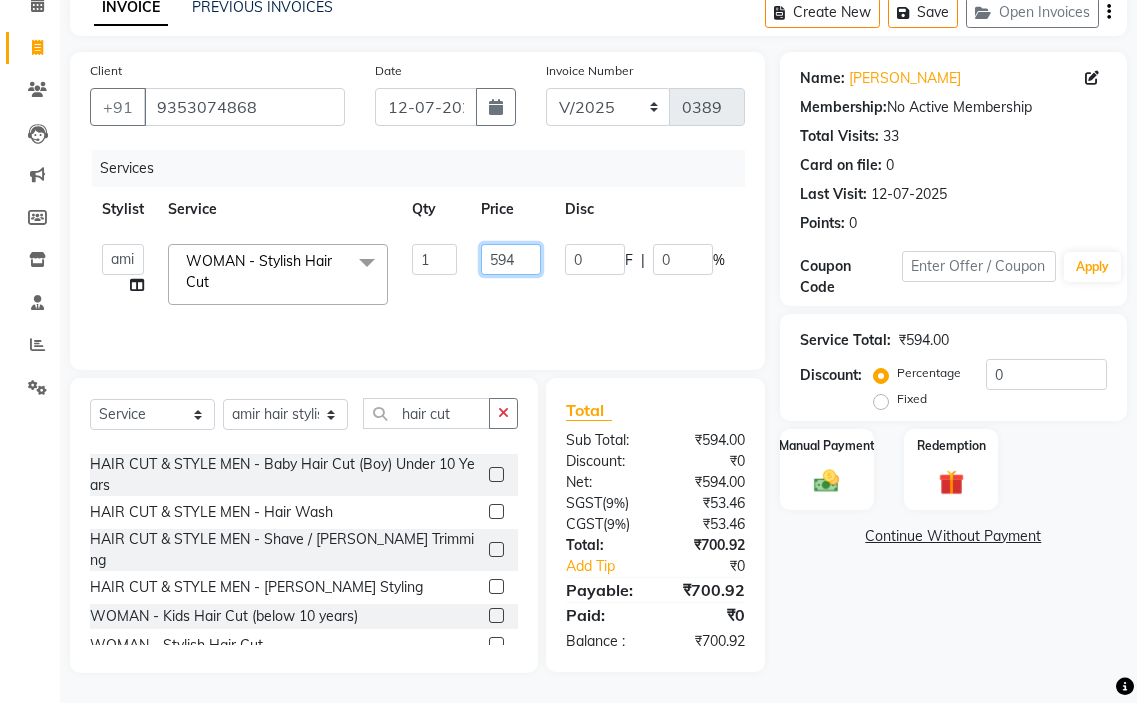 click on "594" 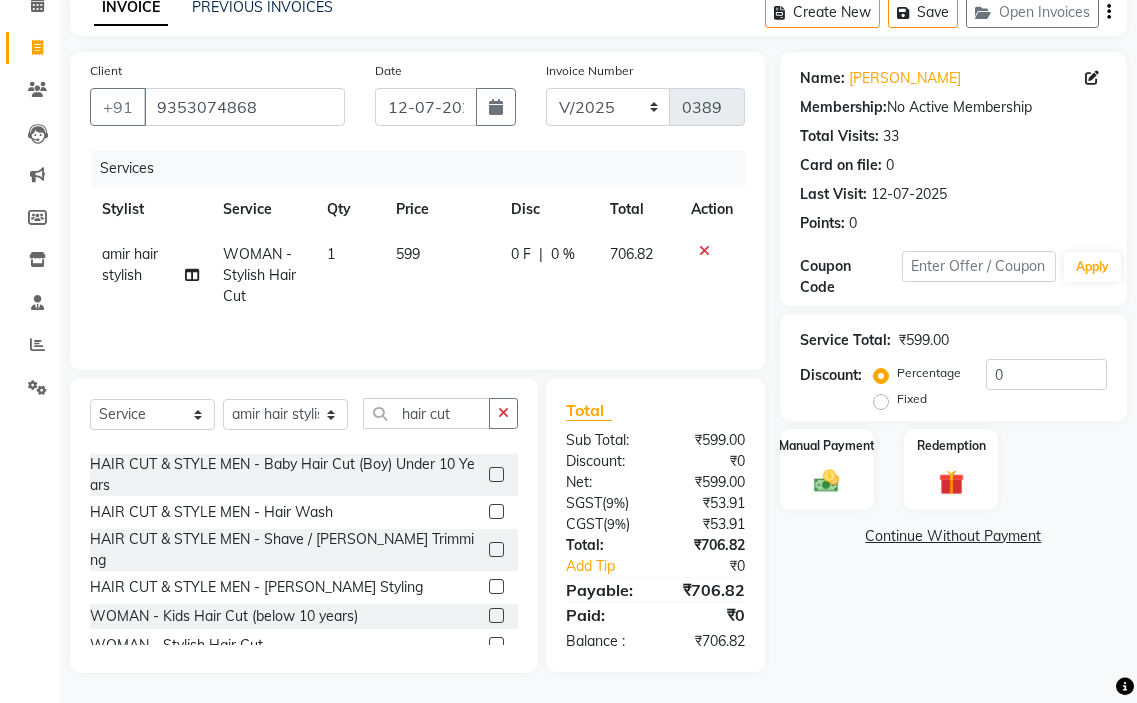 click on "amir hair stylish WOMAN - Stylish Hair Cut 1 599 0 F | 0 % 706.82" 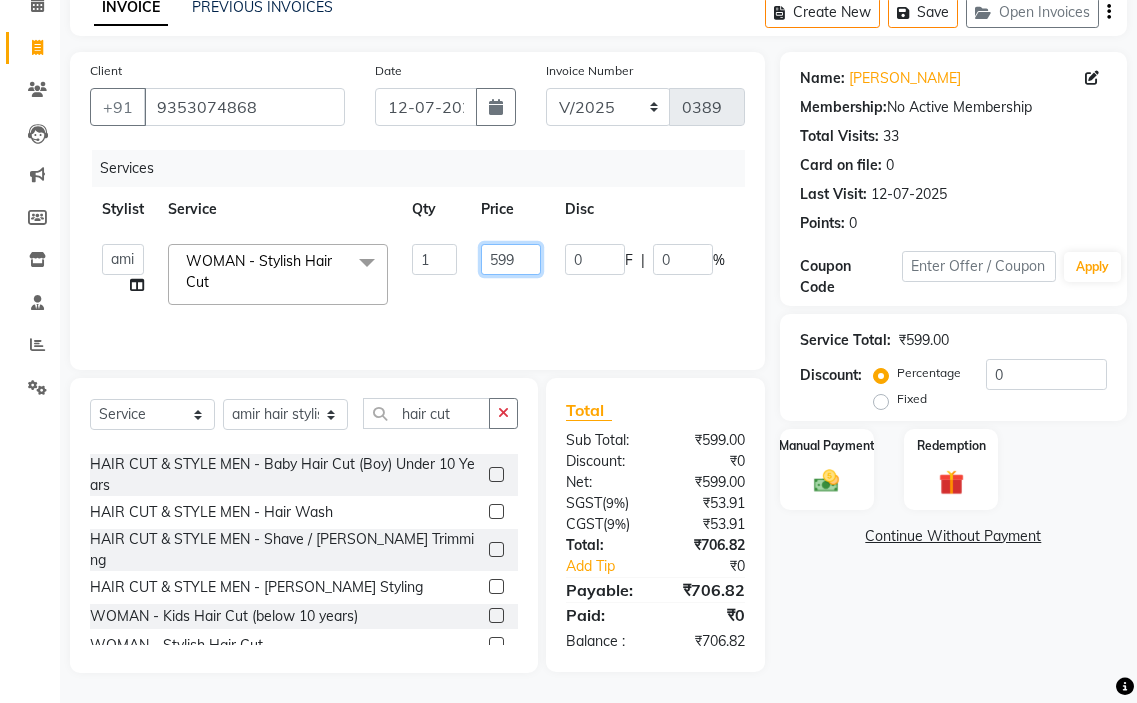 click on "599" 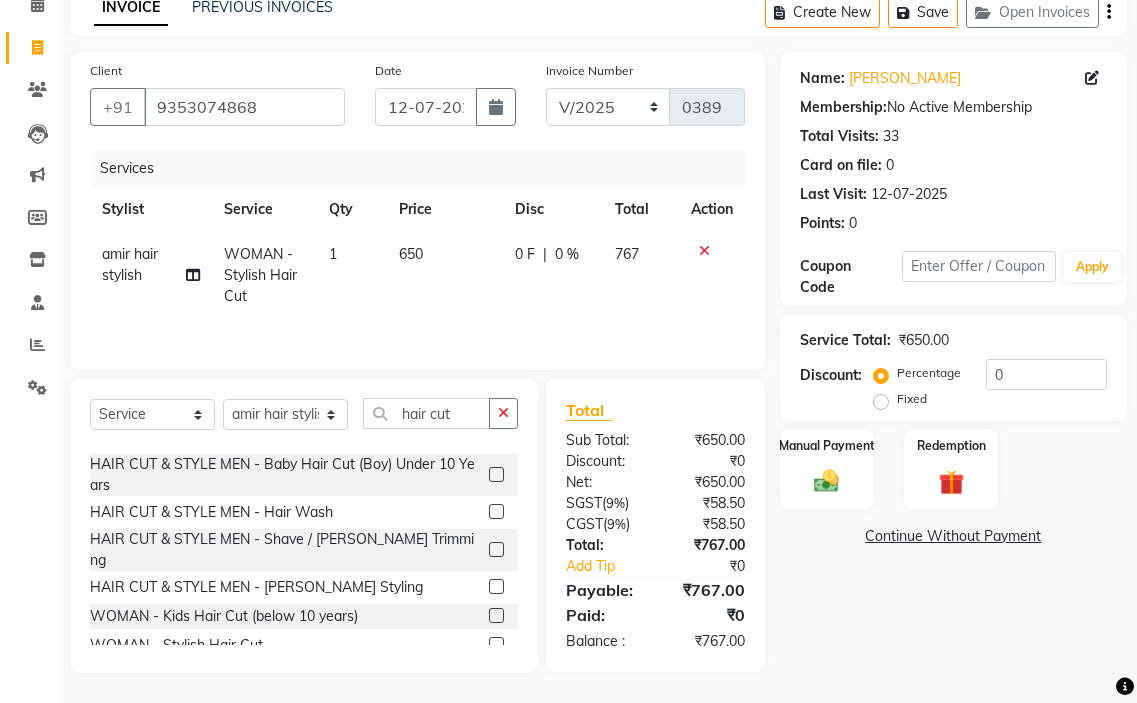 click on "amir hair stylish WOMAN - Stylish Hair Cut 1 650 0 F | 0 % 767" 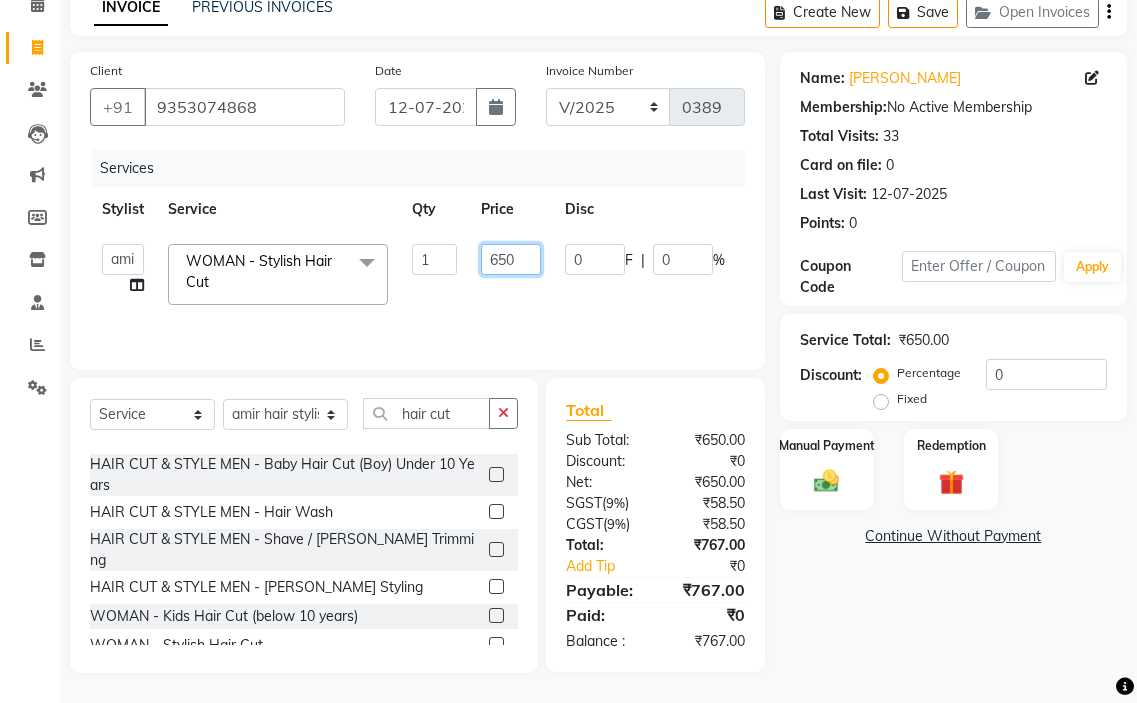 click on "650" 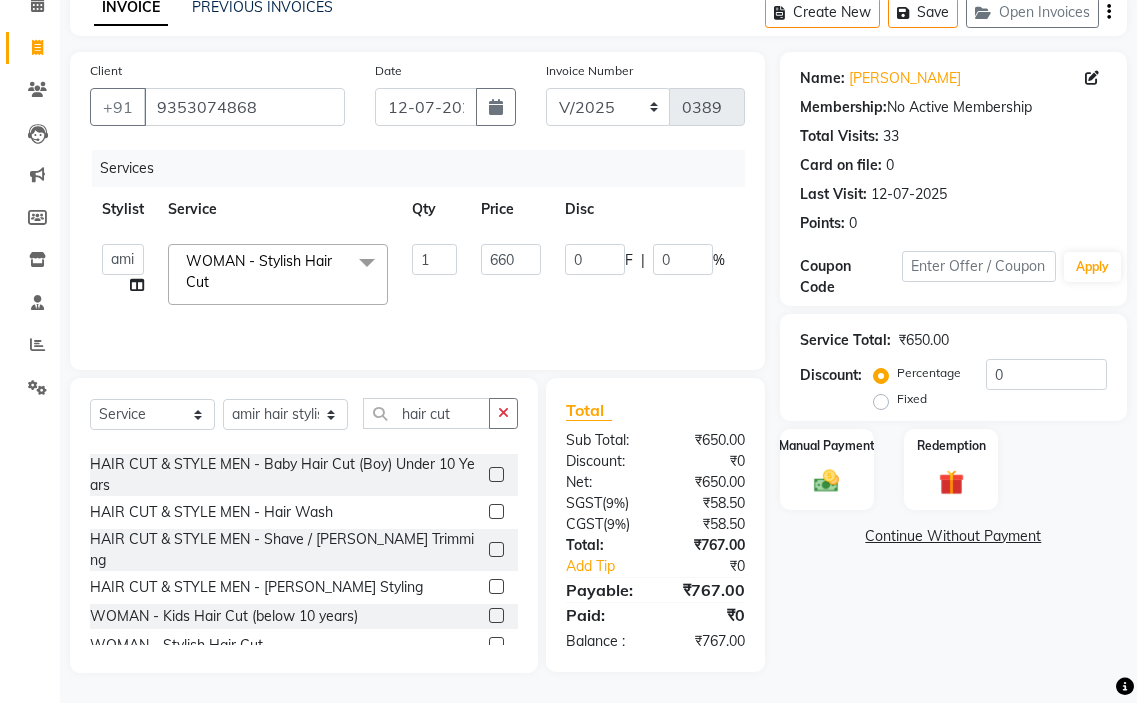 click on "0 F | 0 %" 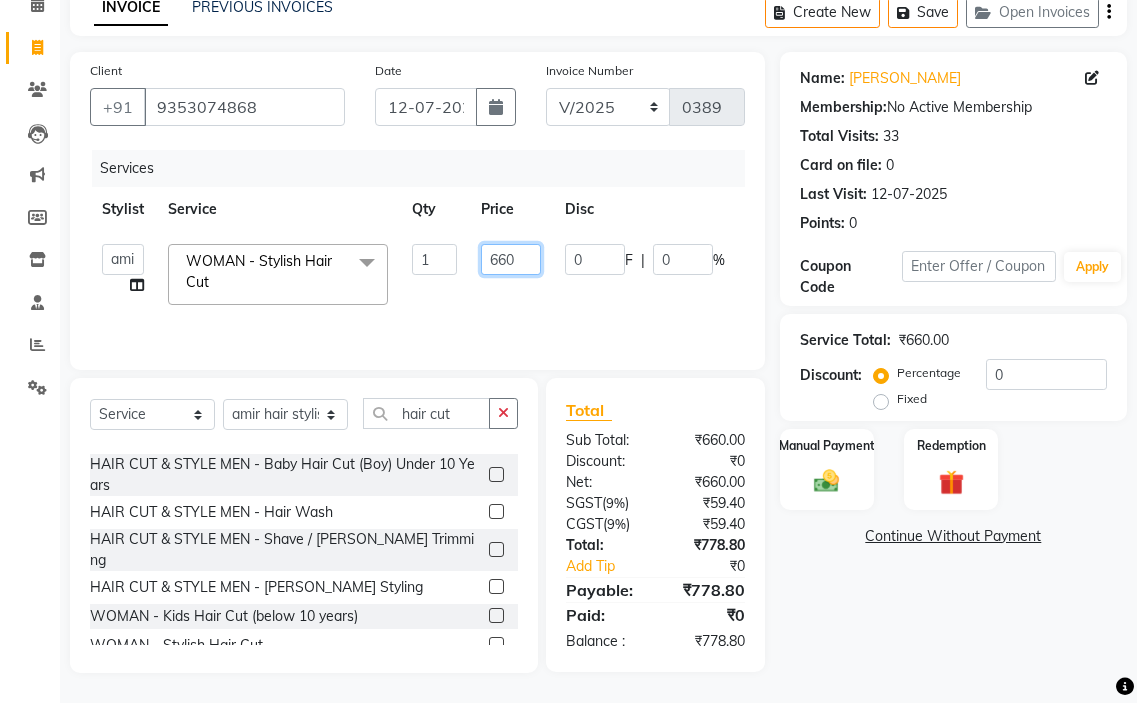 click on "660" 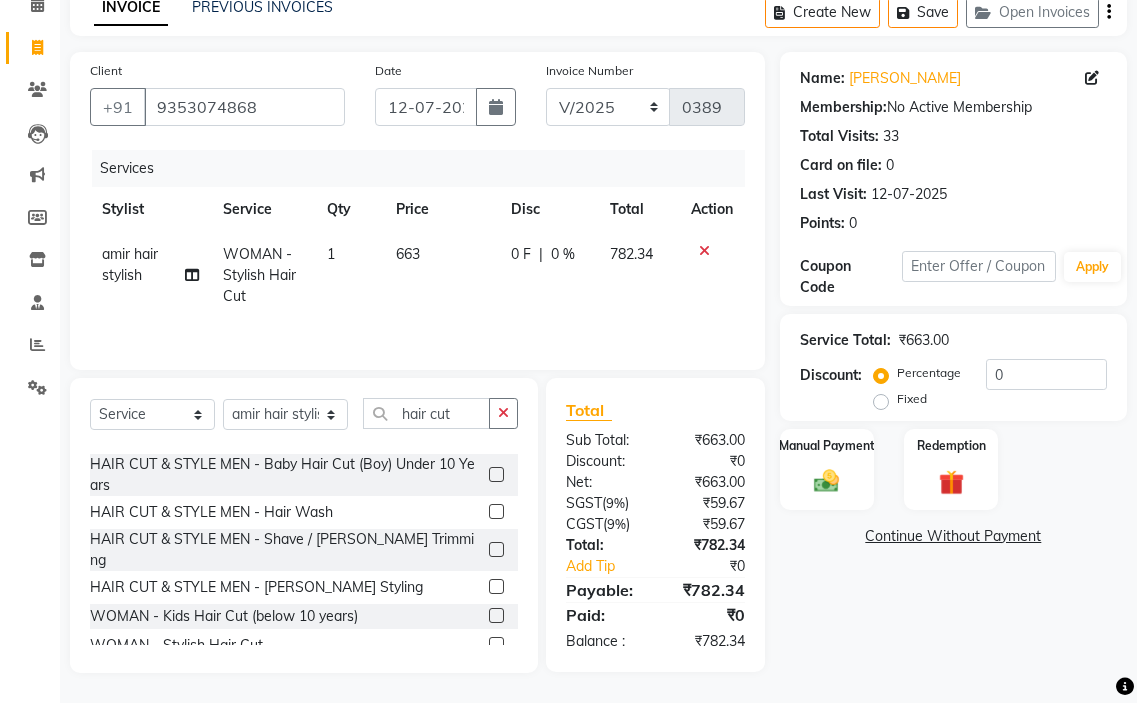 click on "0 F | 0 %" 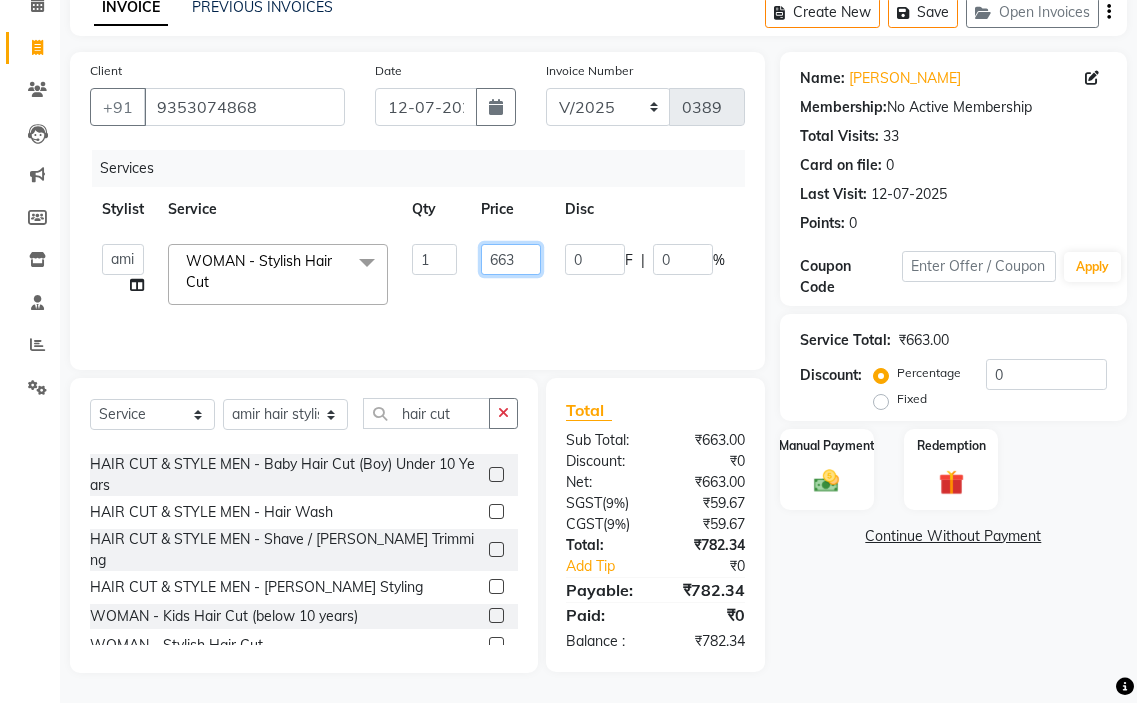 click on "663" 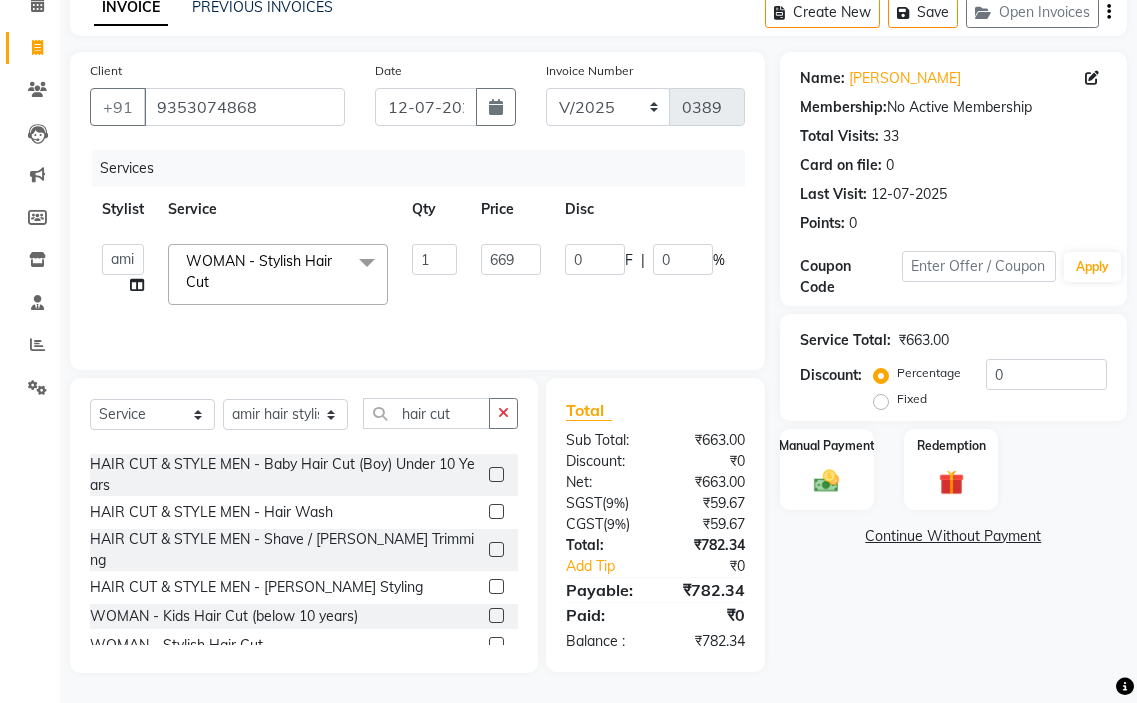 click on "amir hair stylish   [PERSON_NAME]   pooja beautycian   [PERSON_NAME] beautycian   Rekha   [PERSON_NAME]   [PERSON_NAME] beauty and hair  WOMAN - Stylish Hair Cut  x TONGS & ROLLER SET - Shoulder Length TONGS & ROLLER SET - Waist Length TONGS & ROLLER SET - Blow Dry TONGS & ROLLER SET - Wash & Plain Dry TONGS & ROLLER SET - Wash & Blow Dry TONGS & ROLLER SET - Premium Shampoo Wash & Palin Dry TONGS & ROLLER SET - Premium Shampoo Wash & Blow Dry GLOBAL HAIR COLOUR ( WITH [MEDICAL_DATA] ) - Upto Neck GLOBAL HAIR COLOUR ( WITH [MEDICAL_DATA] ) - Upto Sholder GLOBAL HAIR COLOUR ( WITH [MEDICAL_DATA] ) - Upto Mid-back GLOBAL HAIR COLOUR ( WITH [MEDICAL_DATA] ) - Waist & Below GLOBAL HAIR COLOUR ( WITH [MEDICAL_DATA] ) - Root touch up (upto 2 inch) GLOBAL HIGHLIGHTS - Upto Neck GLOBAL HIGHLIGHTS - Upto Sholder GLOBAL HIGHLIGHTS - Upto Mid-back GLOBAL HIGHLIGHTS - Waist & Below GLOBAL HIGHLIGHTS - Crown Highlights GLOBAL HIGHLIGHTS - Highlight Perstreaks & Prelightninh SMOOTHENING / REBONDING - Upto Neck SMOOTHENING / REBONDING - Upto Sholder KERATIN - Upto Neck 1 669 0" 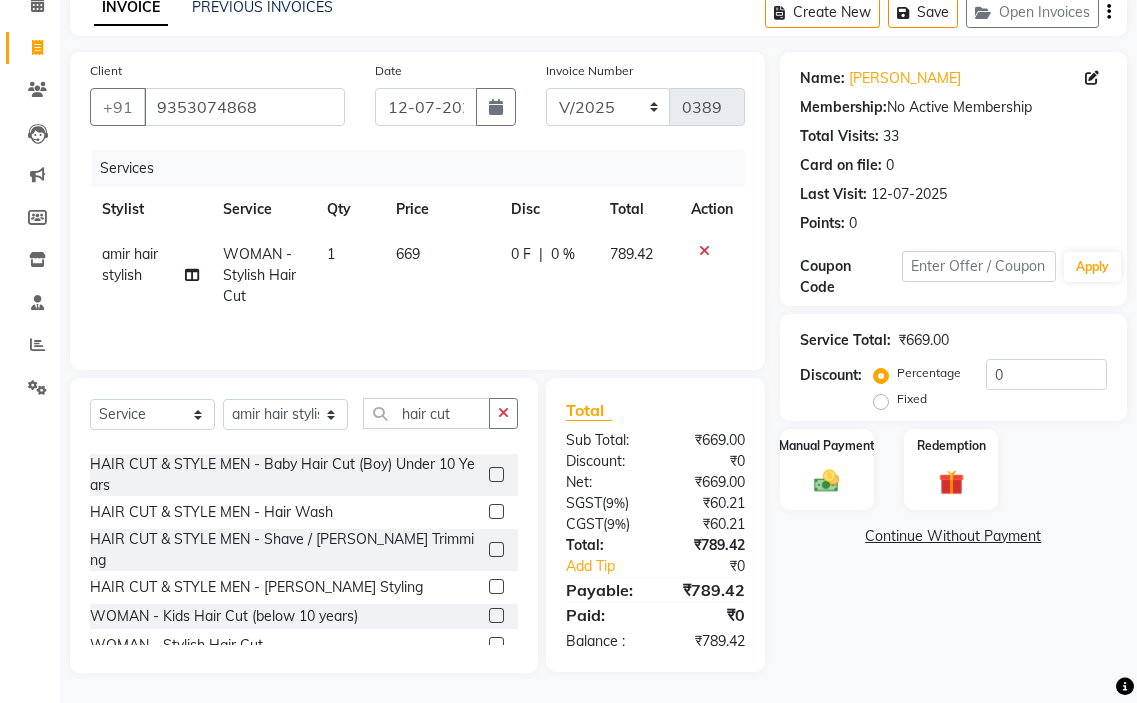 drag, startPoint x: 415, startPoint y: 244, endPoint x: 471, endPoint y: 255, distance: 57.070133 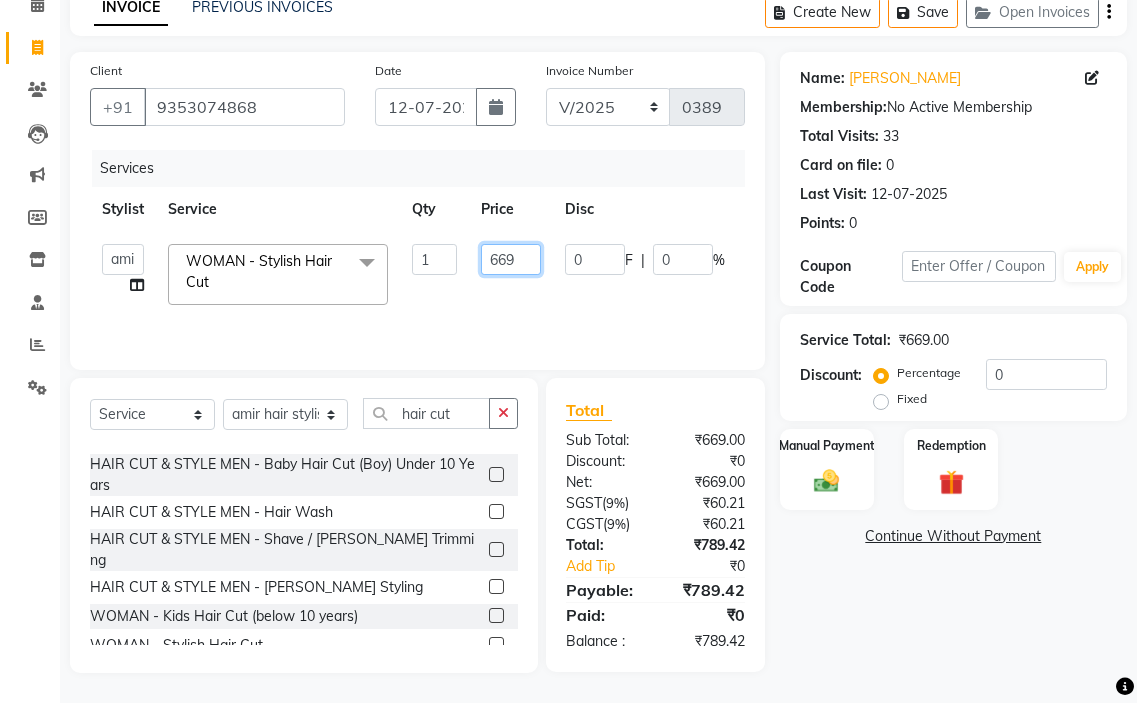 click on "669" 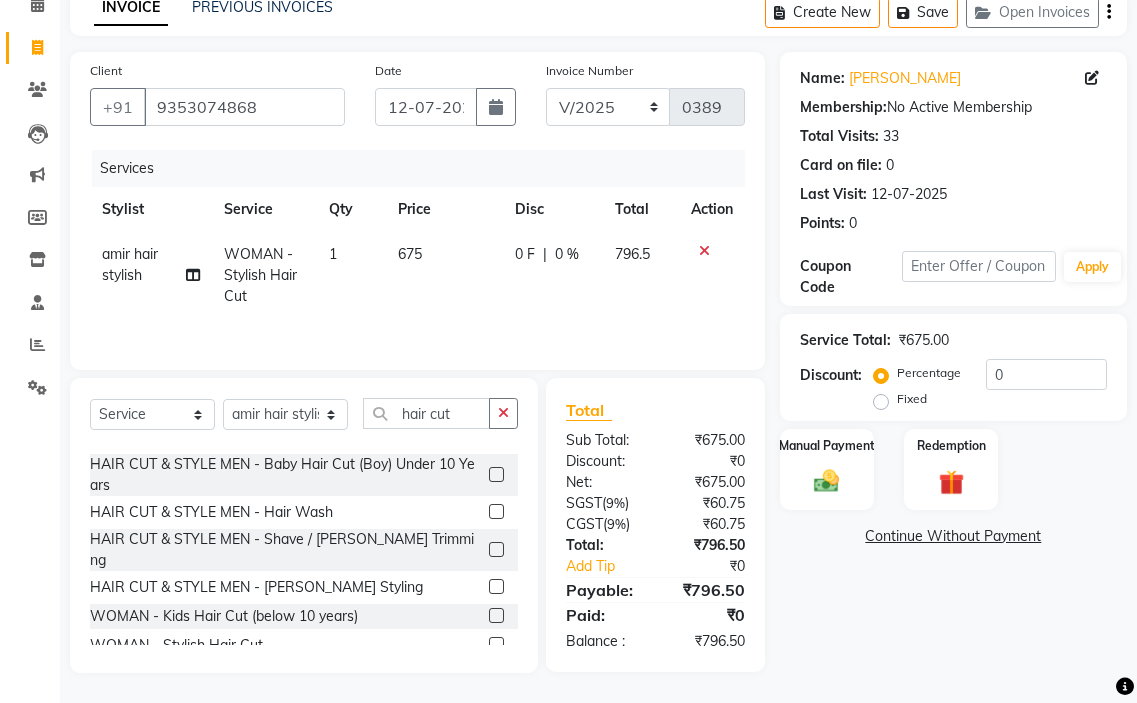 click on "amir hair stylish WOMAN - Stylish Hair Cut 1 675 0 F | 0 % 796.5" 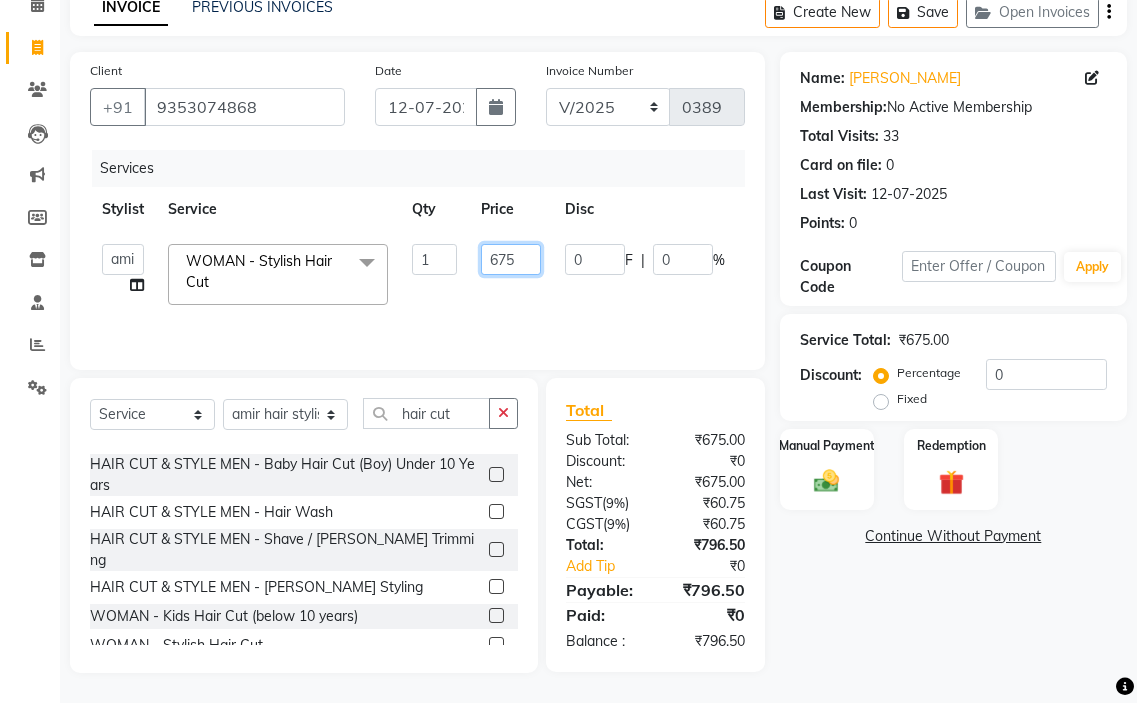 click on "675" 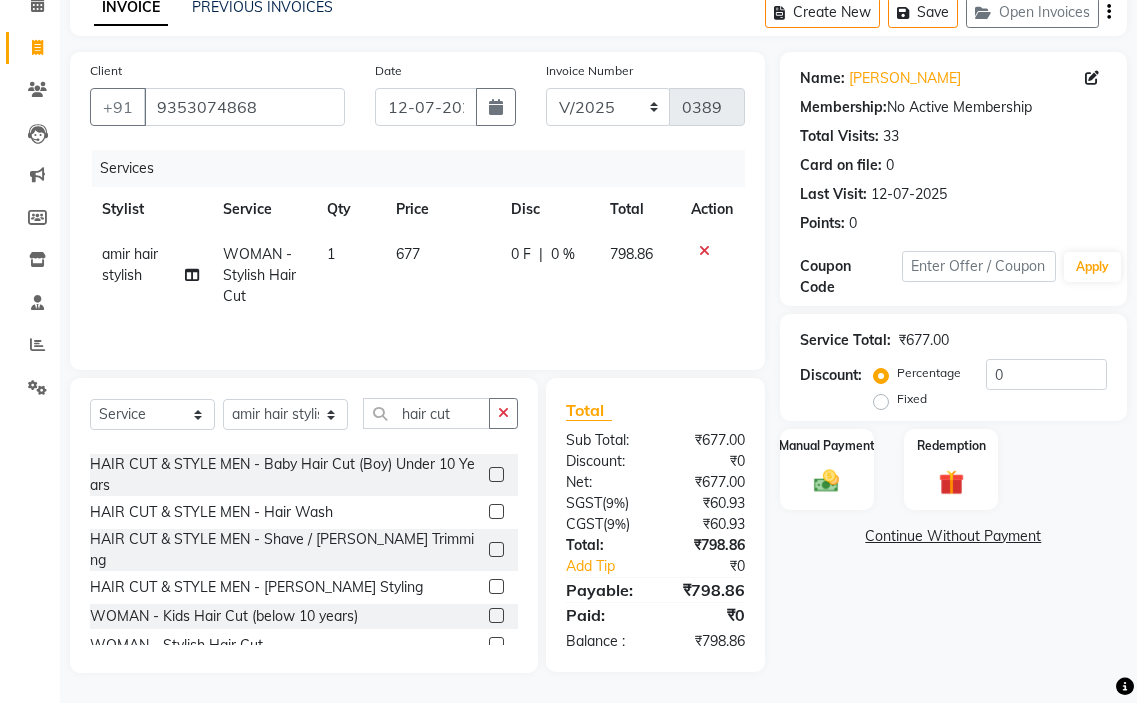 click on "0 F | 0 %" 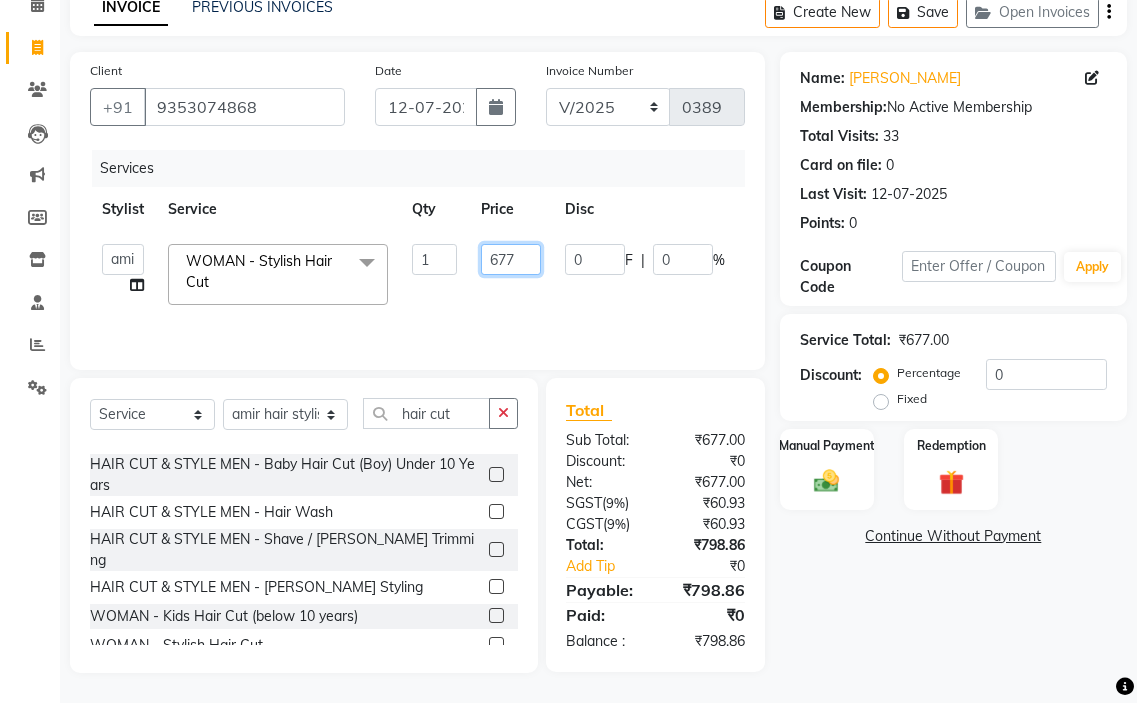 click on "677" 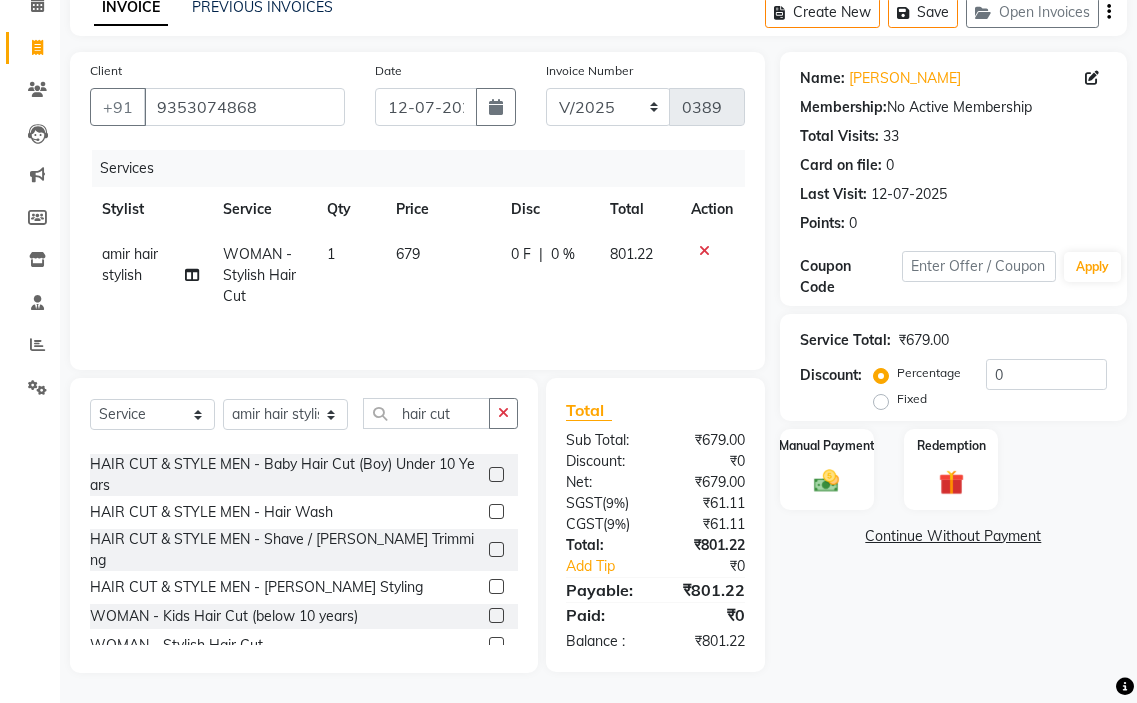 click on "amir hair stylish WOMAN - Stylish Hair Cut 1 679 0 F | 0 % 801.22" 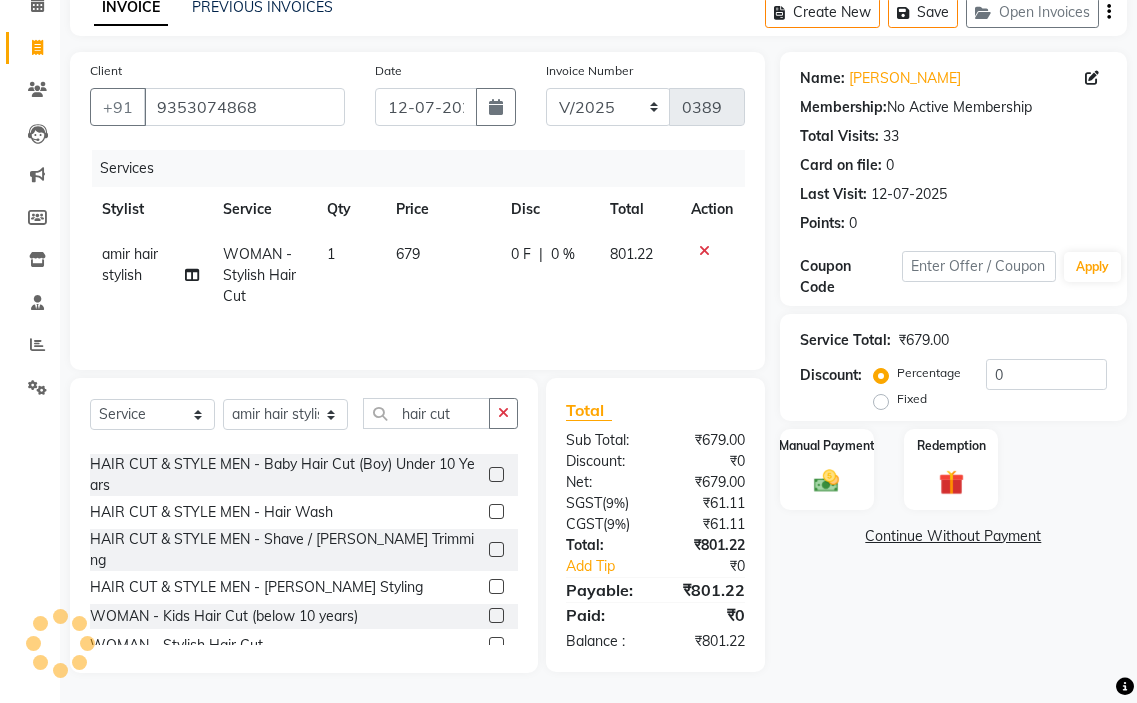 click on "679" 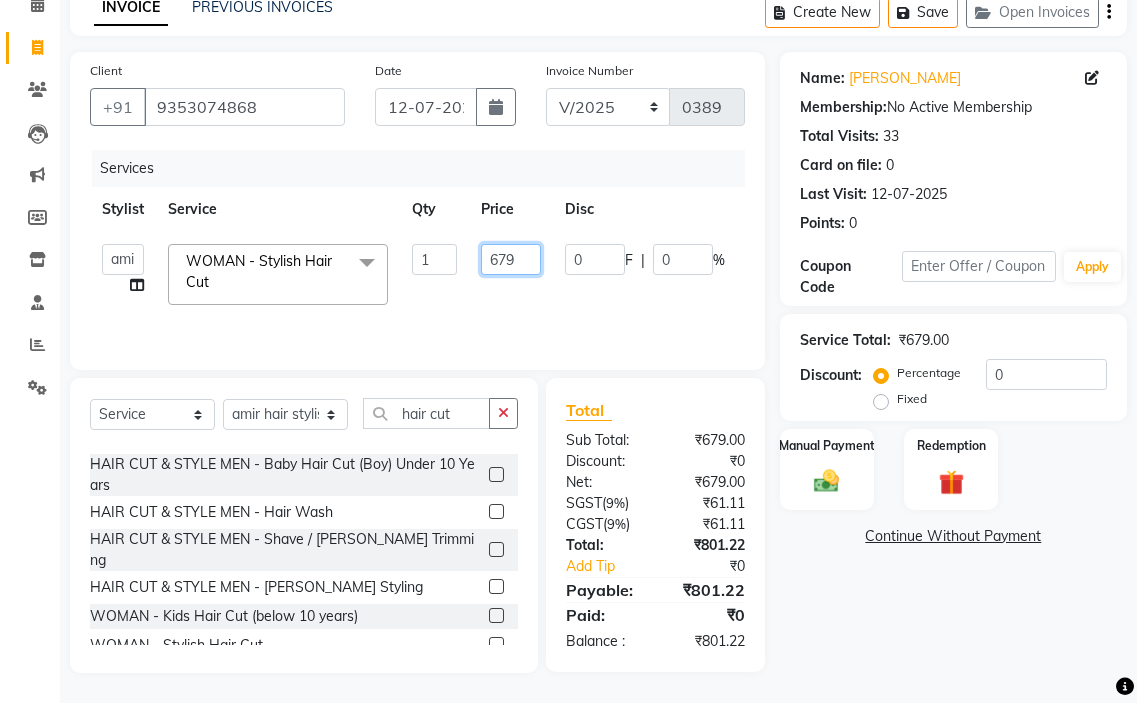 click on "679" 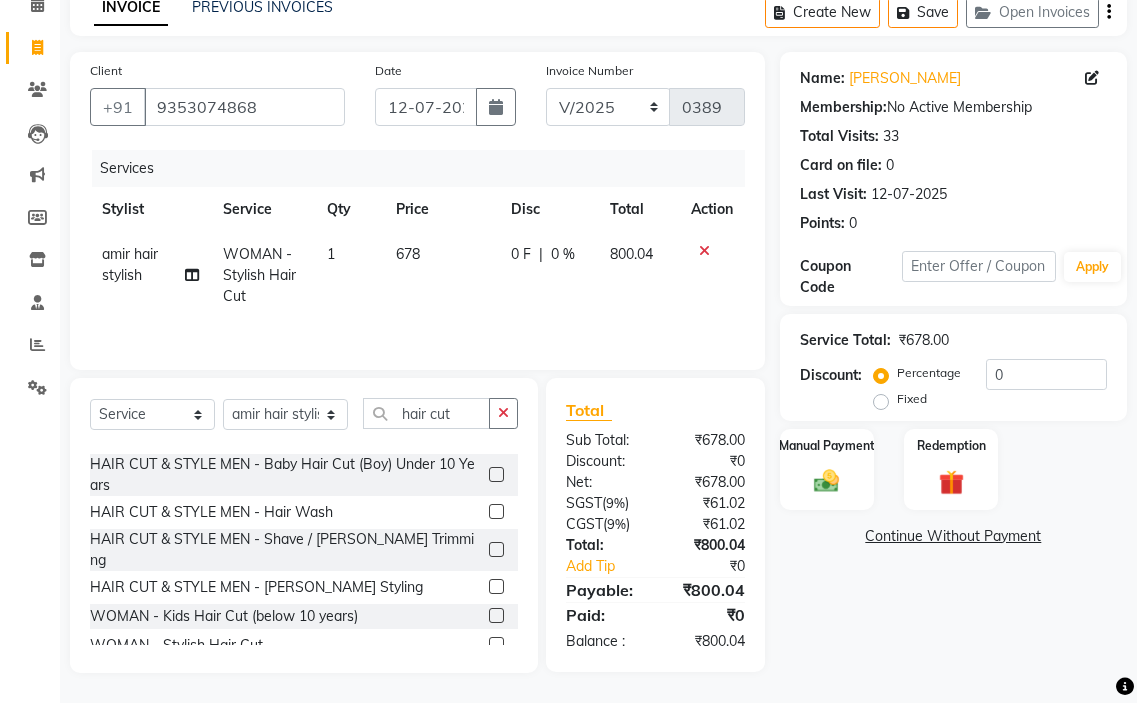 click on "0 F | 0 %" 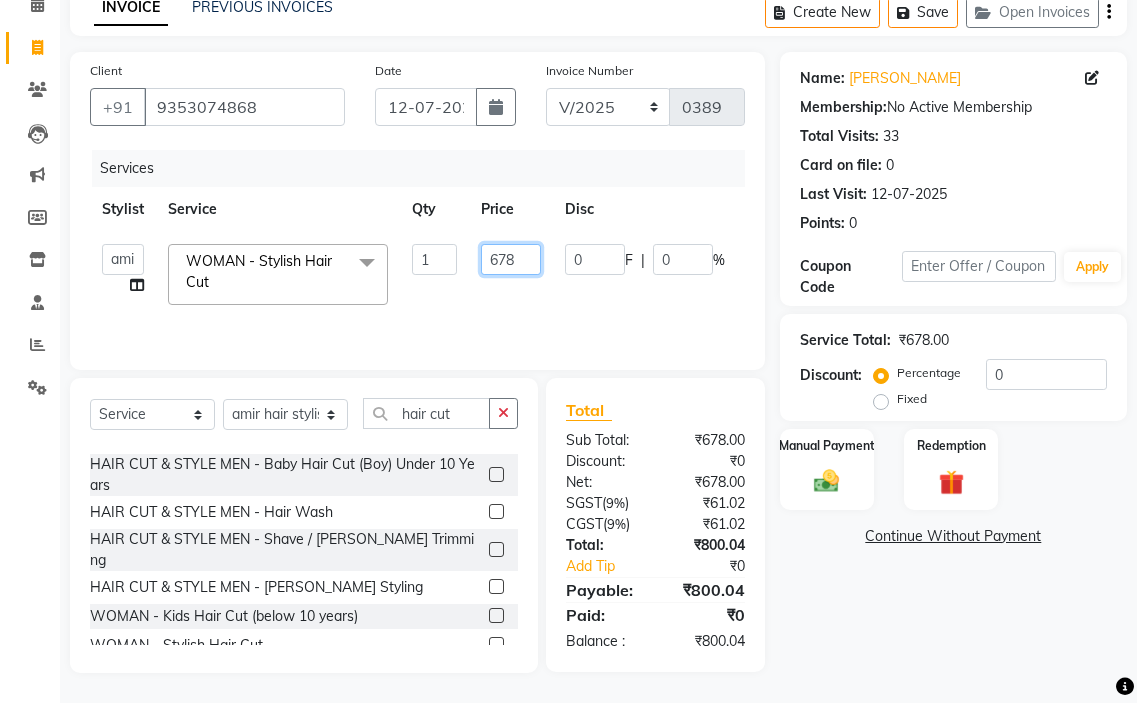 click on "678" 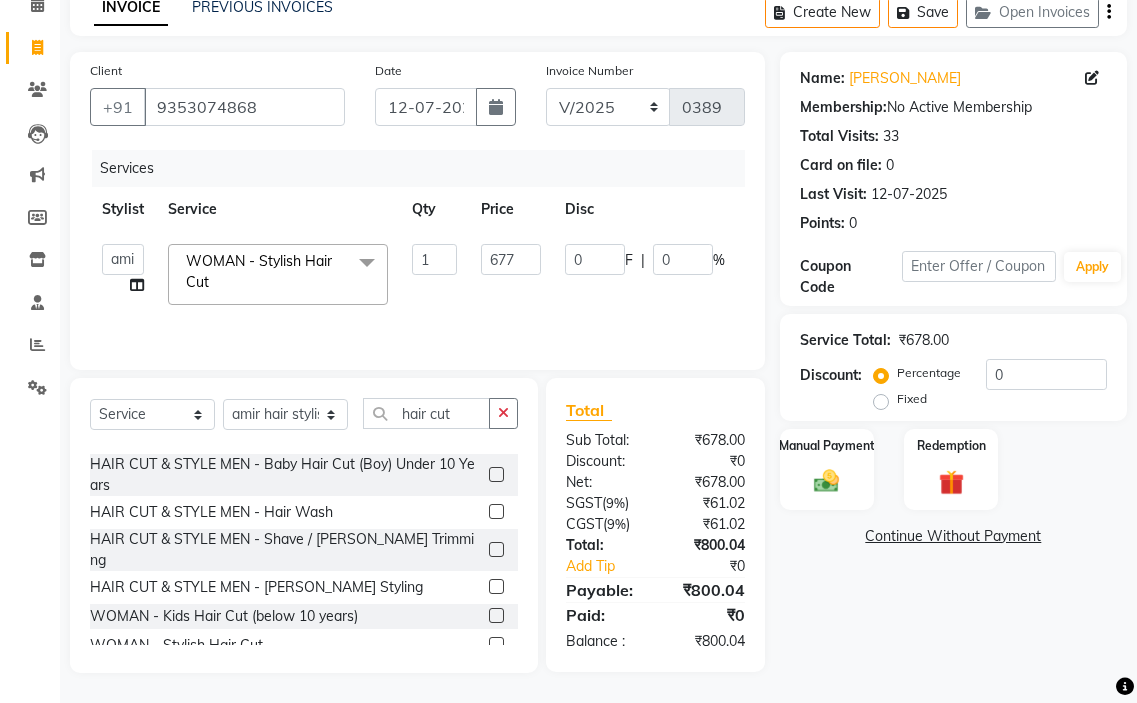 click on "0 F | 0 %" 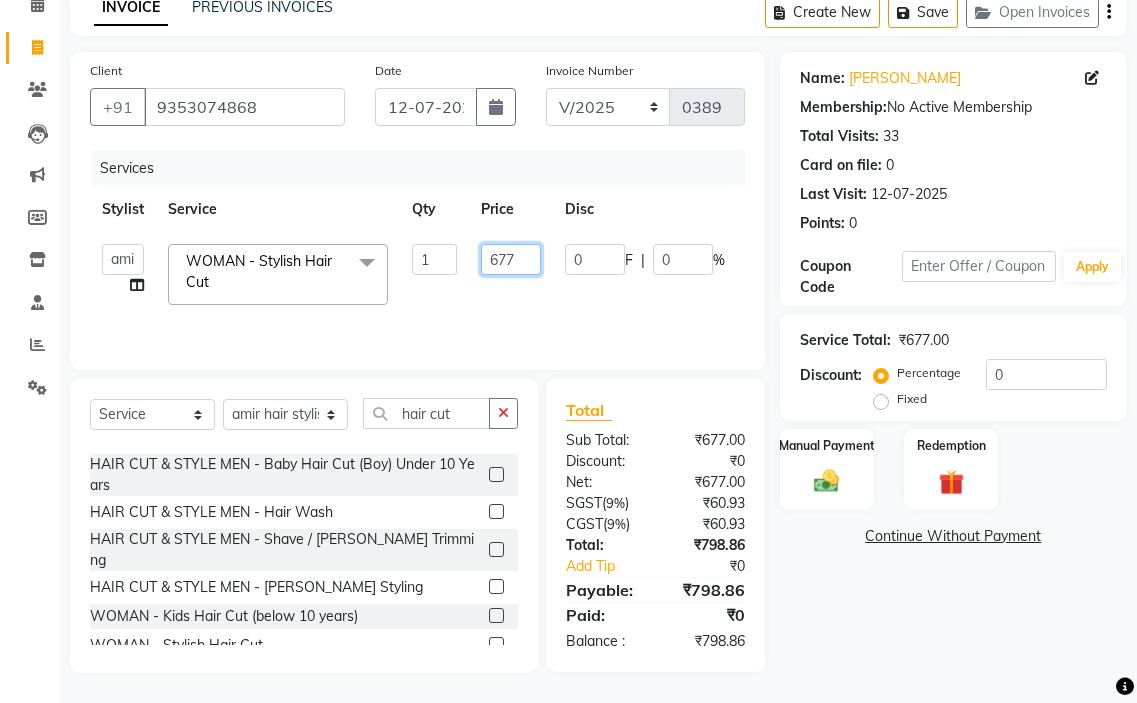click on "677" 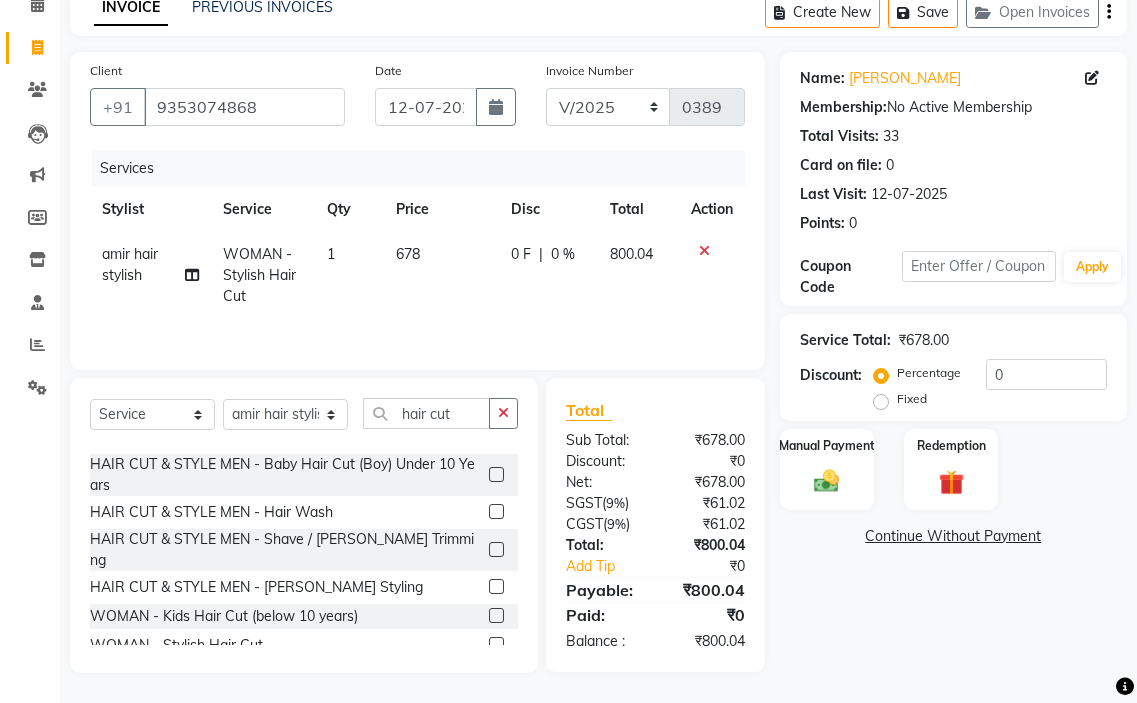 click on "0 F | 0 %" 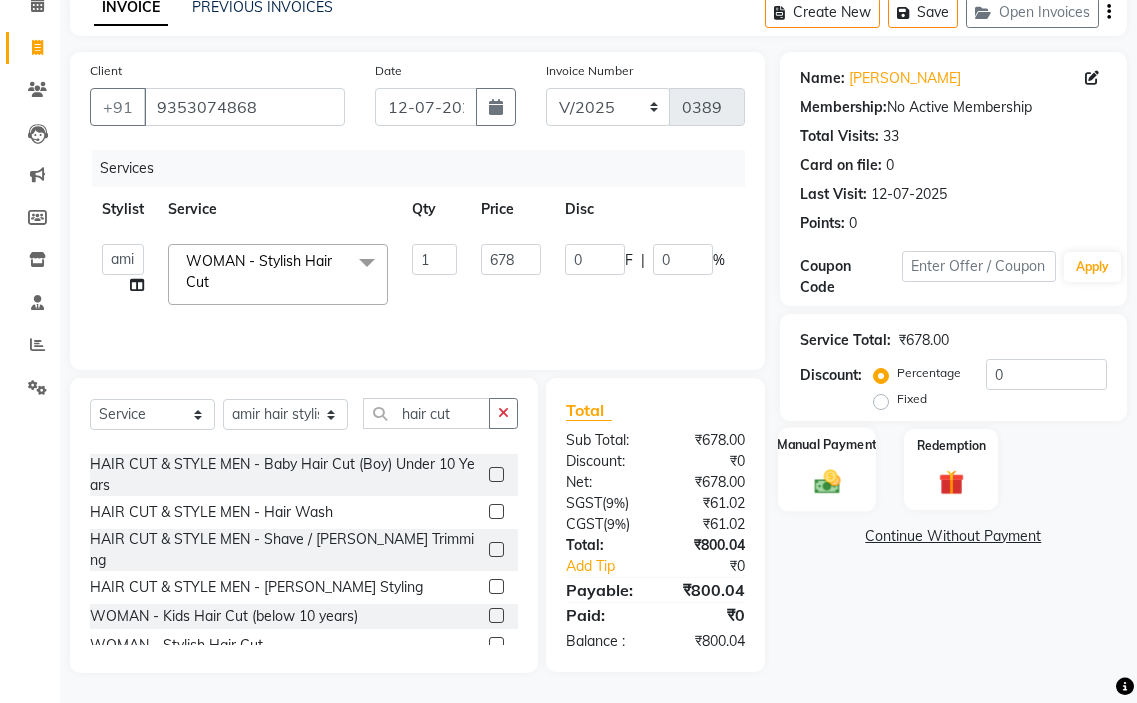 click on "Manual Payment" 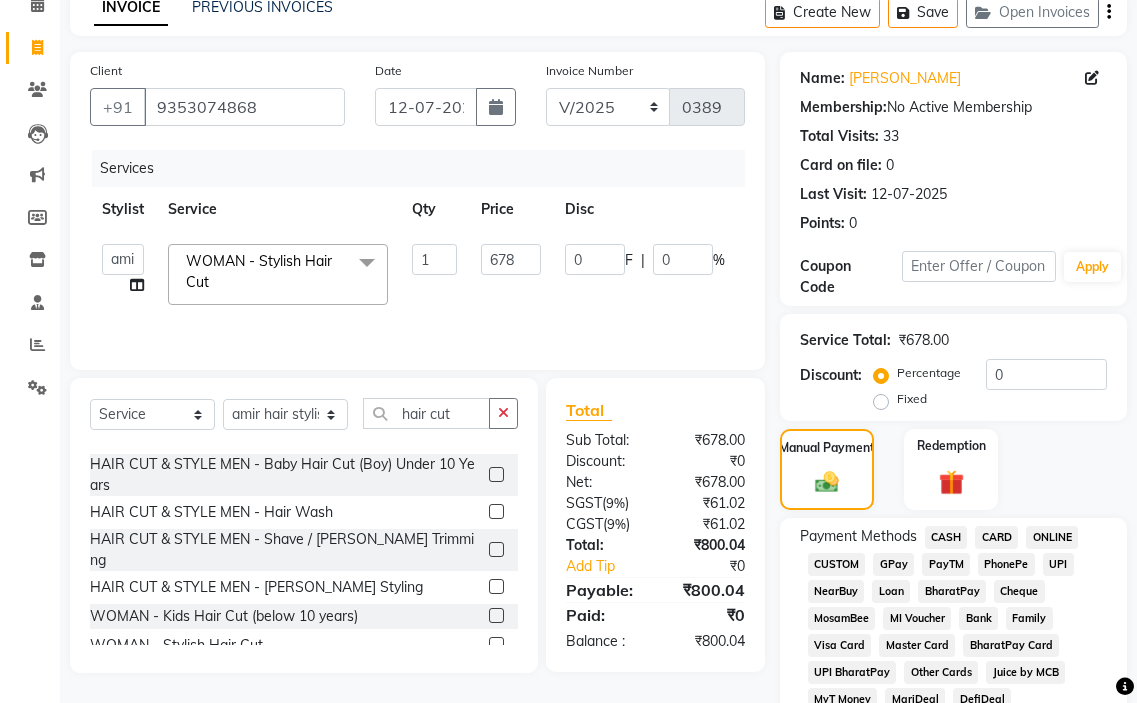click on "GPay" 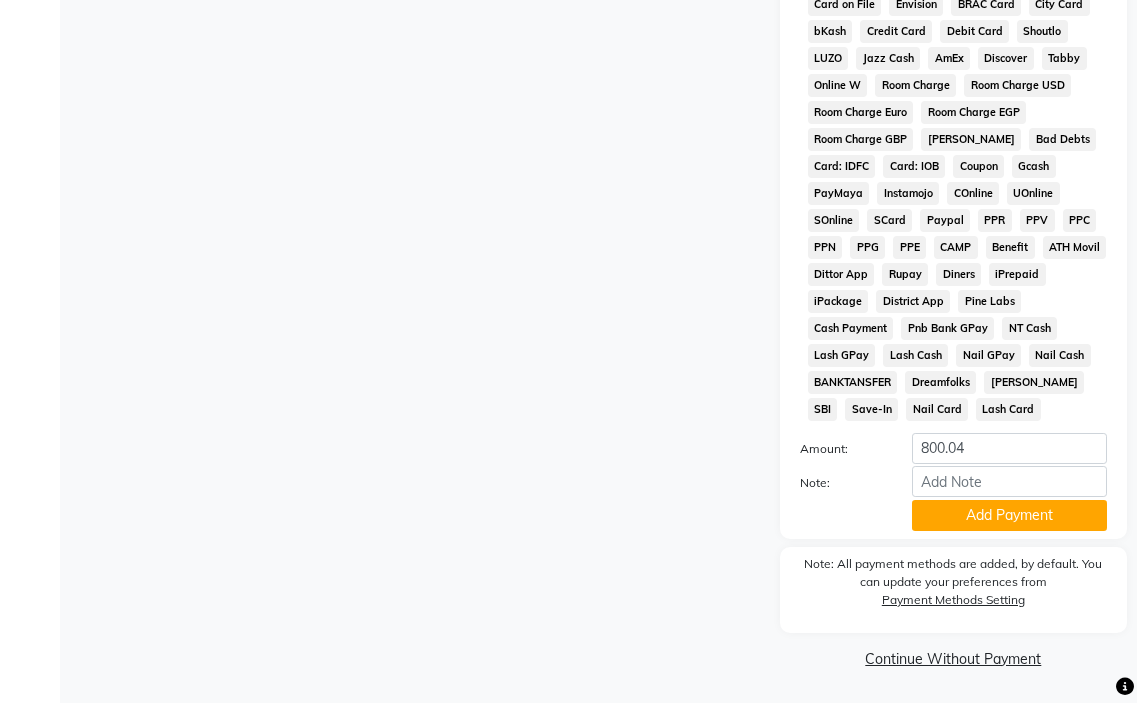 scroll, scrollTop: 1010, scrollLeft: 0, axis: vertical 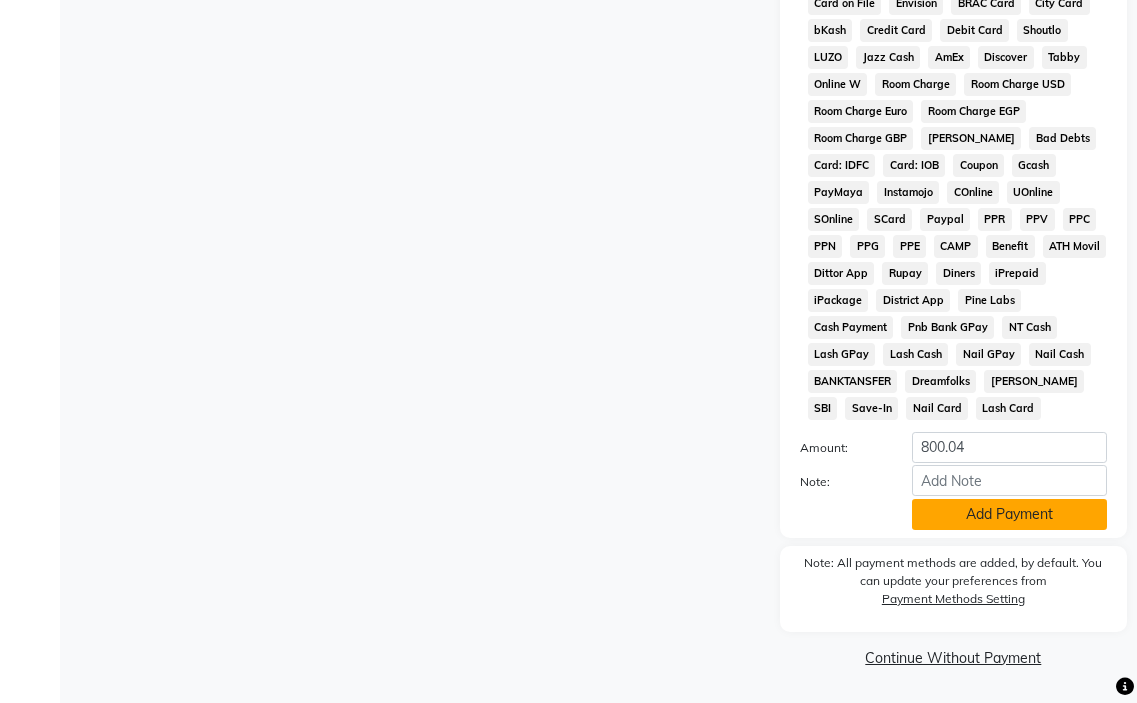 click on "Add Payment" 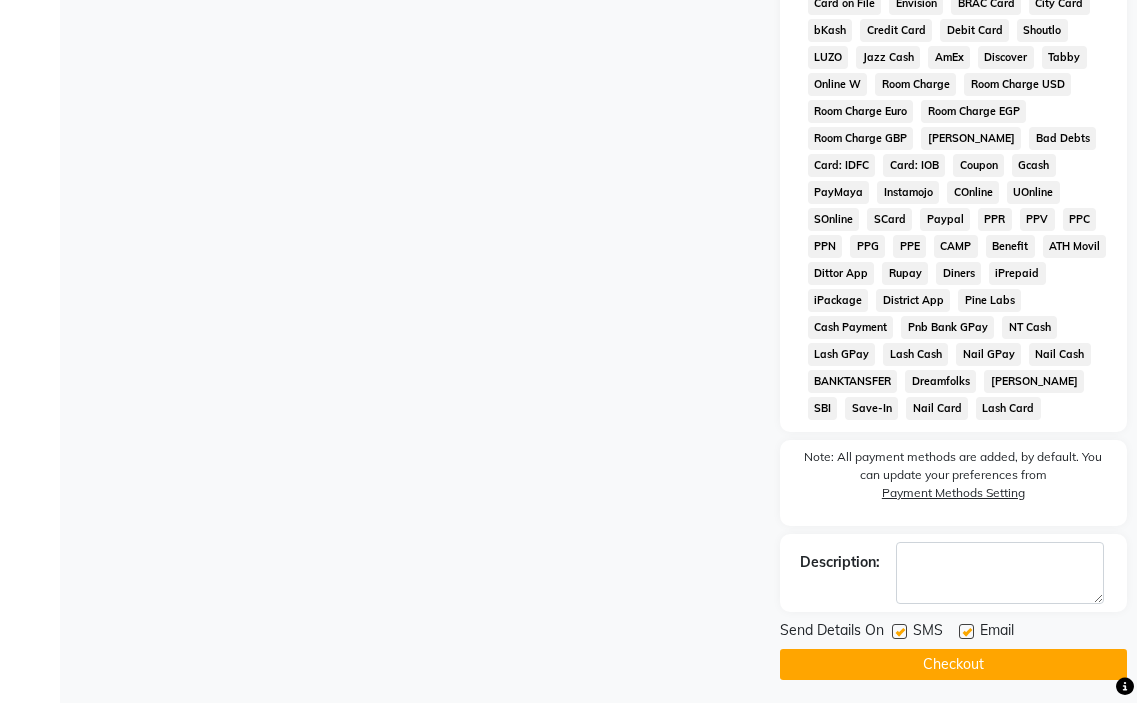 click 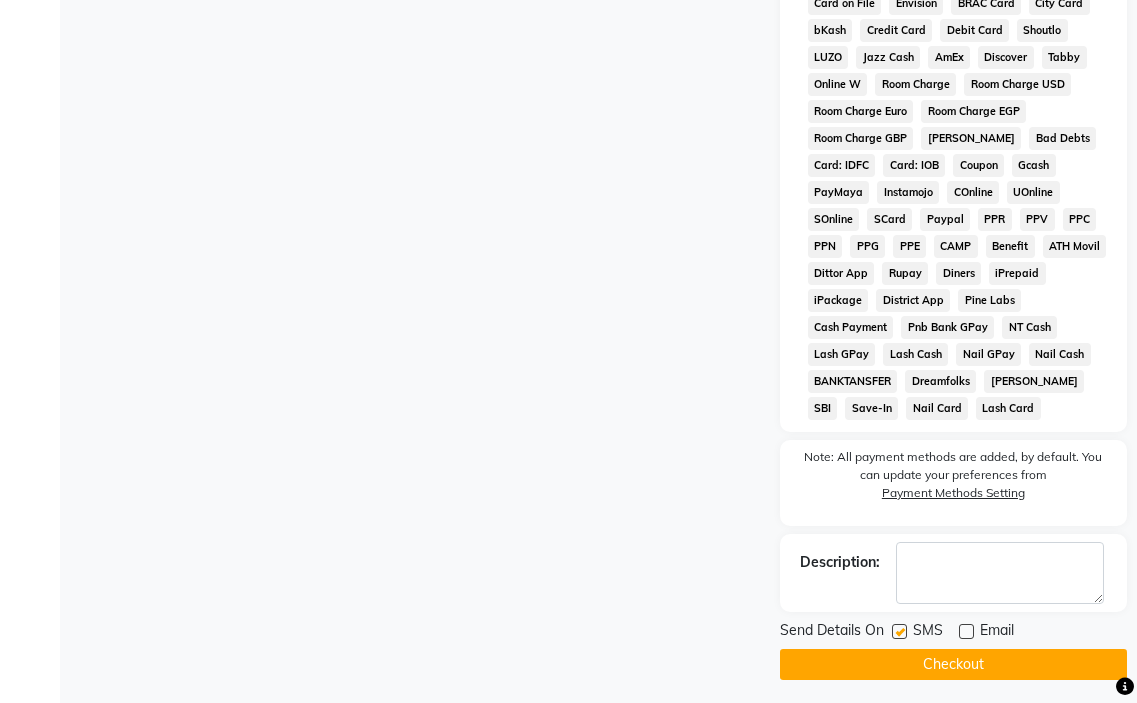 click on "Checkout" 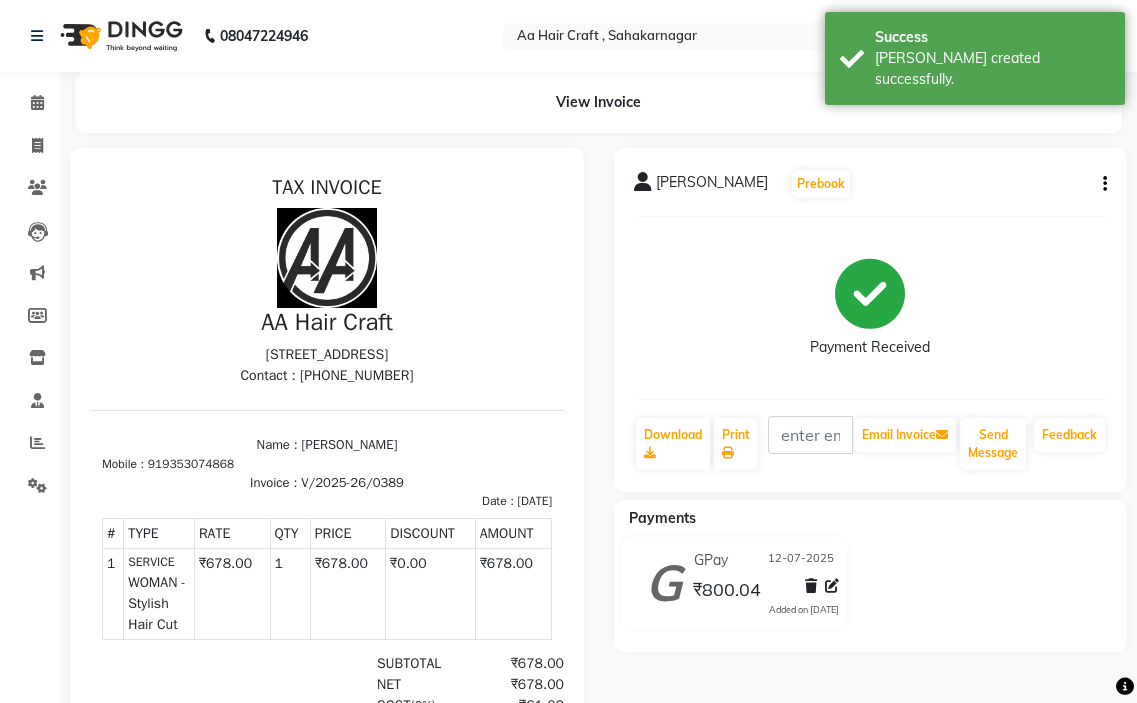 scroll, scrollTop: 0, scrollLeft: 0, axis: both 